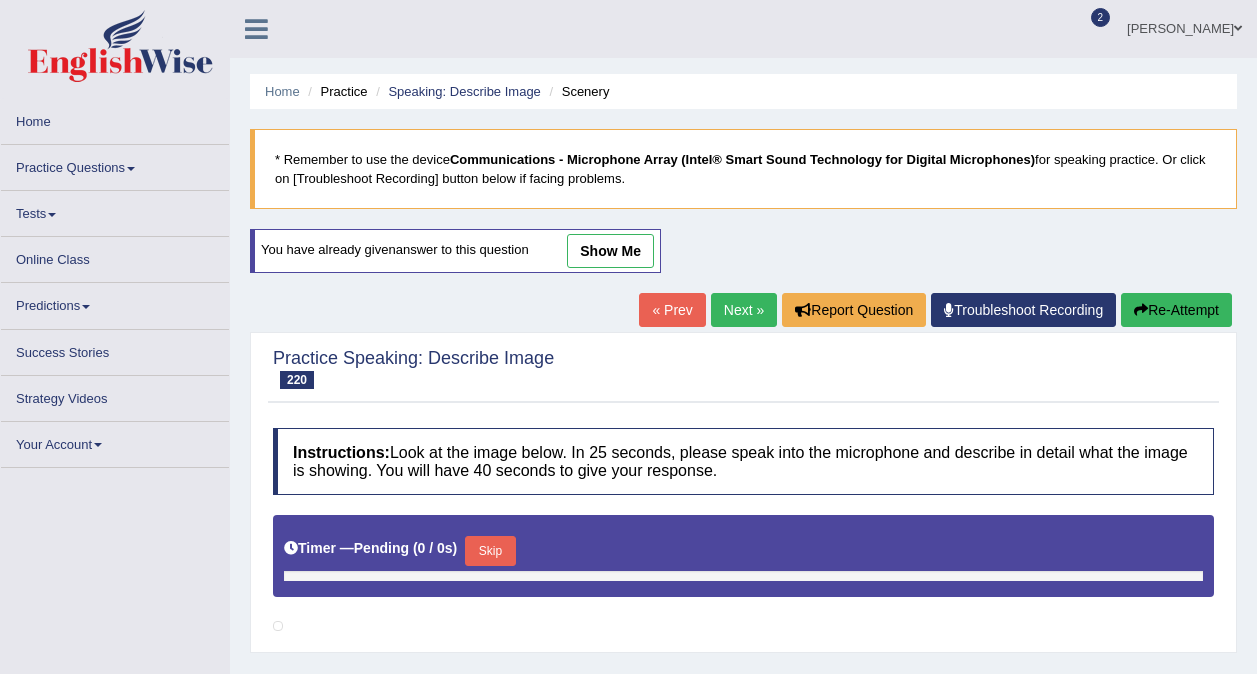 scroll, scrollTop: 363, scrollLeft: 0, axis: vertical 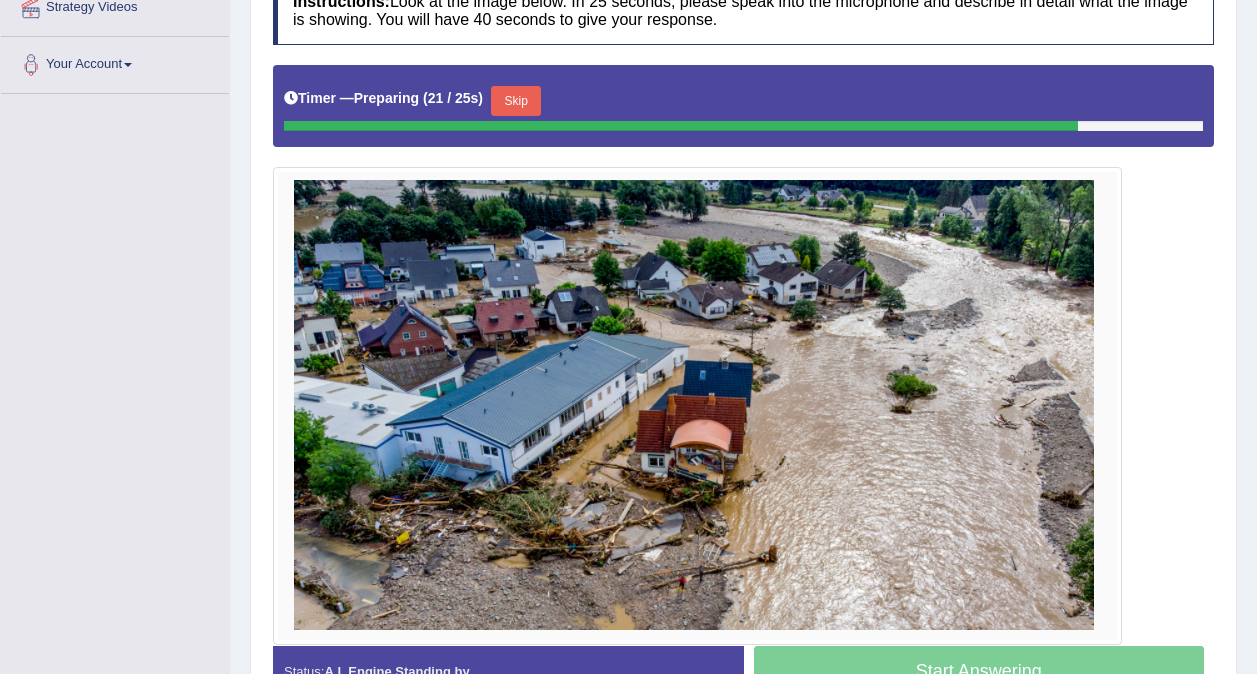 click on "Skip" at bounding box center [516, 101] 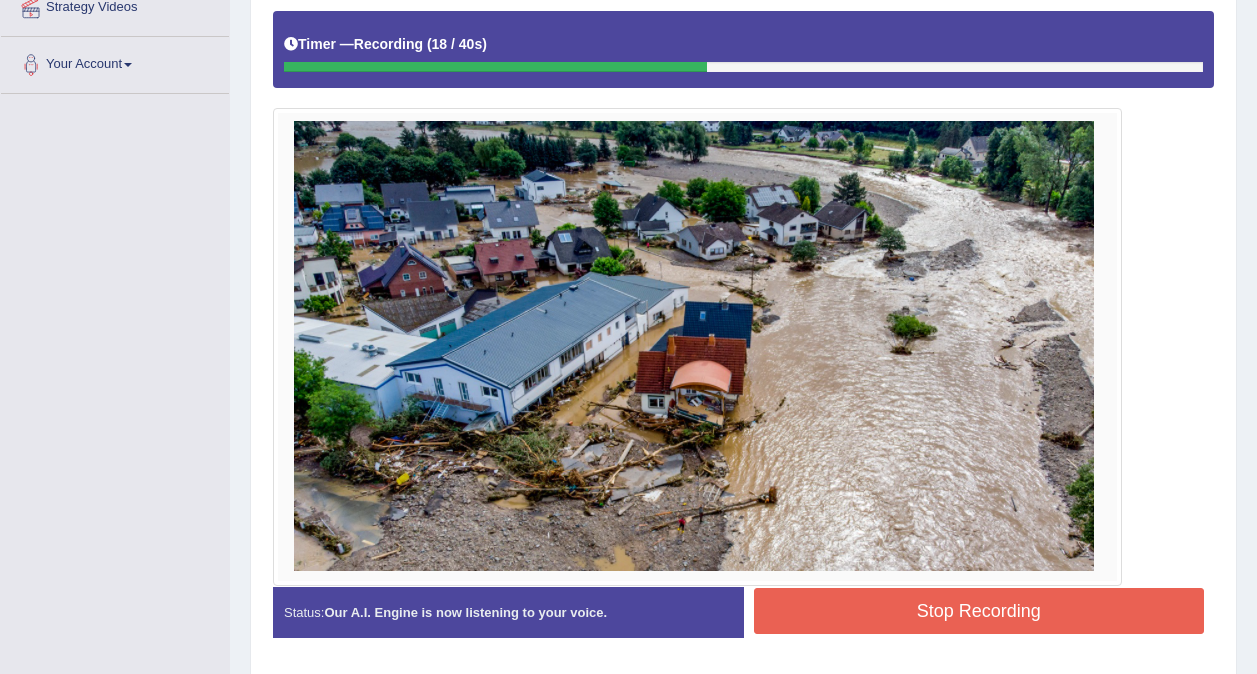 click on "Stop Recording" at bounding box center (979, 611) 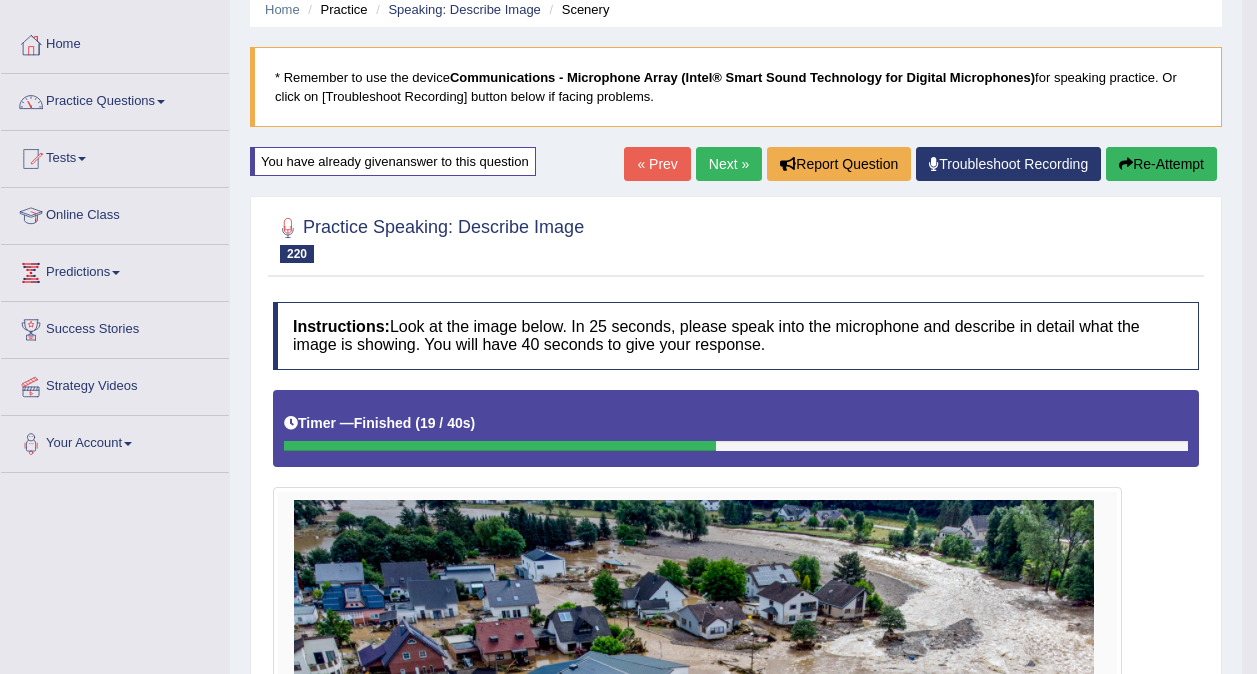 scroll, scrollTop: 75, scrollLeft: 0, axis: vertical 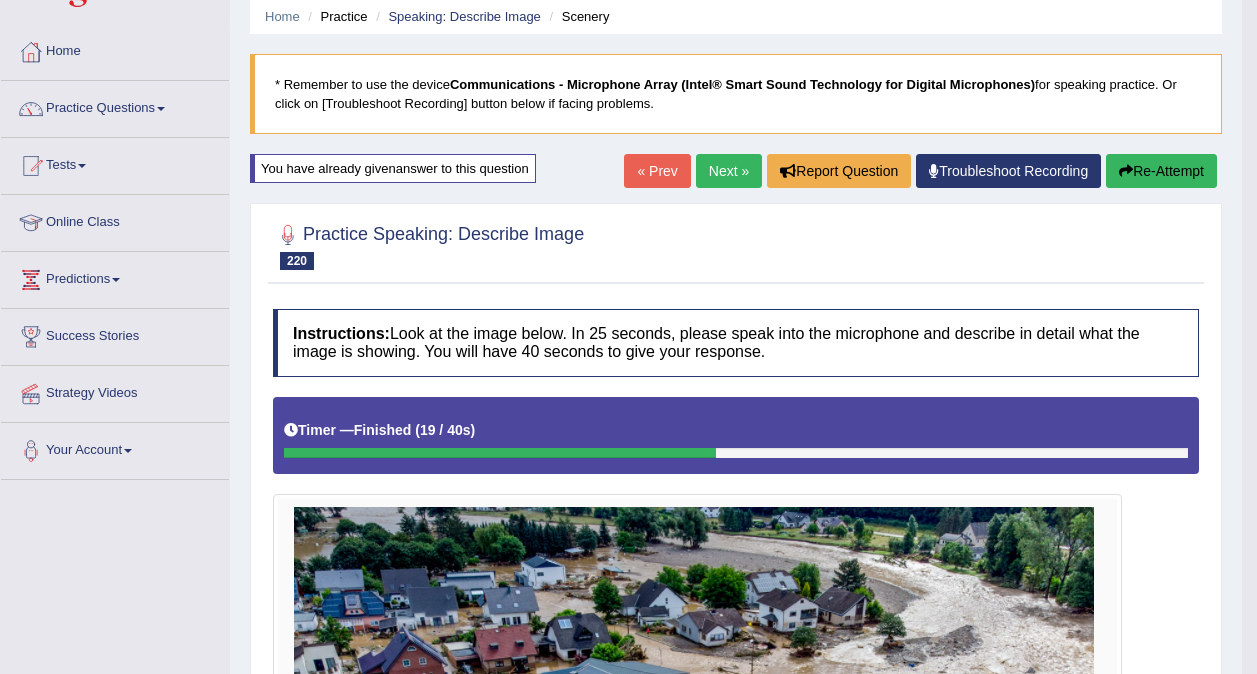 click on "Re-Attempt" at bounding box center [1161, 171] 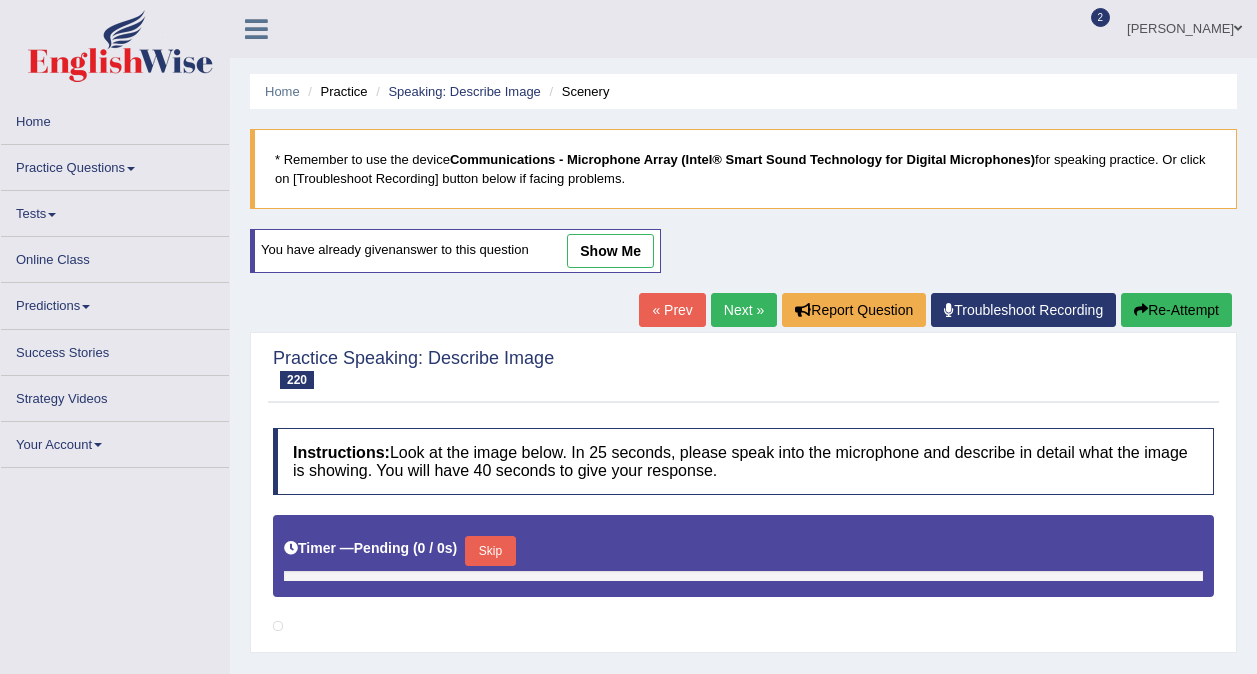 scroll, scrollTop: 75, scrollLeft: 0, axis: vertical 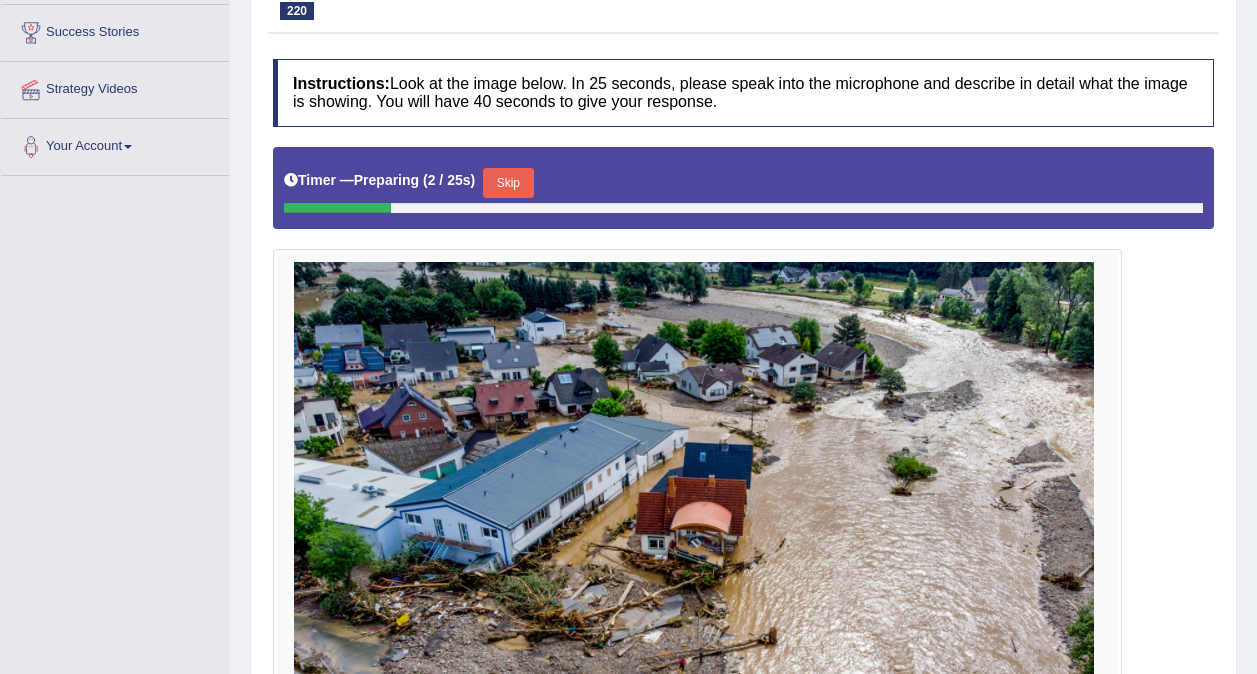 click on "Skip" at bounding box center (508, 183) 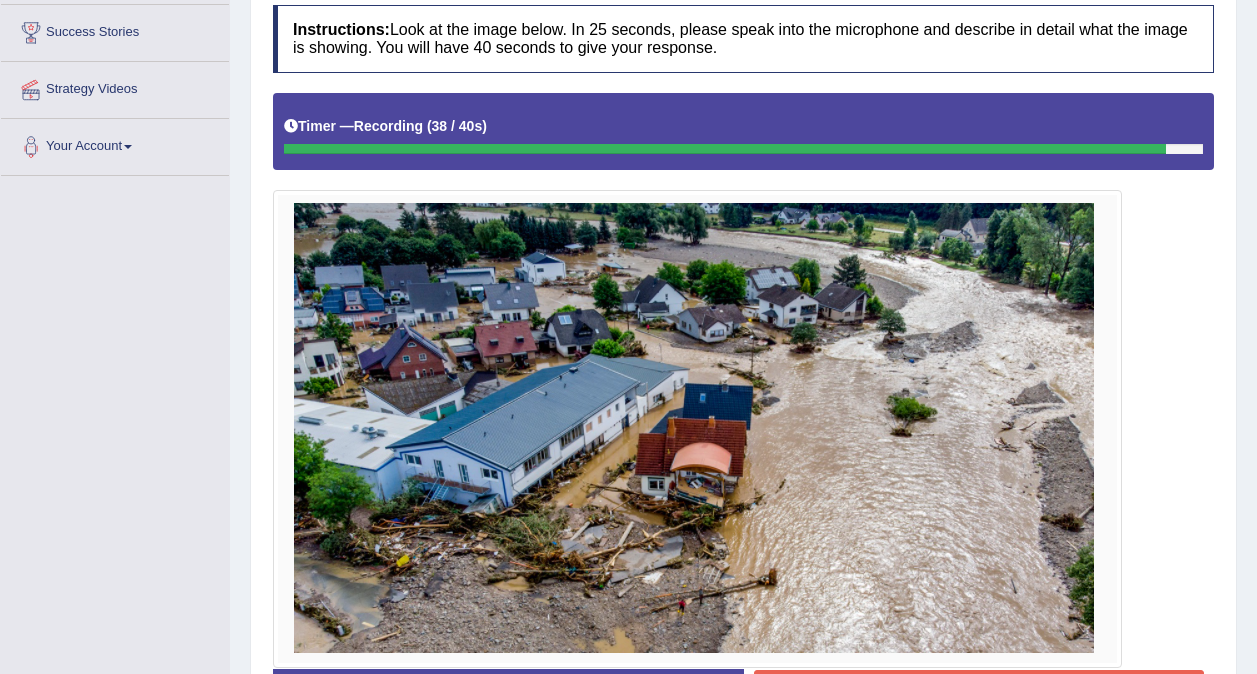 scroll, scrollTop: 528, scrollLeft: 0, axis: vertical 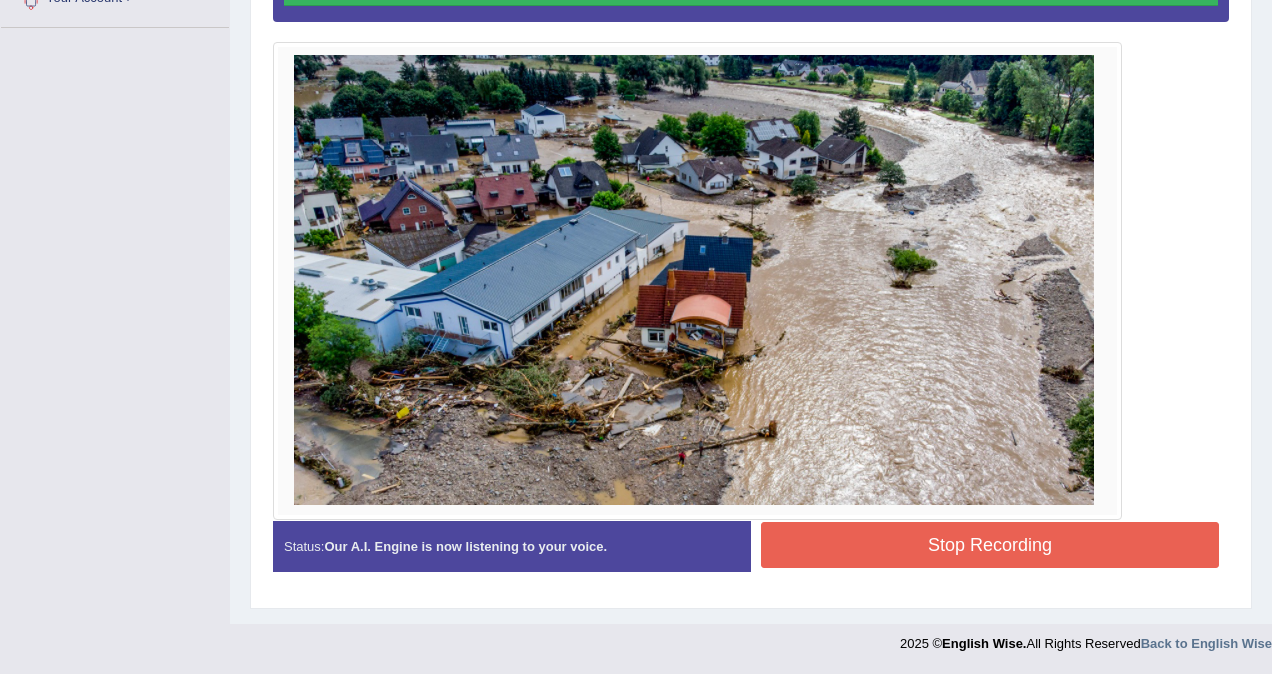 click on "Instructions:  Look at the image below. In 25 seconds, please speak into the microphone and describe in detail what the image is showing. You will have 40 seconds to give your response.
Timer —  Finished   ( 40 / 40s ) Created with Highcharts 7.1.2 Too low Too high Time Pitch meter: 0 10 20 30 40 Created with Highcharts 7.1.2 Great Too slow Too fast Time Speech pace meter: 0 10 20 30 40 Spoken Keywords: Voice Analysis: A.I. Scores:
0  / 5              Content
1.6  / 5              Oral fluency
1.6  / 5              Pronunciation
Your Response: Sample Answer: The following graph gives information about flood in the countryside.
This is a very beautiful picture, and it shows a number of things.
According to this graph, at the central area, there is a large two-story house surrounded by garbage; the color of ceiling is sea-blue. Status:  Start Answering Stop Recording" at bounding box center [751, 222] 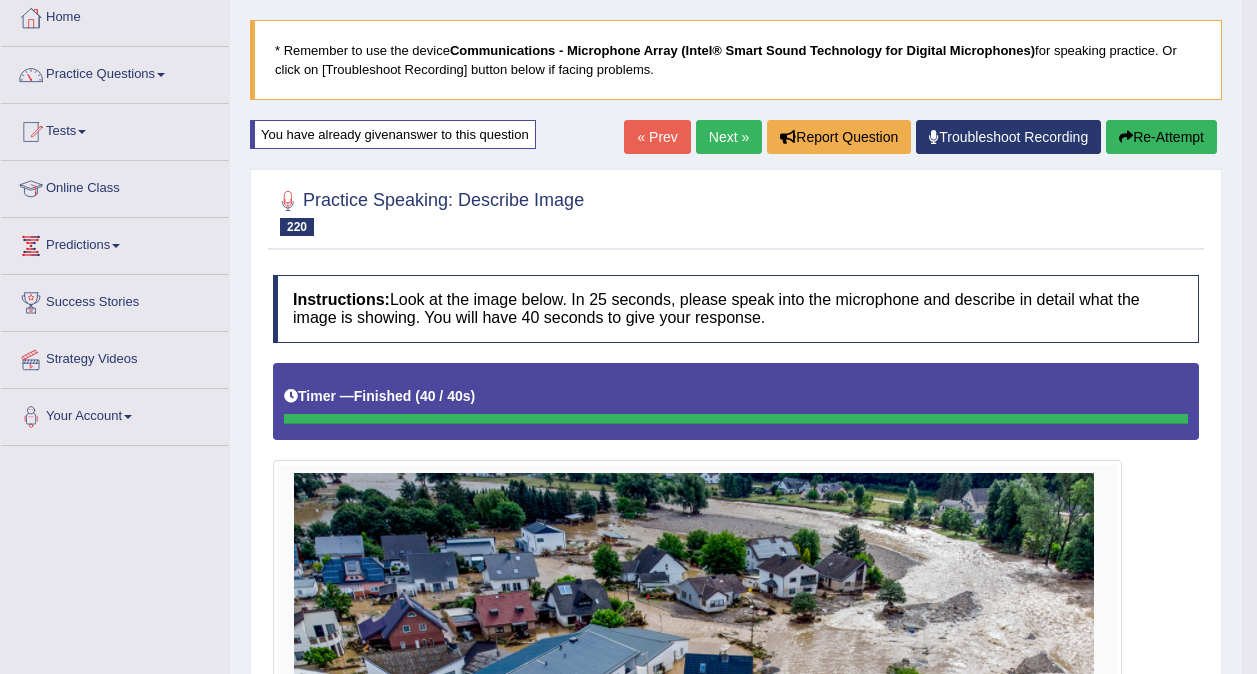 scroll, scrollTop: 107, scrollLeft: 0, axis: vertical 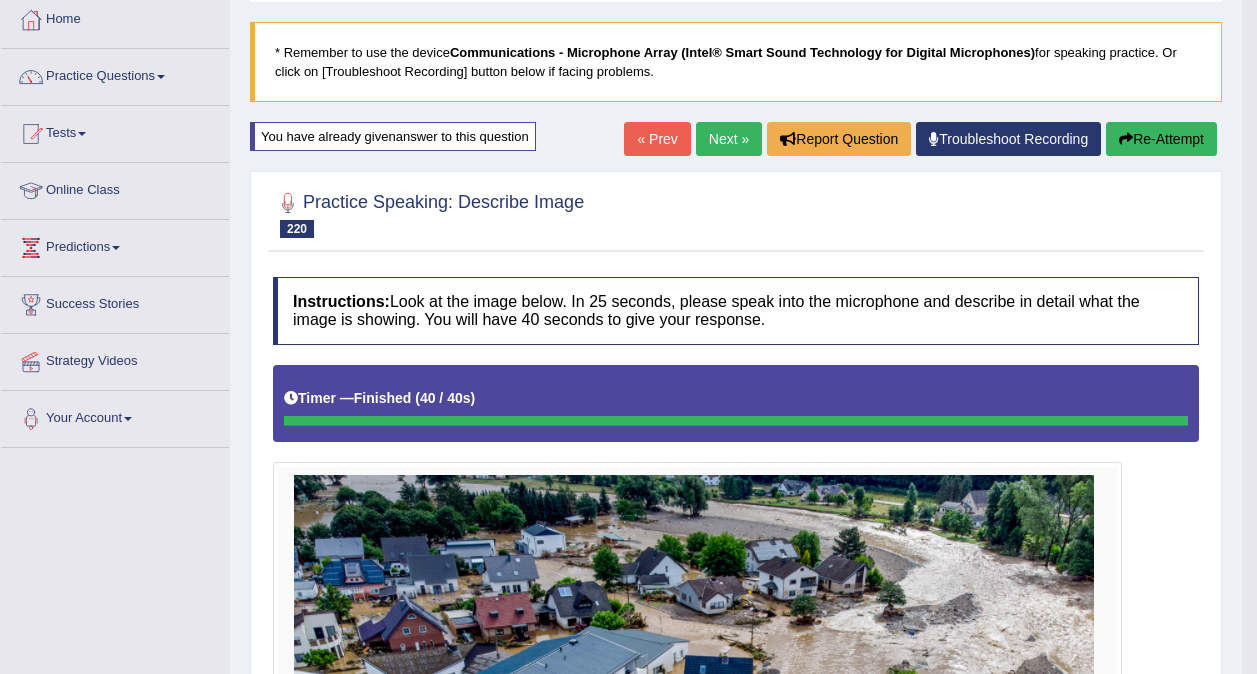 click on "Next »" at bounding box center (729, 139) 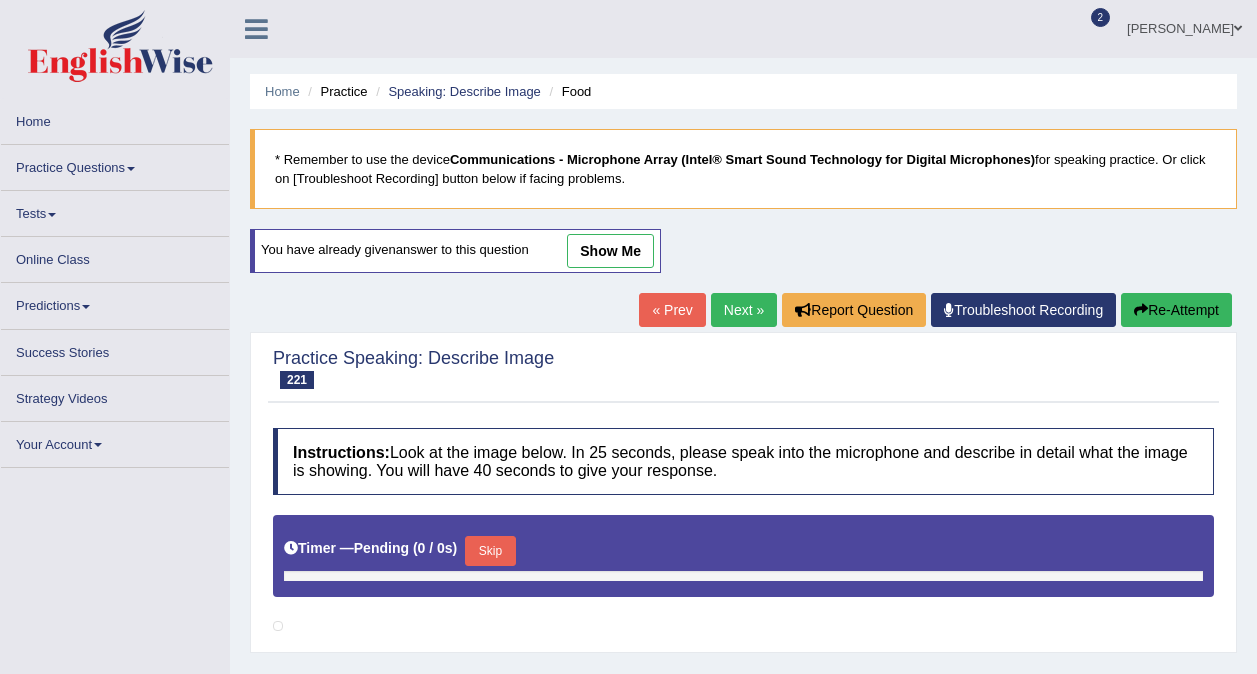 scroll, scrollTop: 0, scrollLeft: 0, axis: both 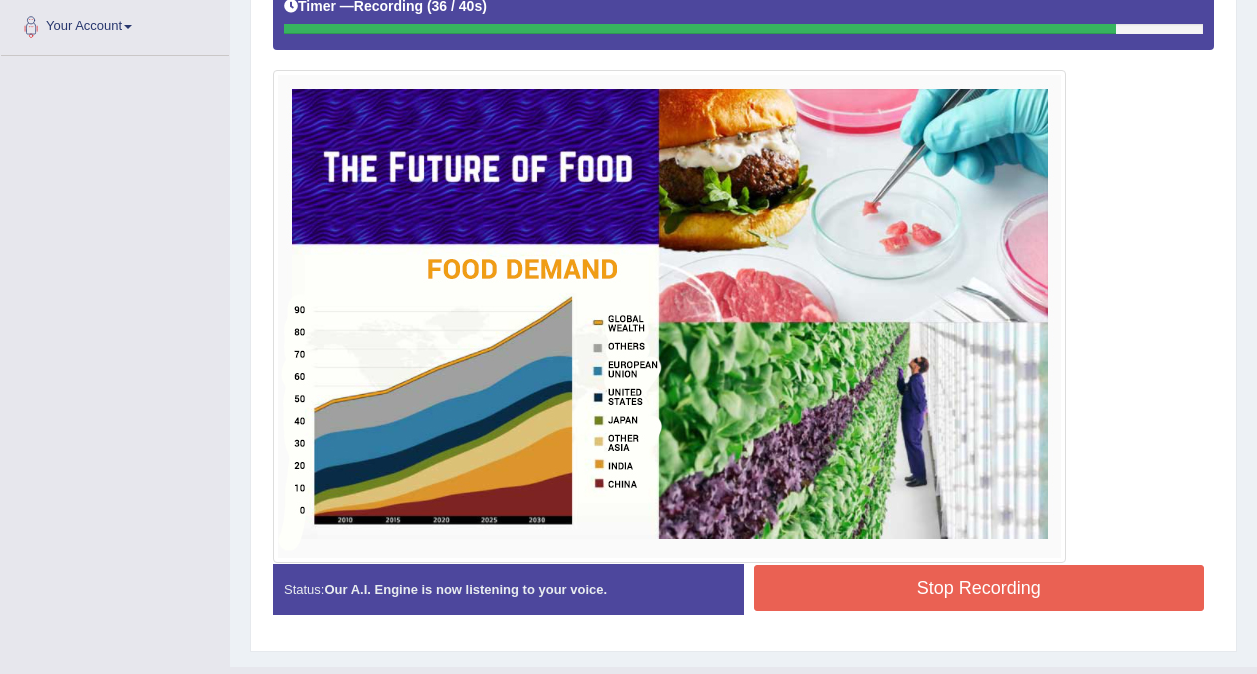 click on "Stop Recording" at bounding box center (979, 588) 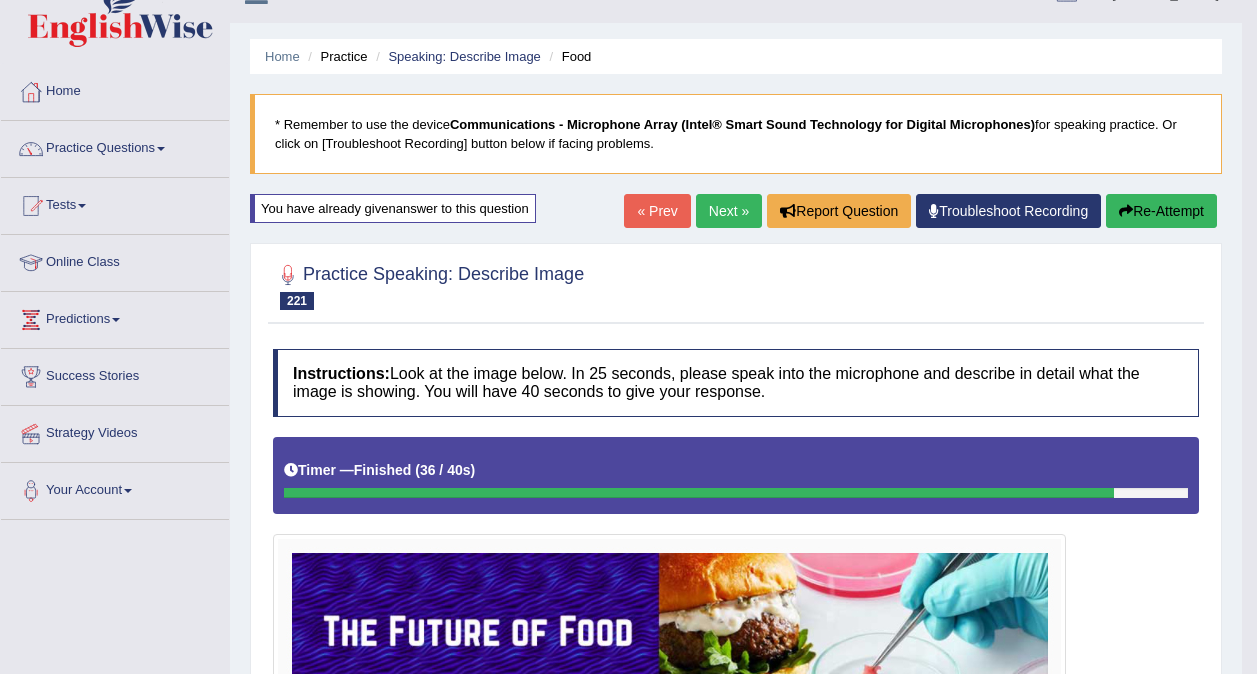 scroll, scrollTop: 26, scrollLeft: 0, axis: vertical 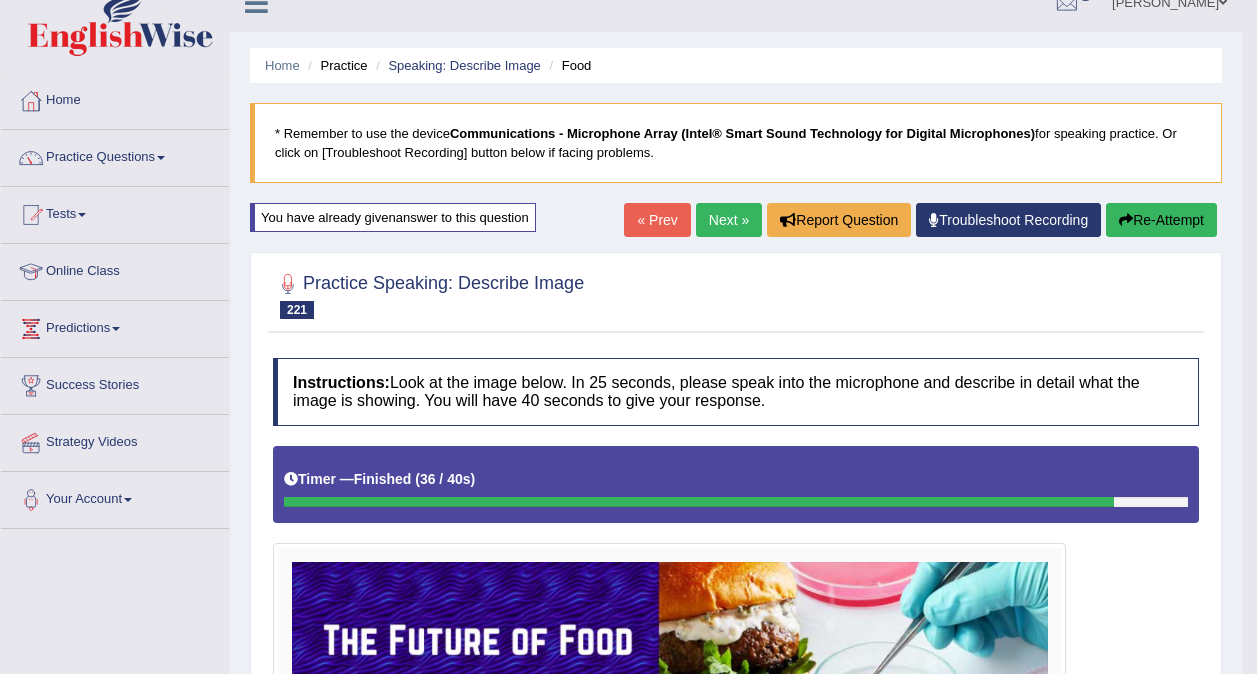 click on "Next »" at bounding box center [729, 220] 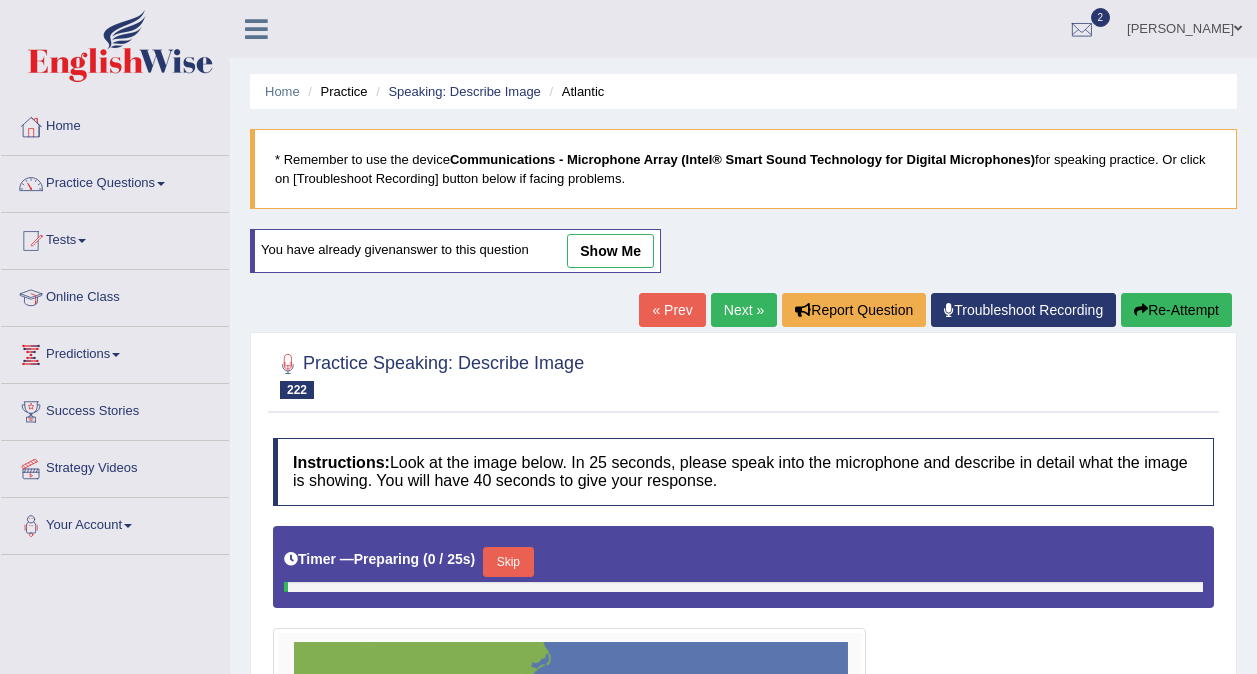scroll, scrollTop: 0, scrollLeft: 0, axis: both 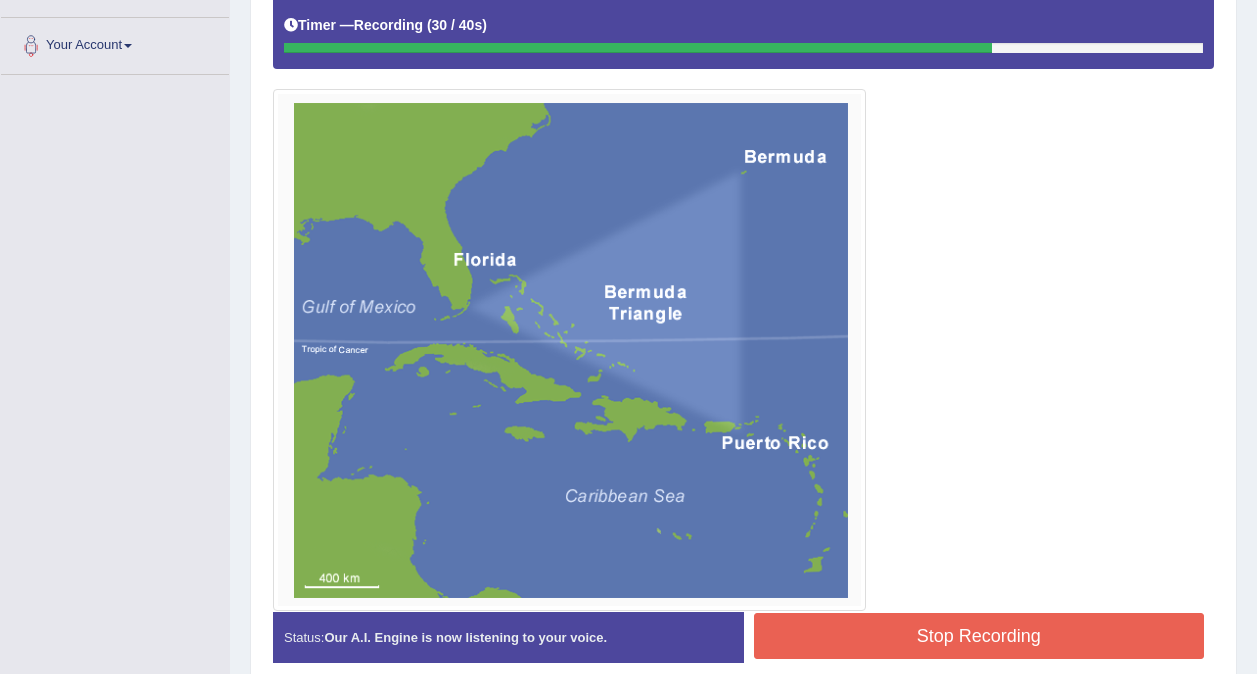 click on "Stop Recording" at bounding box center (979, 636) 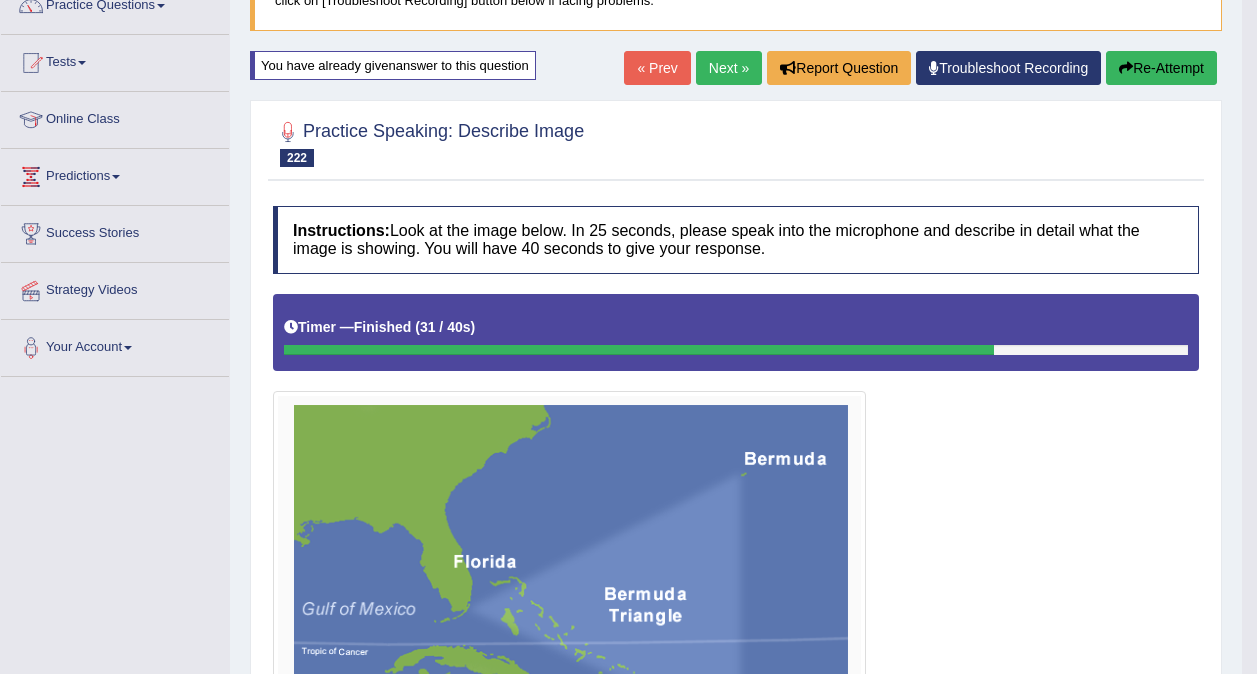 scroll, scrollTop: 149, scrollLeft: 0, axis: vertical 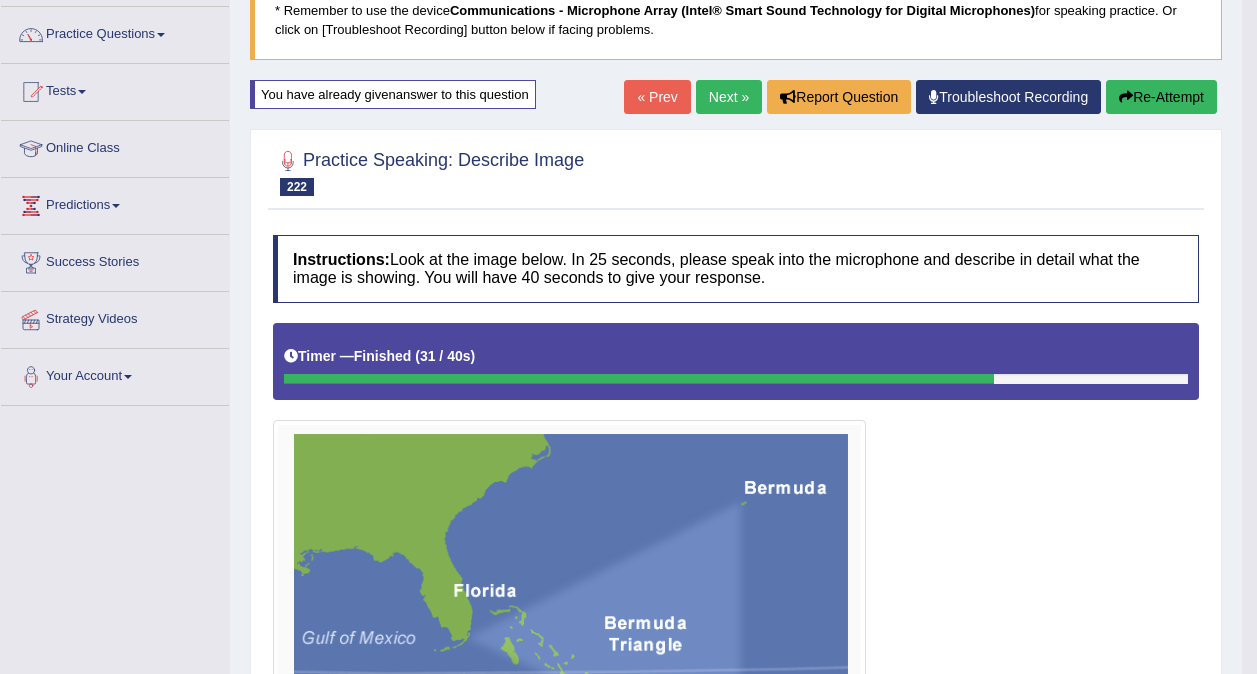 click on "Re-Attempt" at bounding box center (1161, 97) 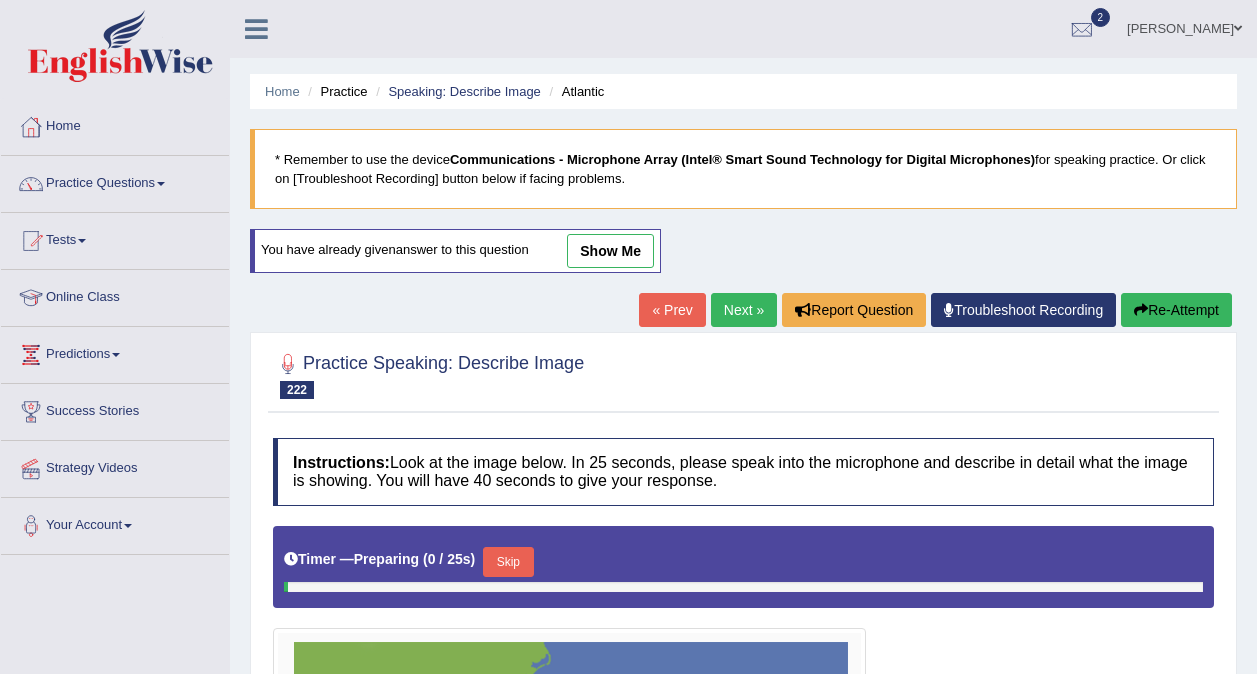 scroll, scrollTop: 164, scrollLeft: 0, axis: vertical 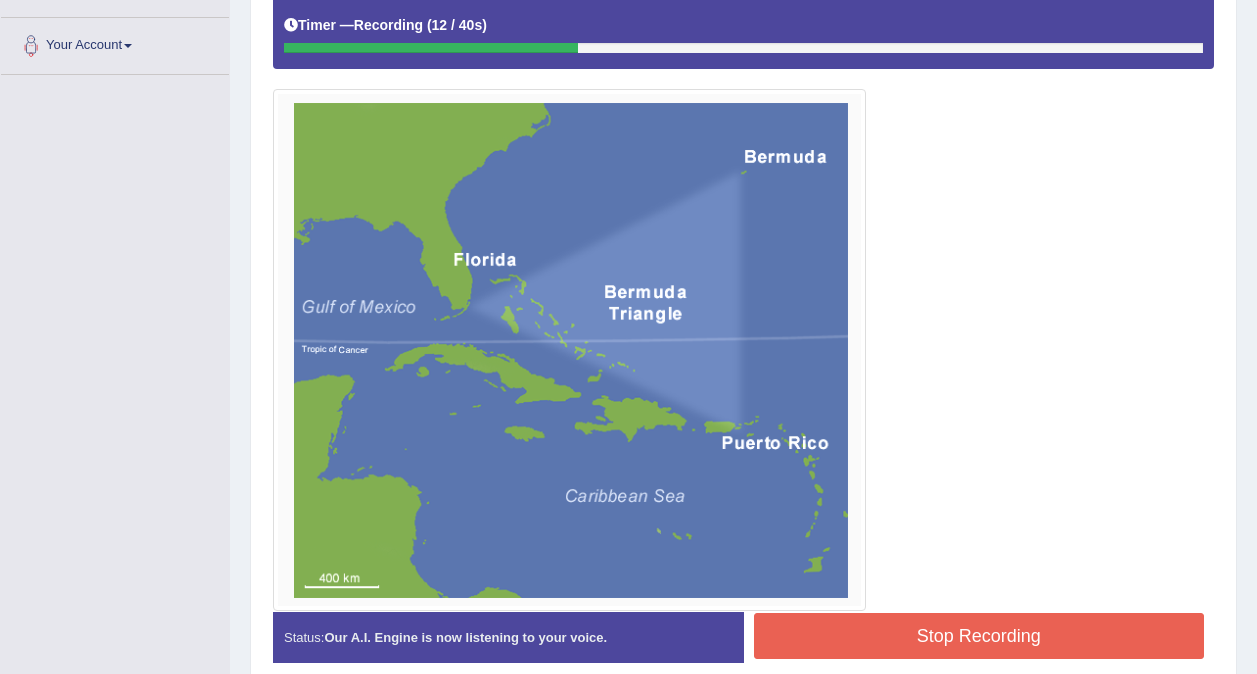 click on "Stop Recording" at bounding box center (979, 636) 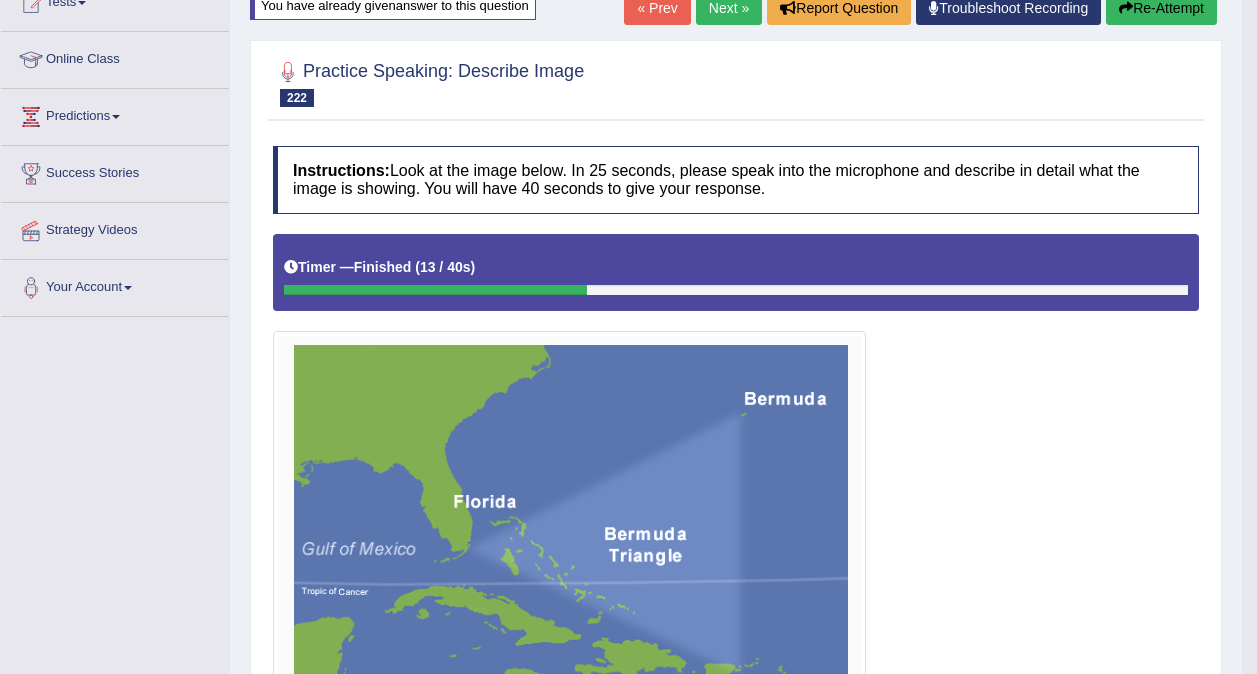 scroll, scrollTop: 237, scrollLeft: 0, axis: vertical 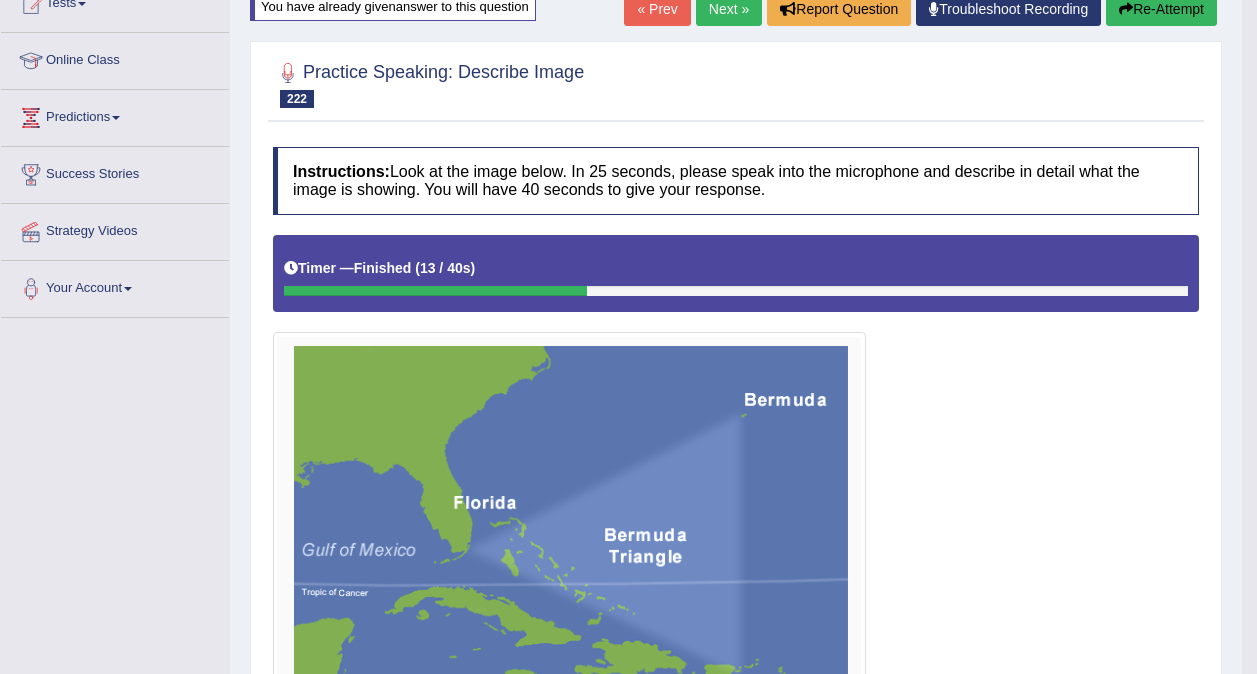 click on "Re-Attempt" at bounding box center [1161, 9] 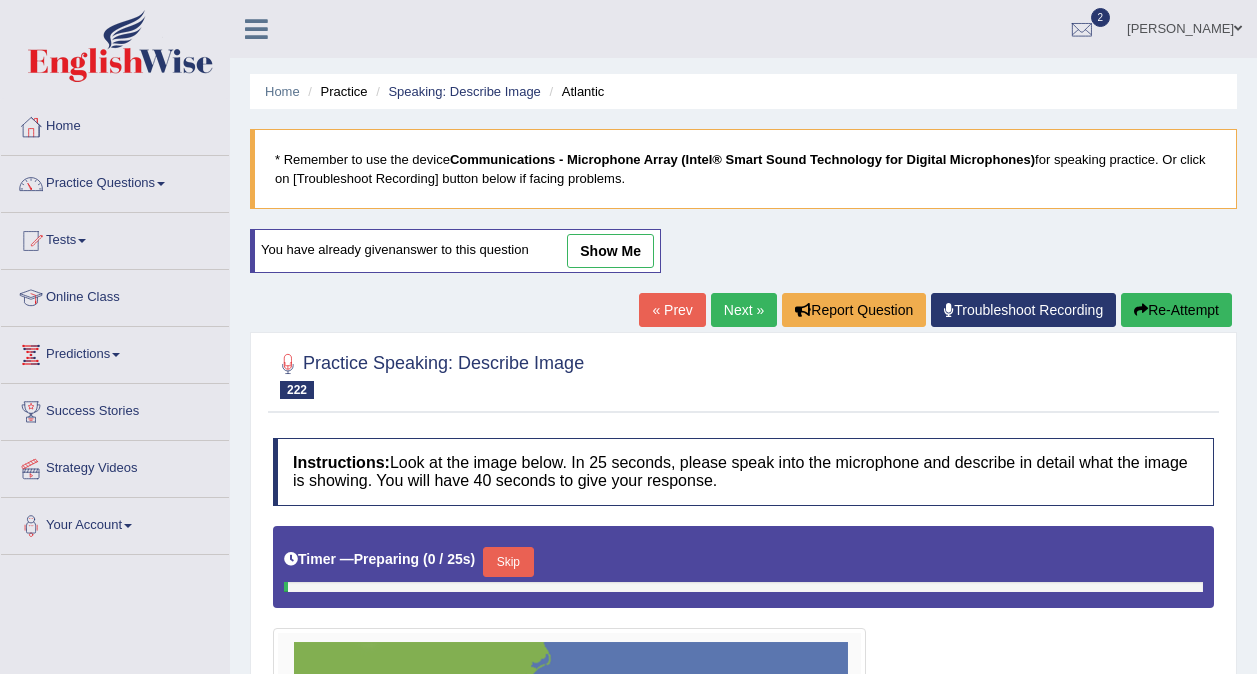 scroll, scrollTop: 274, scrollLeft: 0, axis: vertical 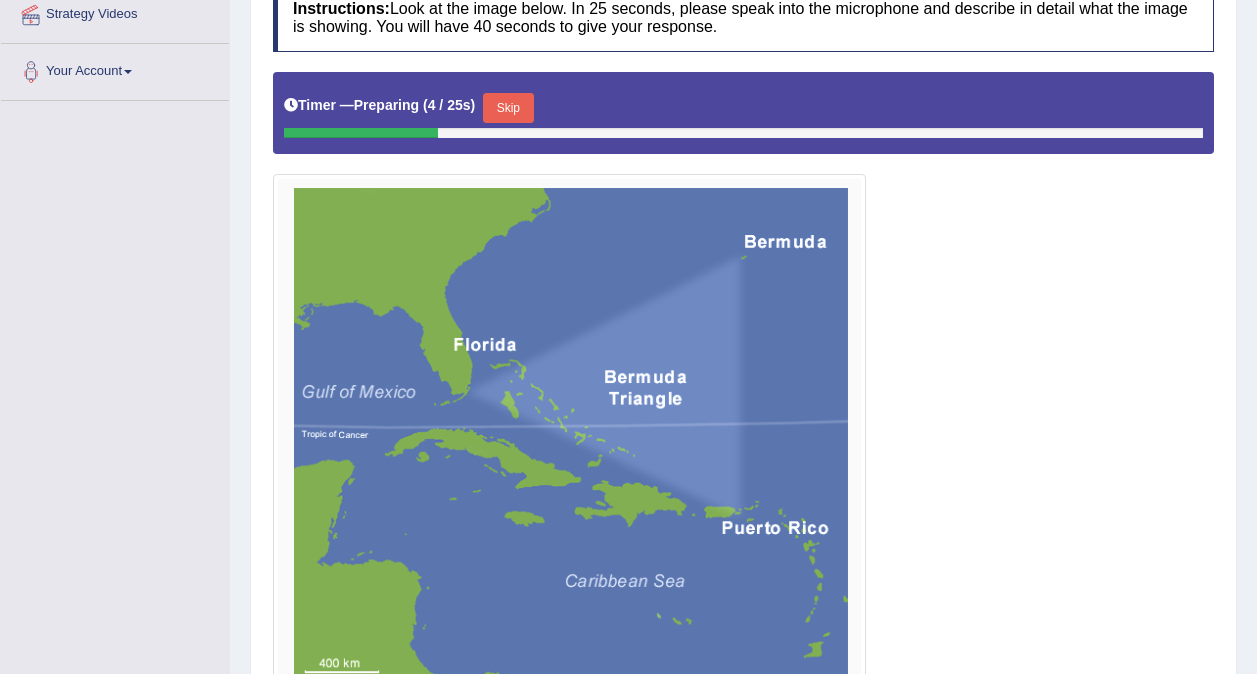 click on "Skip" at bounding box center [508, 108] 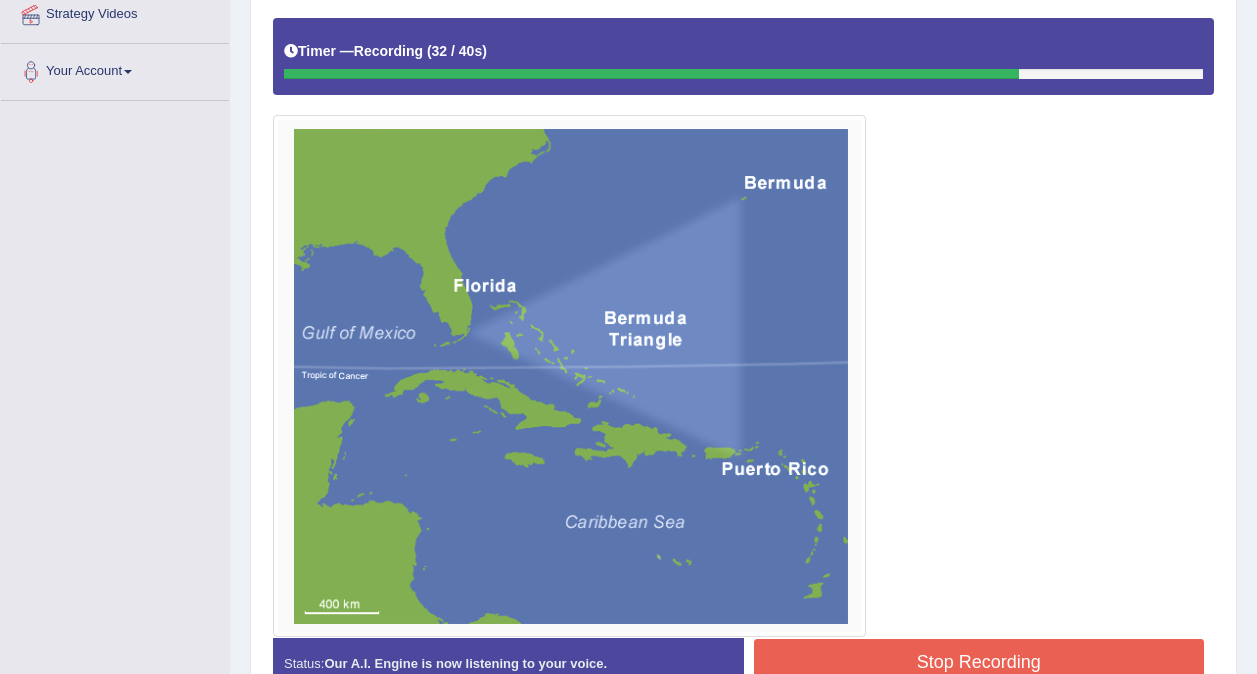 click on "Stop Recording" at bounding box center (979, 662) 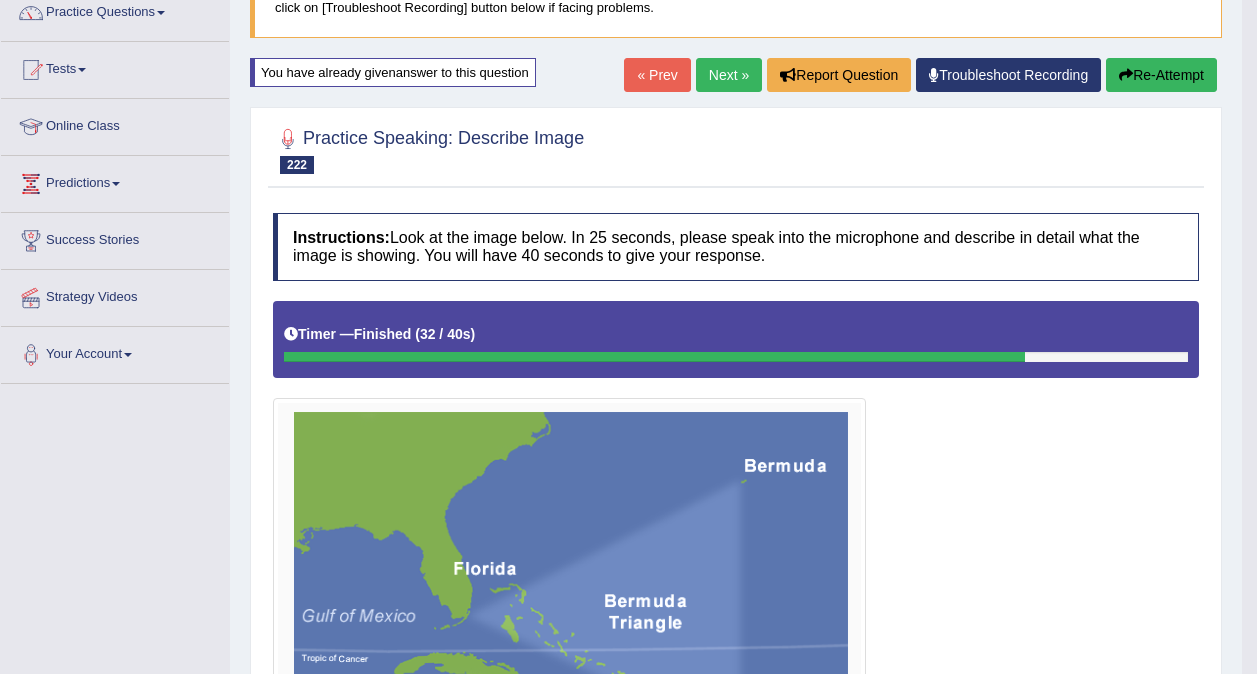 scroll, scrollTop: 176, scrollLeft: 0, axis: vertical 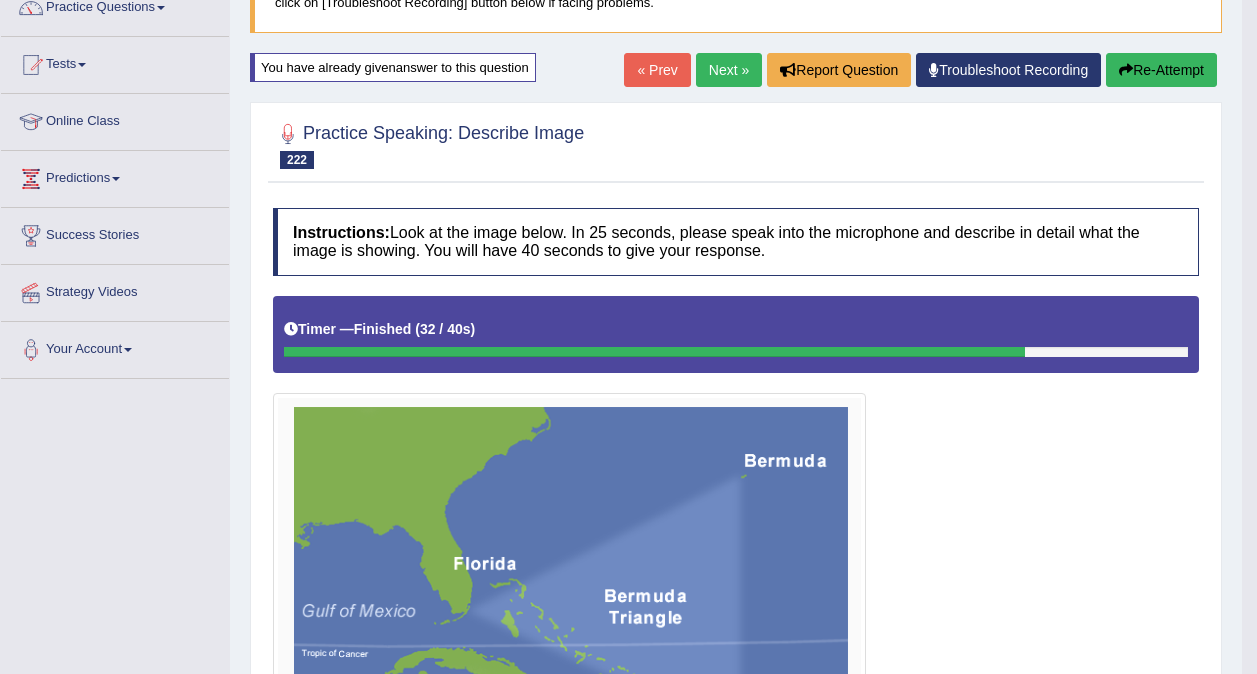 click on "Next »" at bounding box center [729, 70] 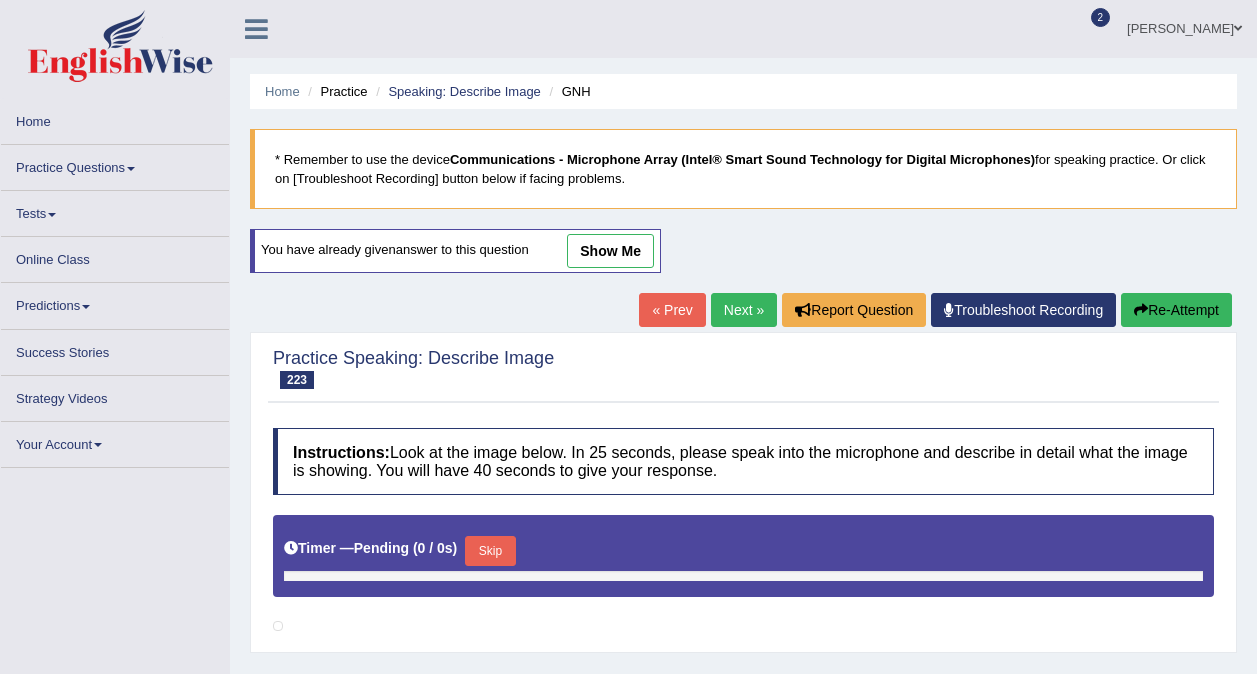 scroll, scrollTop: 0, scrollLeft: 0, axis: both 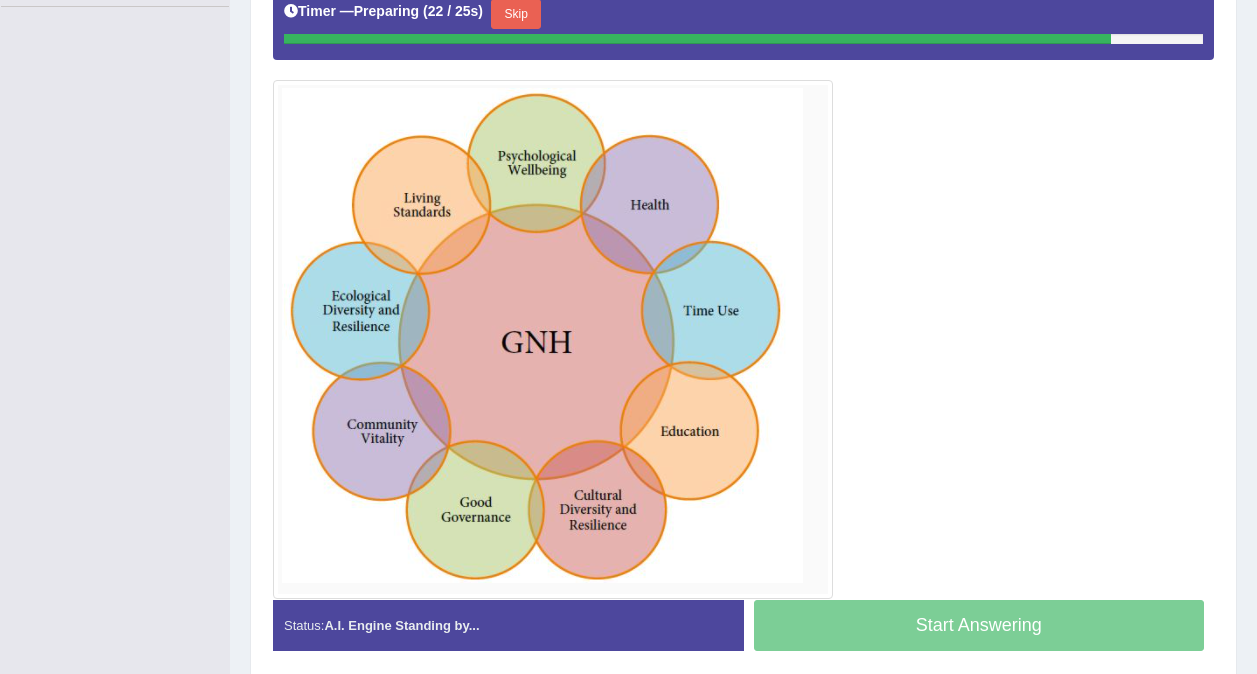 click on "Skip" at bounding box center (516, 14) 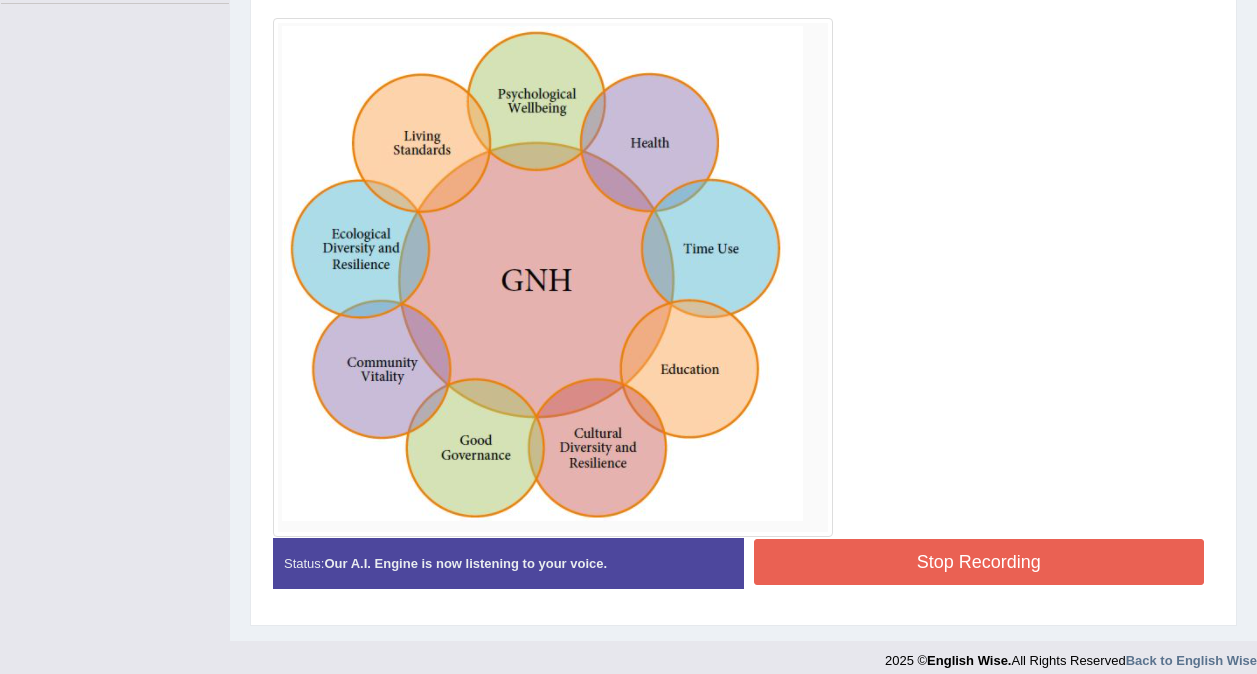 scroll, scrollTop: 569, scrollLeft: 0, axis: vertical 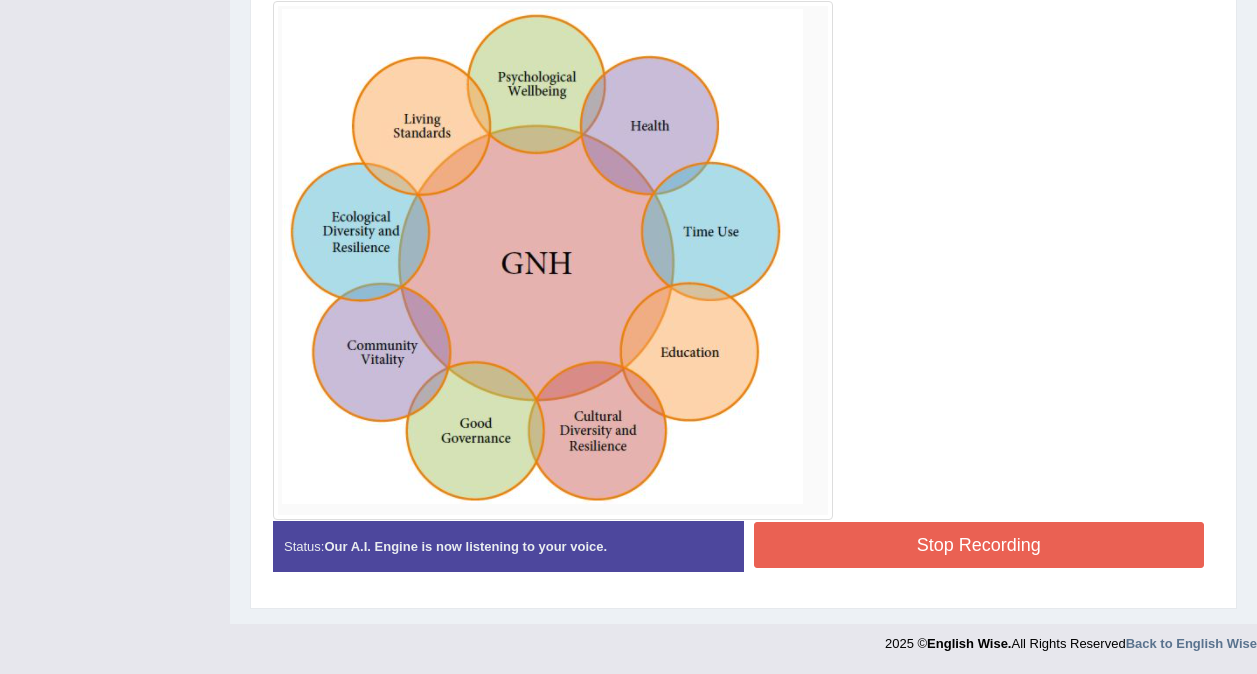 click on "Stop Recording" at bounding box center [979, 545] 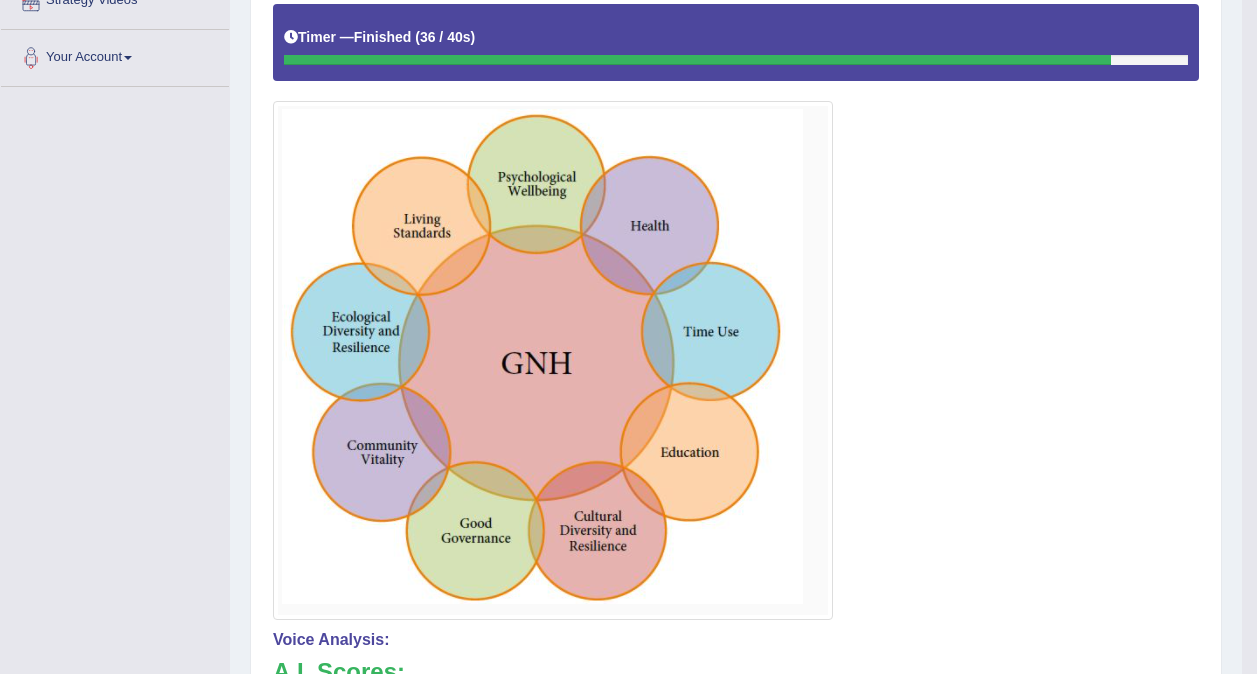 scroll, scrollTop: 0, scrollLeft: 0, axis: both 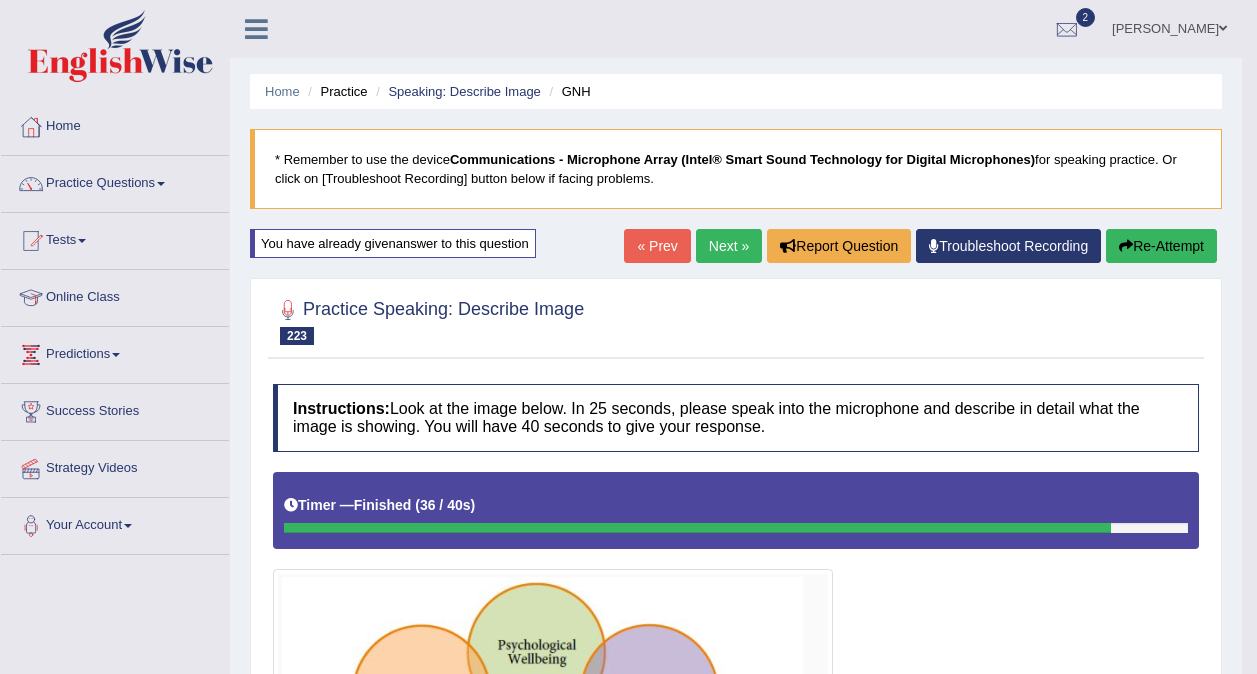 click on "Next »" at bounding box center [729, 246] 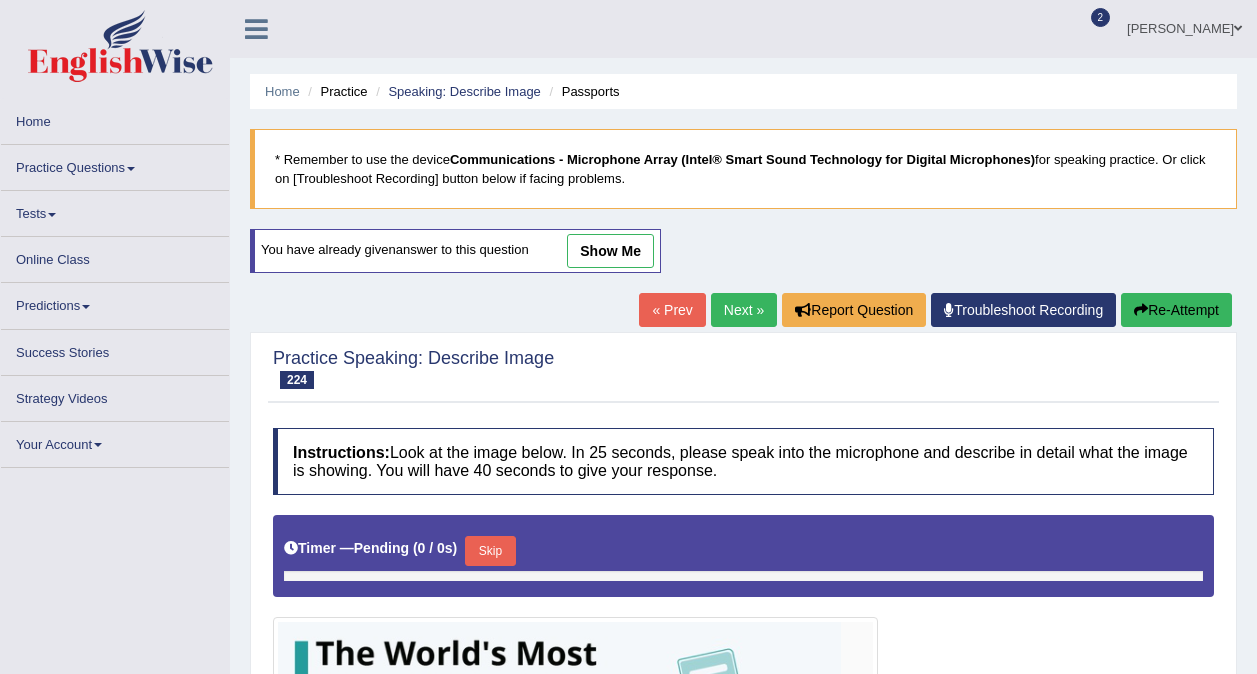scroll, scrollTop: 0, scrollLeft: 0, axis: both 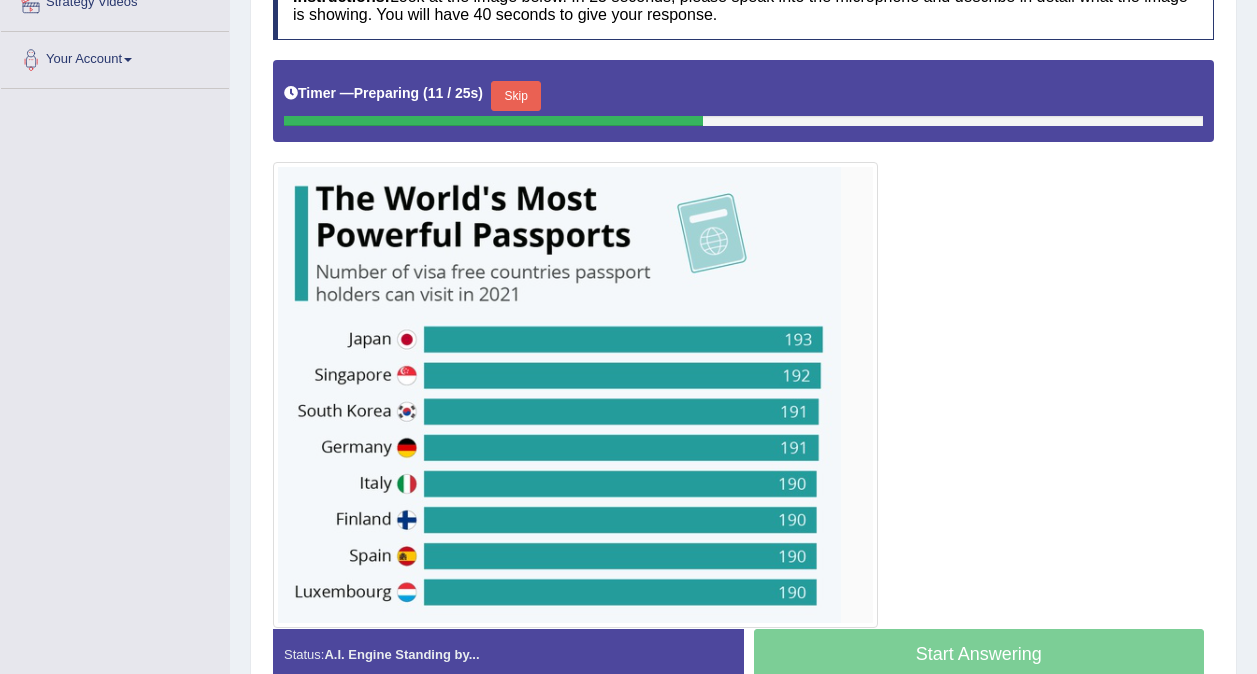 click on "Skip" at bounding box center [516, 96] 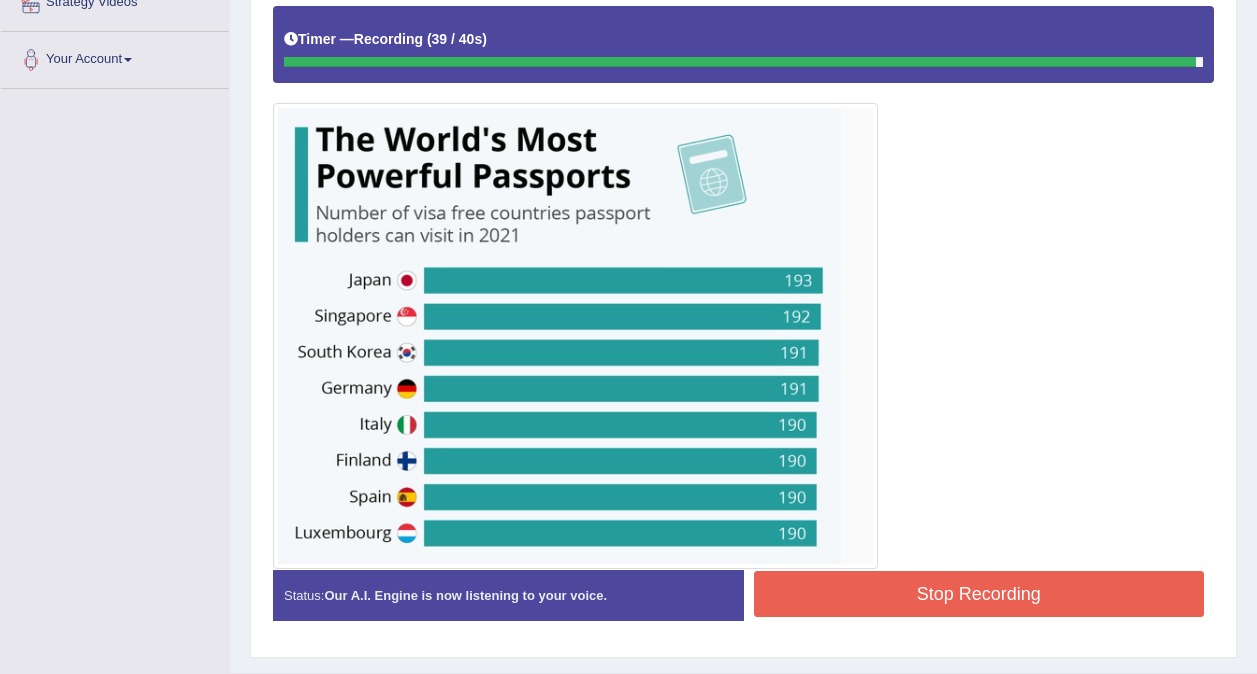 click on "Stop Recording" at bounding box center [979, 594] 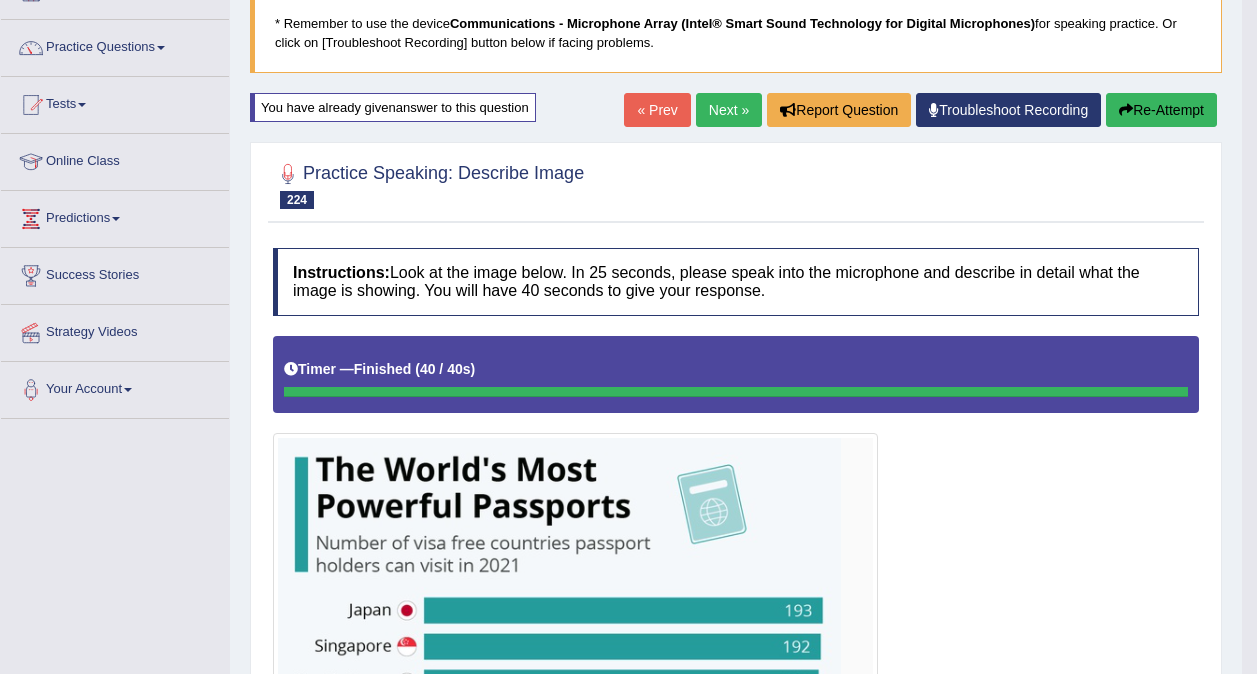 scroll, scrollTop: 135, scrollLeft: 0, axis: vertical 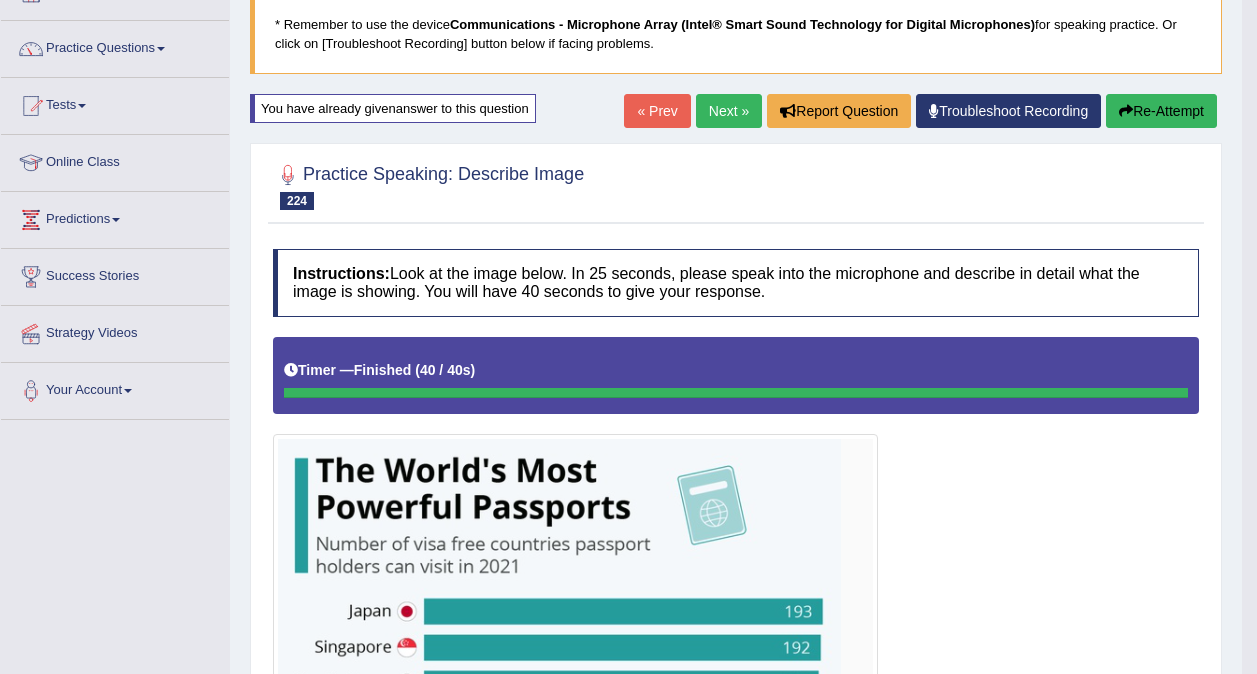 click on "Re-Attempt" at bounding box center [1161, 111] 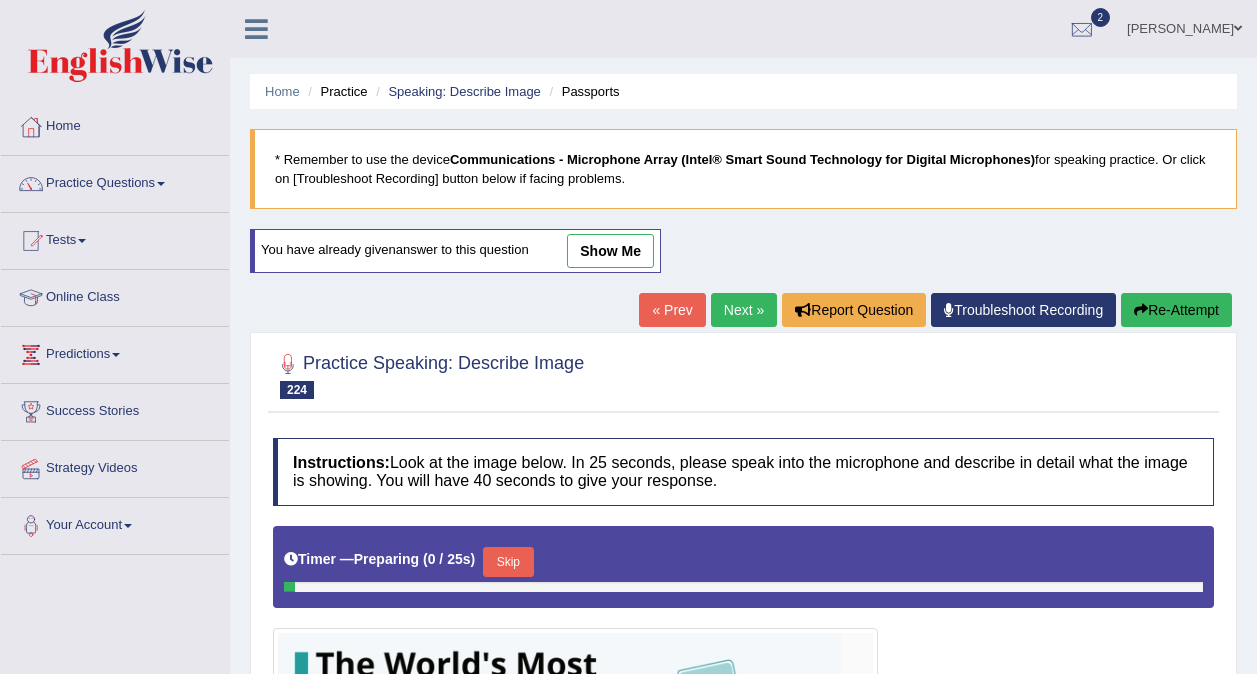 scroll, scrollTop: 135, scrollLeft: 0, axis: vertical 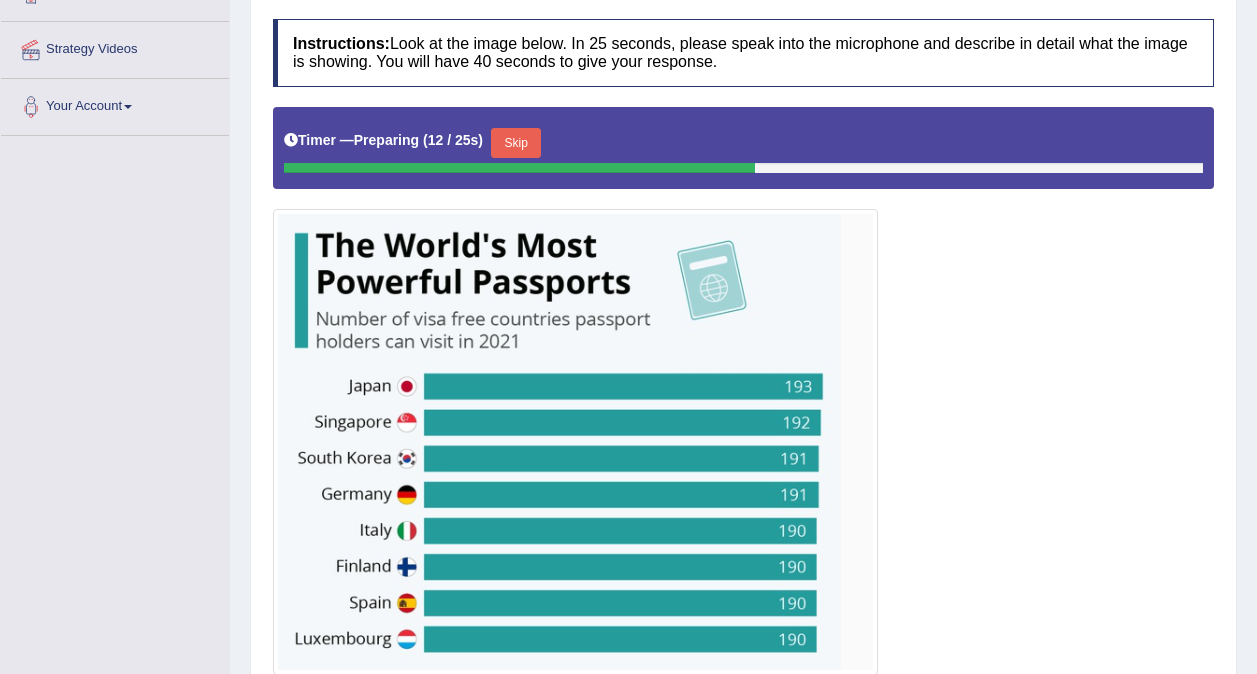 click on "Skip" at bounding box center [516, 143] 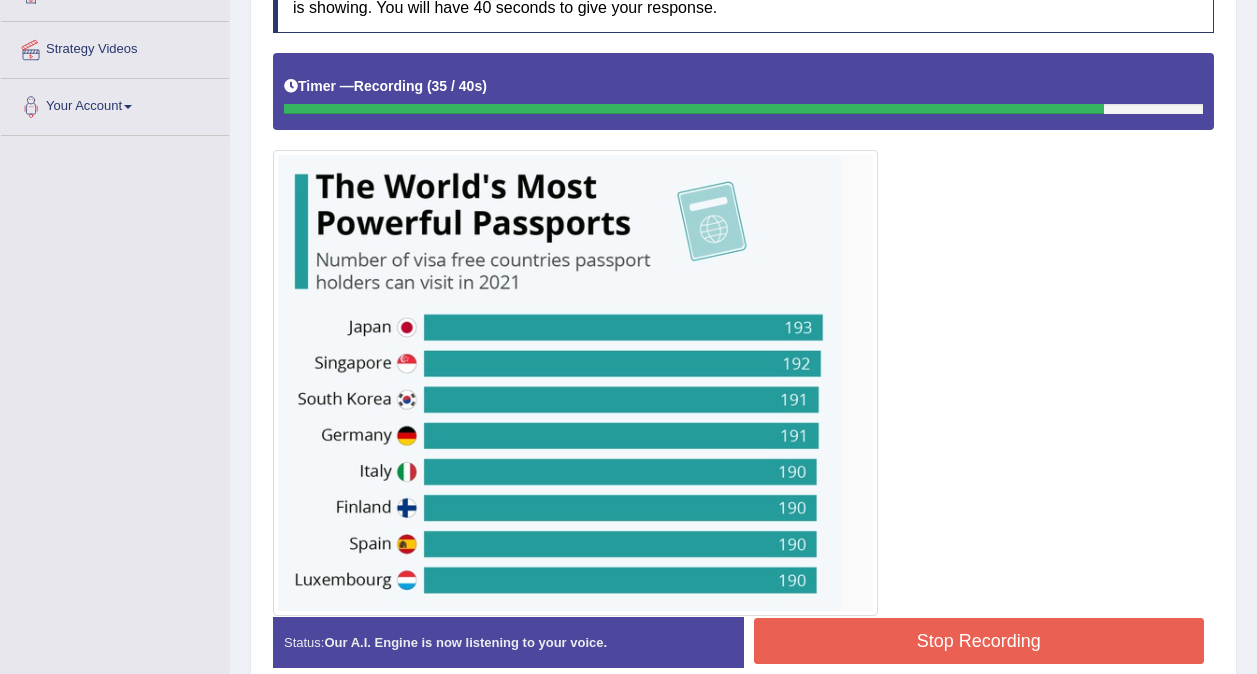 click on "Stop Recording" at bounding box center [979, 641] 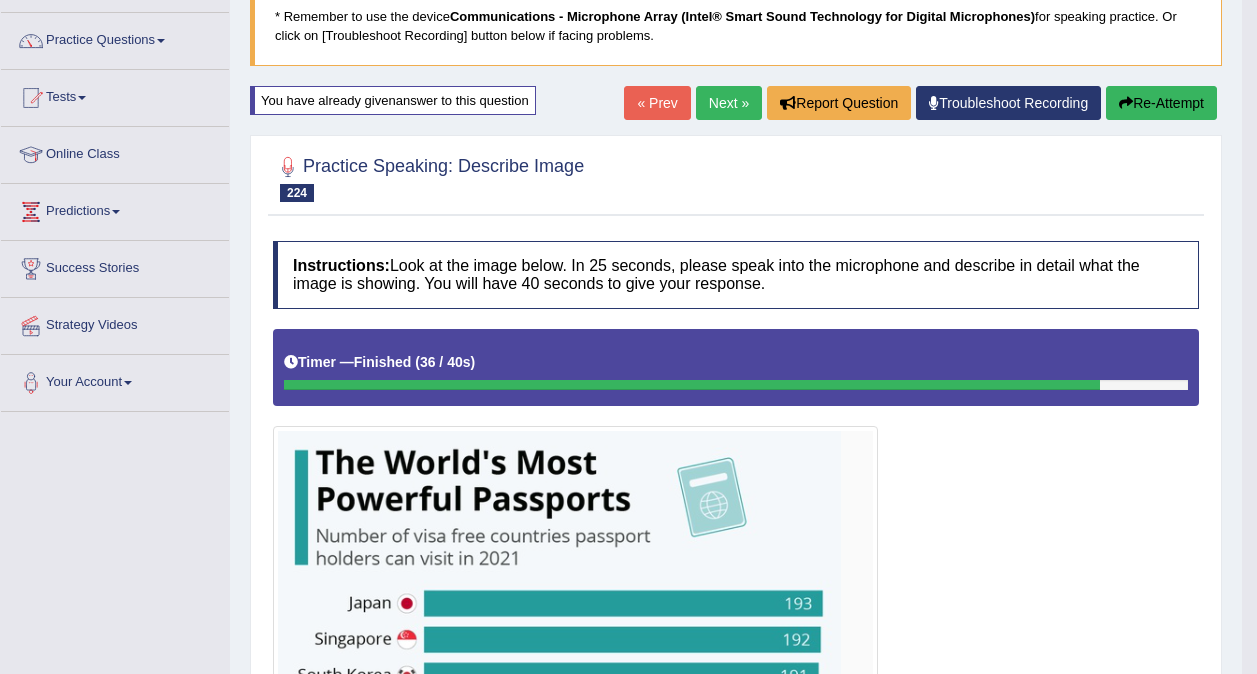 scroll, scrollTop: 141, scrollLeft: 0, axis: vertical 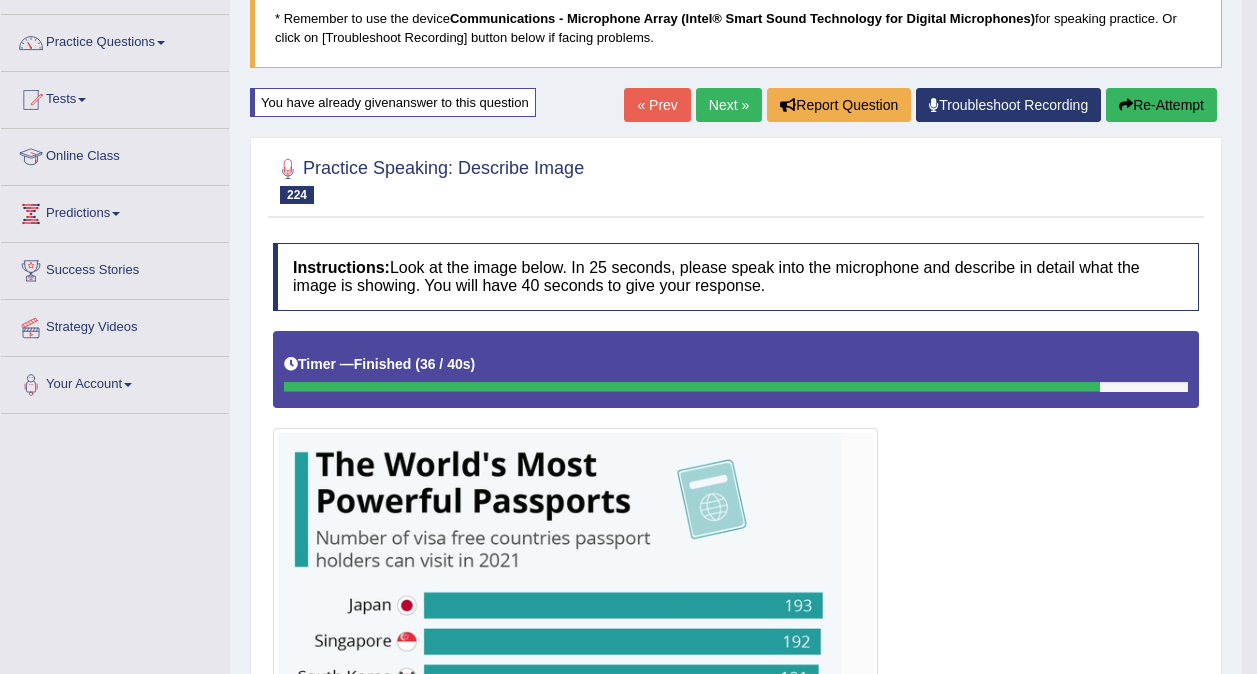 click on "Re-Attempt" at bounding box center [1161, 105] 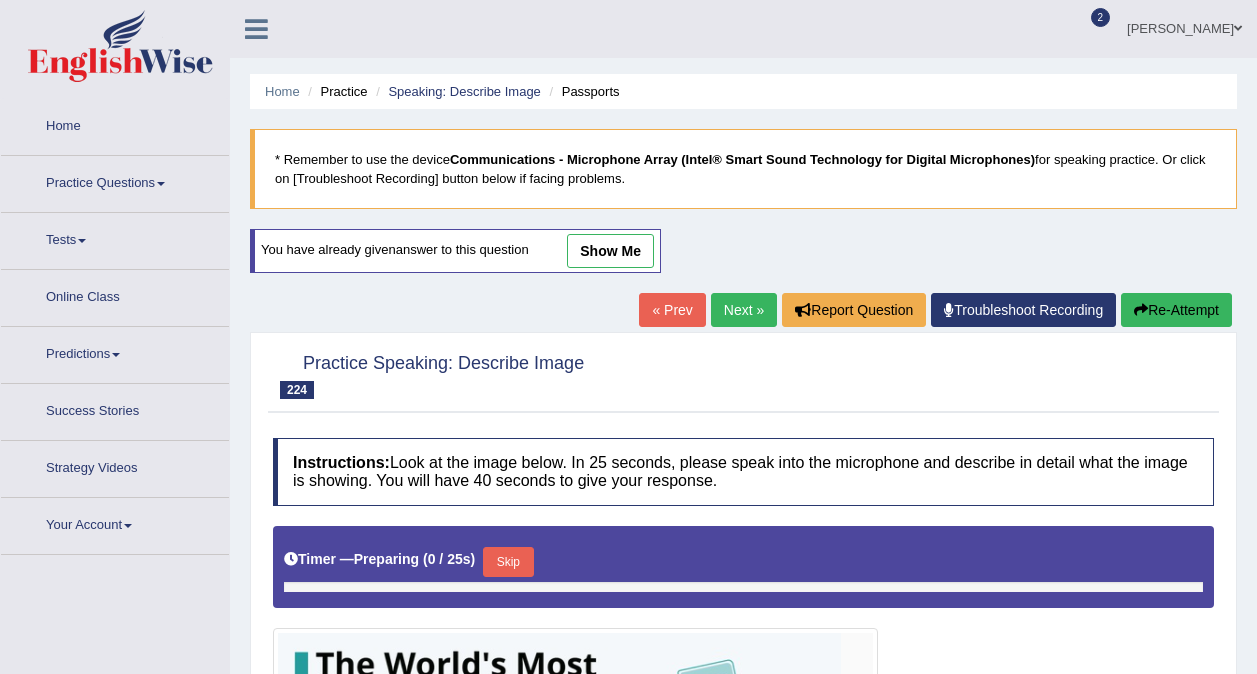 scroll, scrollTop: 141, scrollLeft: 0, axis: vertical 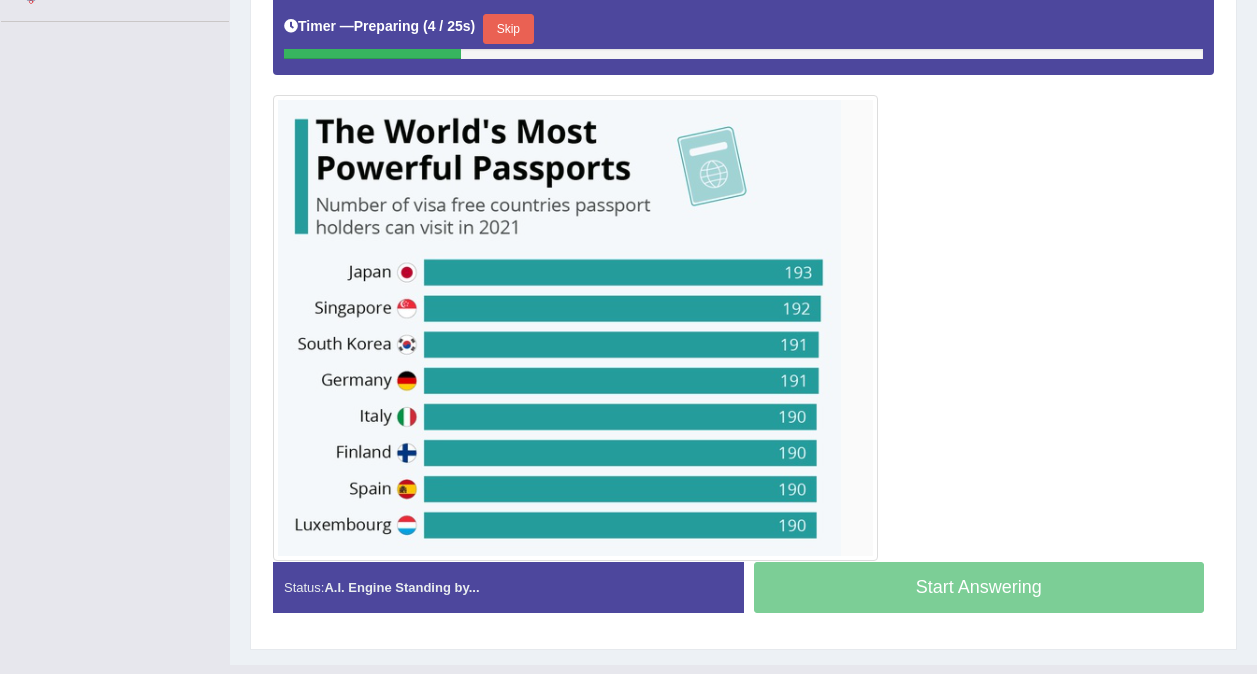 click on "Skip" at bounding box center [508, 29] 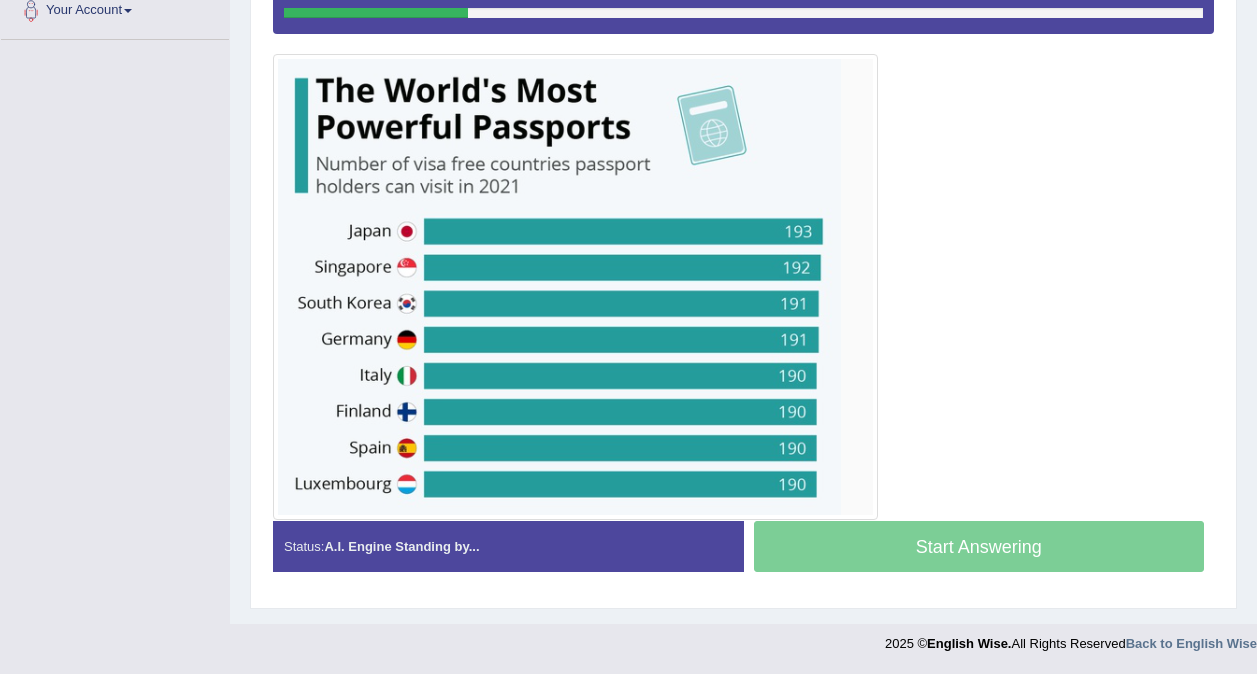 scroll, scrollTop: 516, scrollLeft: 0, axis: vertical 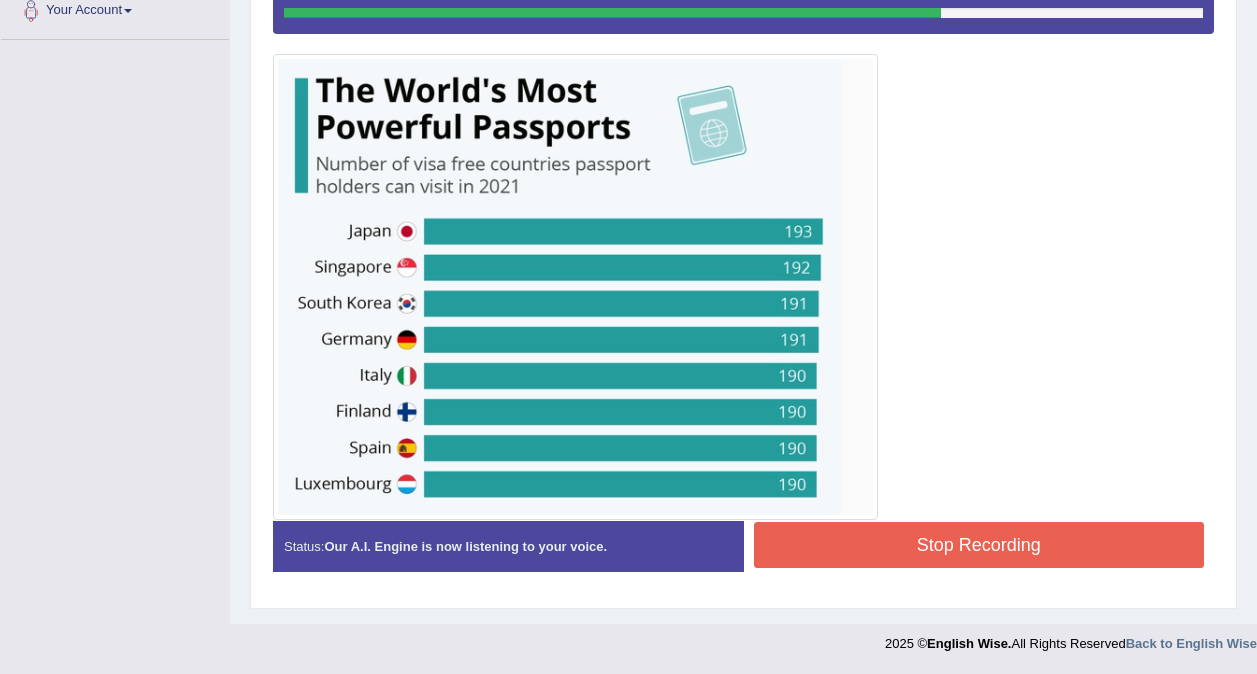 click on "Stop Recording" at bounding box center (979, 545) 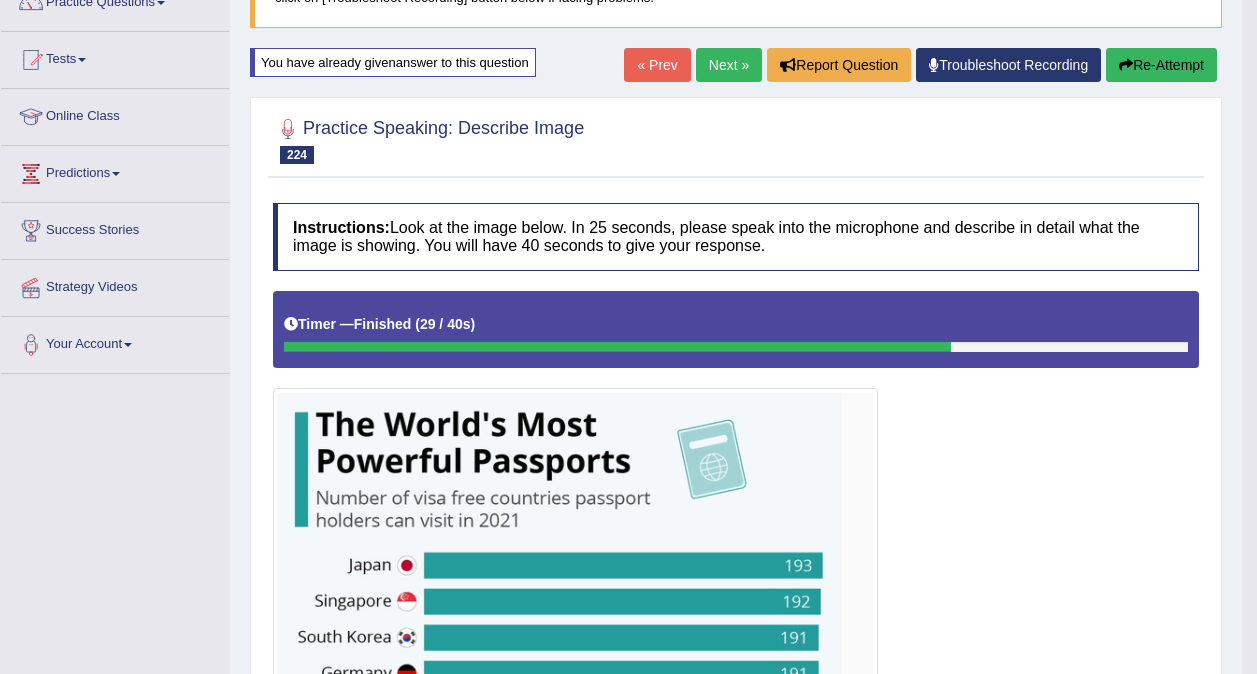 scroll, scrollTop: 180, scrollLeft: 0, axis: vertical 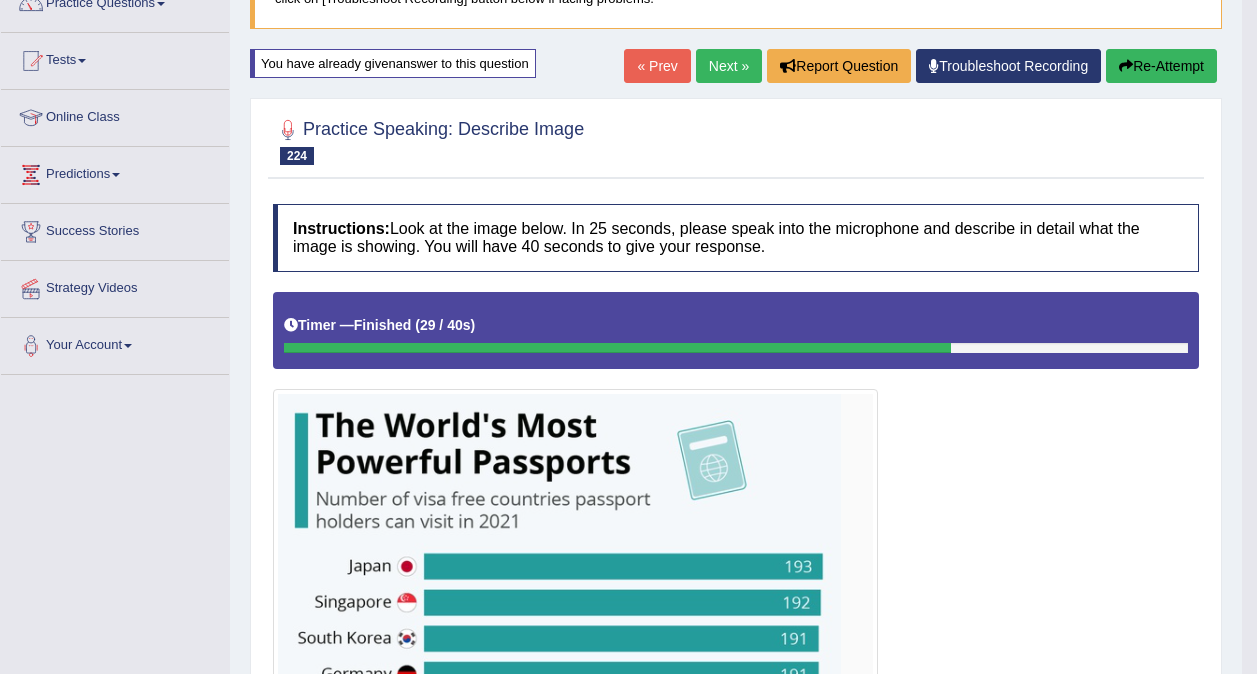 click on "Next »" at bounding box center (729, 66) 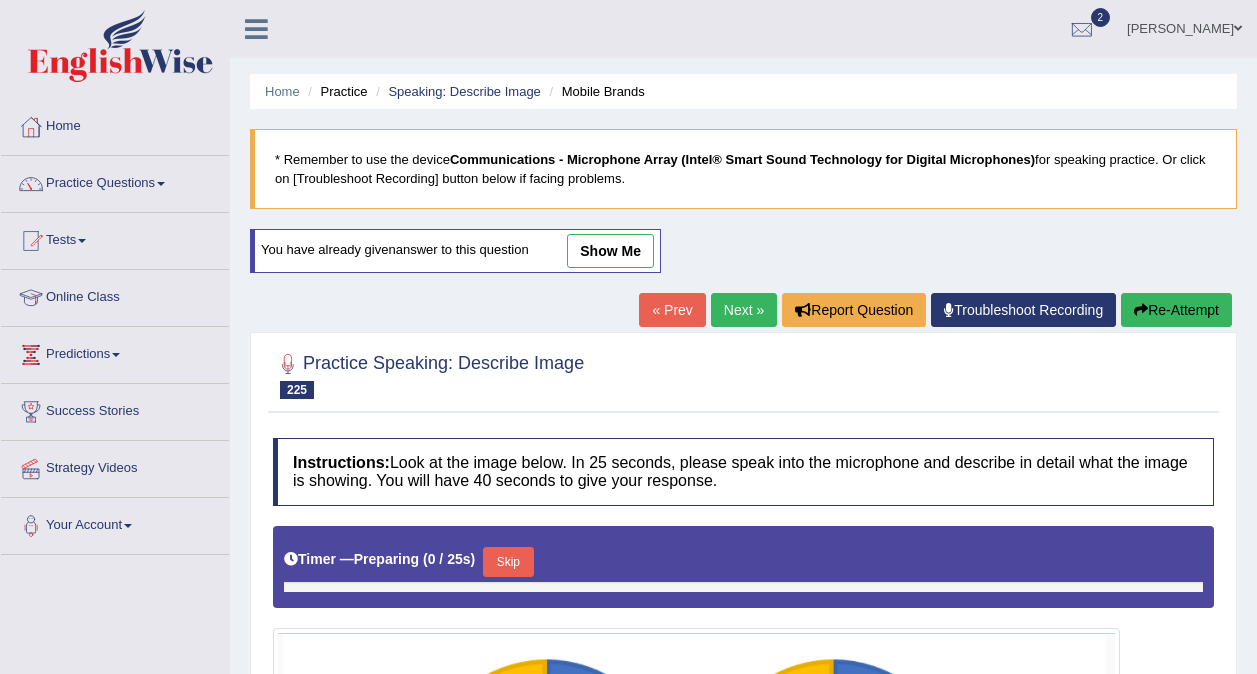 scroll, scrollTop: 0, scrollLeft: 0, axis: both 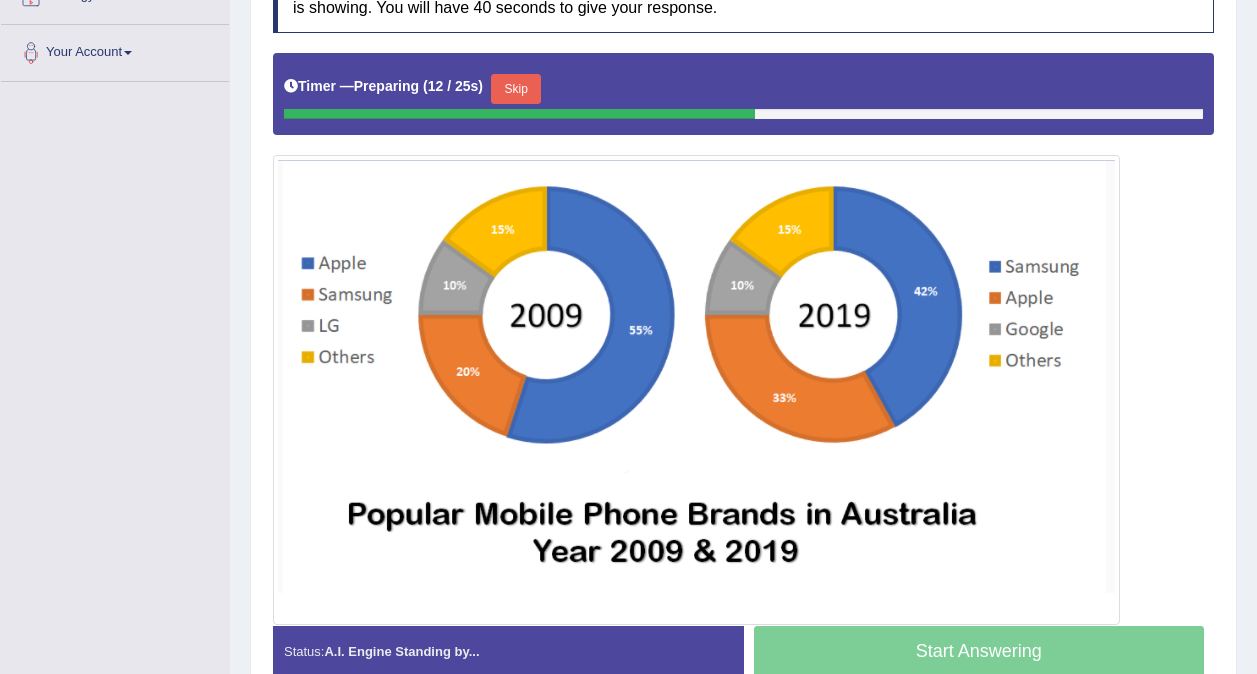 click on "Skip" at bounding box center (516, 89) 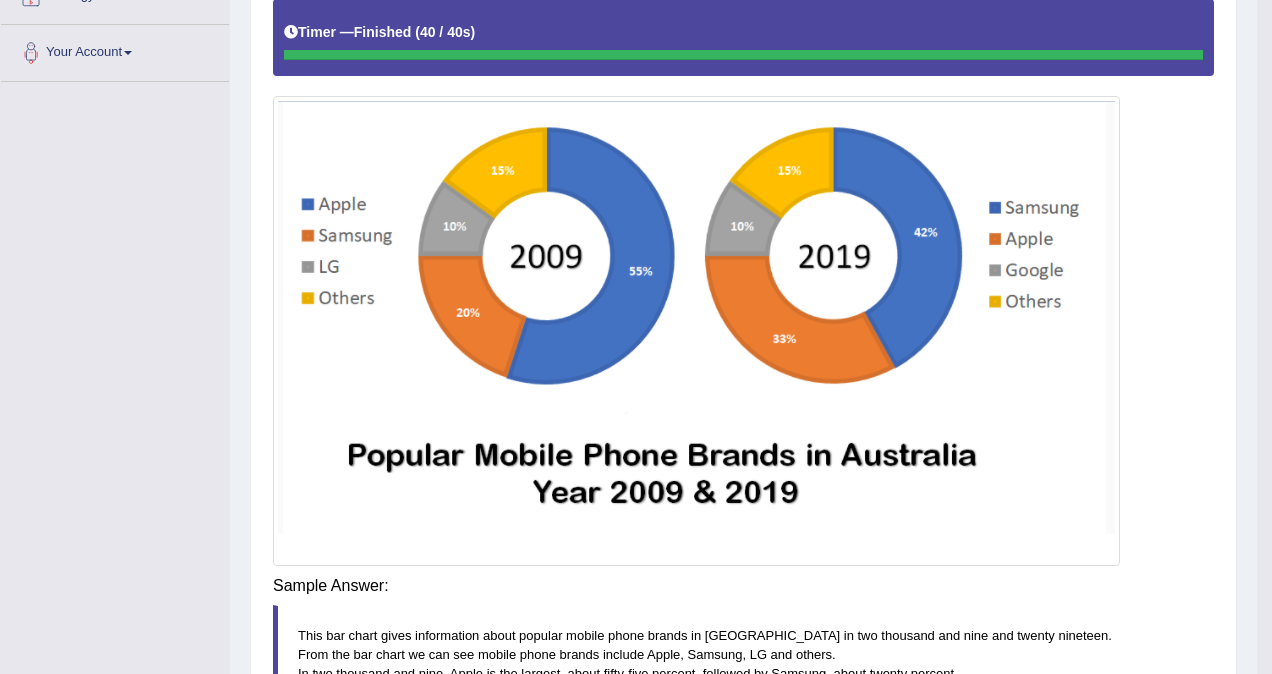 click on "Instructions:  Look at the image below. In 25 seconds, please speak into the microphone and describe in detail what the image is showing. You will have 40 seconds to give your response.
Timer —  Finished   ( 40 / 40s ) Created with Highcharts 7.1.2 Too low Too high Time Pitch meter: 0 10 20 30 40 Created with Highcharts 7.1.2 Great Too slow Too fast Time Speech pace meter: 0 10 20 30 40 Spoken Keywords: Voice Analysis: A.I. Scores:
5  / 5              Content
3.6  / 5              Oral fluency
3.6  / 5              Pronunciation
Your Response: Sample Answer: This bar chart gives information about popular mobile phone brands in Australia in two thousand and nine and twenty nineteen.
From the bar chart we can see mobile phone brands include Apple, Samsung, LG and others.
In twenty nineteen, Apple declines to thirty-three percent, and Samsung rises to forty-two percent." at bounding box center (743, 400) 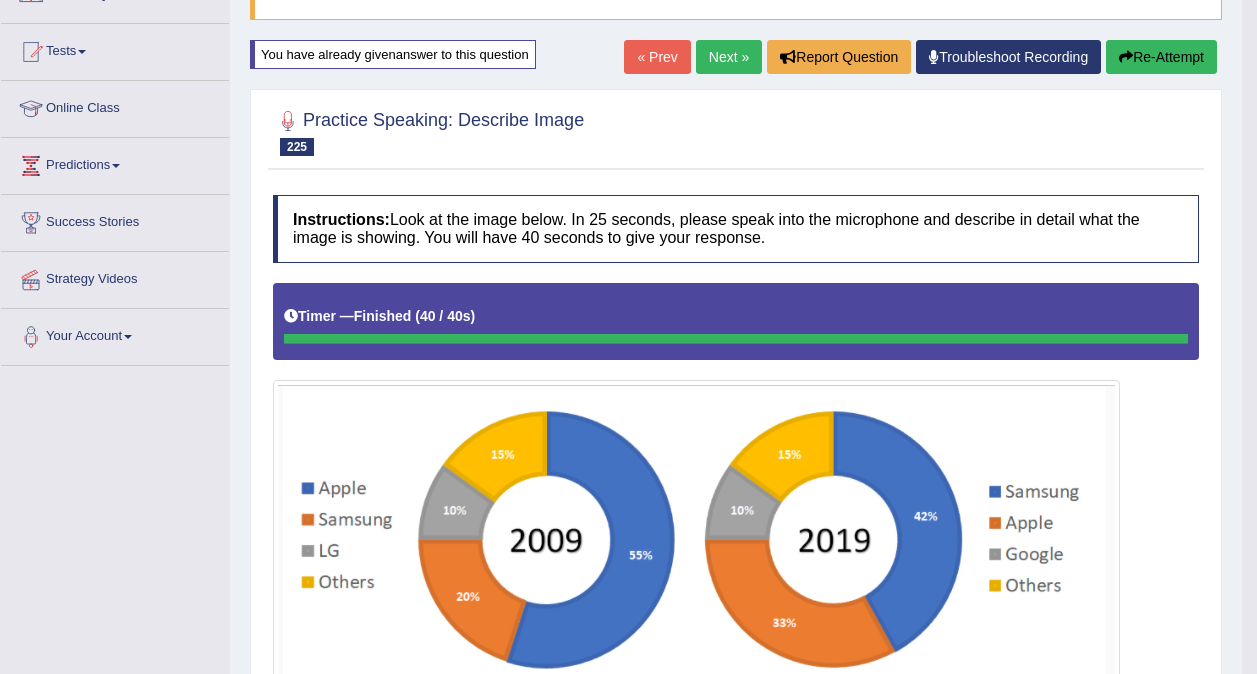 scroll, scrollTop: 184, scrollLeft: 0, axis: vertical 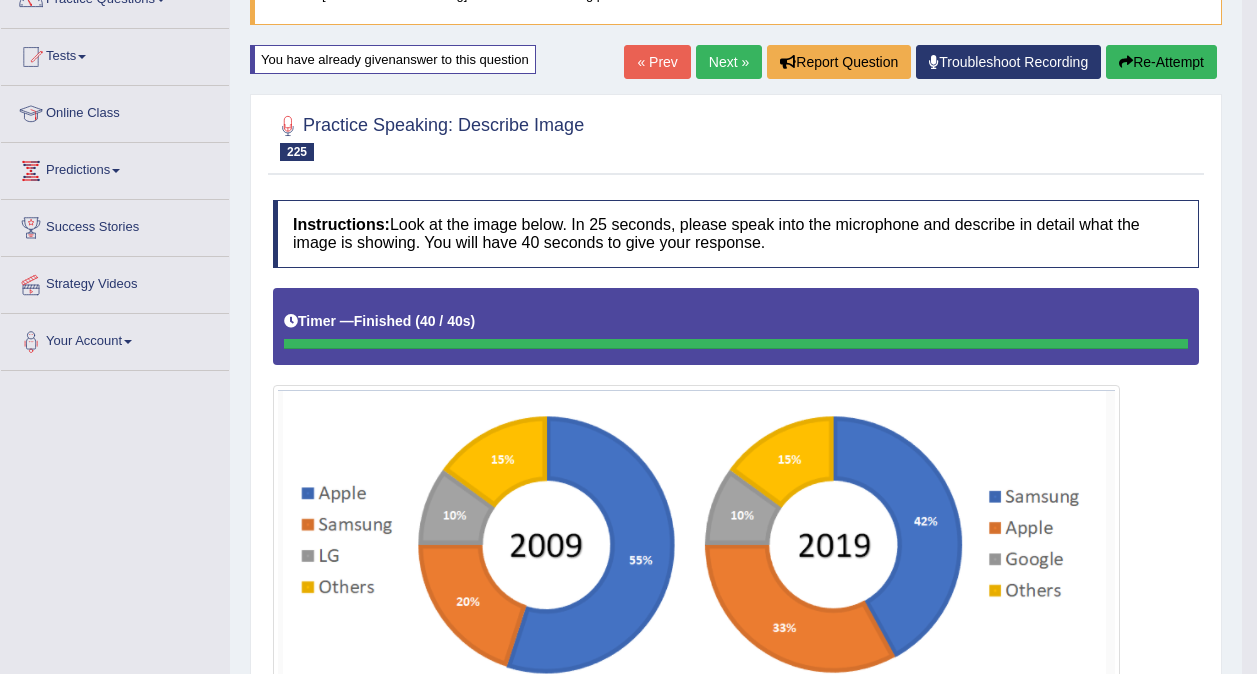click on "Next »" at bounding box center [729, 62] 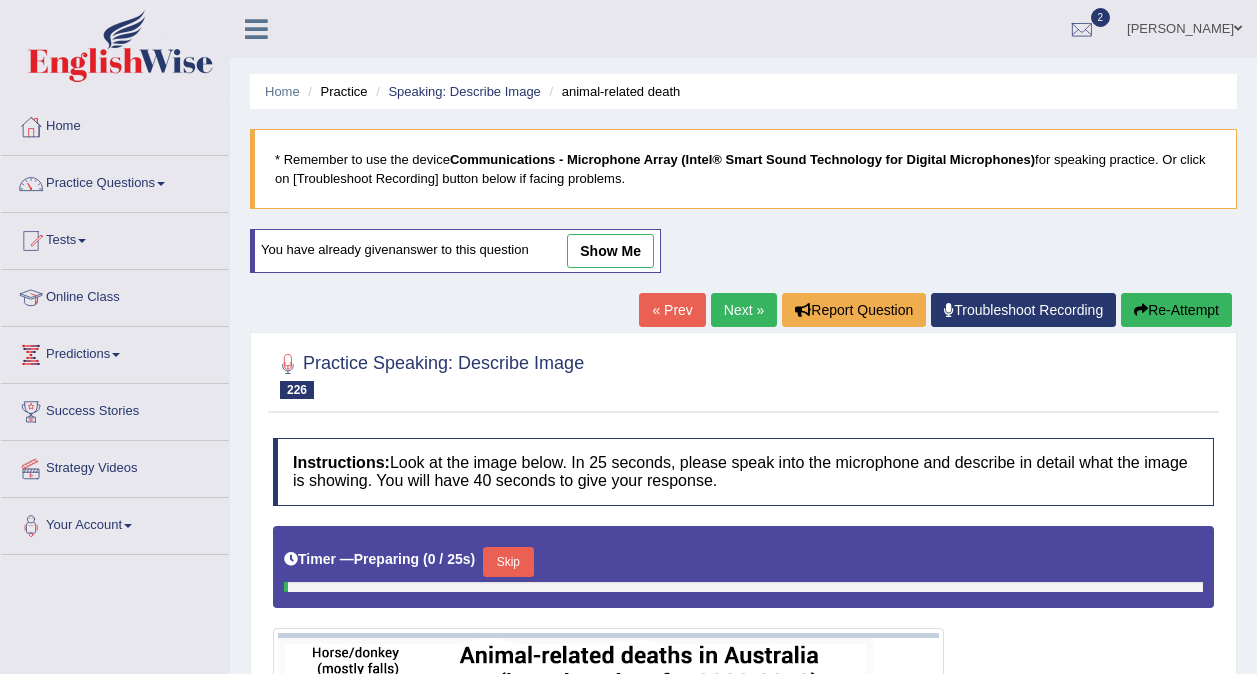 scroll, scrollTop: 0, scrollLeft: 0, axis: both 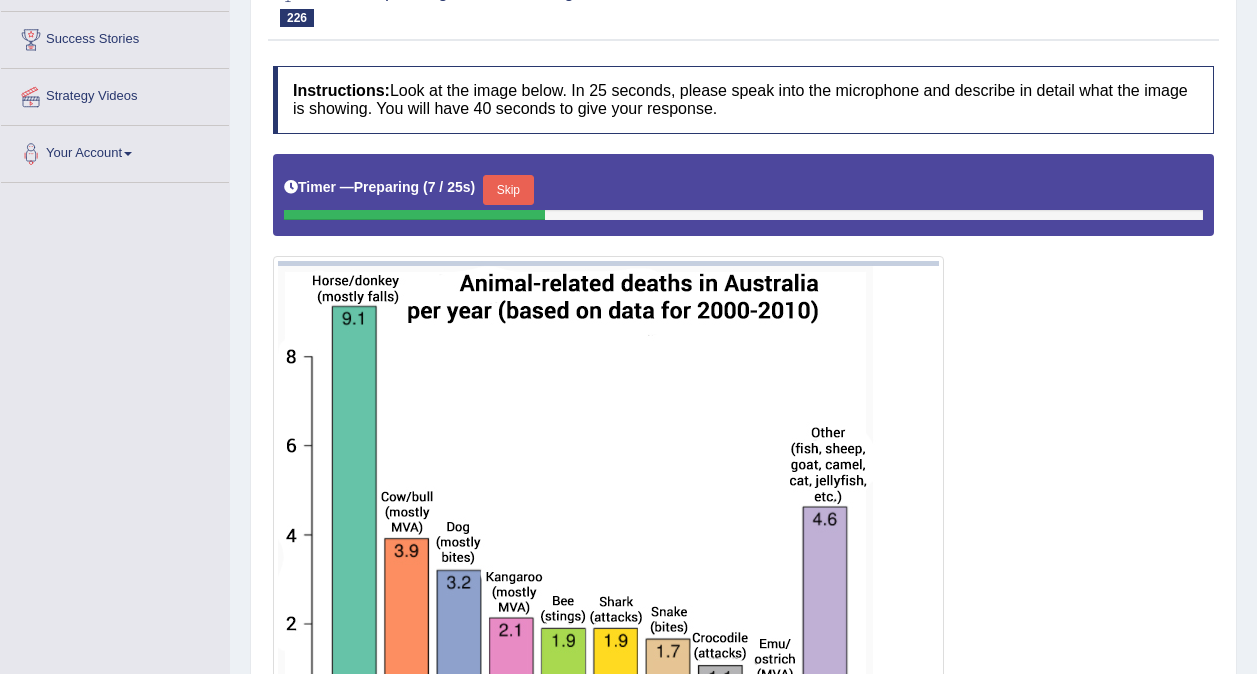 click on "Skip" at bounding box center [508, 190] 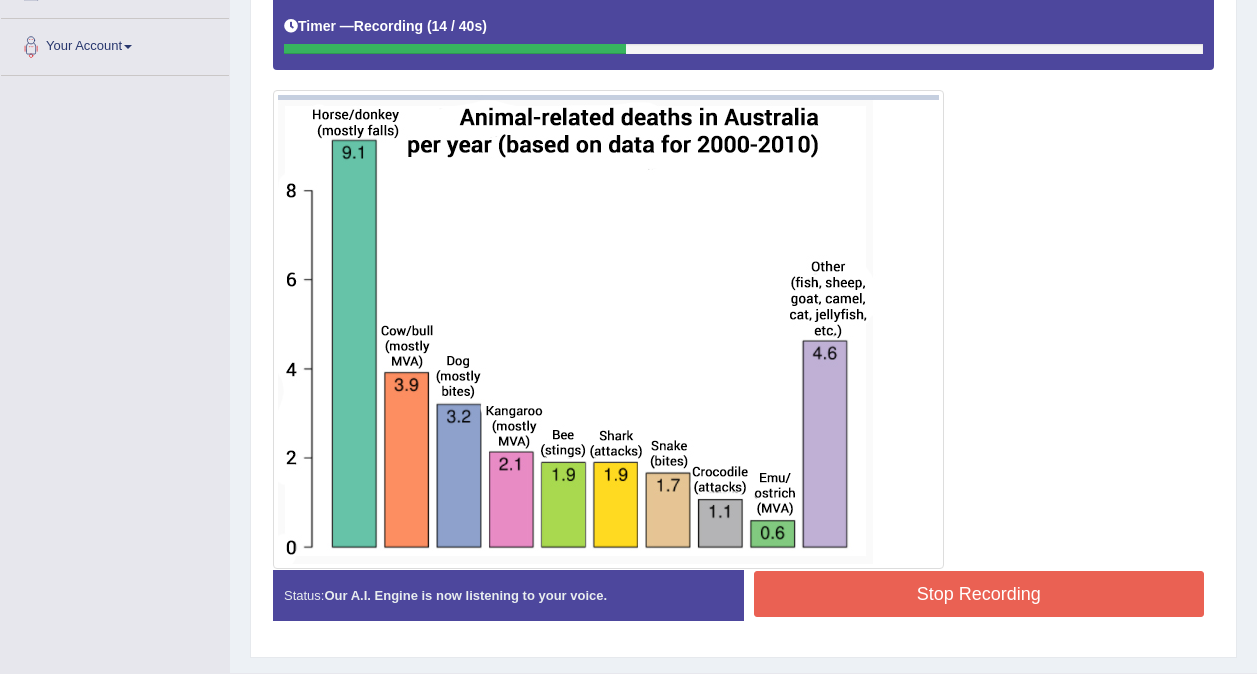 scroll, scrollTop: 481, scrollLeft: 0, axis: vertical 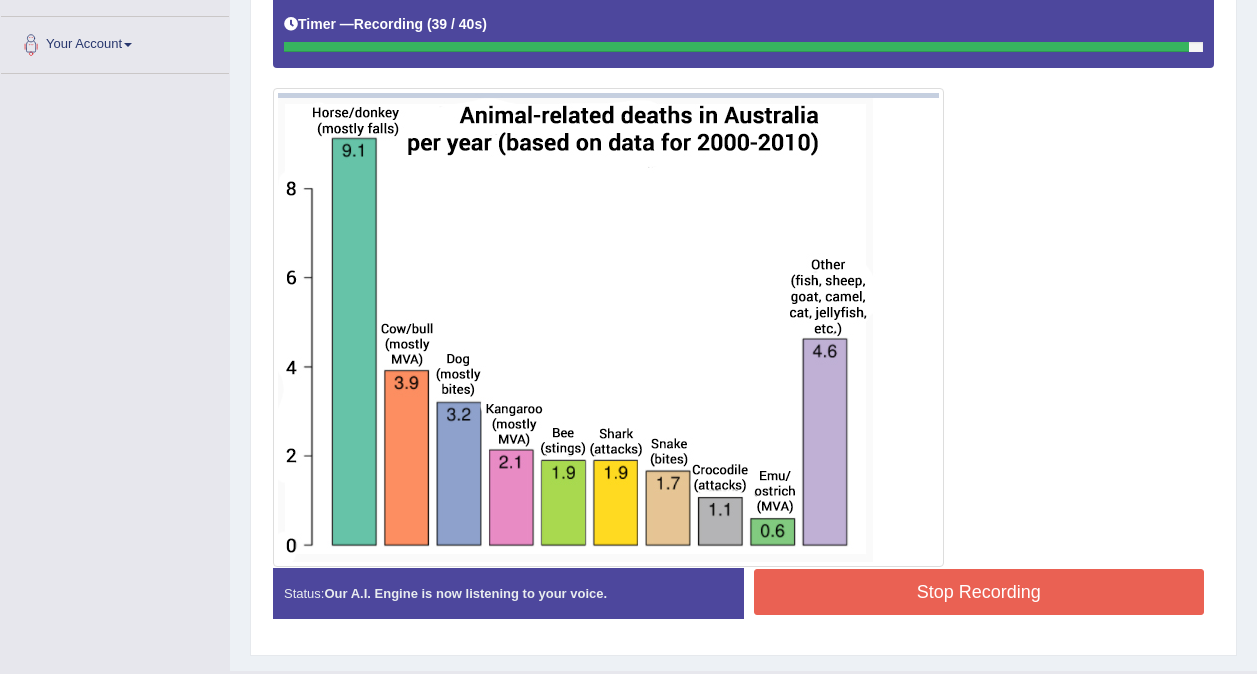 click on "Stop Recording" at bounding box center (979, 592) 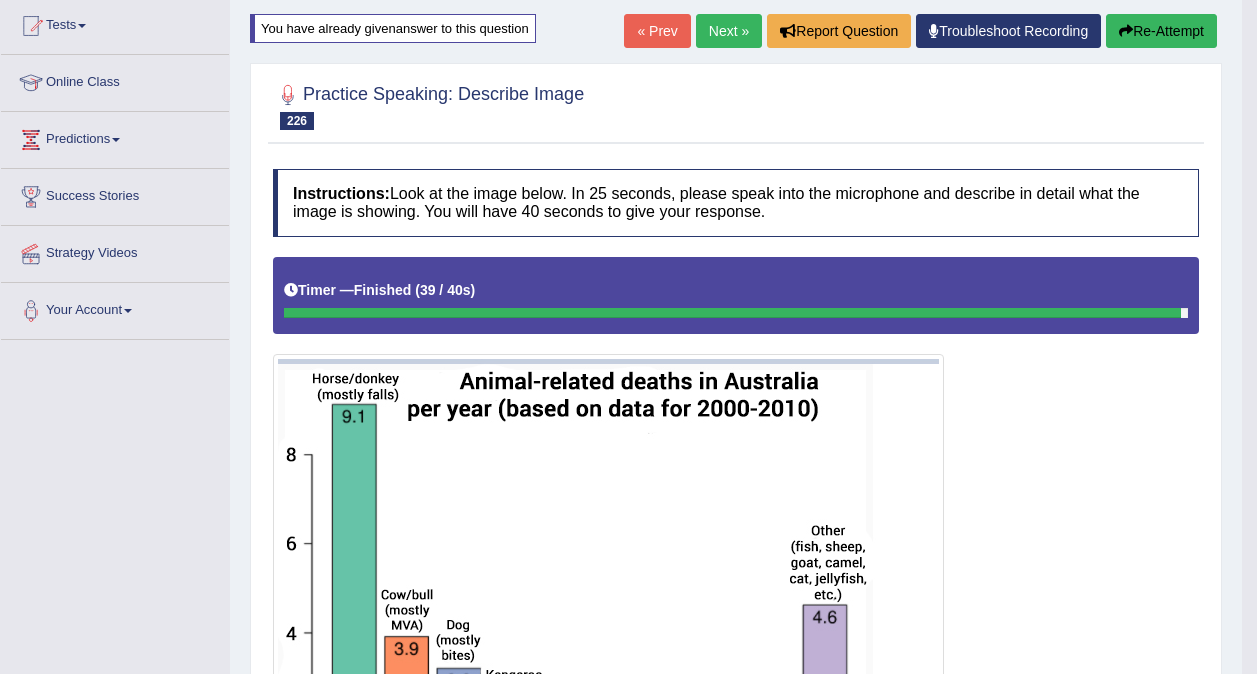 scroll, scrollTop: 214, scrollLeft: 0, axis: vertical 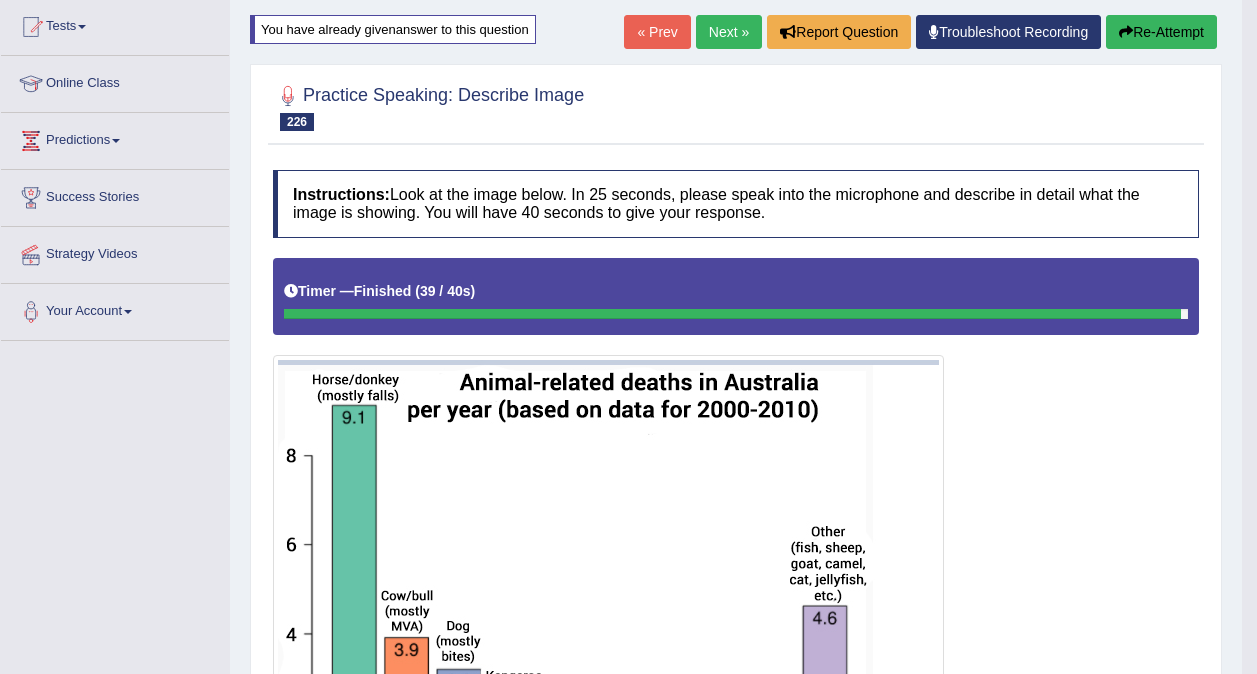 click on "Next »" at bounding box center [729, 32] 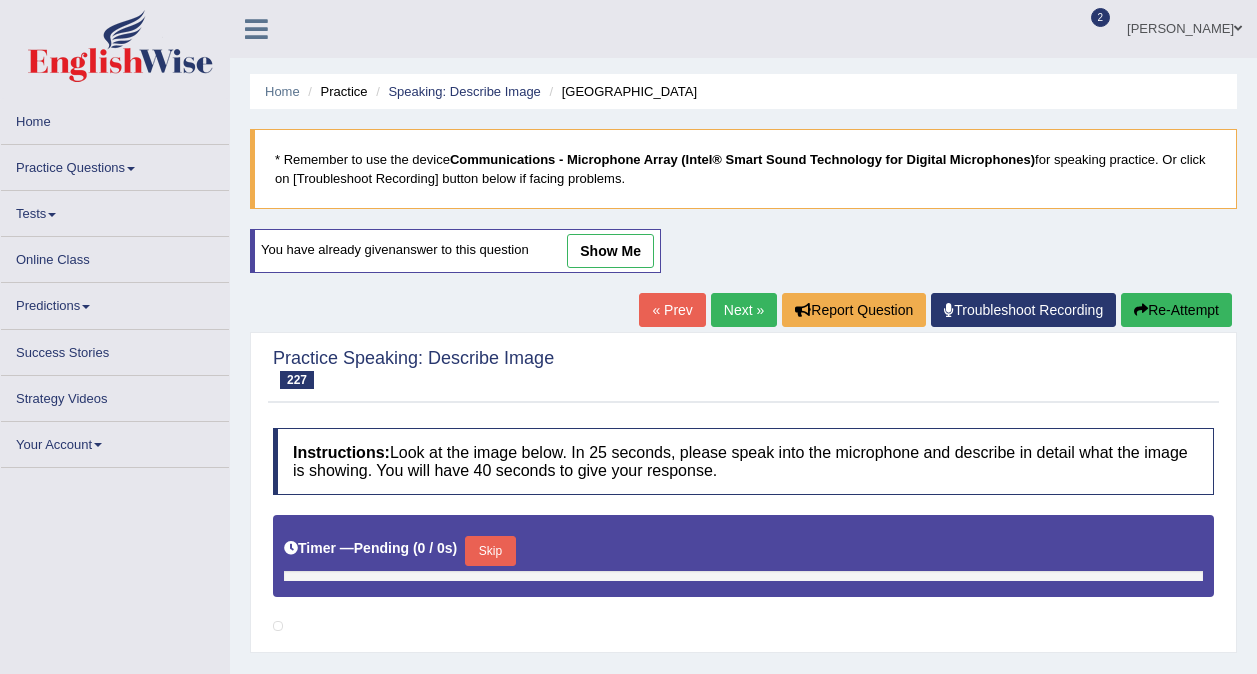 scroll, scrollTop: 0, scrollLeft: 0, axis: both 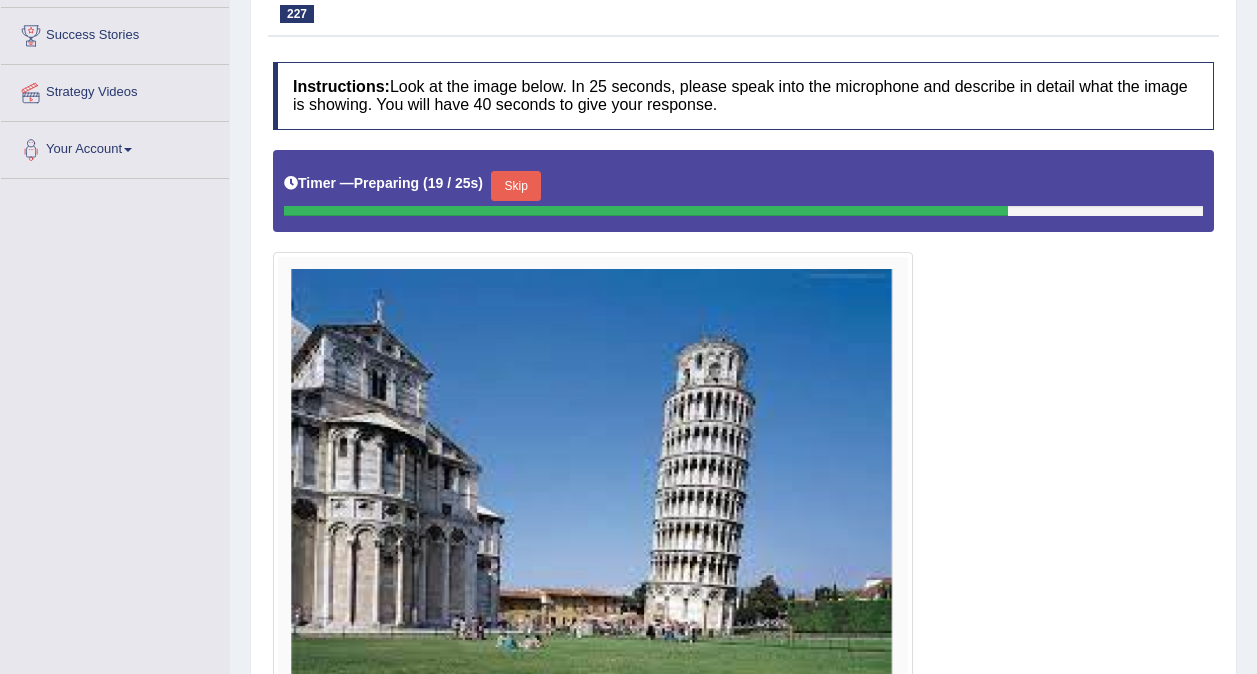 click on "Skip" at bounding box center (516, 186) 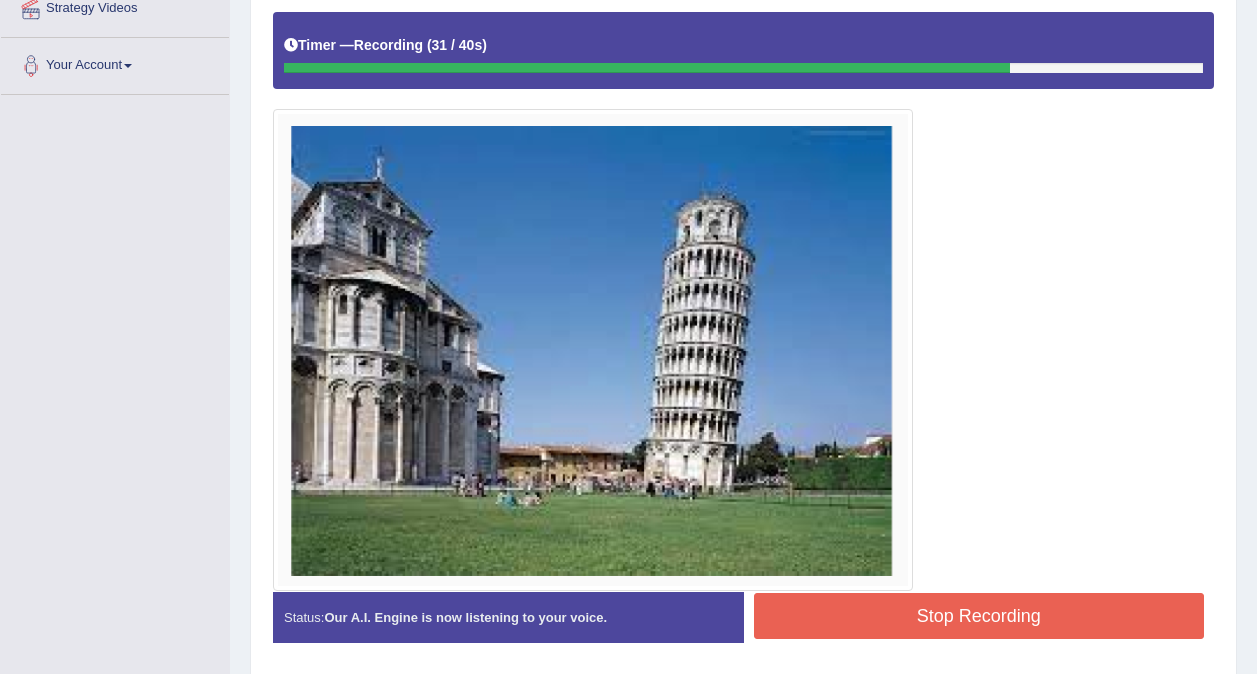 scroll, scrollTop: 448, scrollLeft: 0, axis: vertical 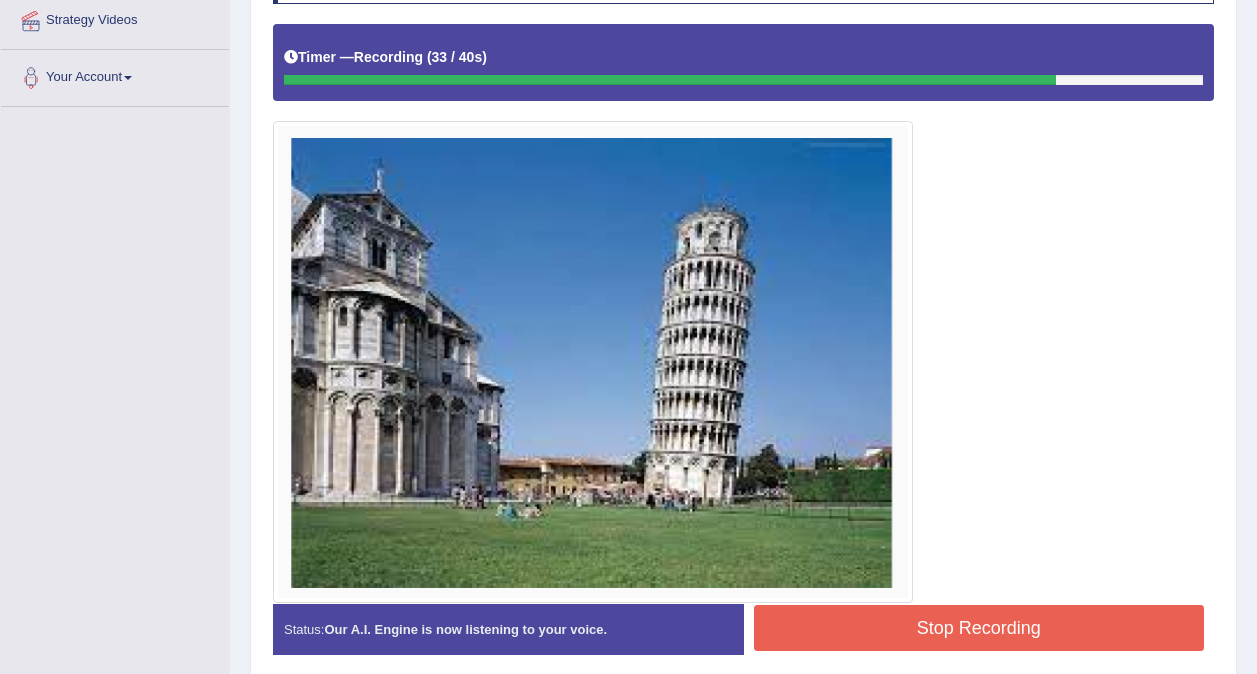 click on "Stop Recording" at bounding box center (979, 628) 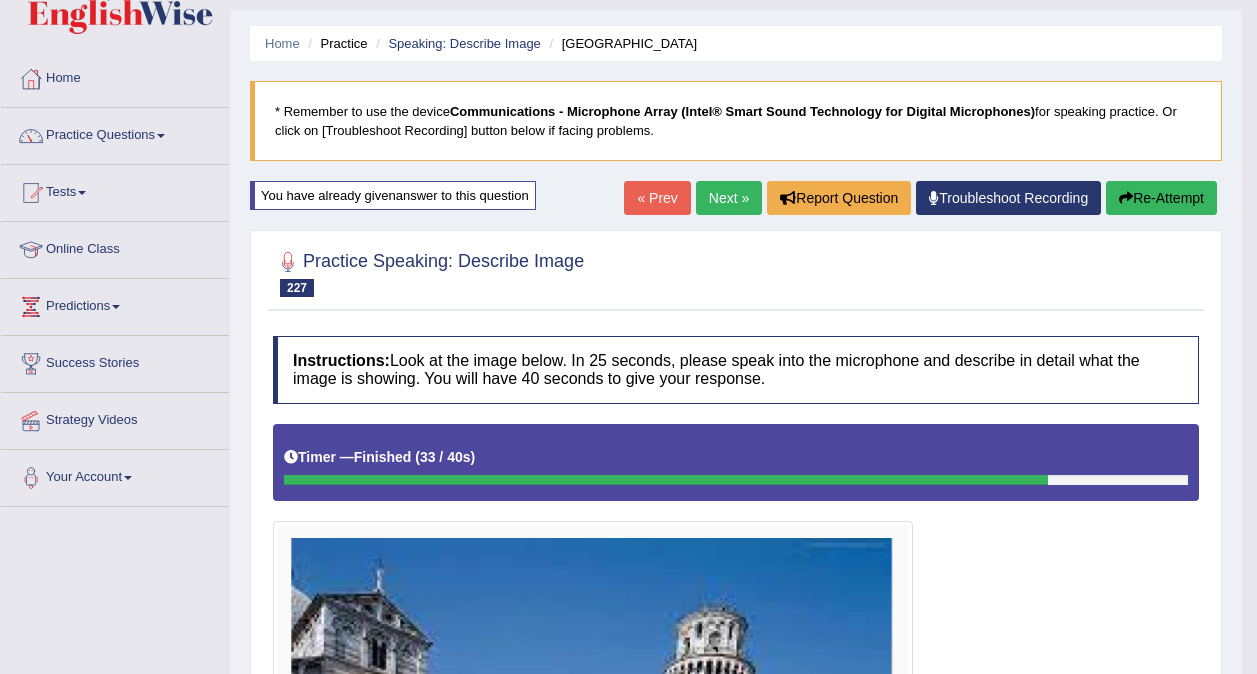 scroll, scrollTop: 0, scrollLeft: 0, axis: both 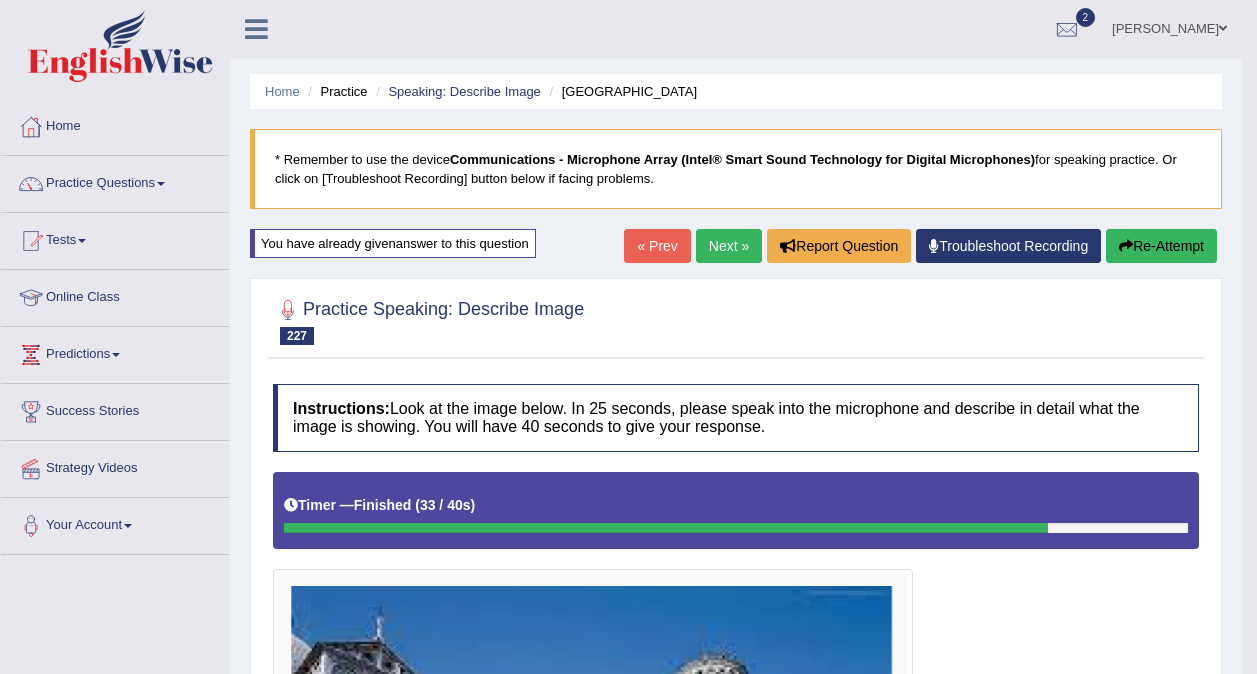 click on "Next »" at bounding box center (729, 246) 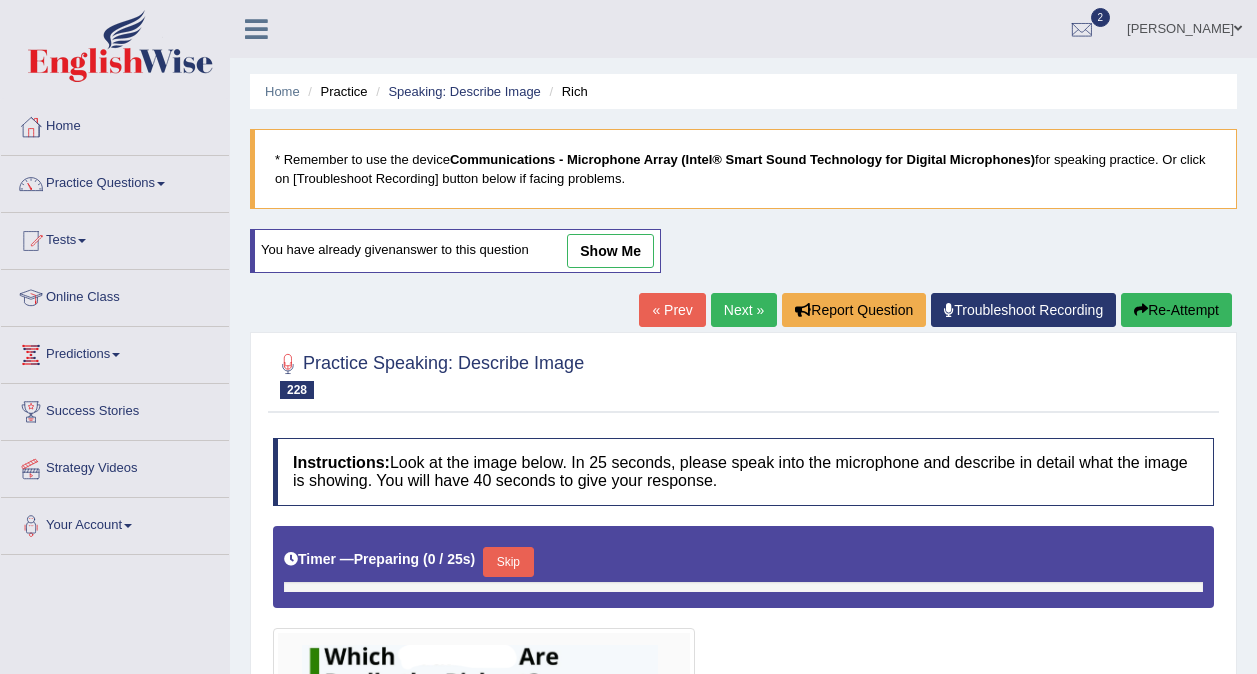 scroll, scrollTop: 0, scrollLeft: 0, axis: both 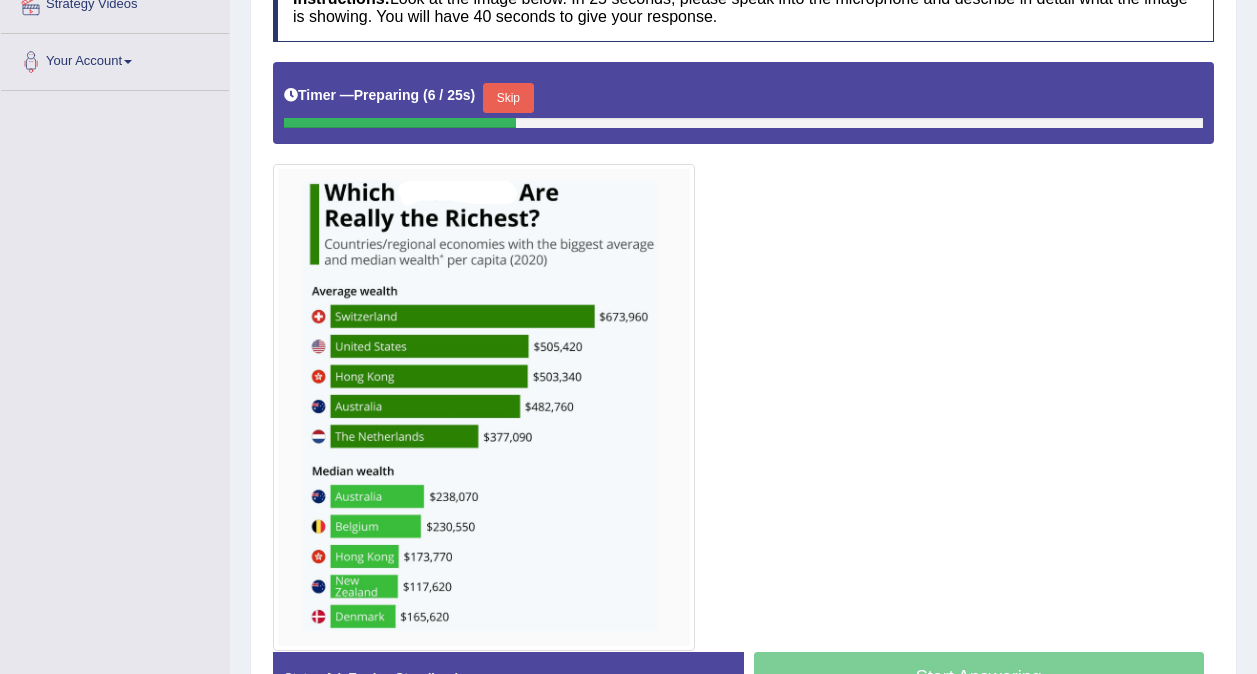 click on "Skip" at bounding box center [508, 98] 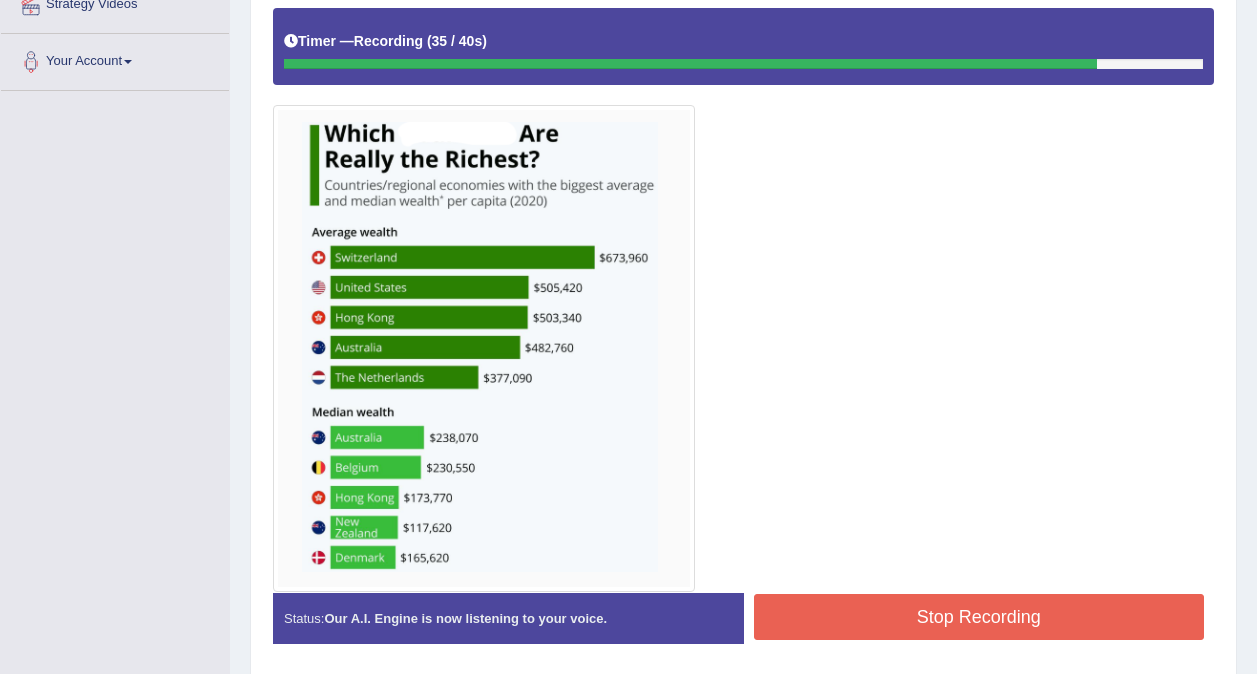 click on "Stop Recording" at bounding box center (979, 617) 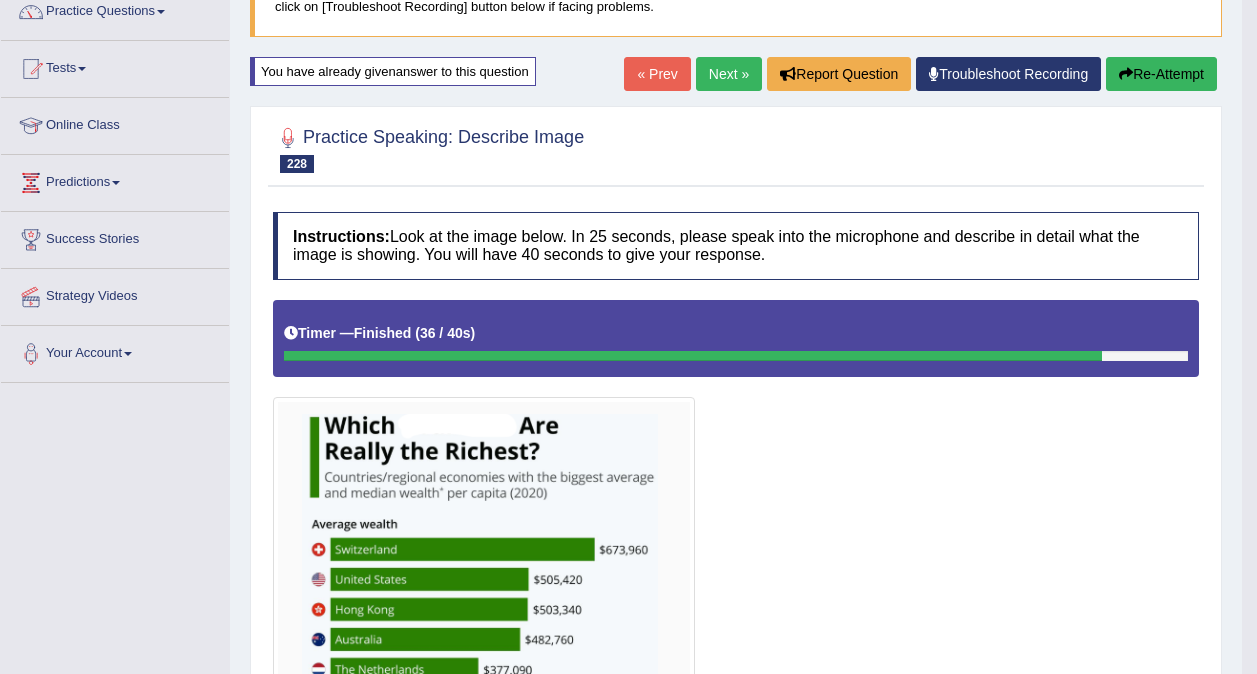 scroll, scrollTop: 171, scrollLeft: 0, axis: vertical 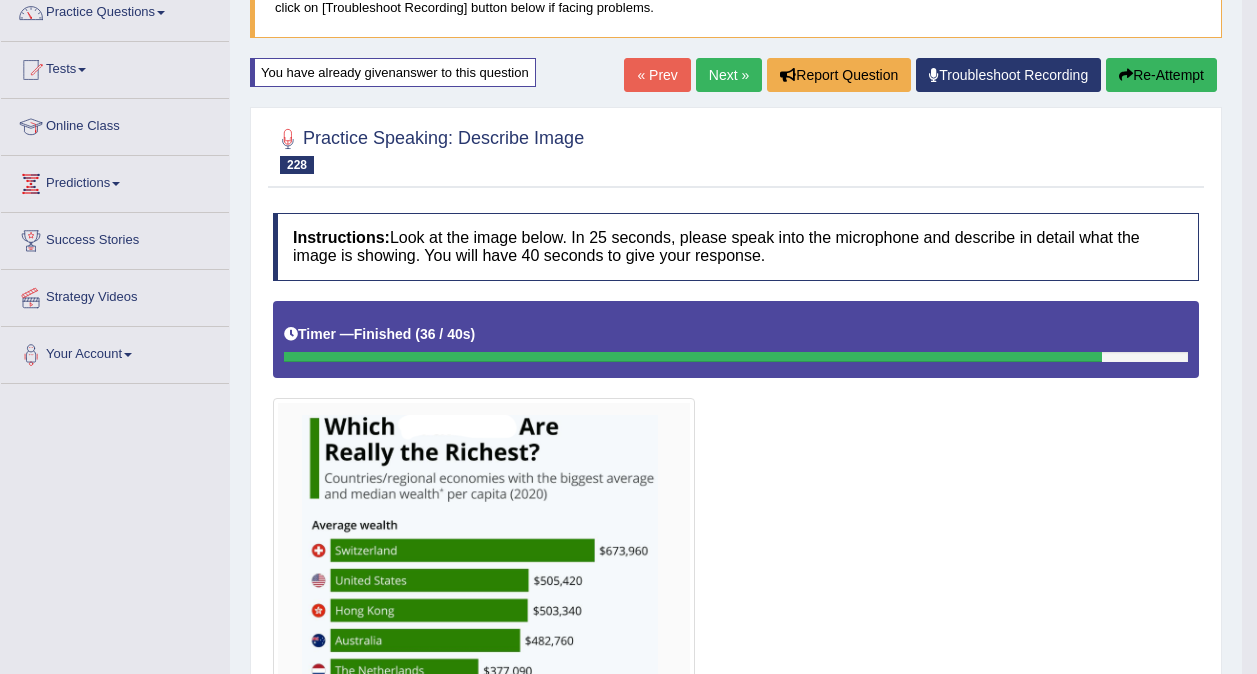 click on "Next »" at bounding box center (729, 75) 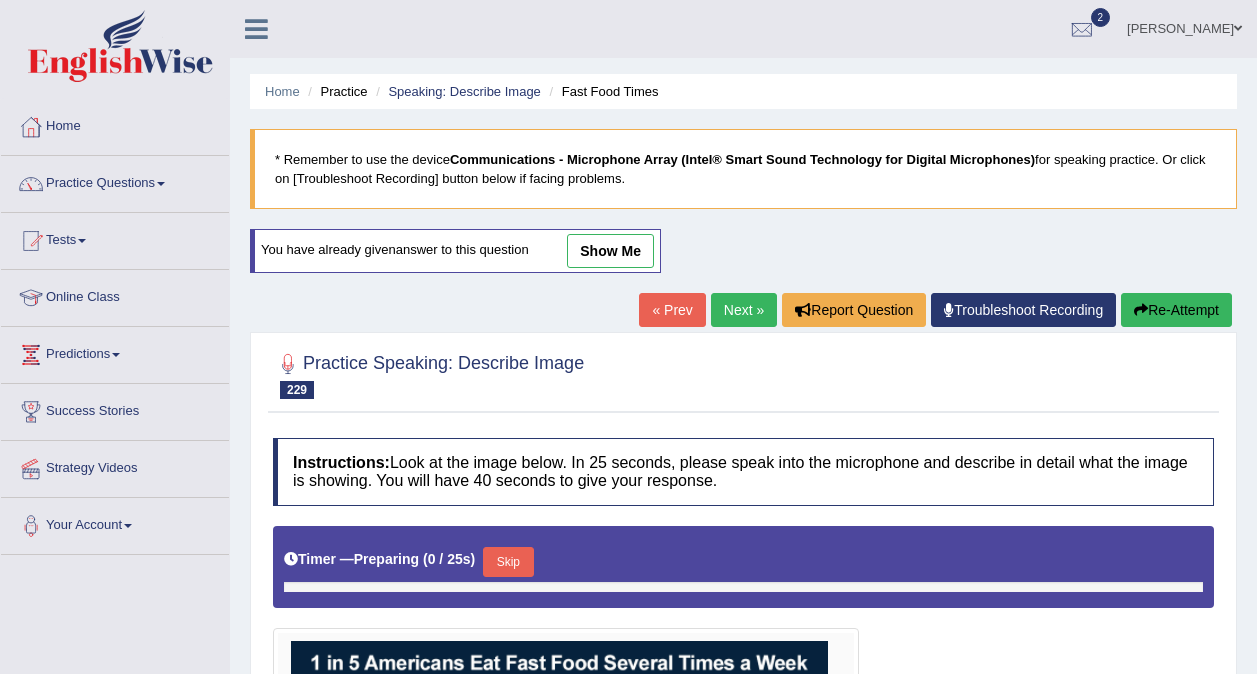 scroll, scrollTop: 0, scrollLeft: 0, axis: both 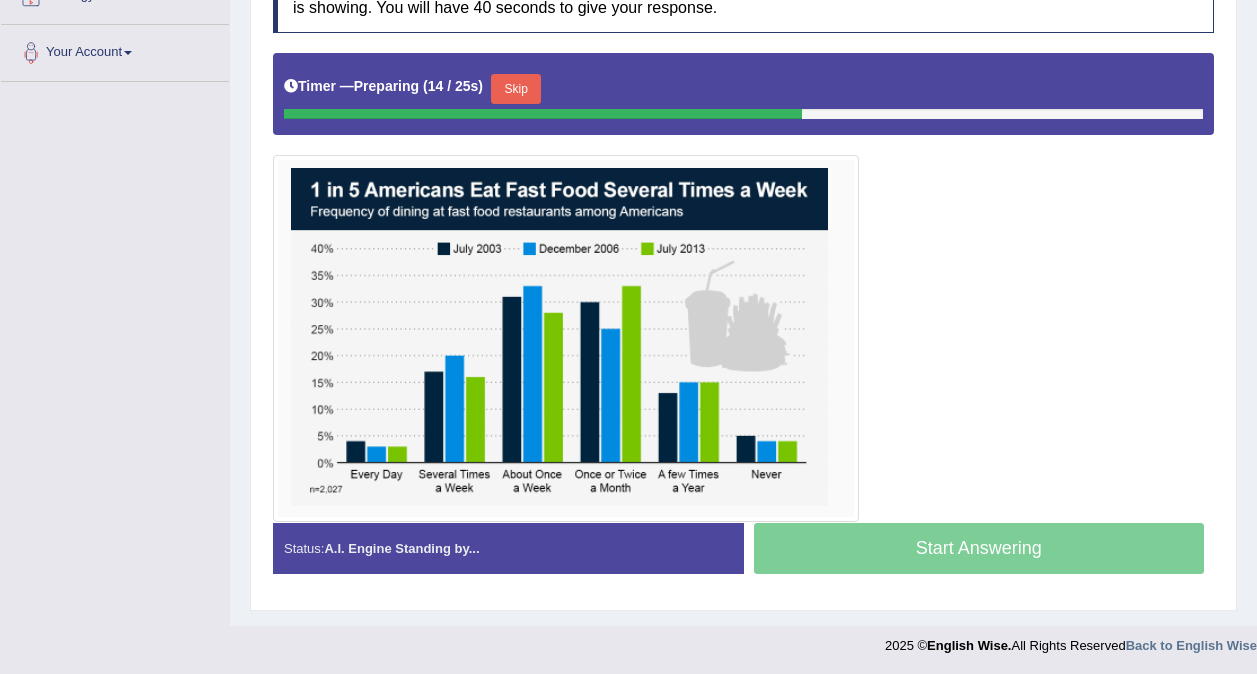 click on "Skip" at bounding box center [516, 89] 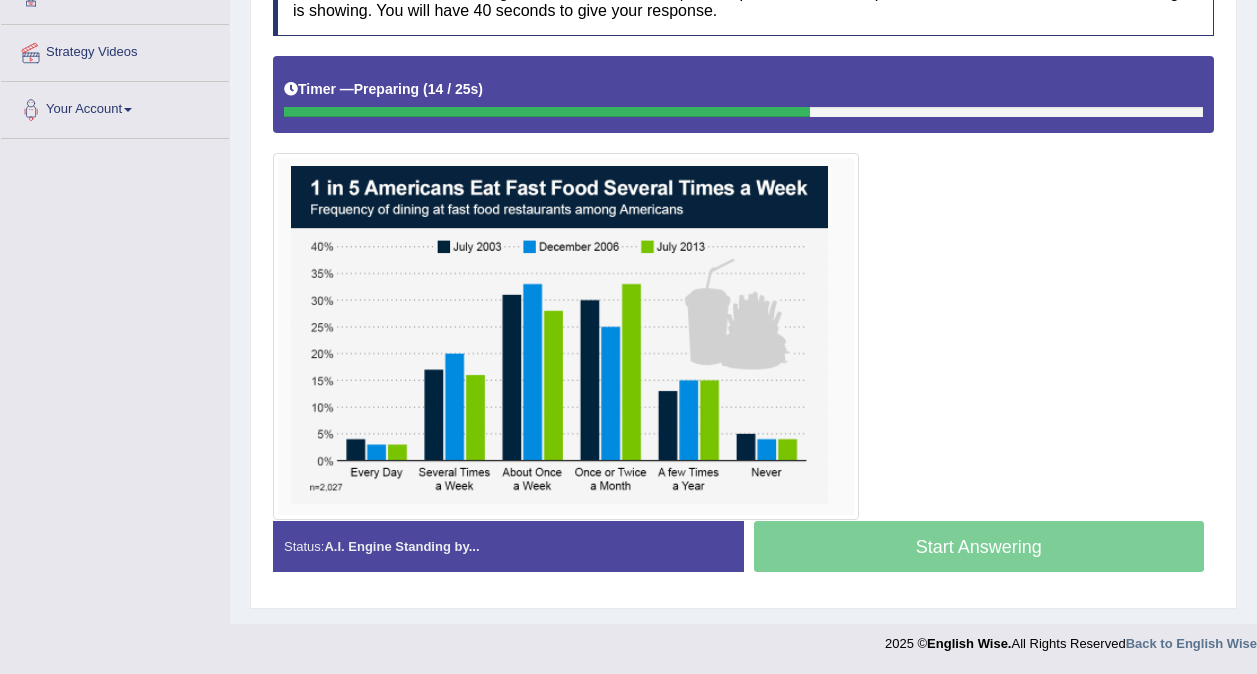 scroll, scrollTop: 417, scrollLeft: 0, axis: vertical 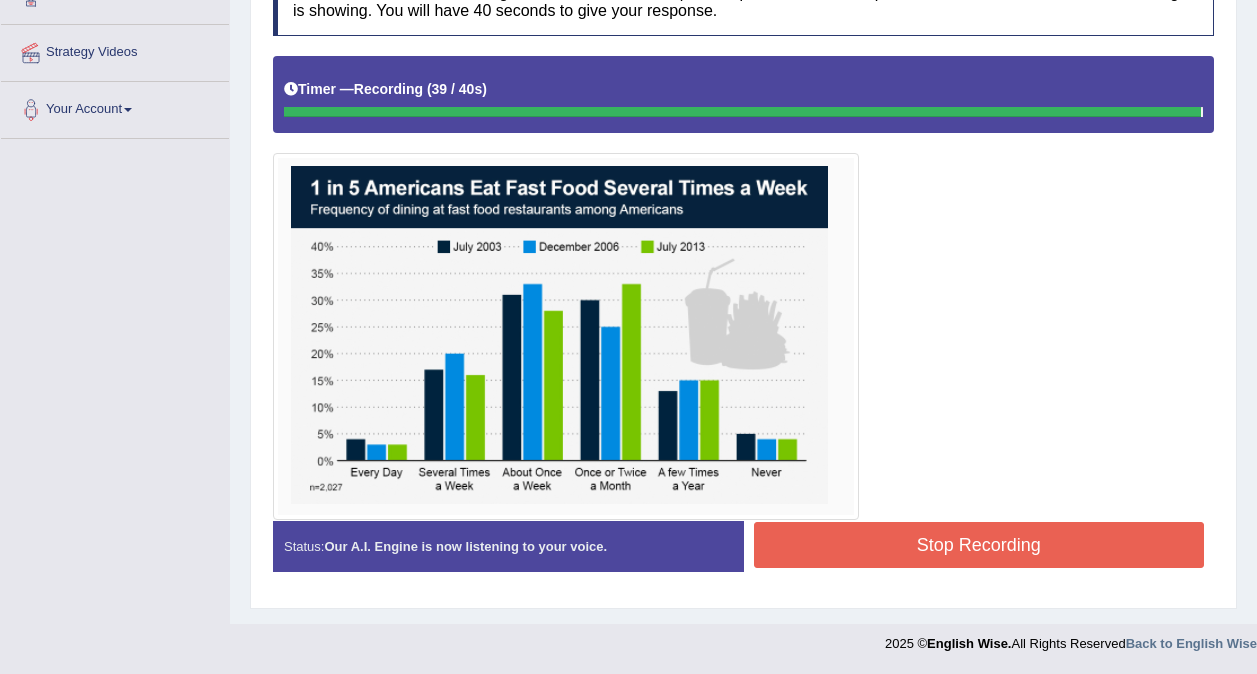 click on "Instructions:  Look at the image below. In 25 seconds, please speak into the microphone and describe in detail what the image is showing. You will have 40 seconds to give your response.
Timer —  Recording   ( 39 / 40s ) Created with Highcharts 7.1.2 Too low Too high Time Pitch meter: 0 10 20 30 40 Created with Highcharts 7.1.2 Great Too slow Too fast Time Speech pace meter: 0 10 20 30 40 Spoken Keywords: Voice Analysis: A.I. Scores:
5  / 5              Content
3.7  / 5              Oral fluency
3.7  / 5              Pronunciation
Your Response: Sample Answer: The following graph gives information about fast food times a week.
The items include everyday., once a week, and never.
You can also see from this graph that the lowest value of July twenty thirteen is in every day., around three percent. In conclusion, [DEMOGRAPHIC_DATA] usually eat fast food. Status:  Start Answering" at bounding box center (743, 278) 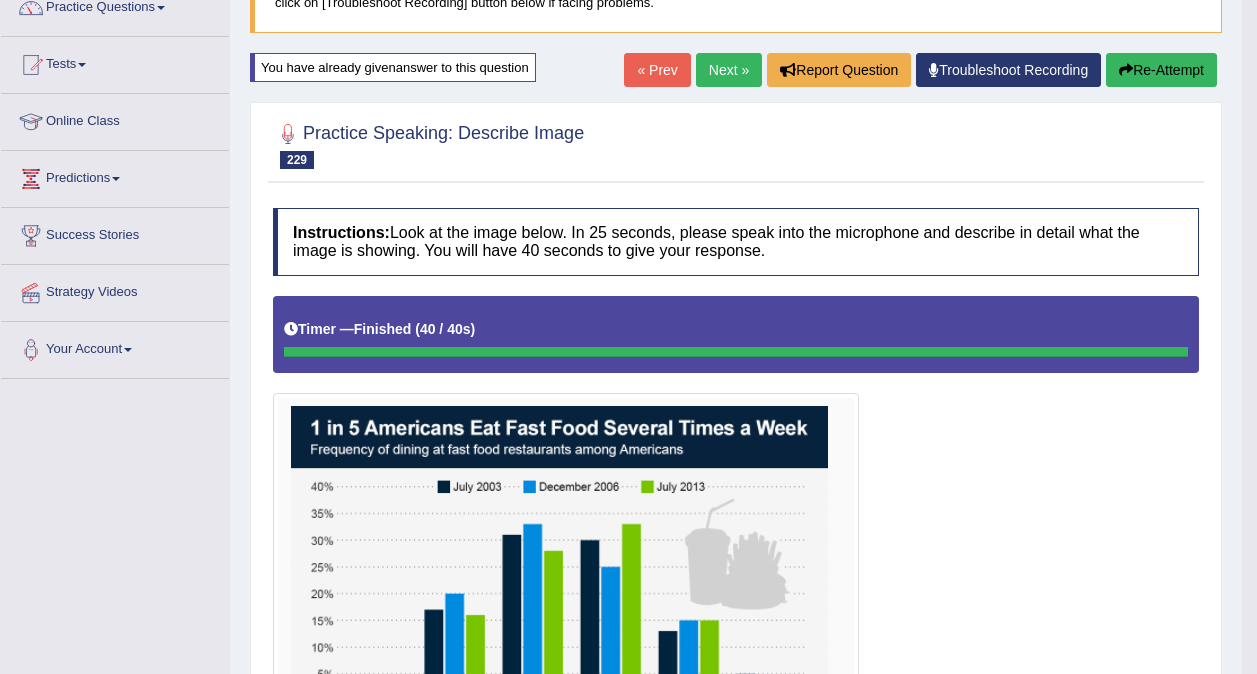 scroll, scrollTop: 174, scrollLeft: 0, axis: vertical 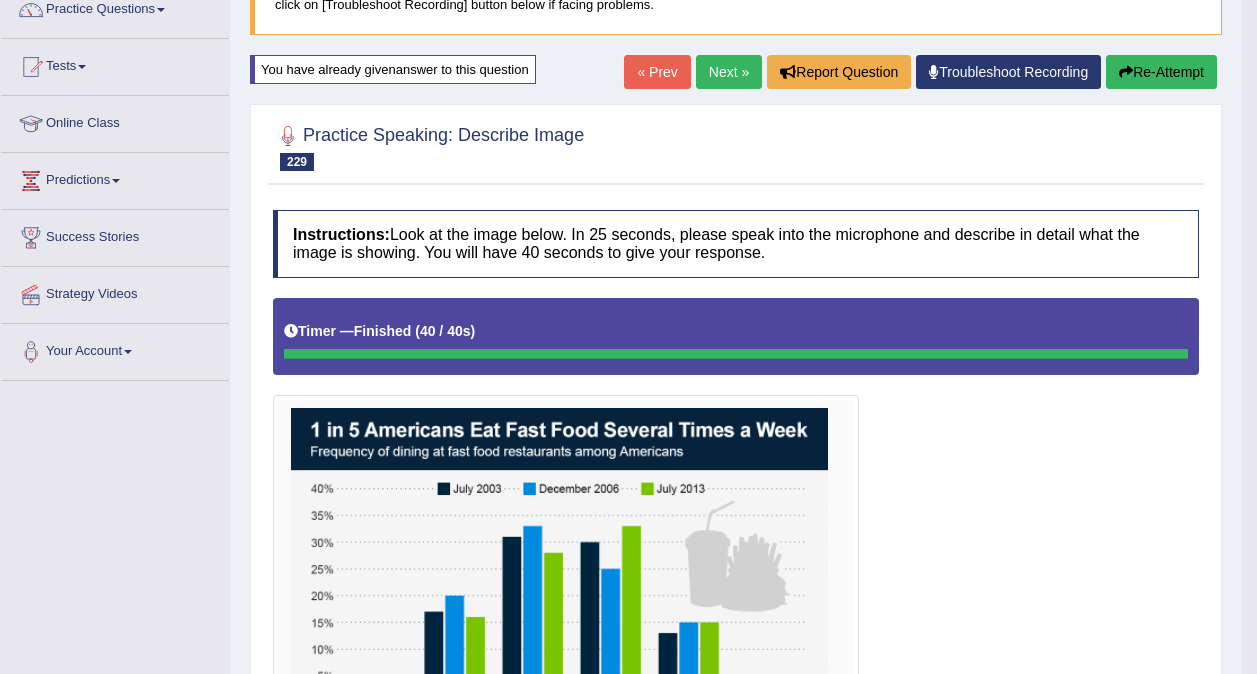 click on "Next »" at bounding box center [729, 72] 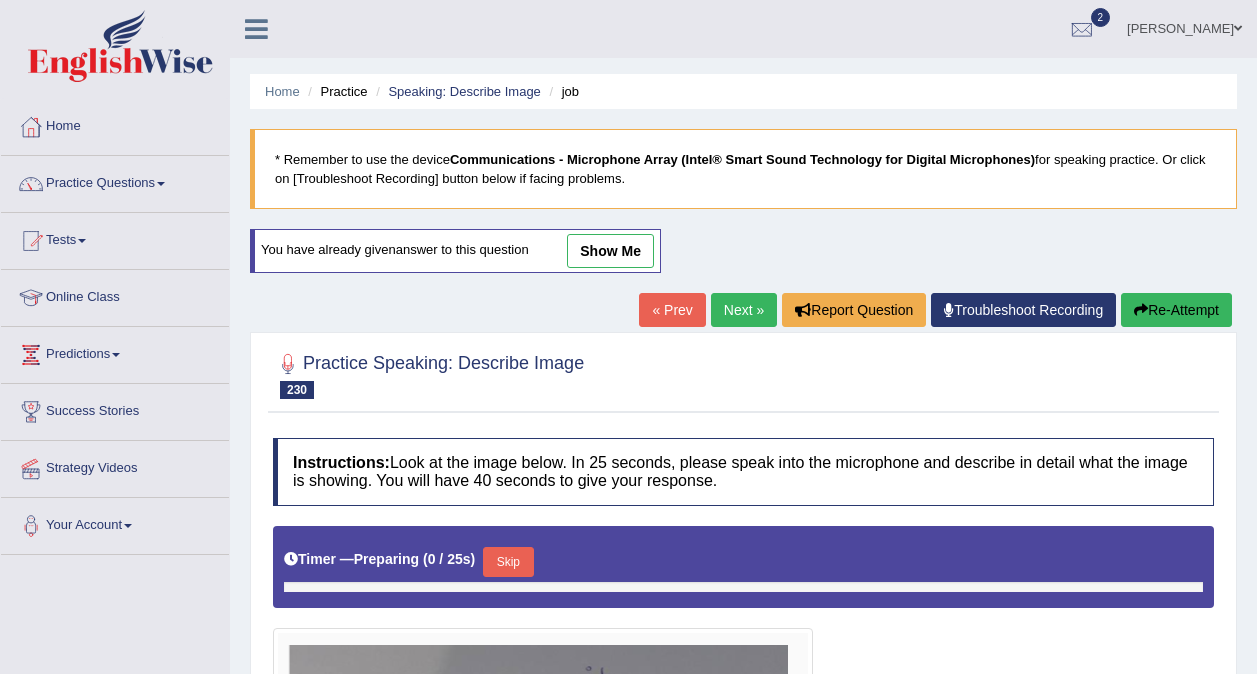 scroll, scrollTop: 0, scrollLeft: 0, axis: both 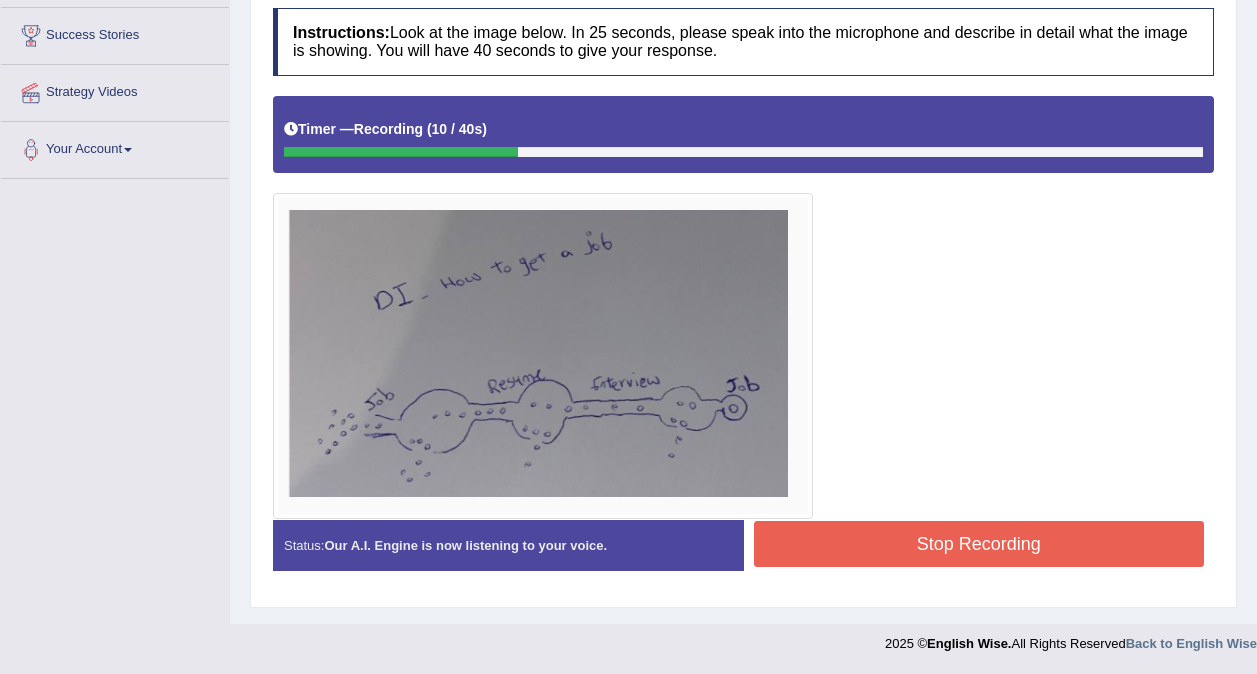 click on "Stop Recording" at bounding box center (979, 544) 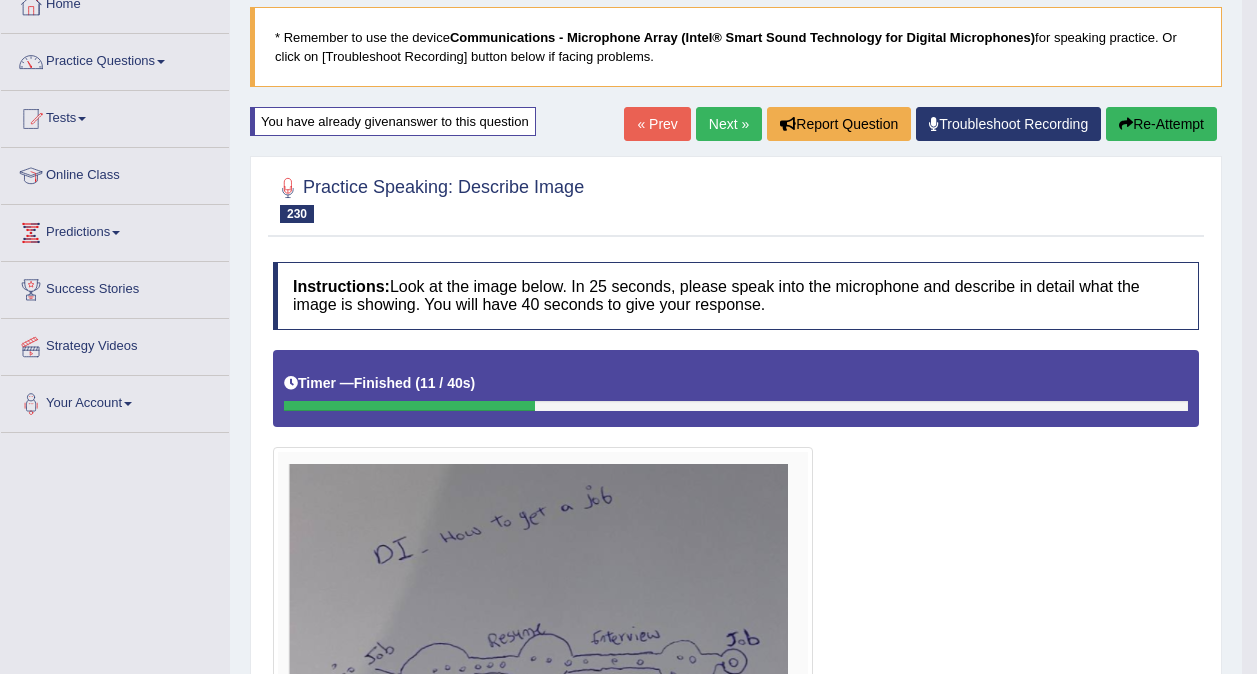 scroll, scrollTop: 123, scrollLeft: 0, axis: vertical 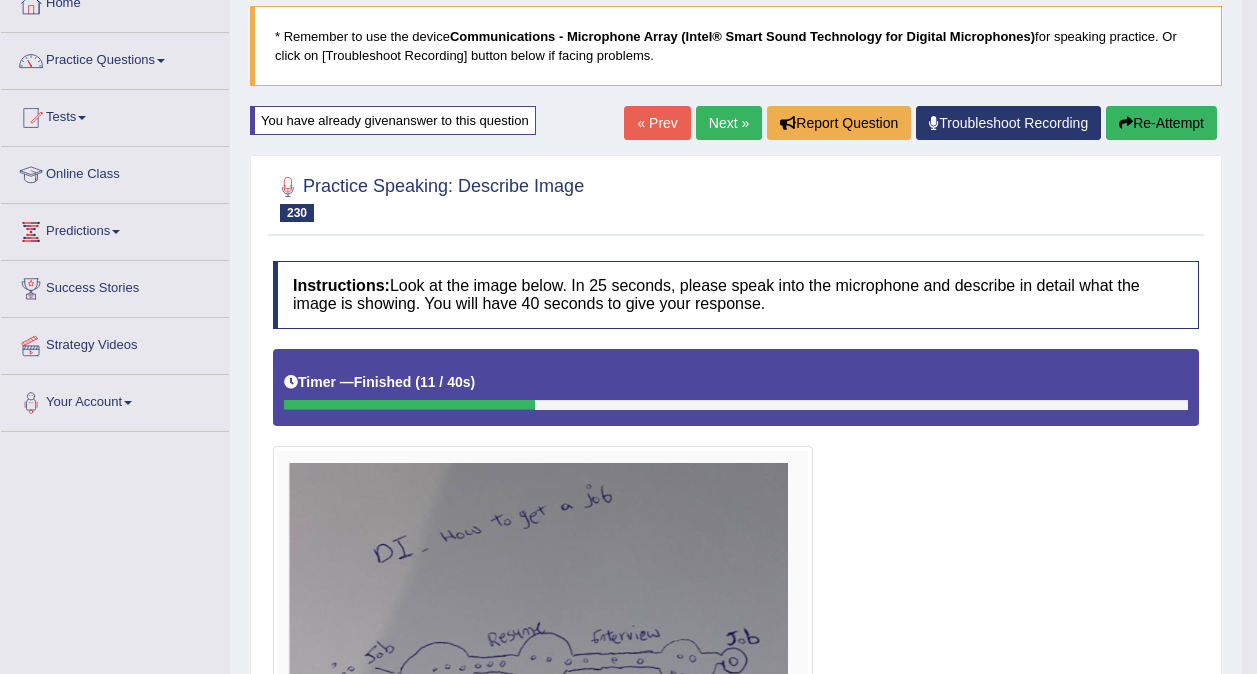 click on "Re-Attempt" at bounding box center [1161, 123] 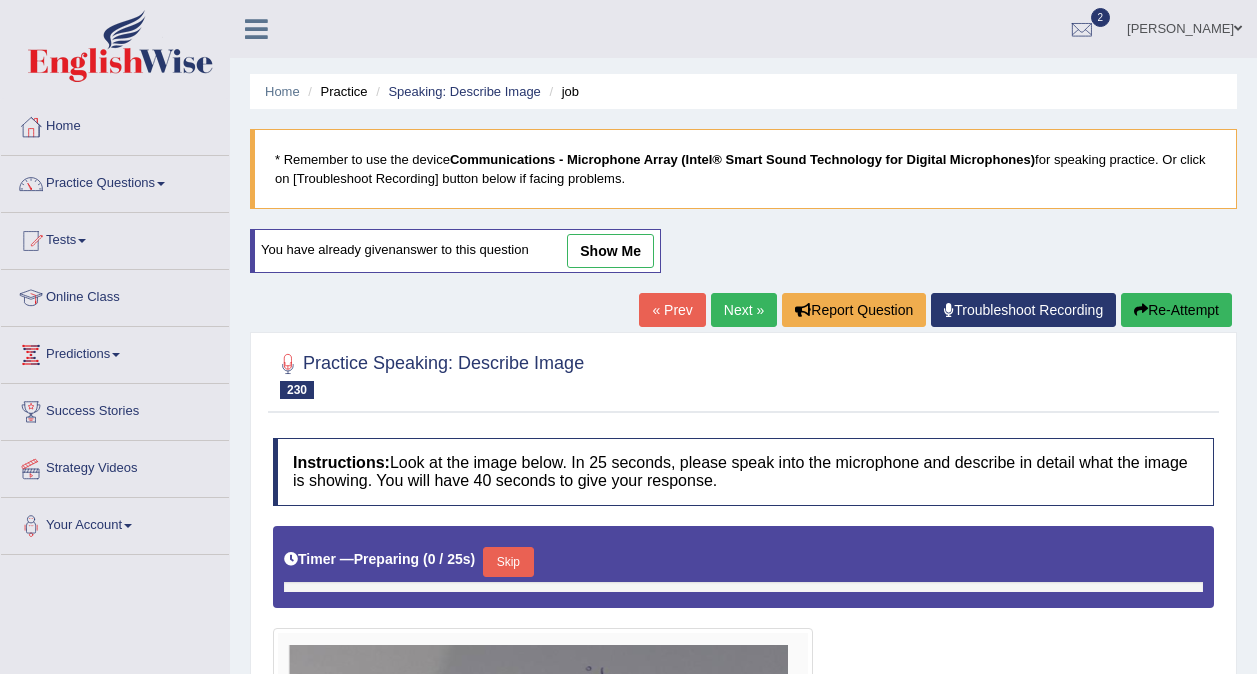 scroll, scrollTop: 128, scrollLeft: 0, axis: vertical 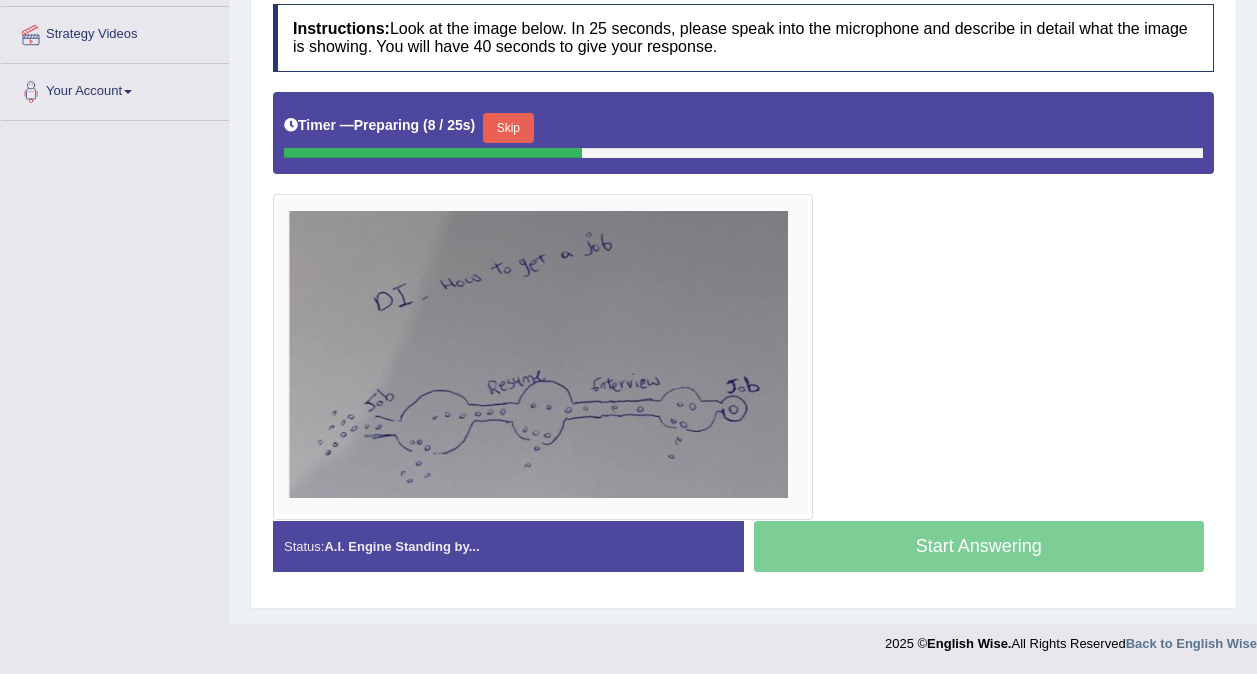 click on "Skip" at bounding box center (508, 128) 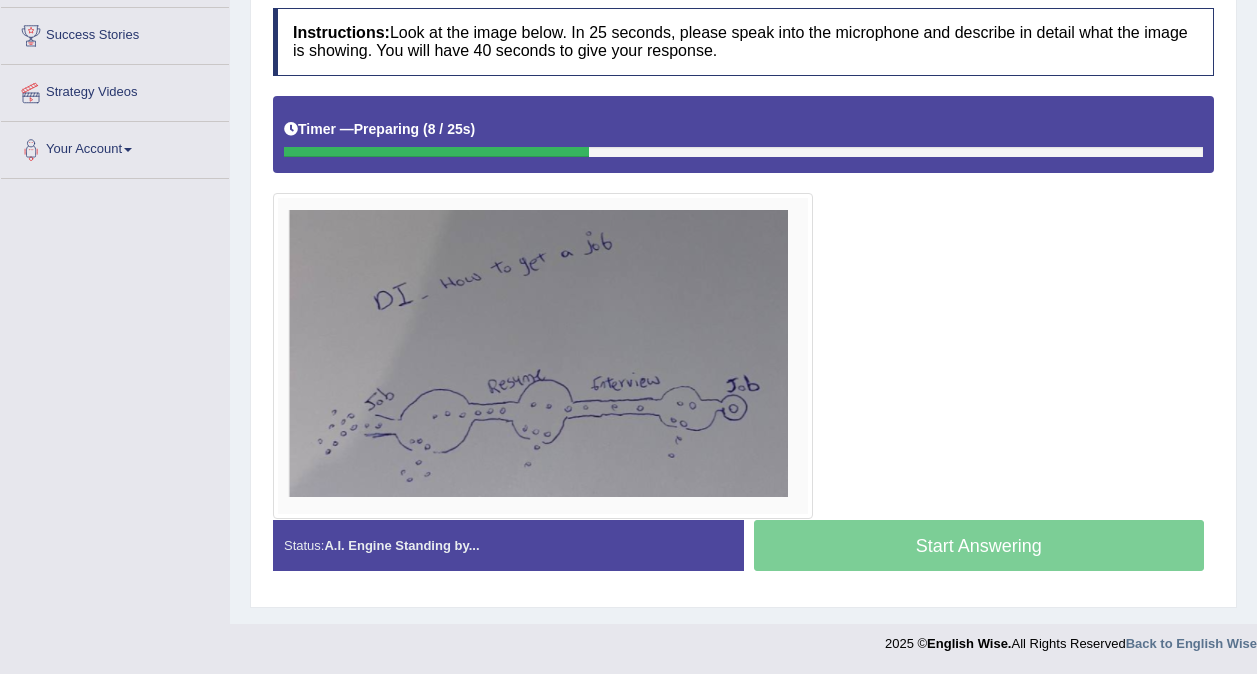 scroll, scrollTop: 376, scrollLeft: 0, axis: vertical 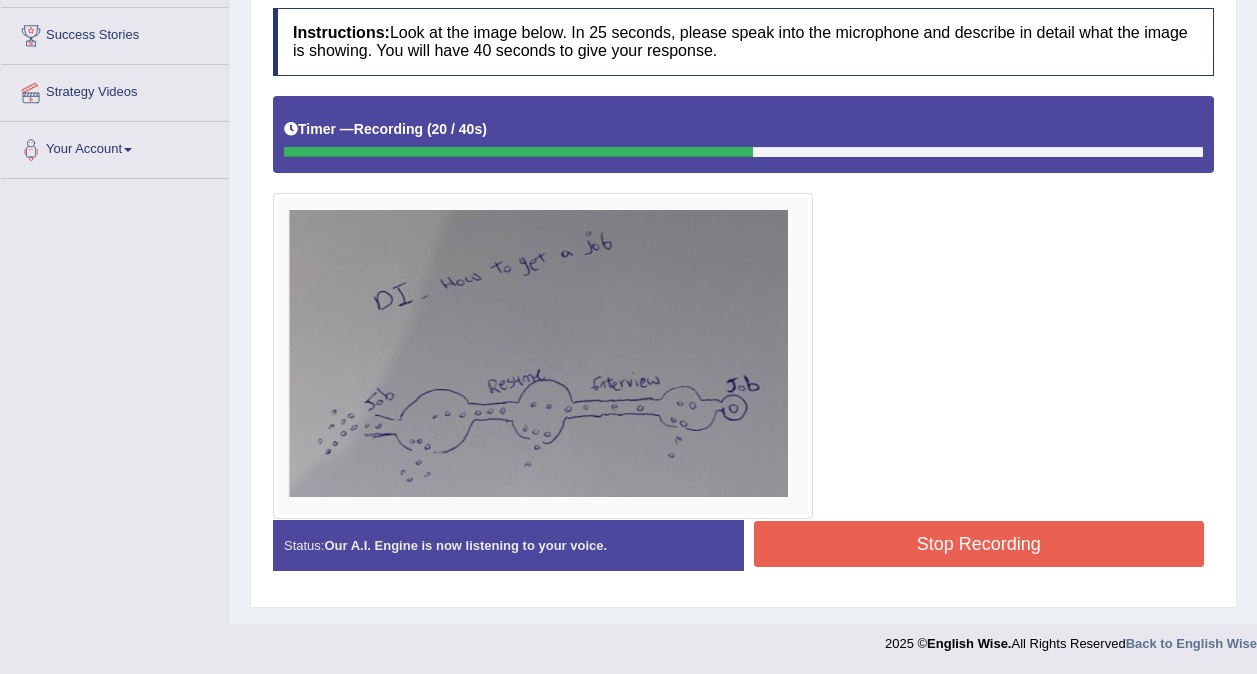 click on "Stop Recording" at bounding box center [979, 544] 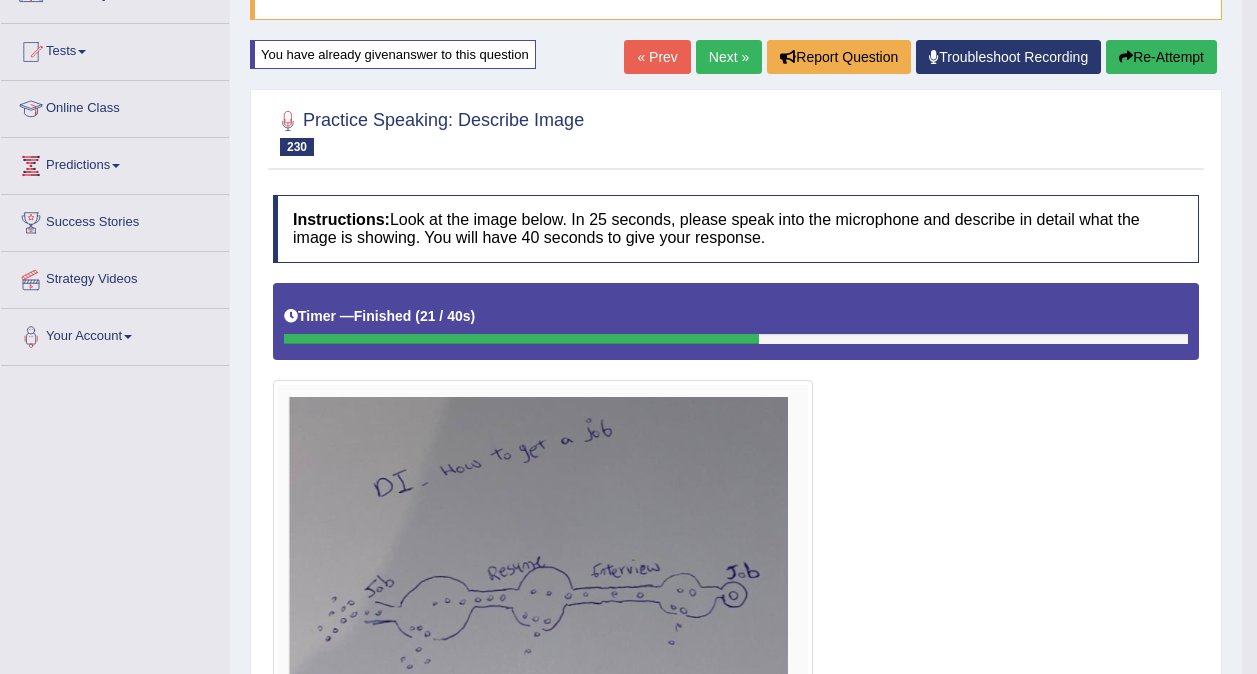 scroll, scrollTop: 188, scrollLeft: 0, axis: vertical 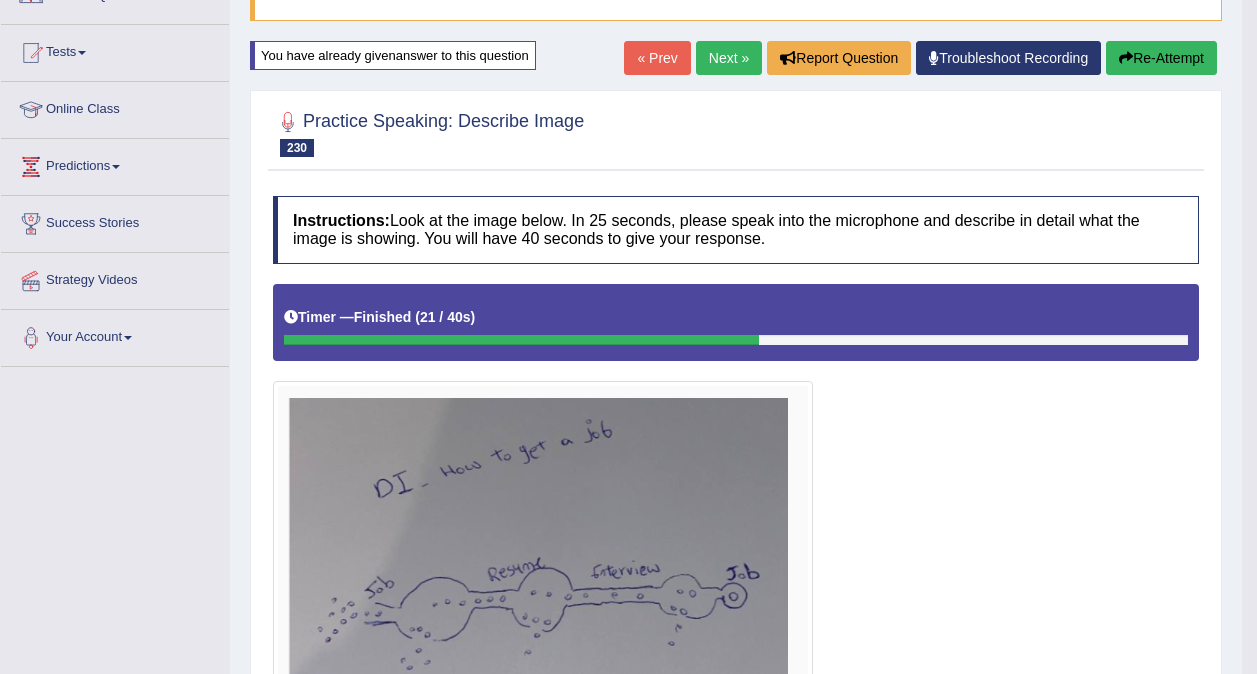 click on "Next »" at bounding box center [729, 58] 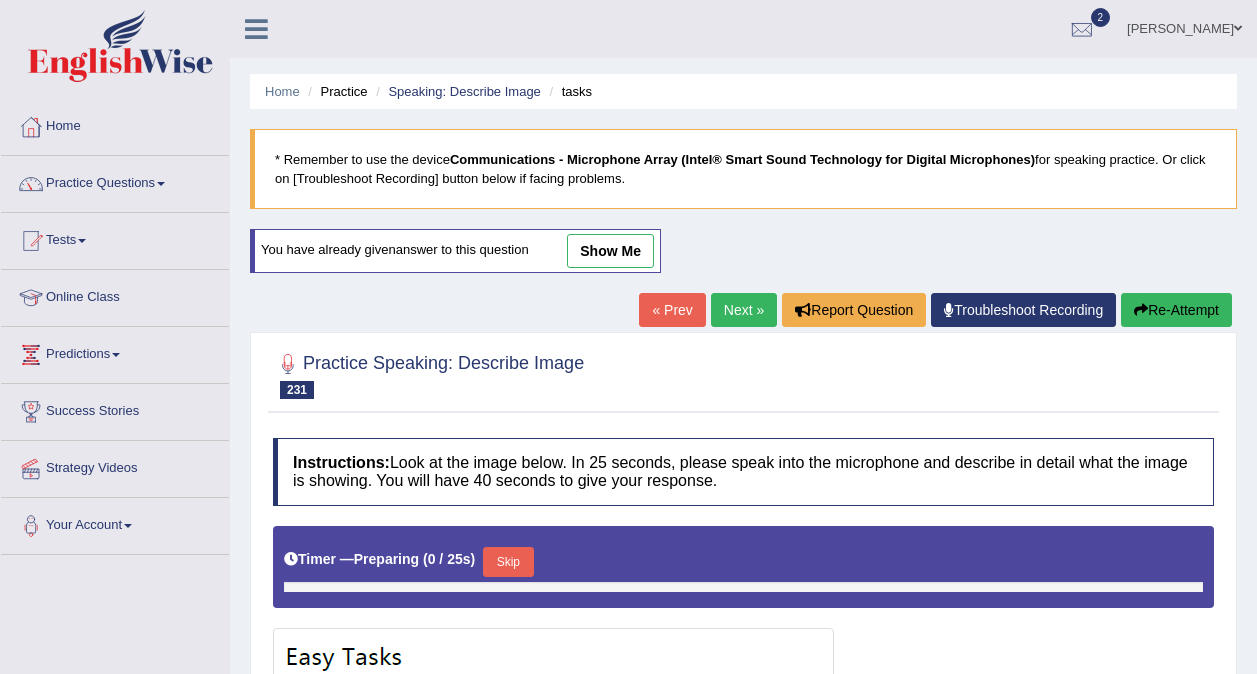 scroll, scrollTop: 0, scrollLeft: 0, axis: both 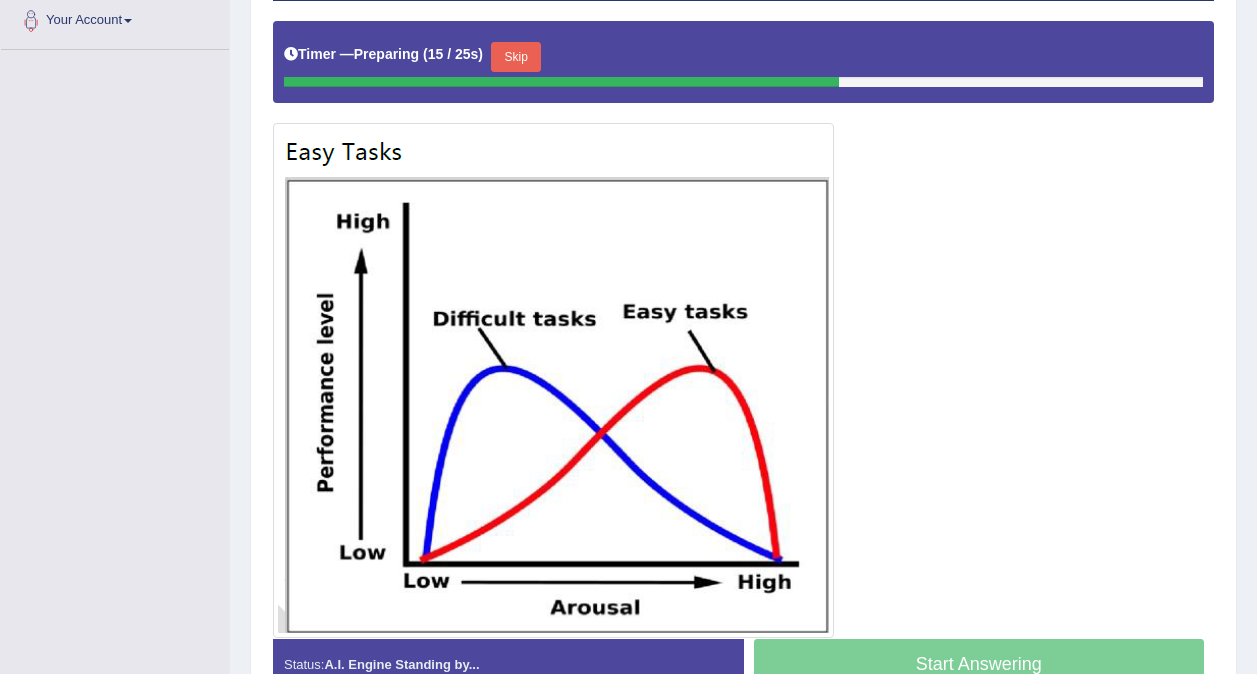 click on "Skip" at bounding box center [516, 57] 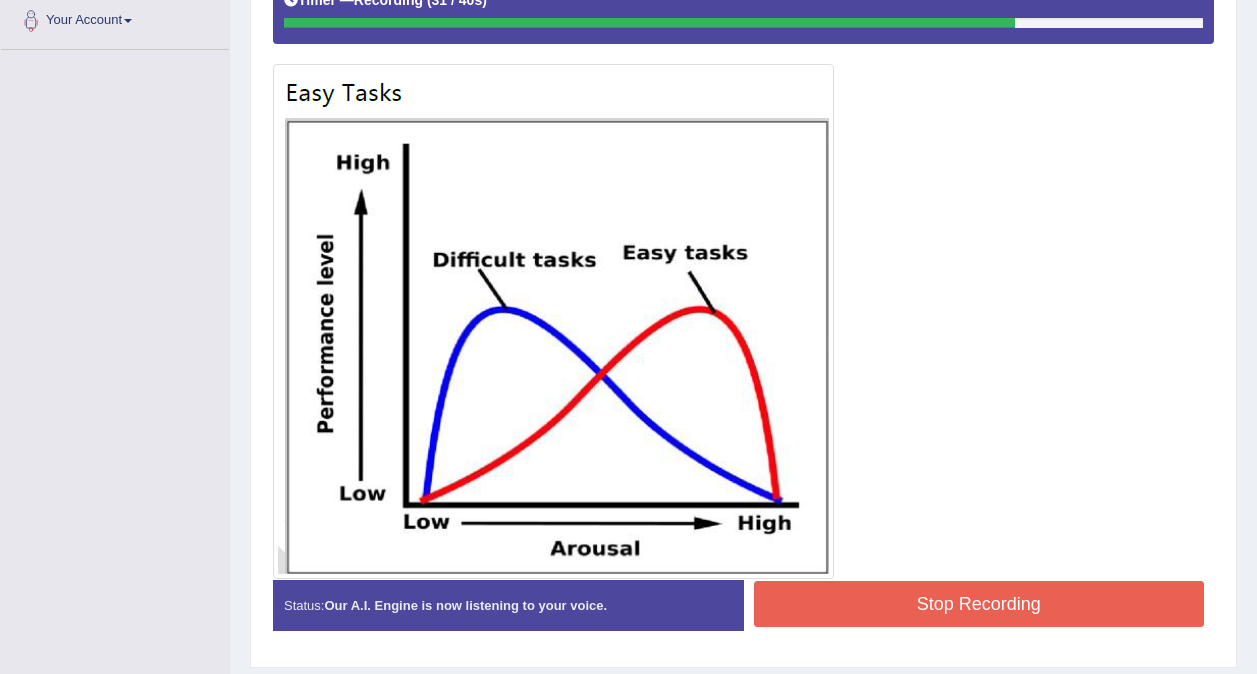 click on "Stop Recording" at bounding box center (979, 604) 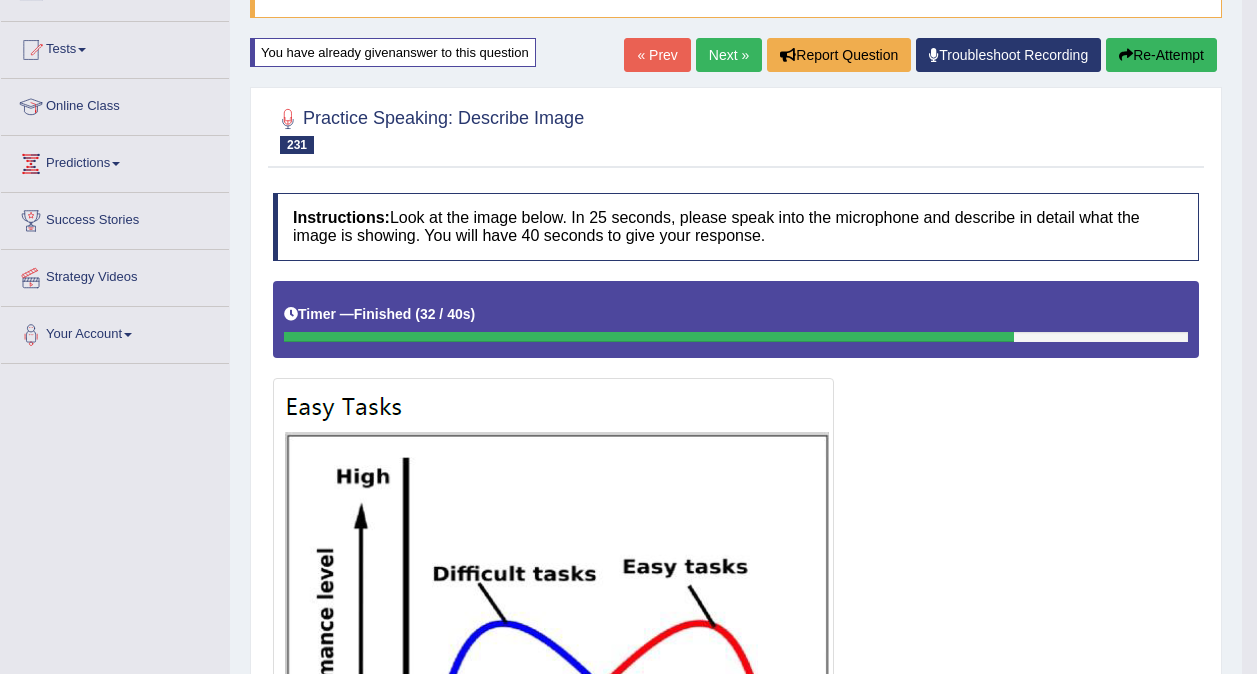 scroll, scrollTop: 190, scrollLeft: 0, axis: vertical 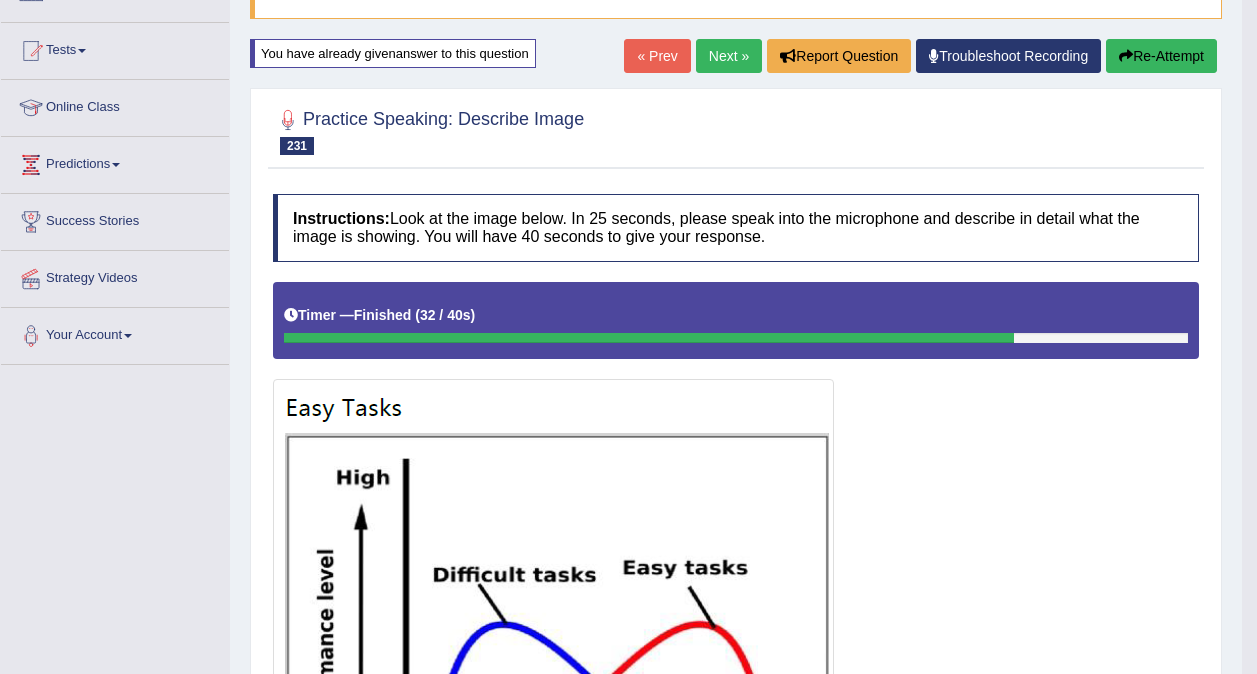 click on "Next »" at bounding box center (729, 56) 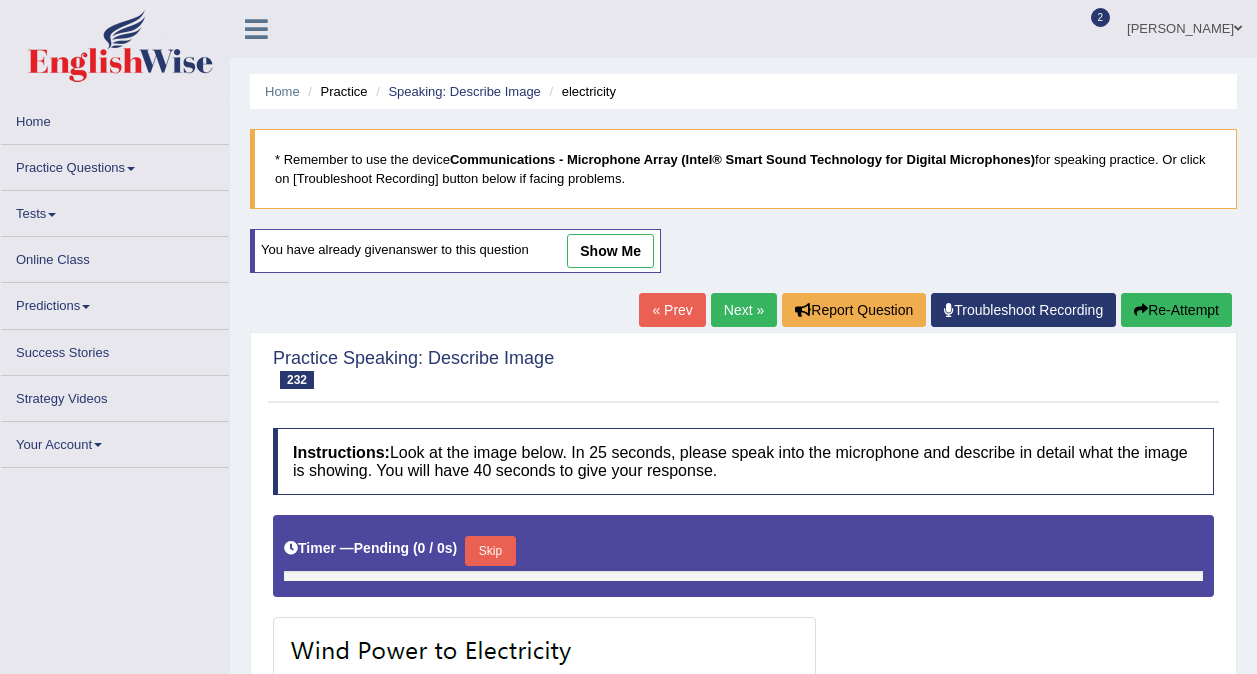 scroll, scrollTop: 0, scrollLeft: 0, axis: both 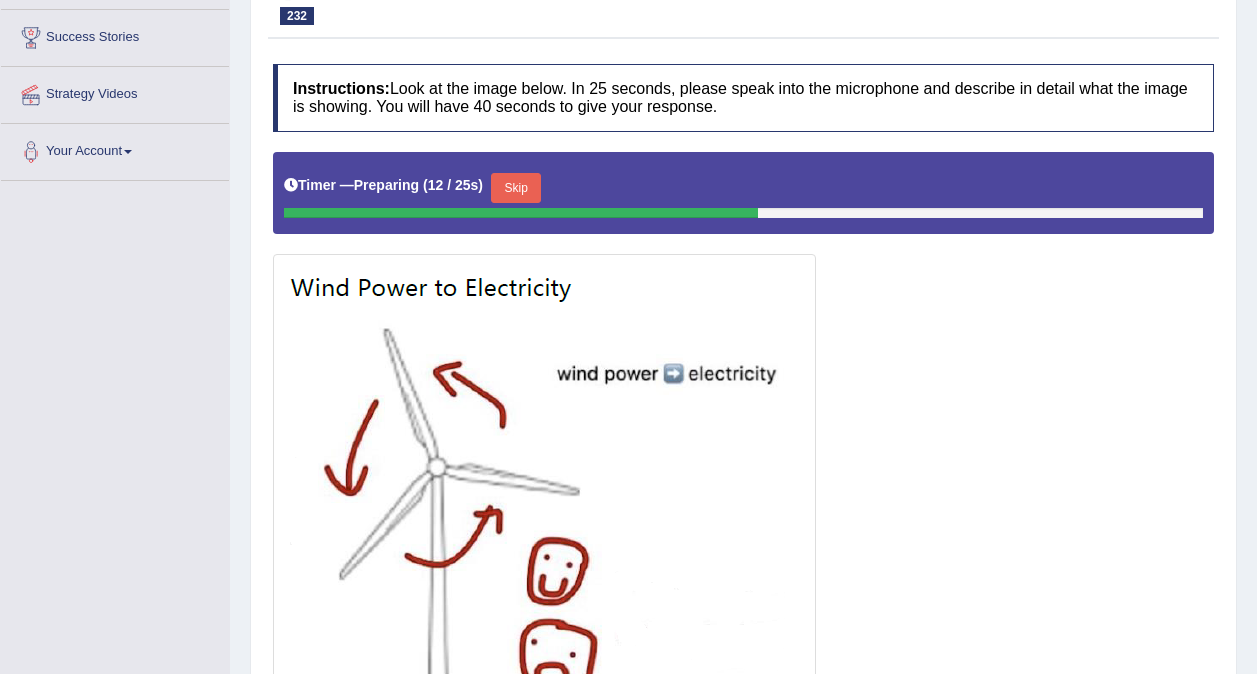 click on "Skip" at bounding box center (516, 188) 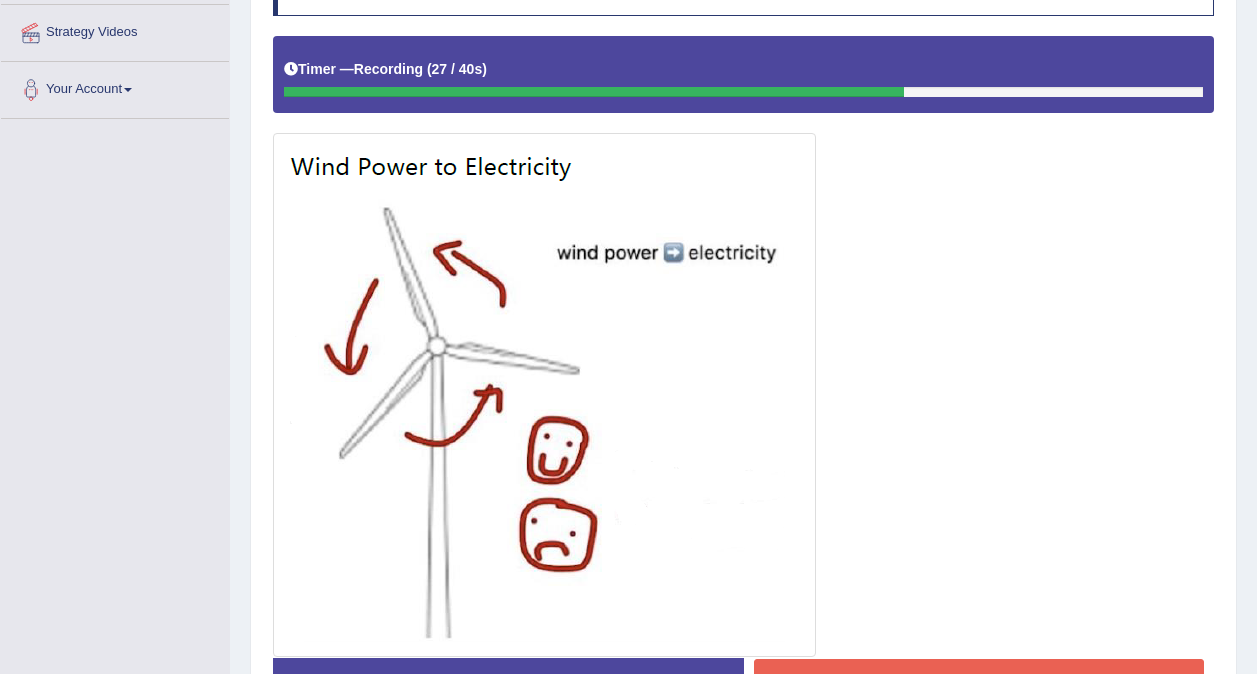 scroll, scrollTop: 574, scrollLeft: 0, axis: vertical 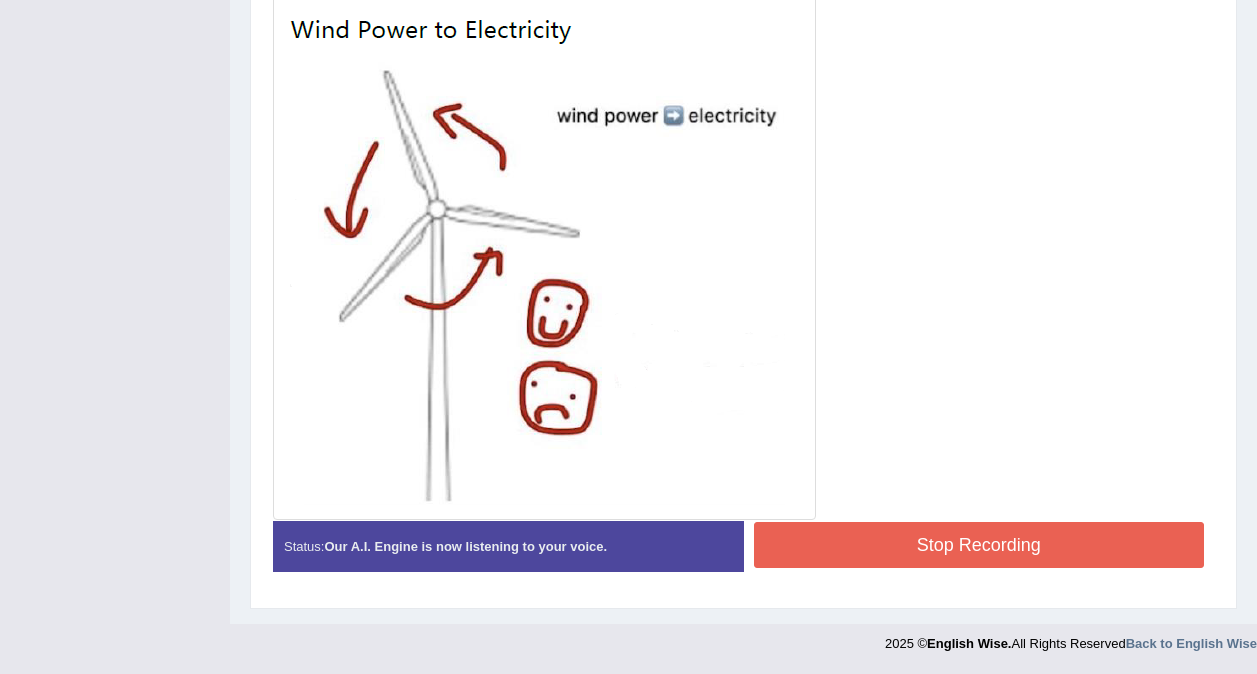 click on "Stop Recording" at bounding box center (979, 545) 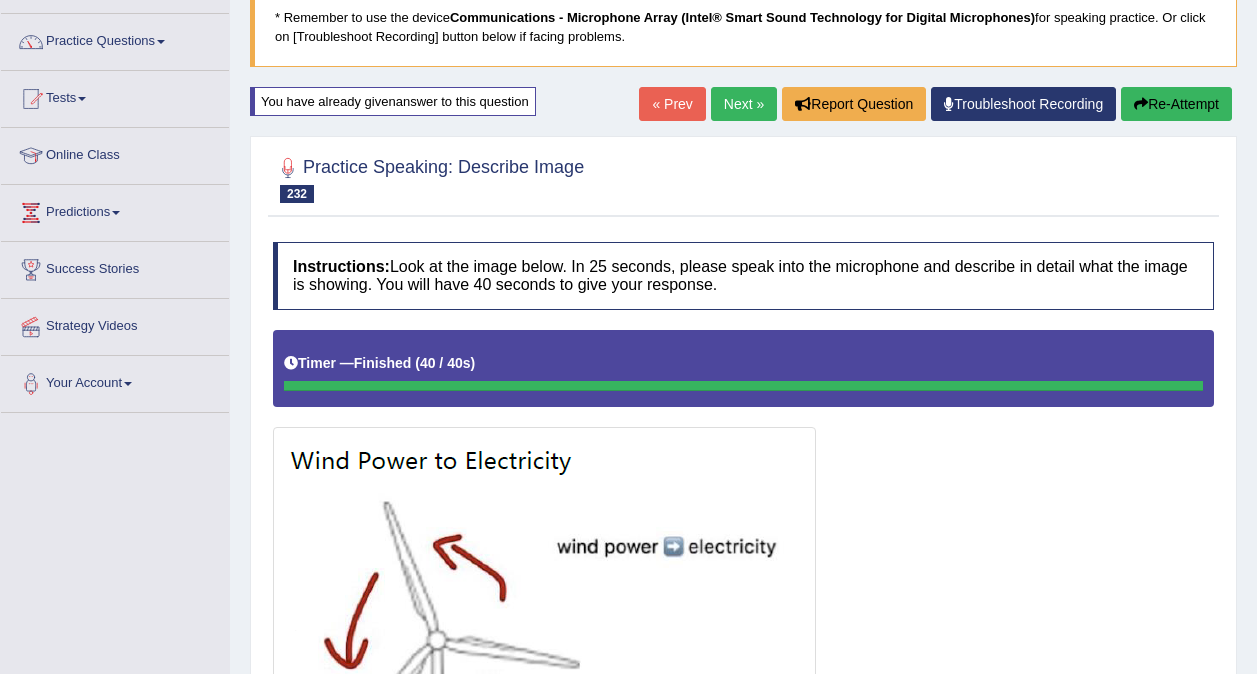 scroll, scrollTop: 143, scrollLeft: 0, axis: vertical 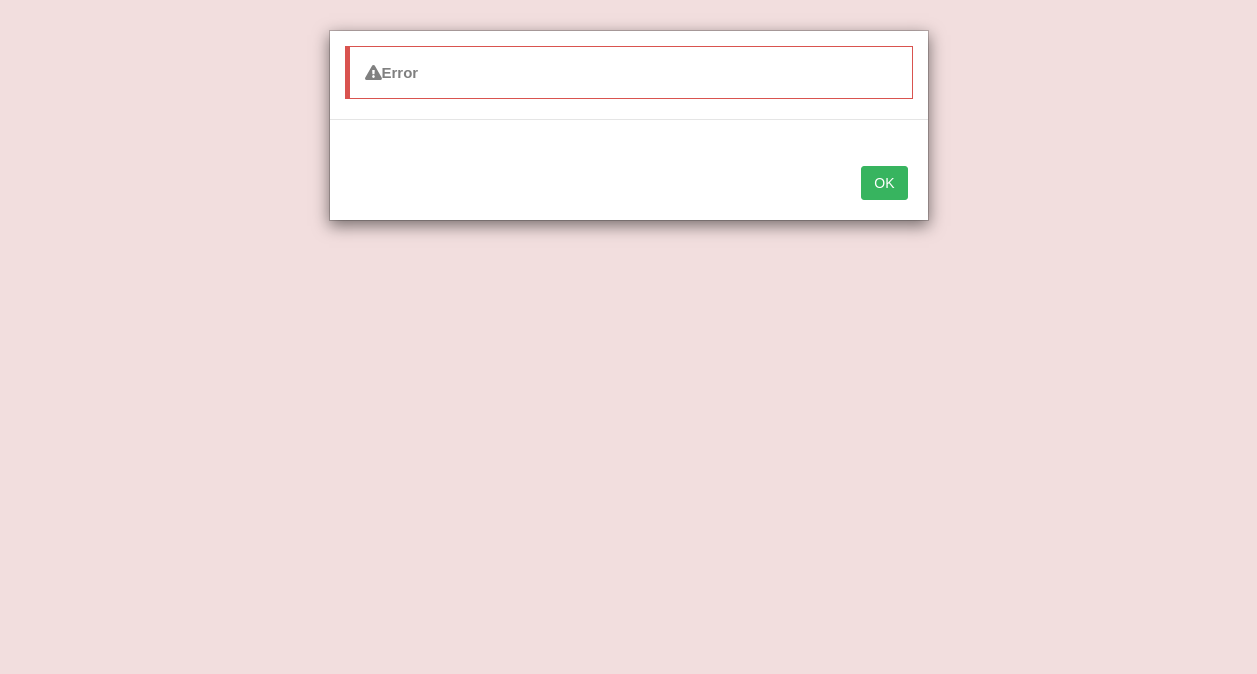 click on "OK" at bounding box center (884, 183) 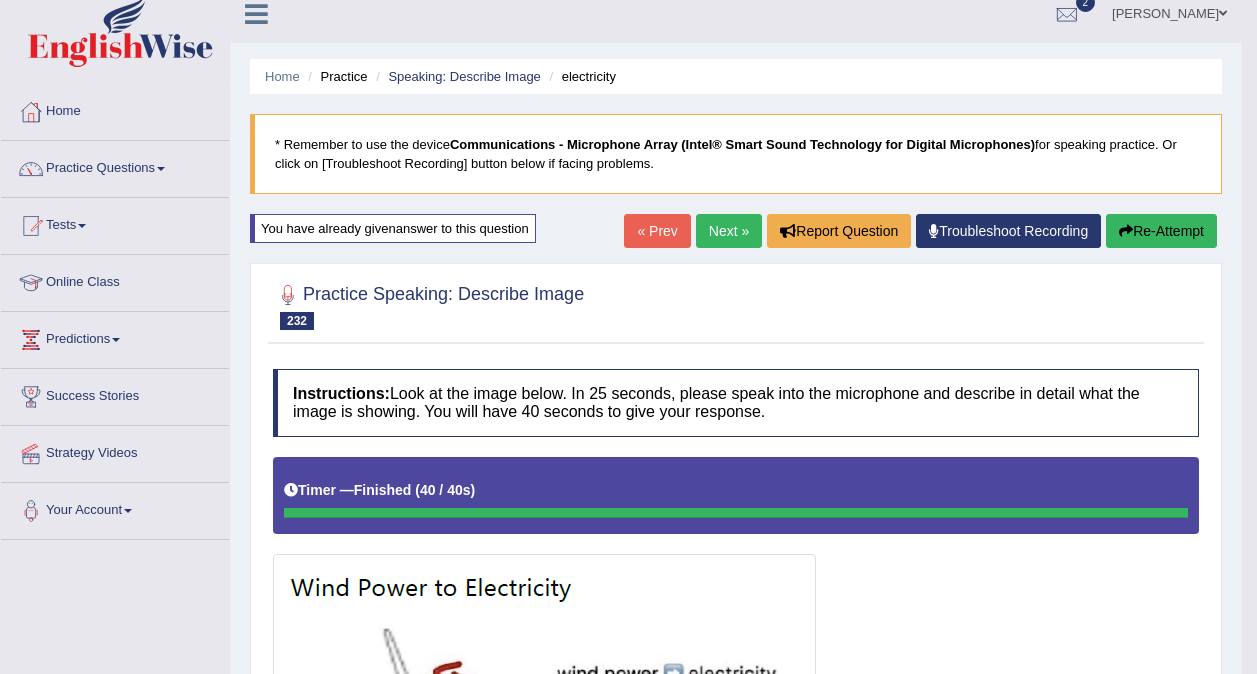 scroll, scrollTop: 0, scrollLeft: 0, axis: both 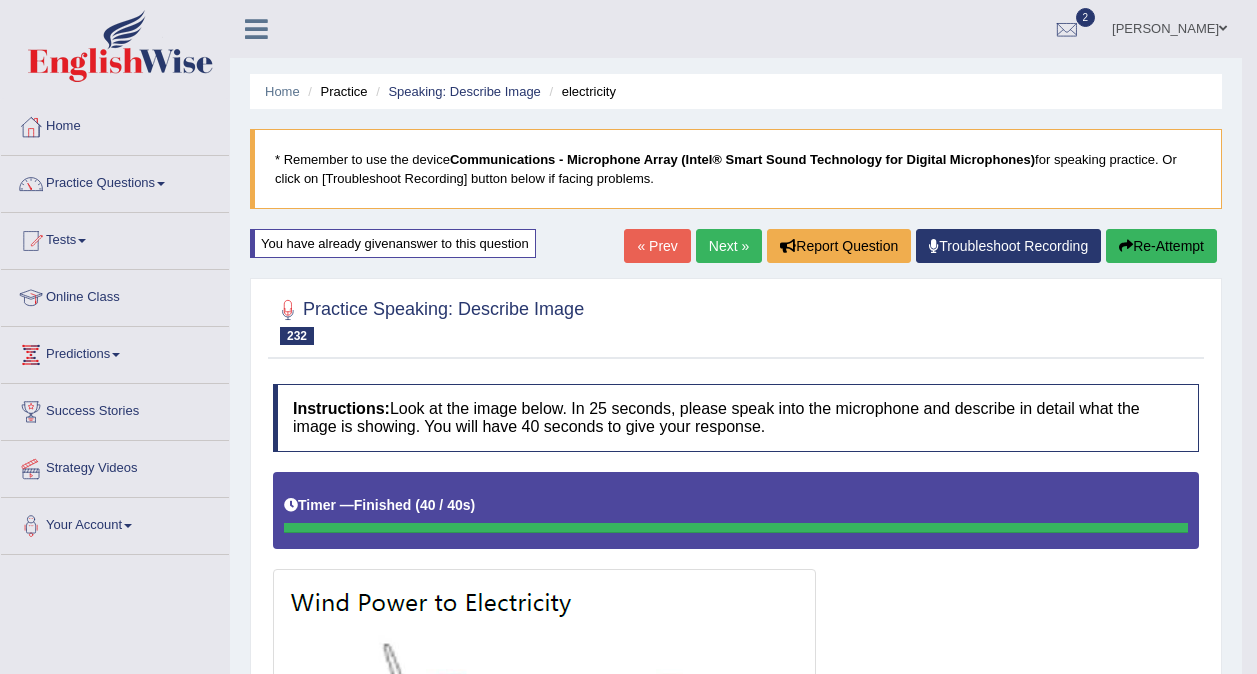 click on "You have already given   answer to this question" at bounding box center [393, 243] 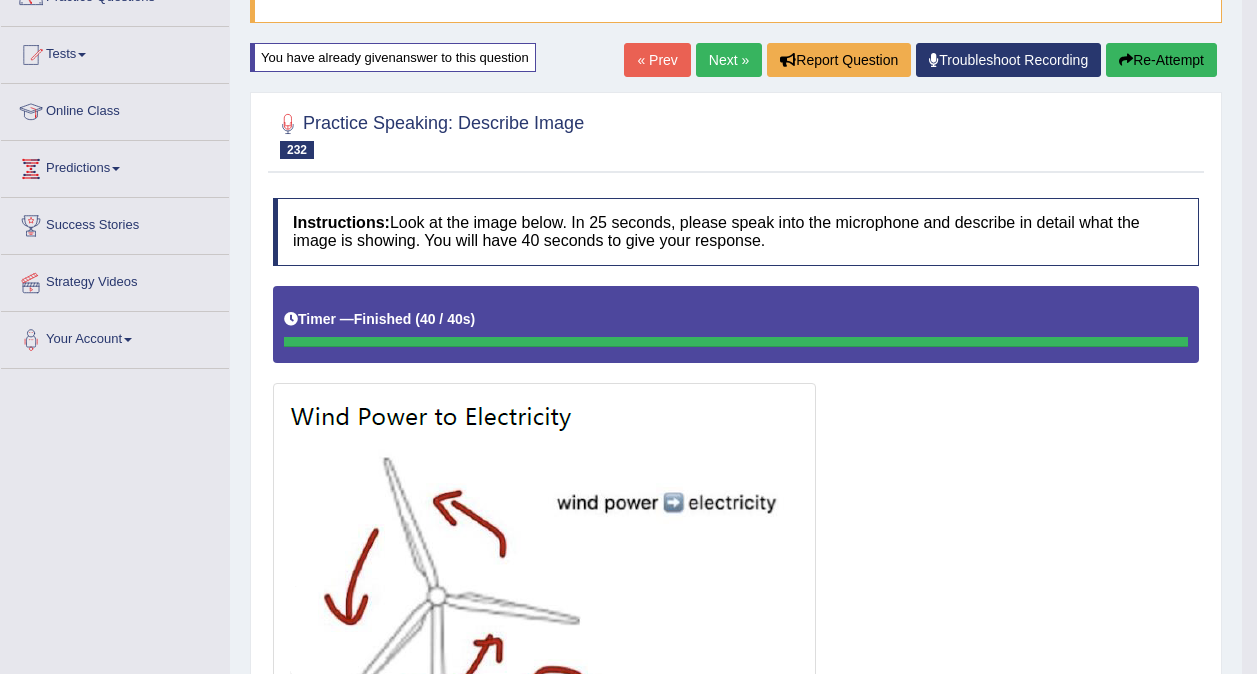 scroll, scrollTop: 0, scrollLeft: 0, axis: both 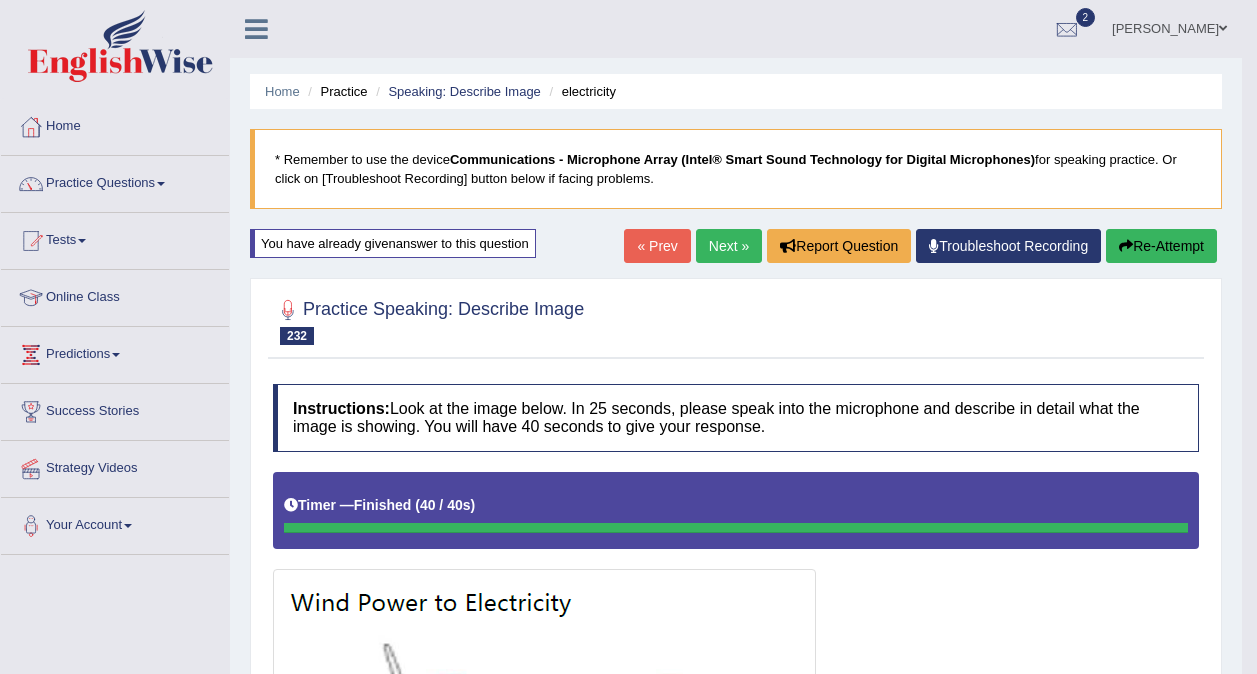 click on "Re-Attempt" at bounding box center [1161, 246] 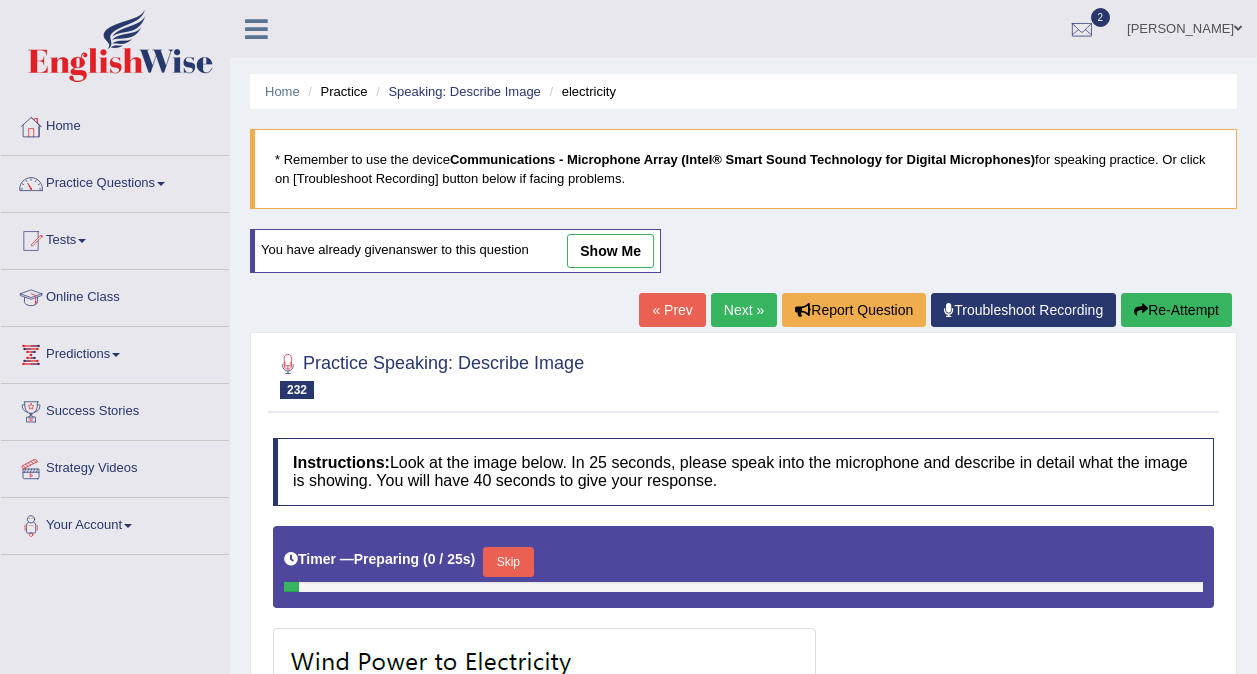 scroll, scrollTop: 0, scrollLeft: 0, axis: both 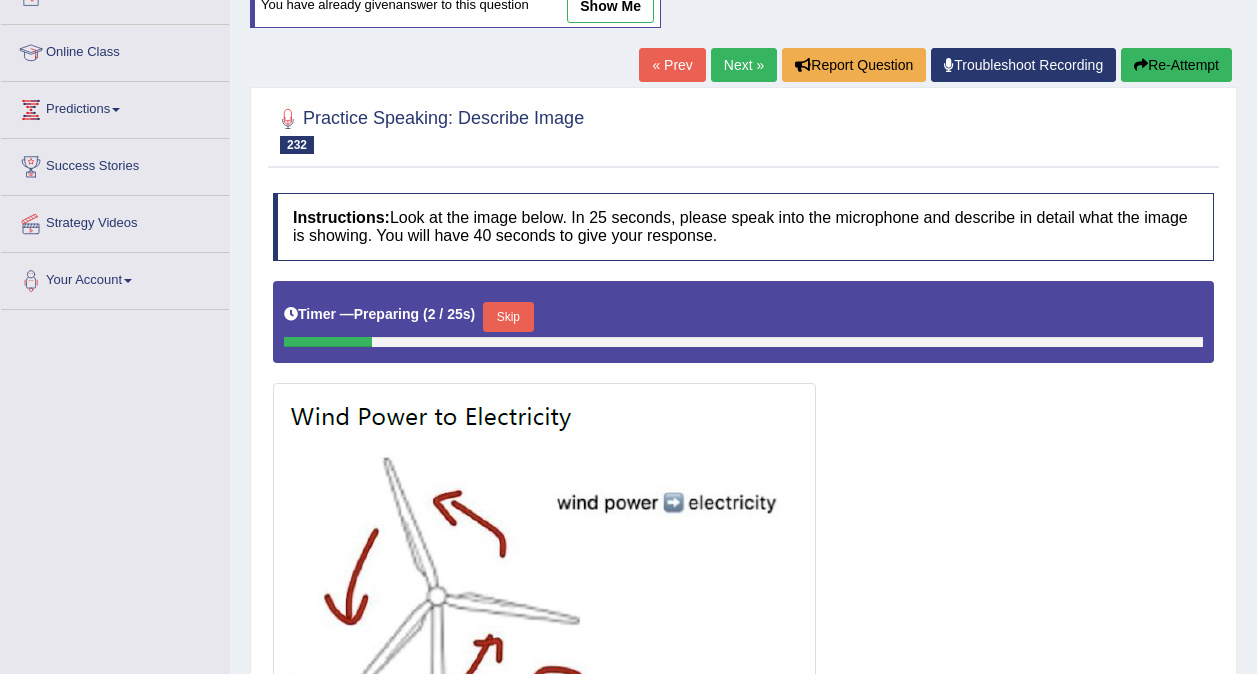 click on "show me" at bounding box center (610, 6) 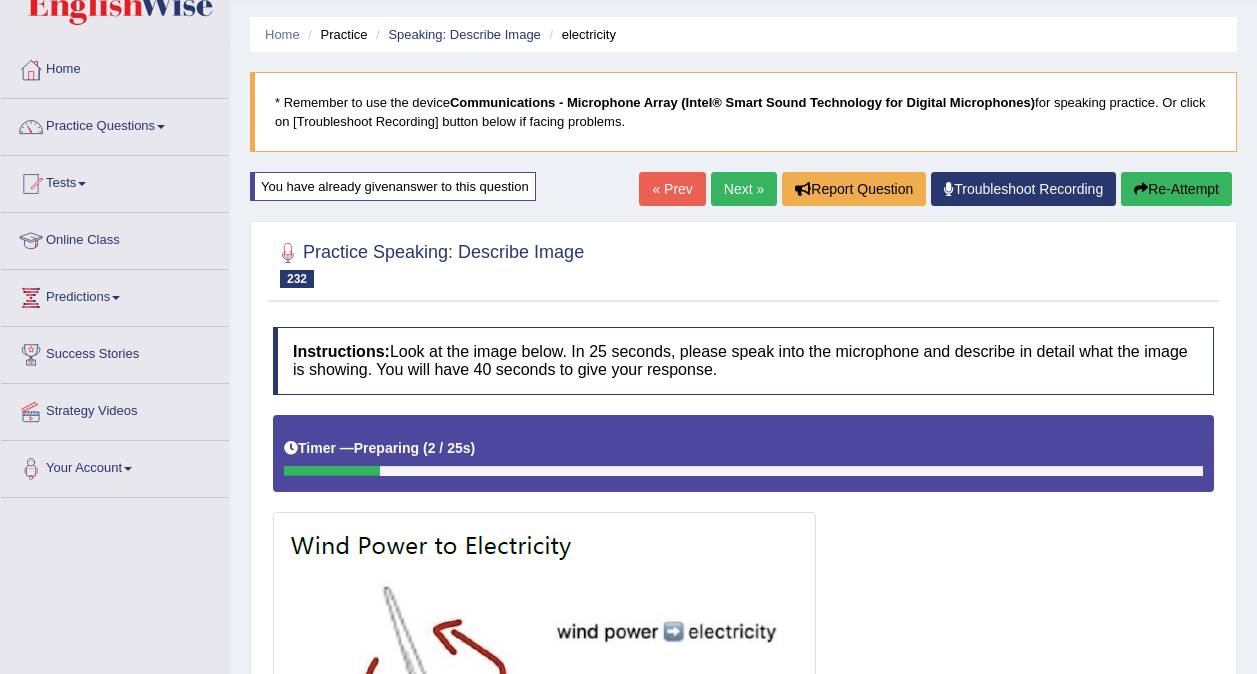 scroll, scrollTop: 0, scrollLeft: 0, axis: both 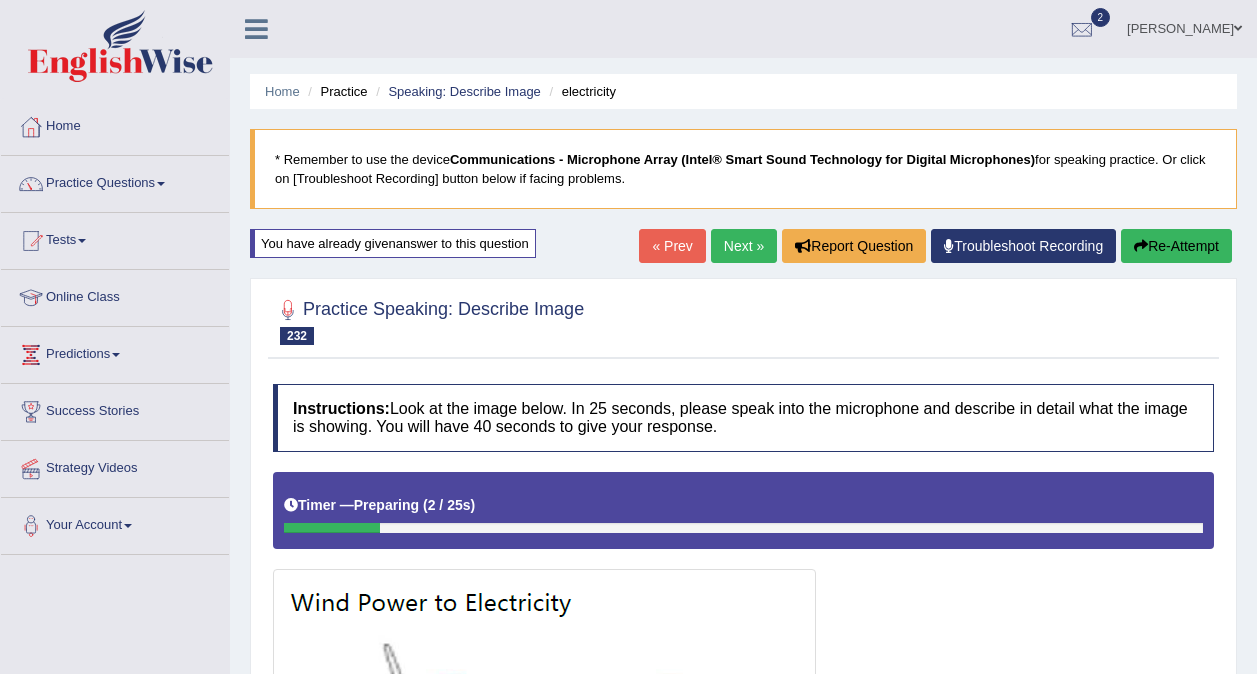 click on "Re-Attempt" at bounding box center [1176, 246] 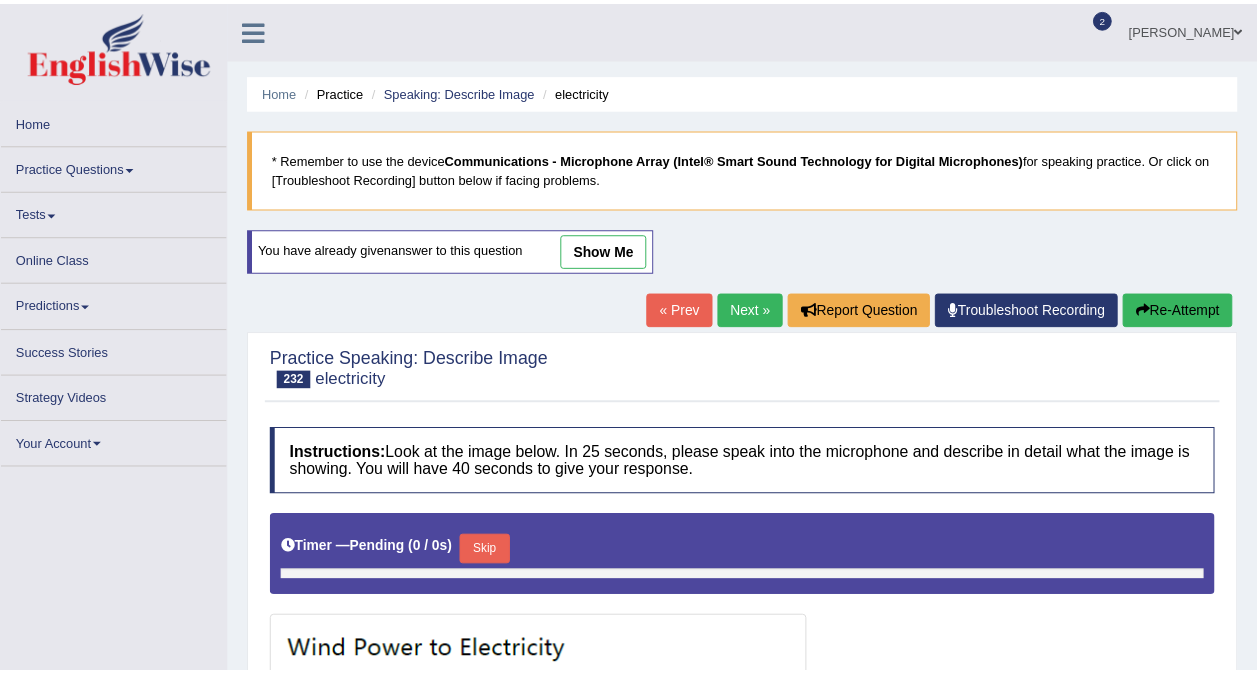 scroll, scrollTop: 225, scrollLeft: 0, axis: vertical 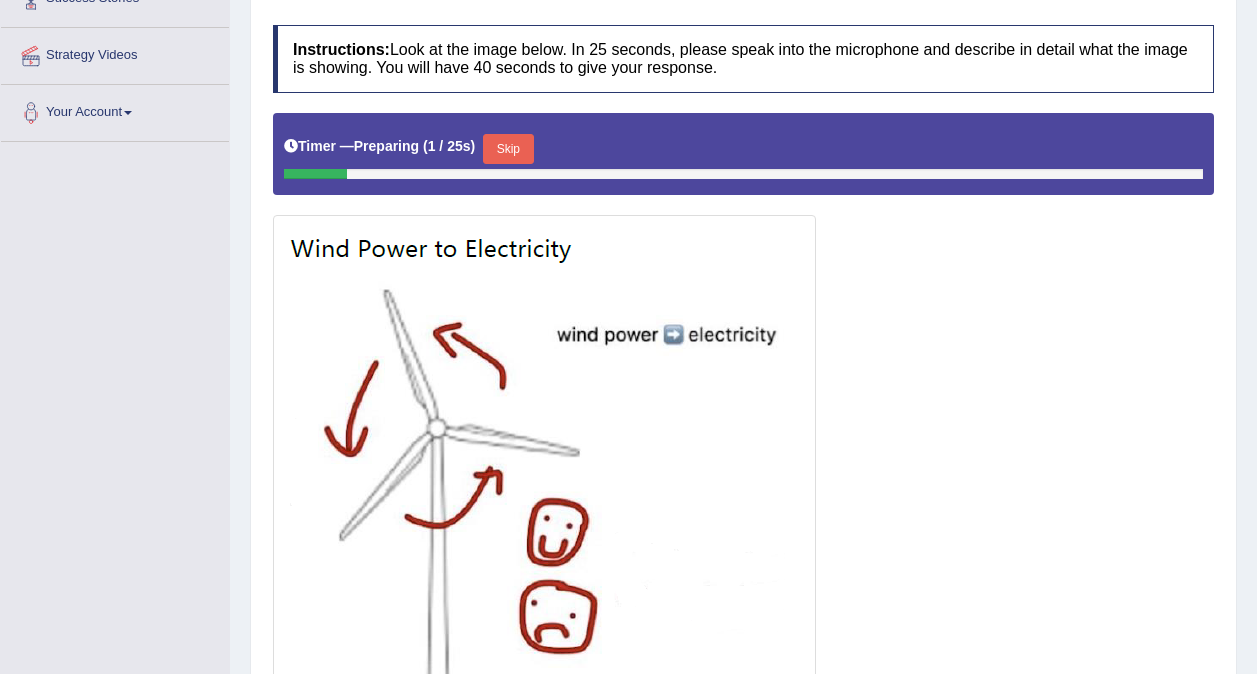 click on "Skip" at bounding box center [508, 149] 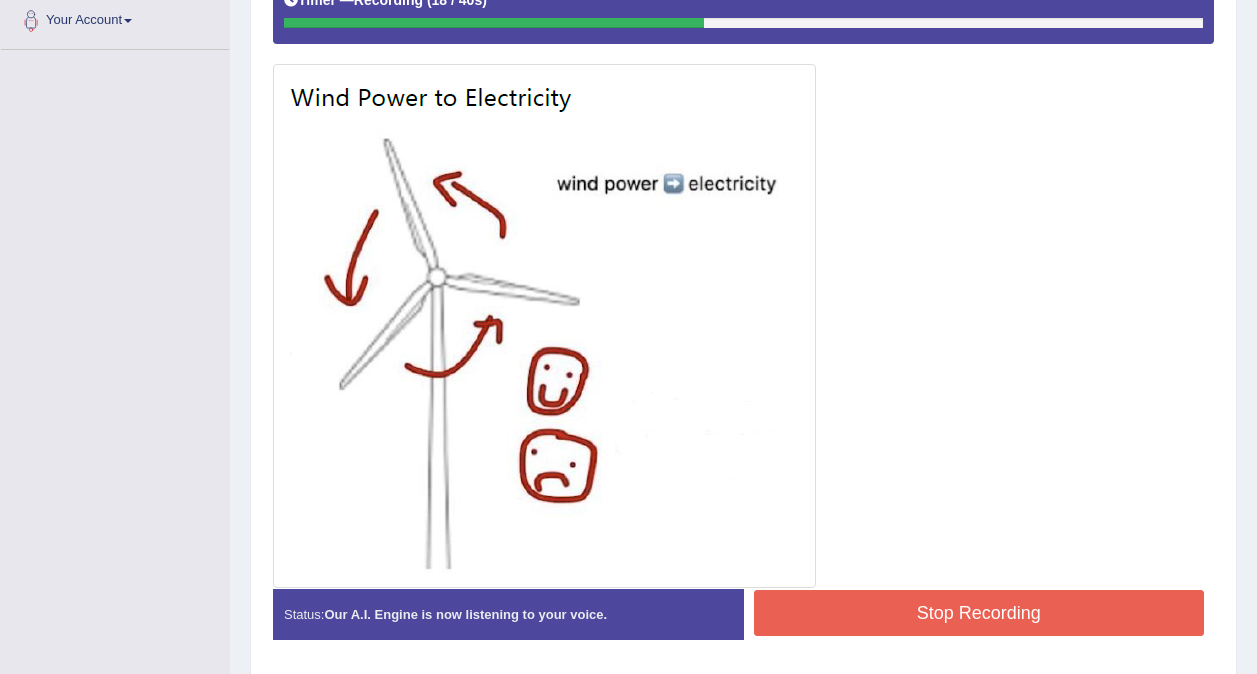 scroll, scrollTop: 506, scrollLeft: 0, axis: vertical 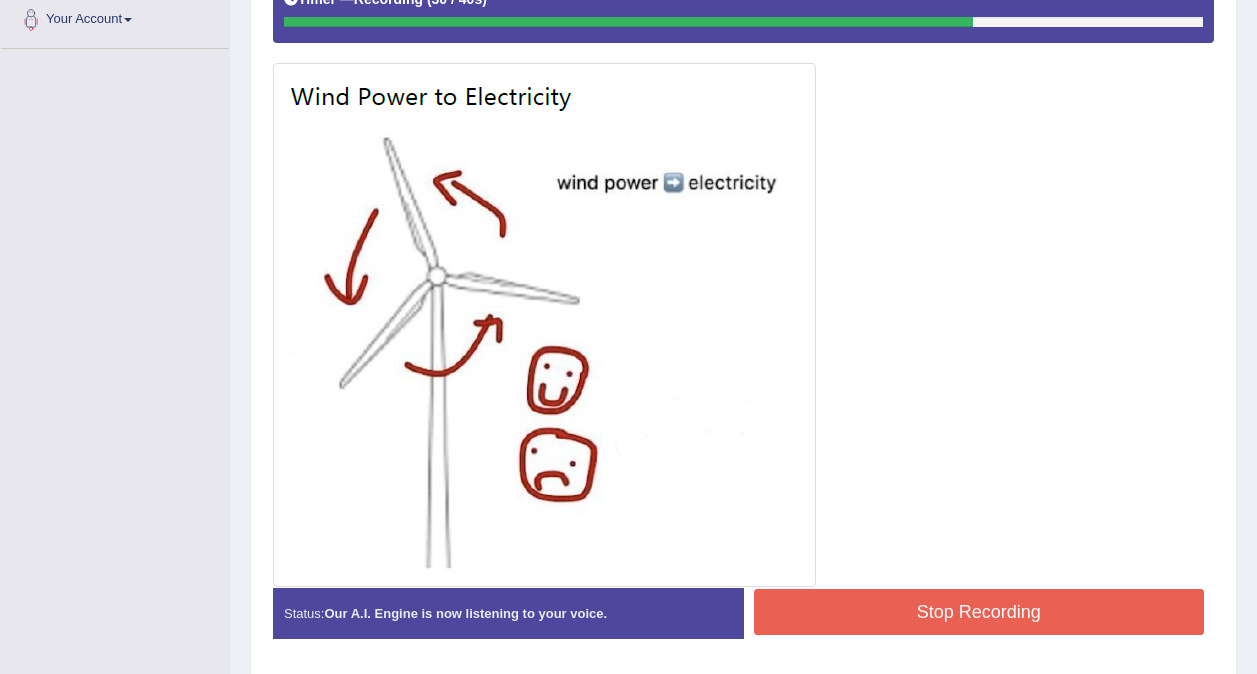 click on "Stop Recording" at bounding box center [979, 612] 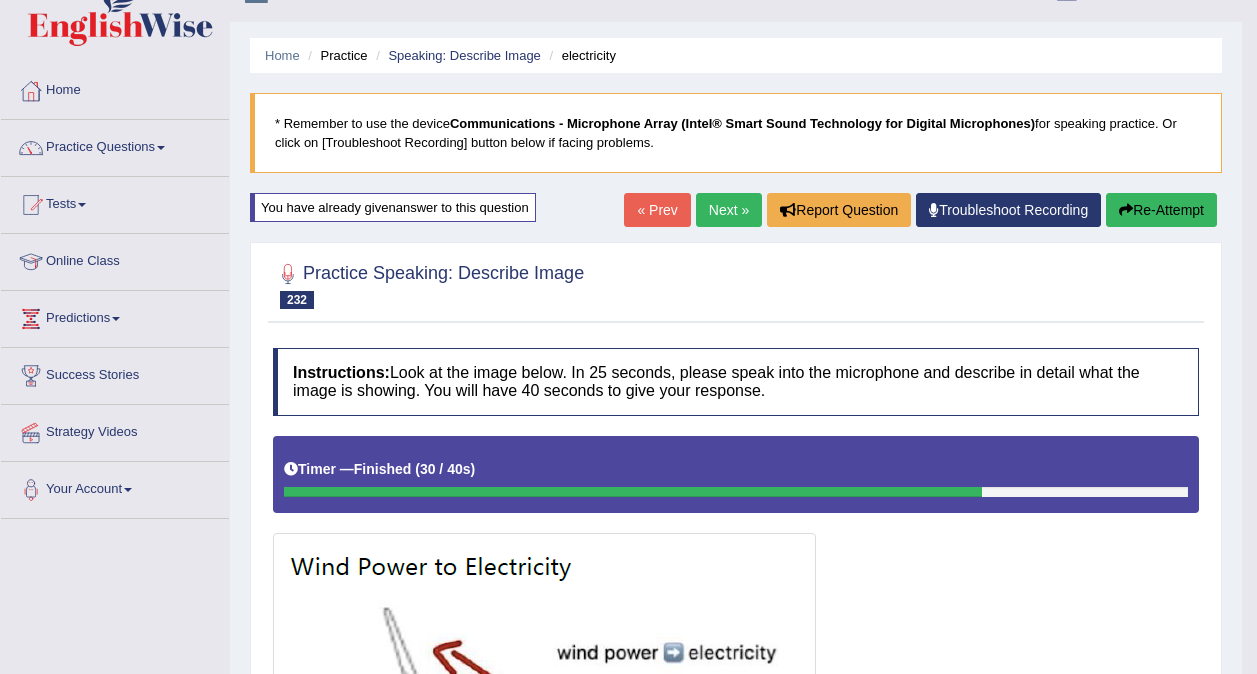 scroll, scrollTop: 38, scrollLeft: 0, axis: vertical 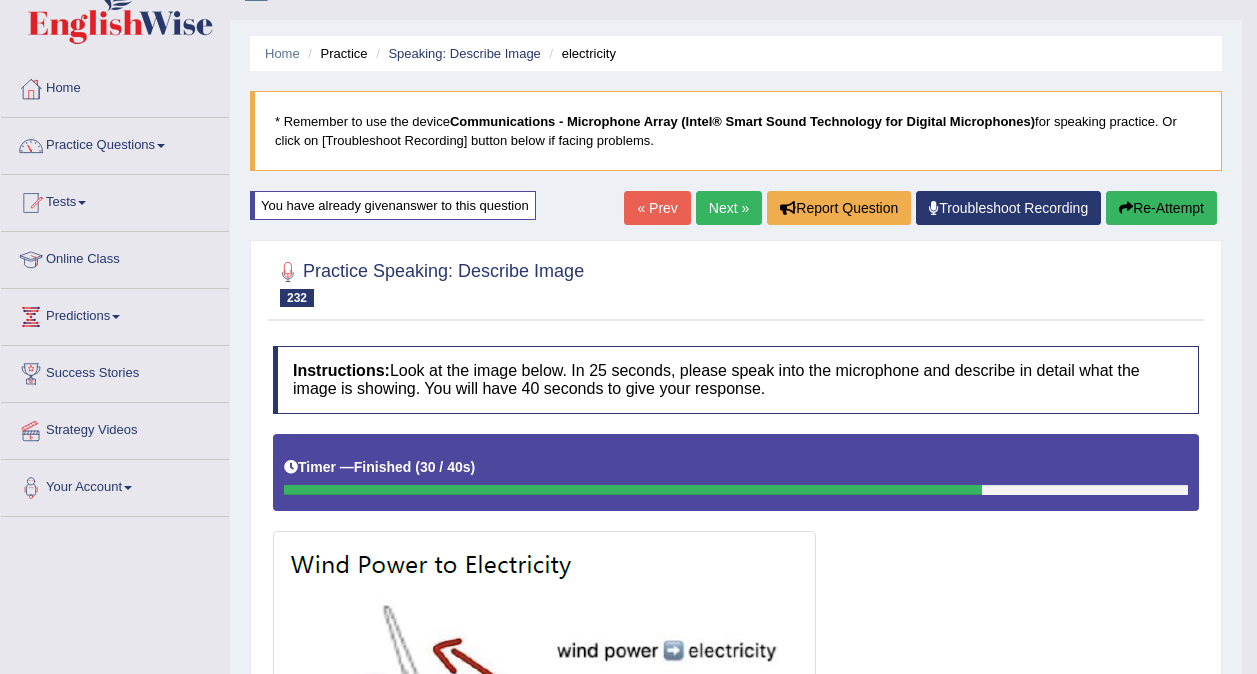click on "Next »" at bounding box center (729, 208) 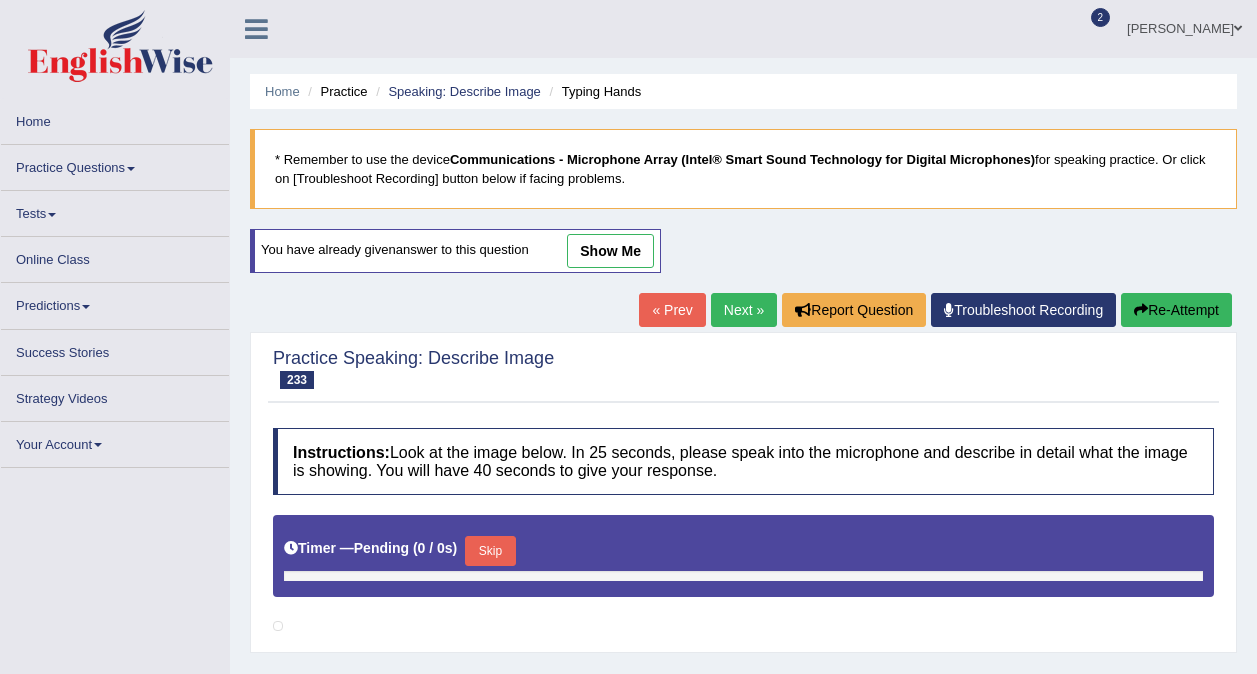 scroll, scrollTop: 0, scrollLeft: 0, axis: both 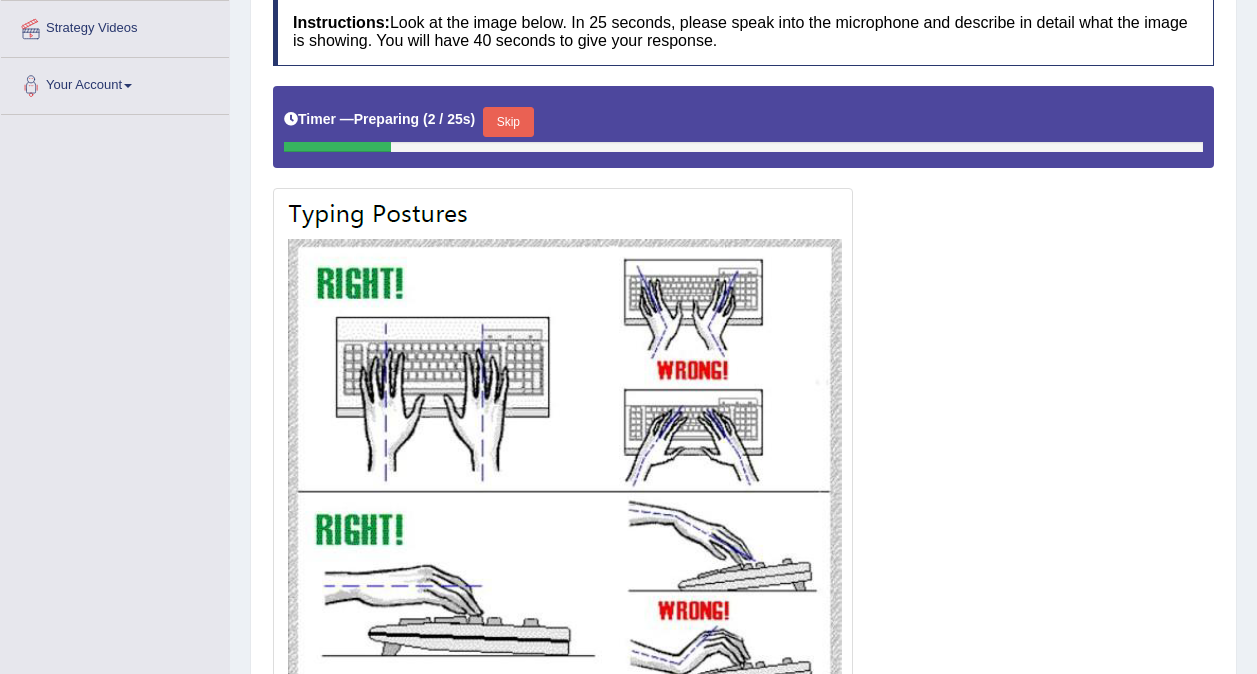 click on "Skip" at bounding box center (508, 122) 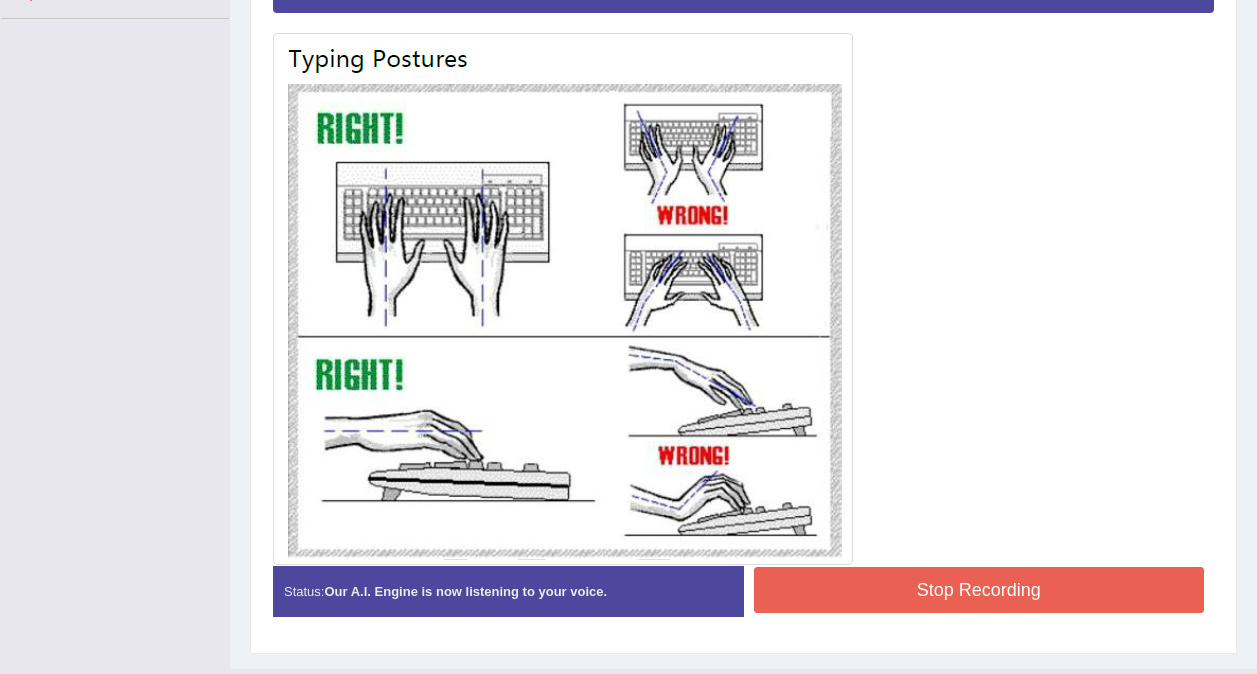 scroll, scrollTop: 582, scrollLeft: 0, axis: vertical 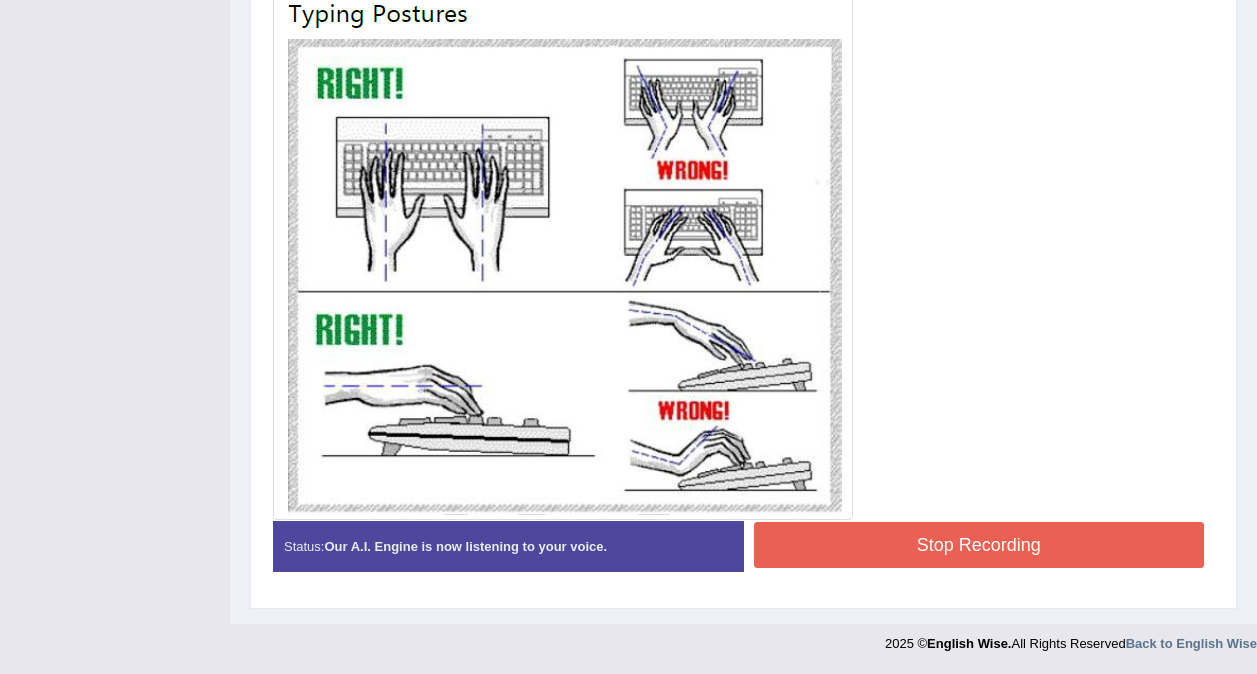 click on "Stop Recording" at bounding box center [979, 545] 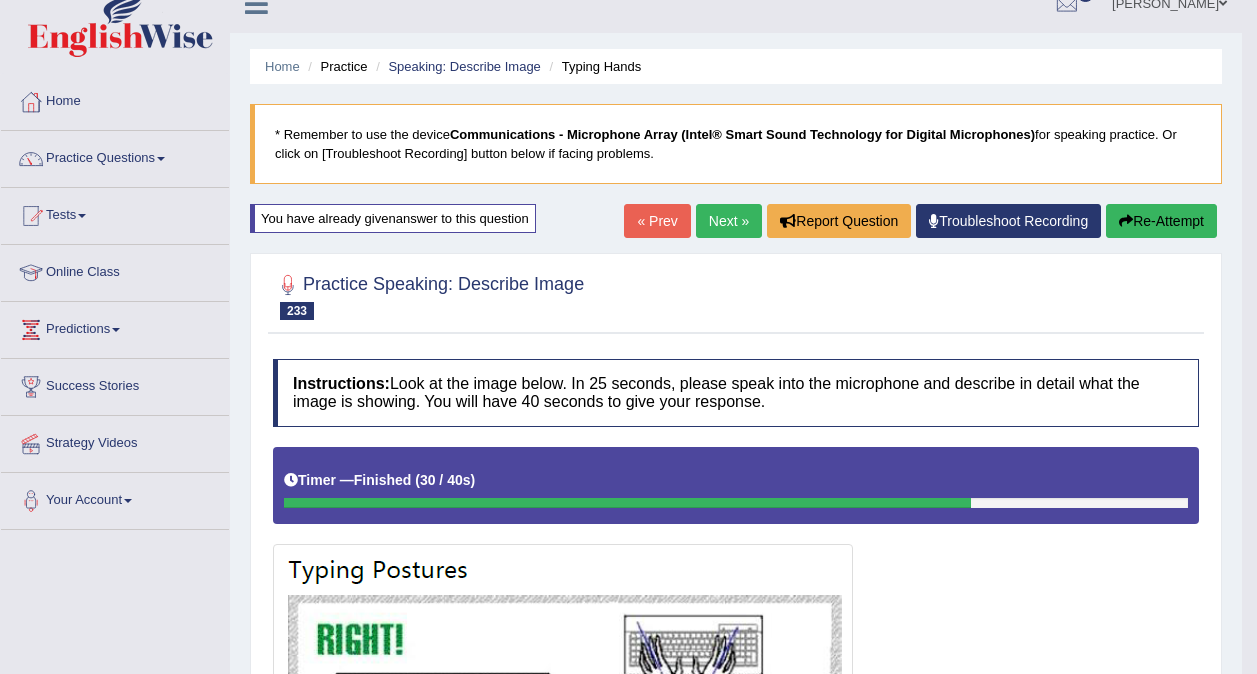 scroll, scrollTop: 0, scrollLeft: 0, axis: both 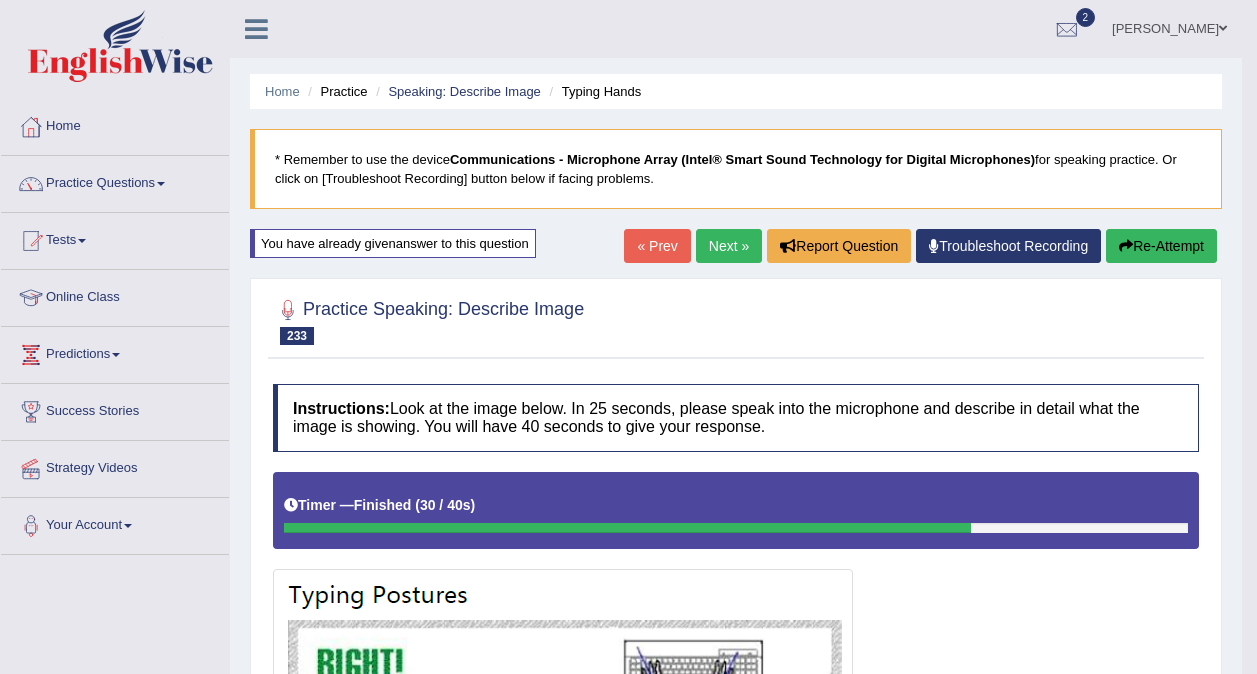 click on "Next »" at bounding box center [729, 246] 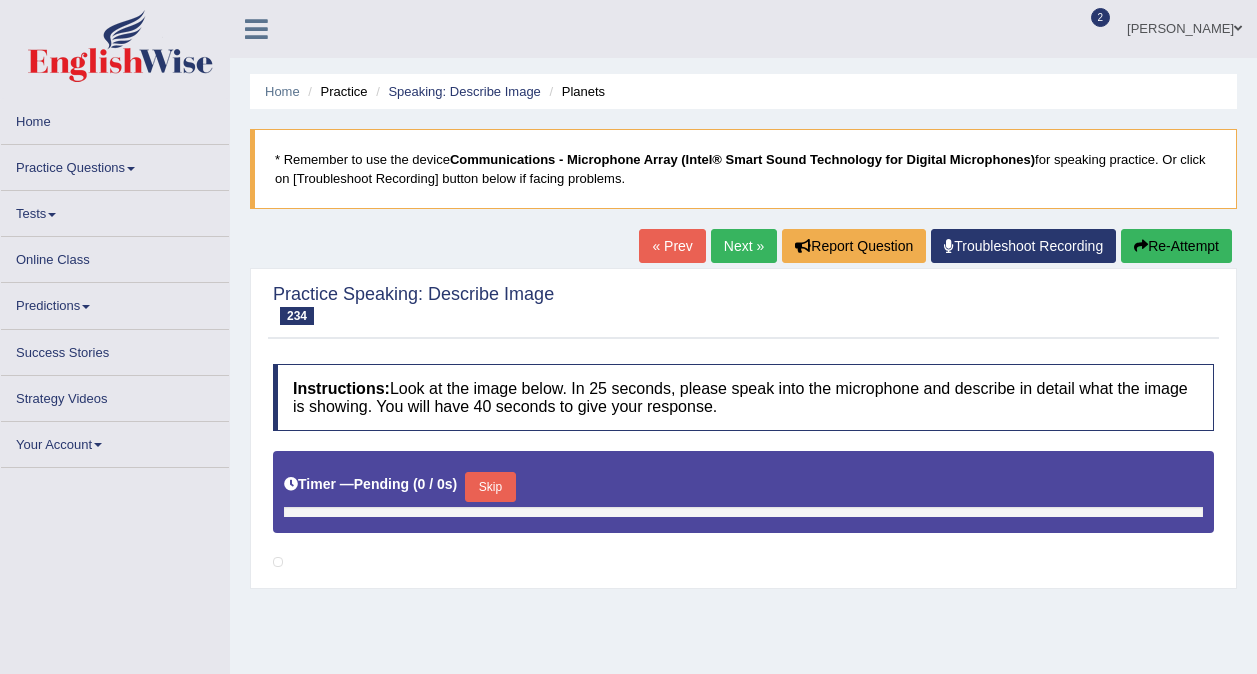 scroll, scrollTop: 0, scrollLeft: 0, axis: both 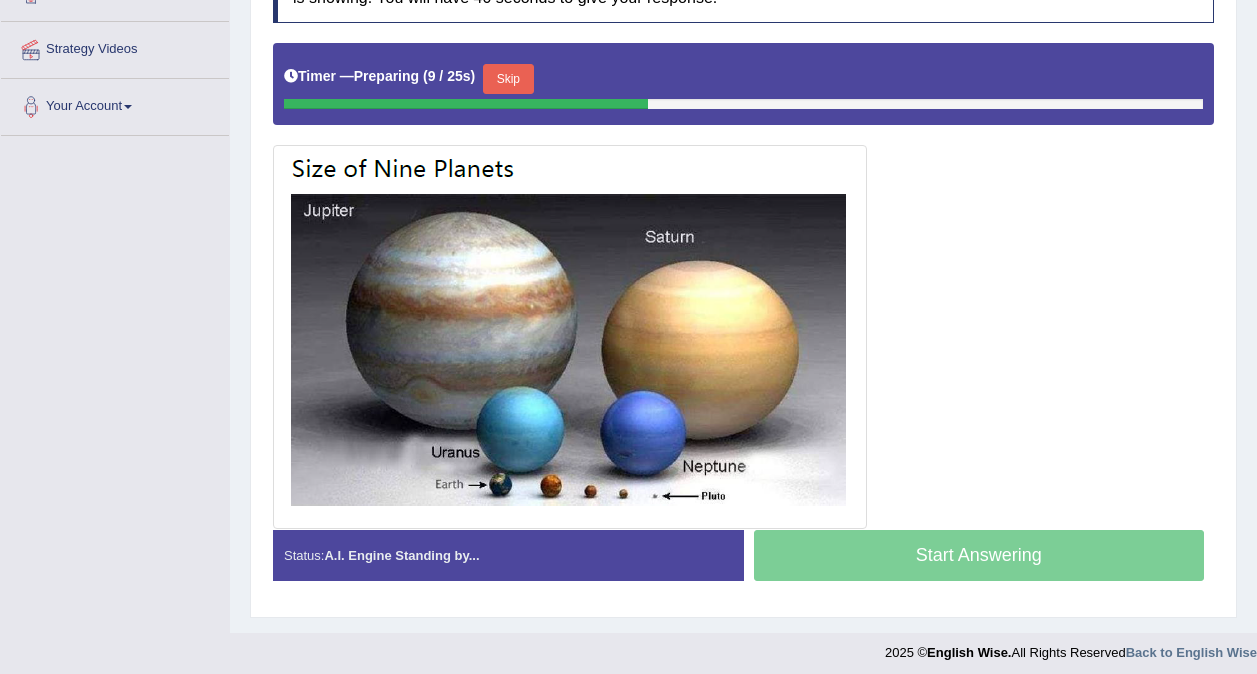 click on "Skip" at bounding box center (508, 79) 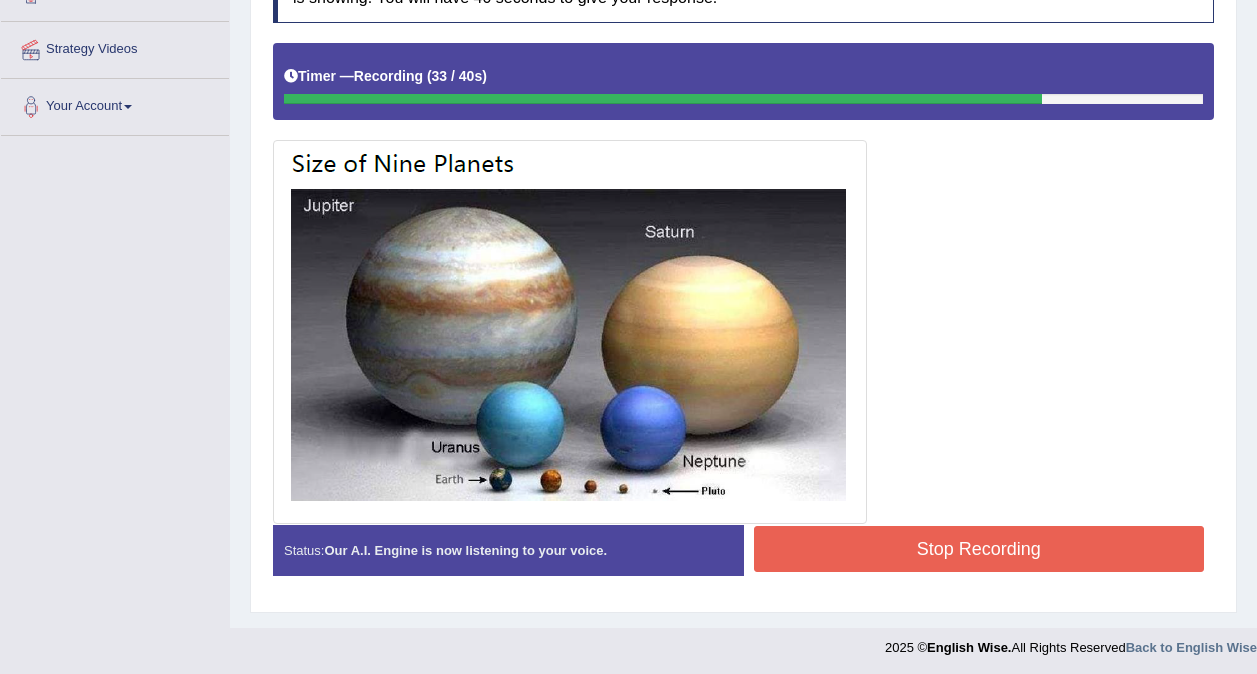 click on "Stop Recording" at bounding box center (979, 549) 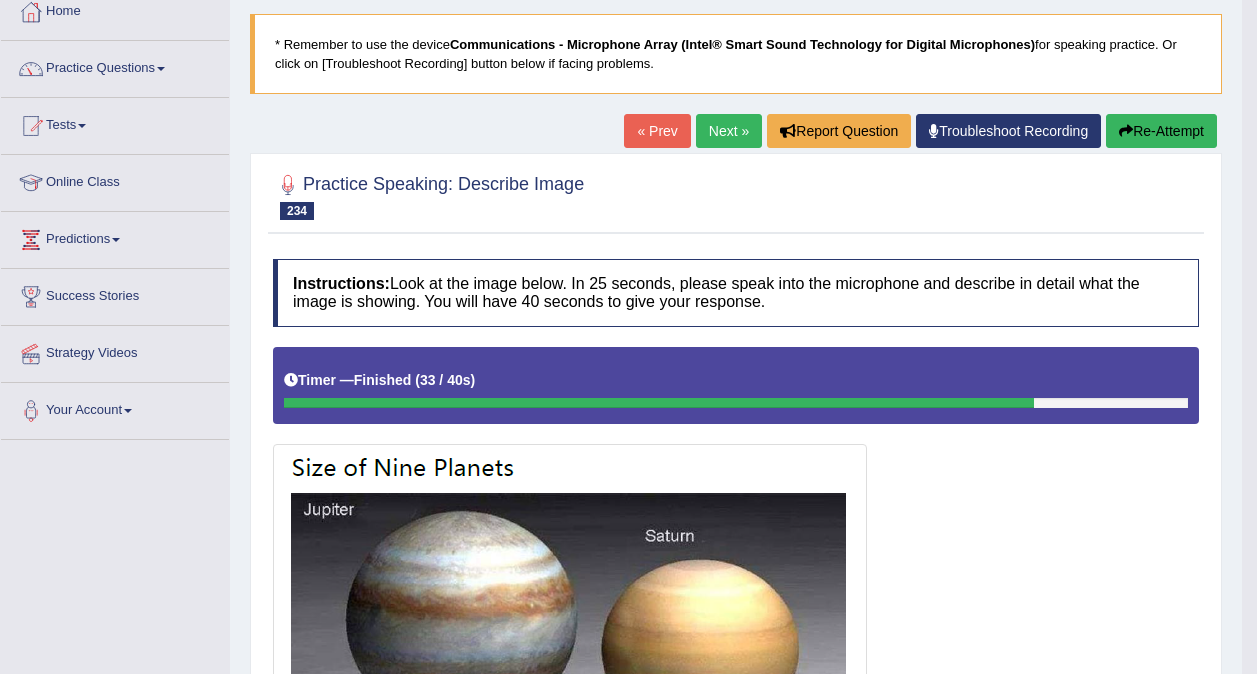 scroll, scrollTop: 104, scrollLeft: 0, axis: vertical 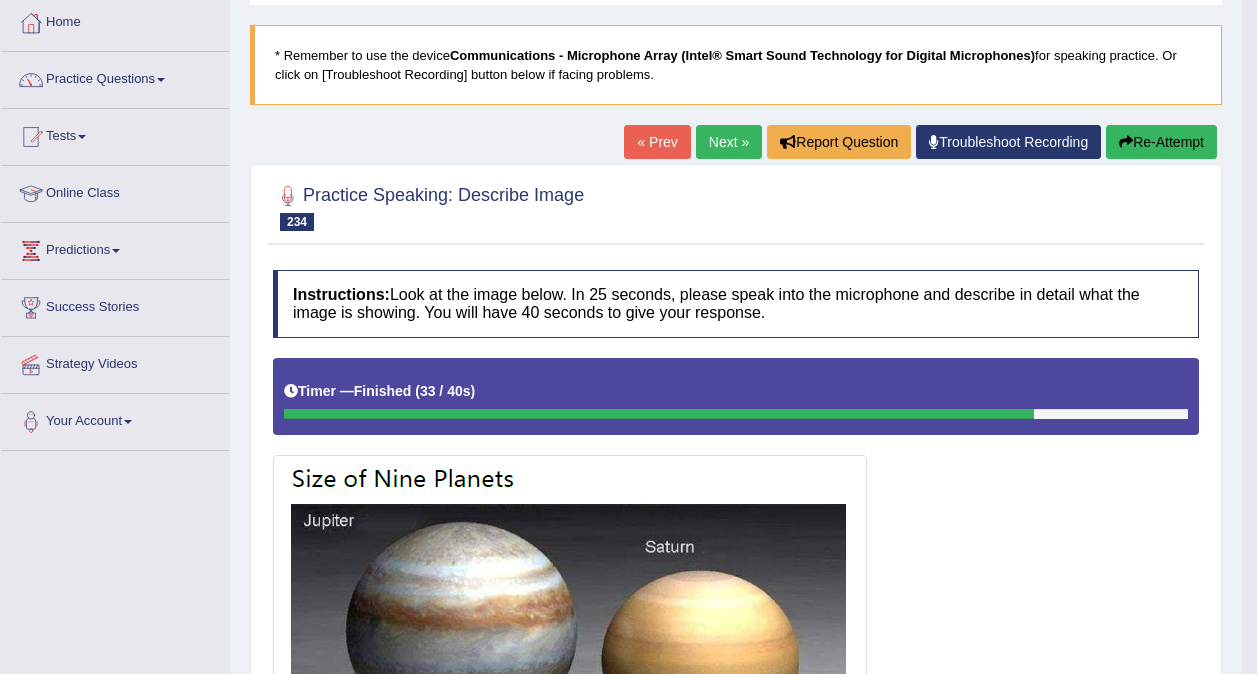 click on "Next »" at bounding box center (729, 142) 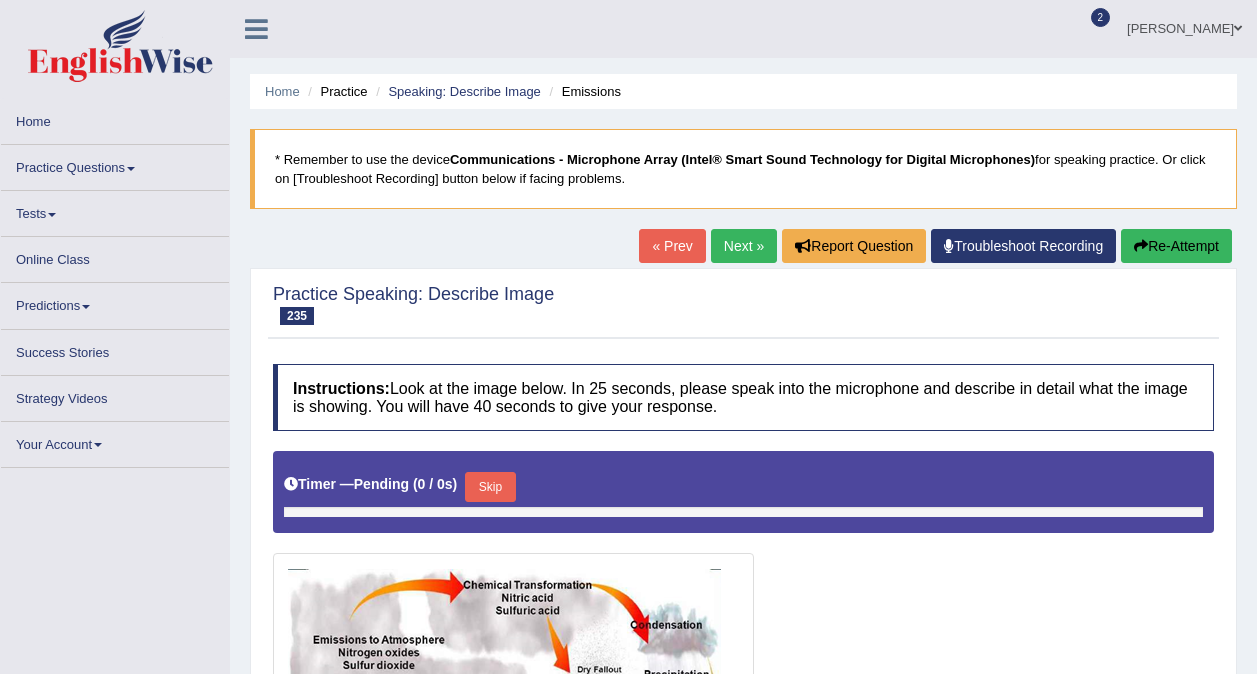 scroll, scrollTop: 0, scrollLeft: 0, axis: both 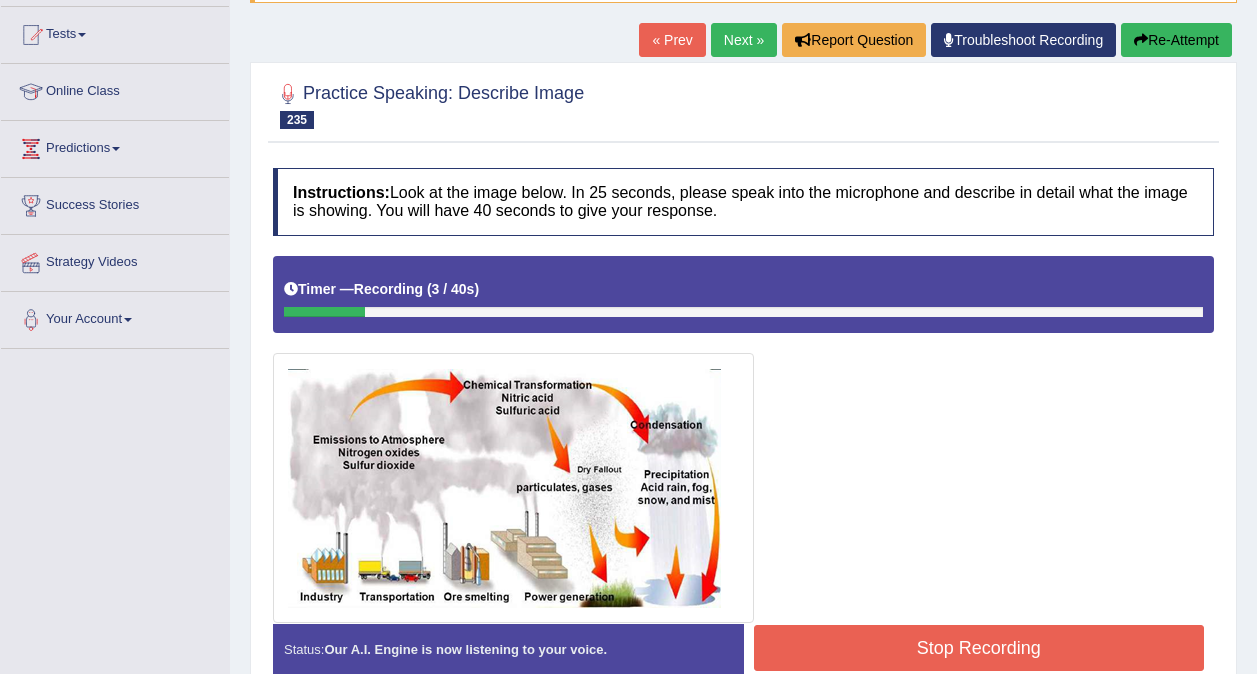 click on "Stop Recording" at bounding box center [979, 648] 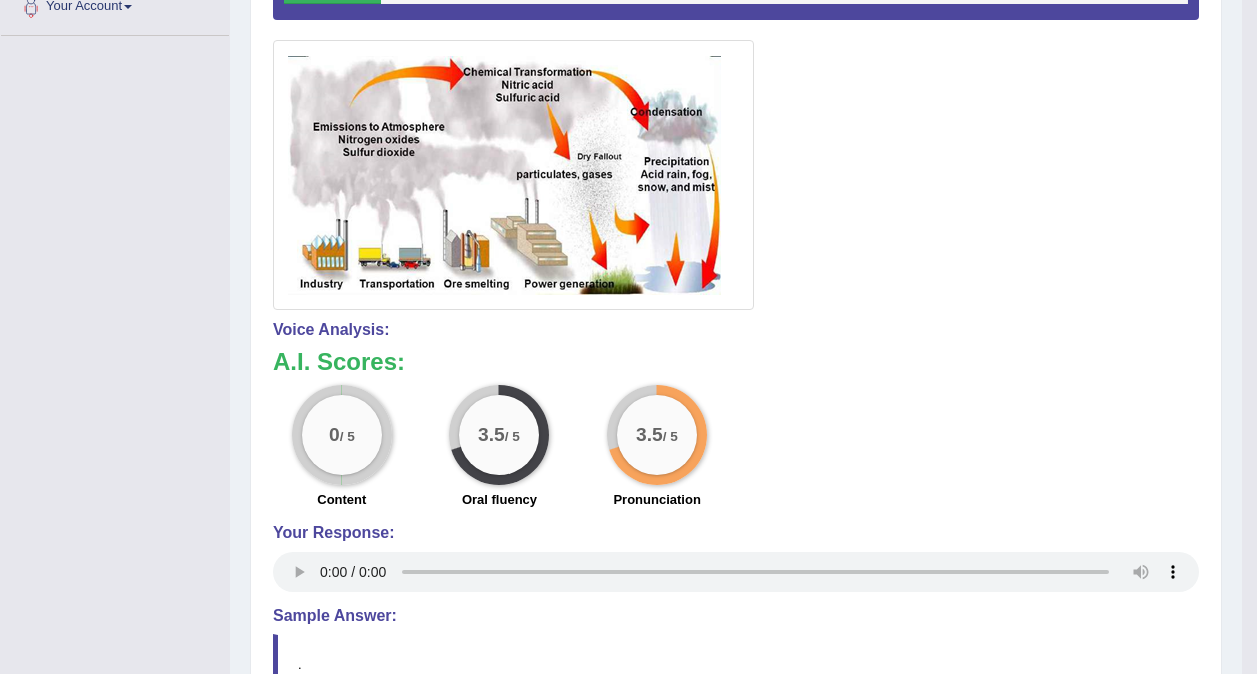 scroll, scrollTop: 526, scrollLeft: 0, axis: vertical 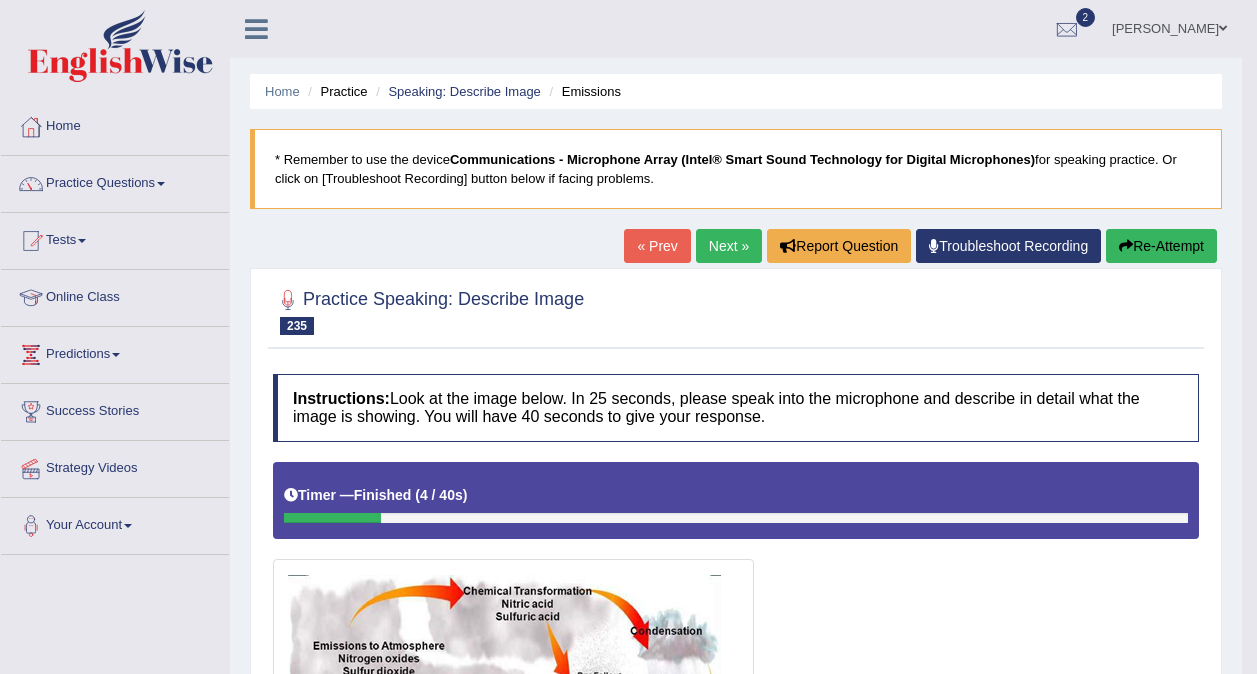 click on "Next »" at bounding box center [729, 246] 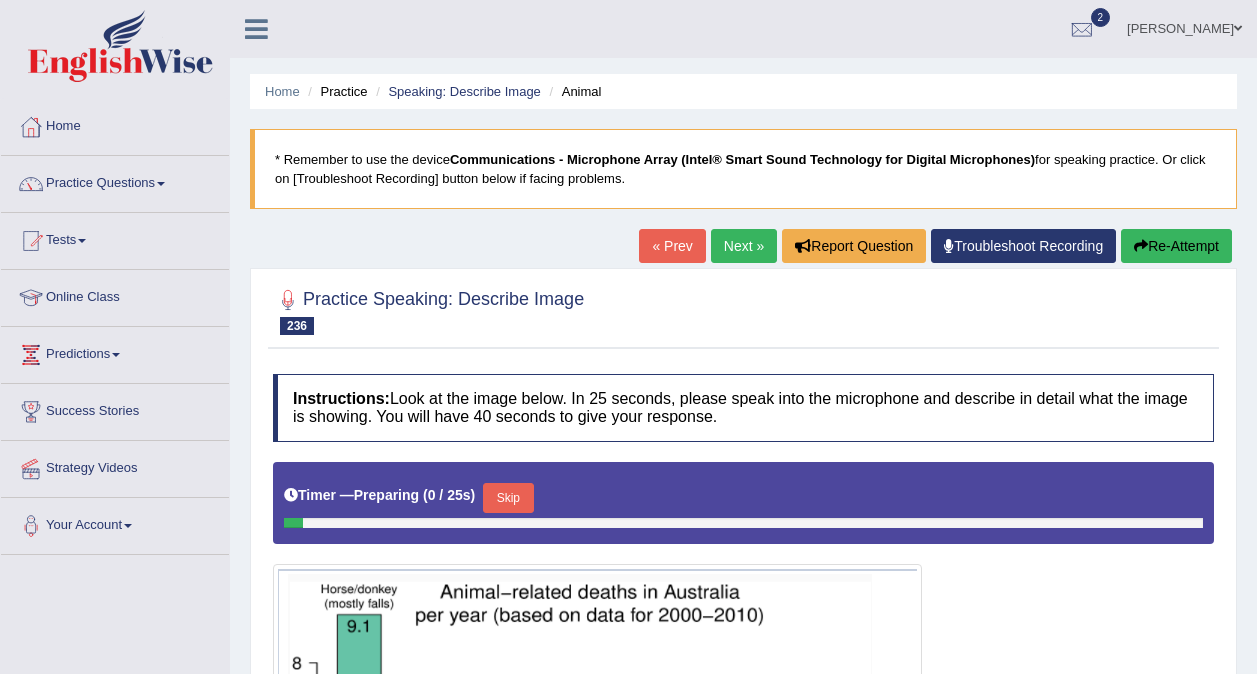 scroll, scrollTop: 0, scrollLeft: 0, axis: both 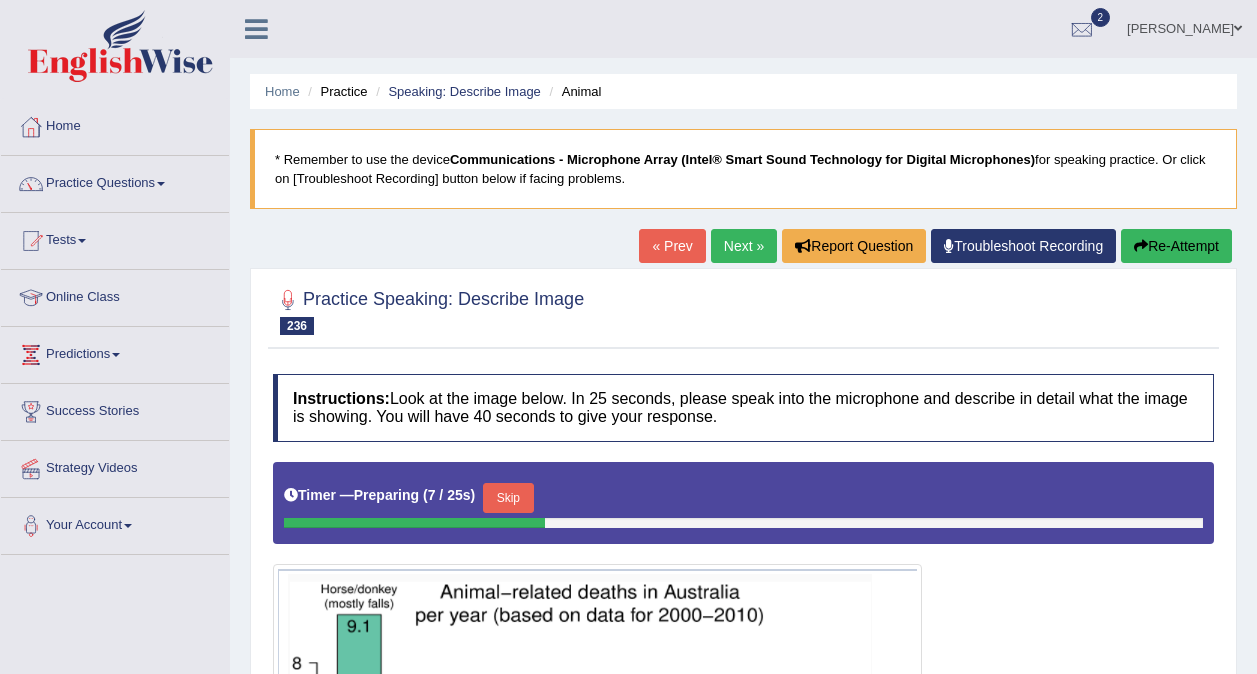 click on "Next »" at bounding box center [744, 246] 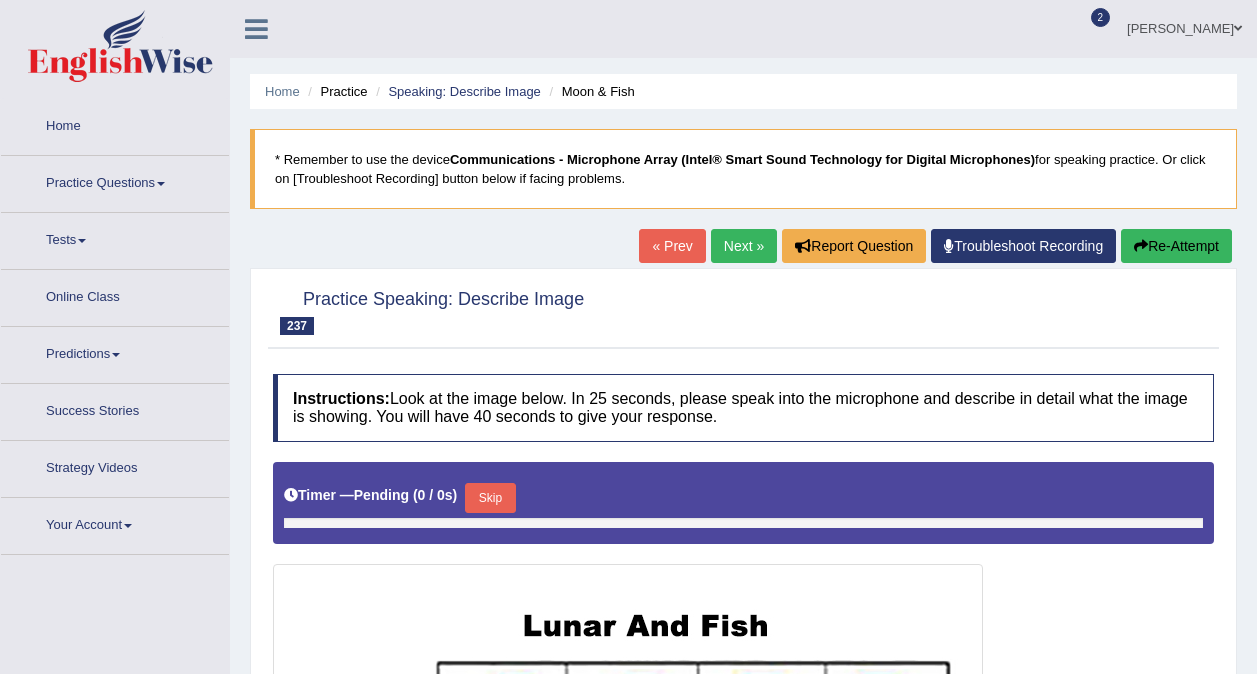 scroll, scrollTop: 0, scrollLeft: 0, axis: both 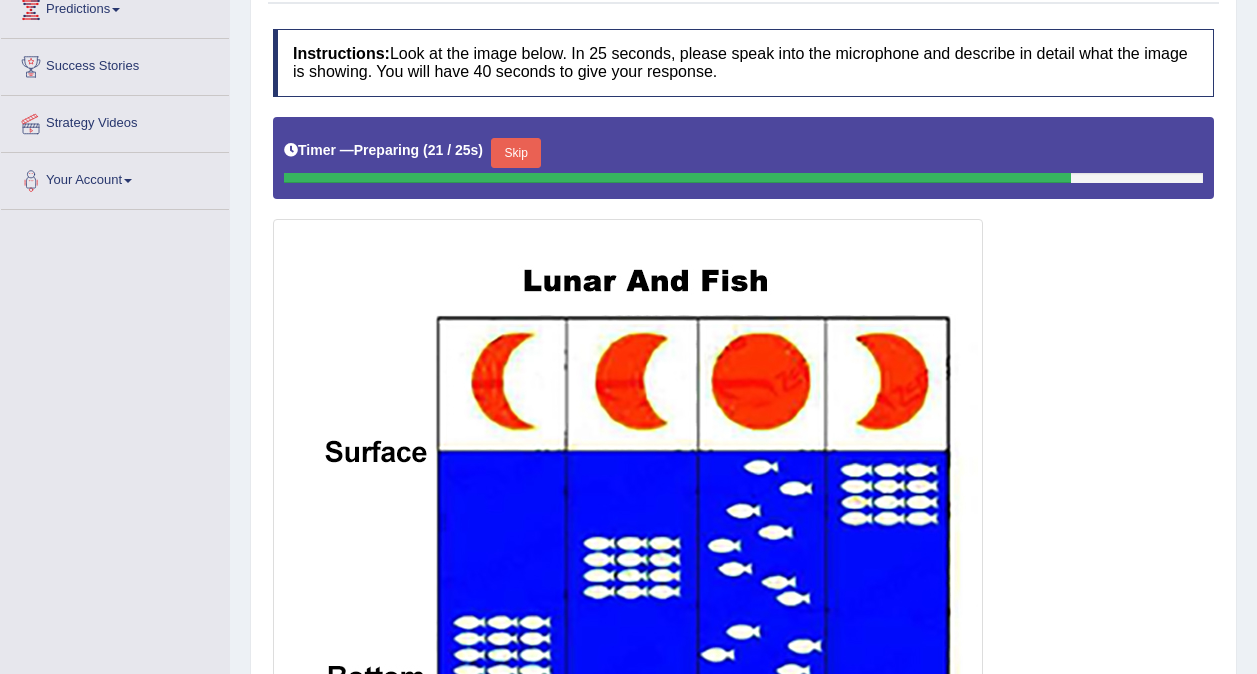 click on "Skip" at bounding box center [516, 153] 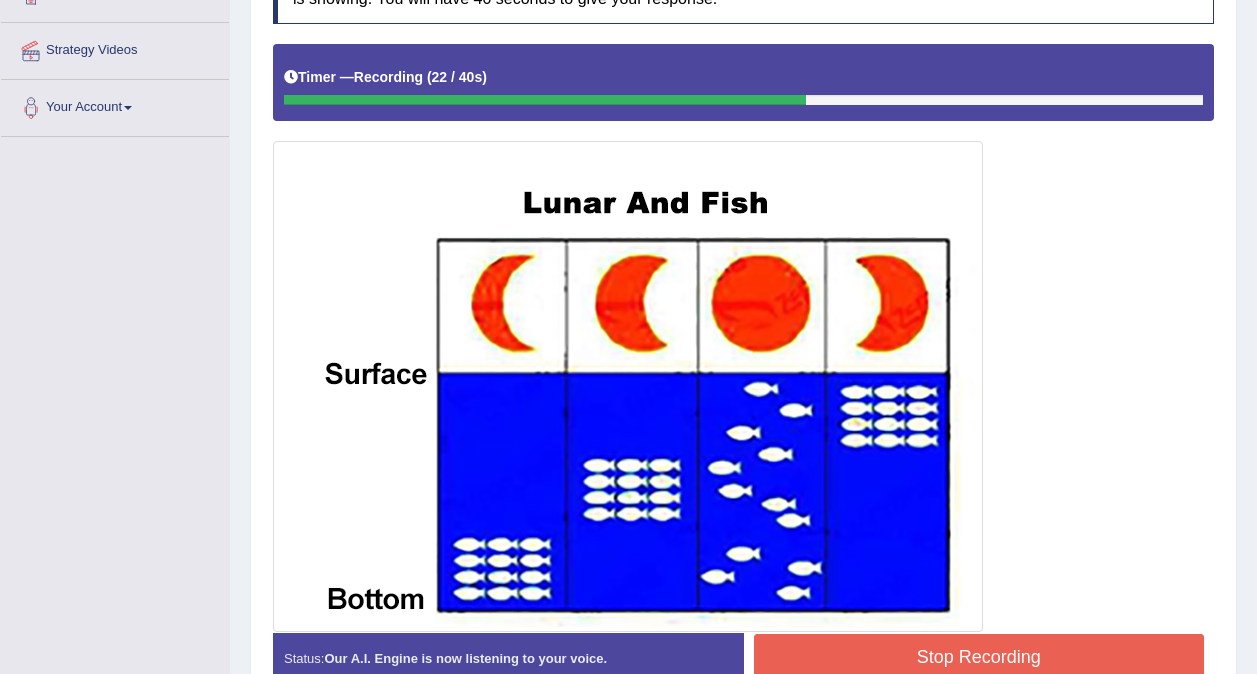 scroll, scrollTop: 420, scrollLeft: 0, axis: vertical 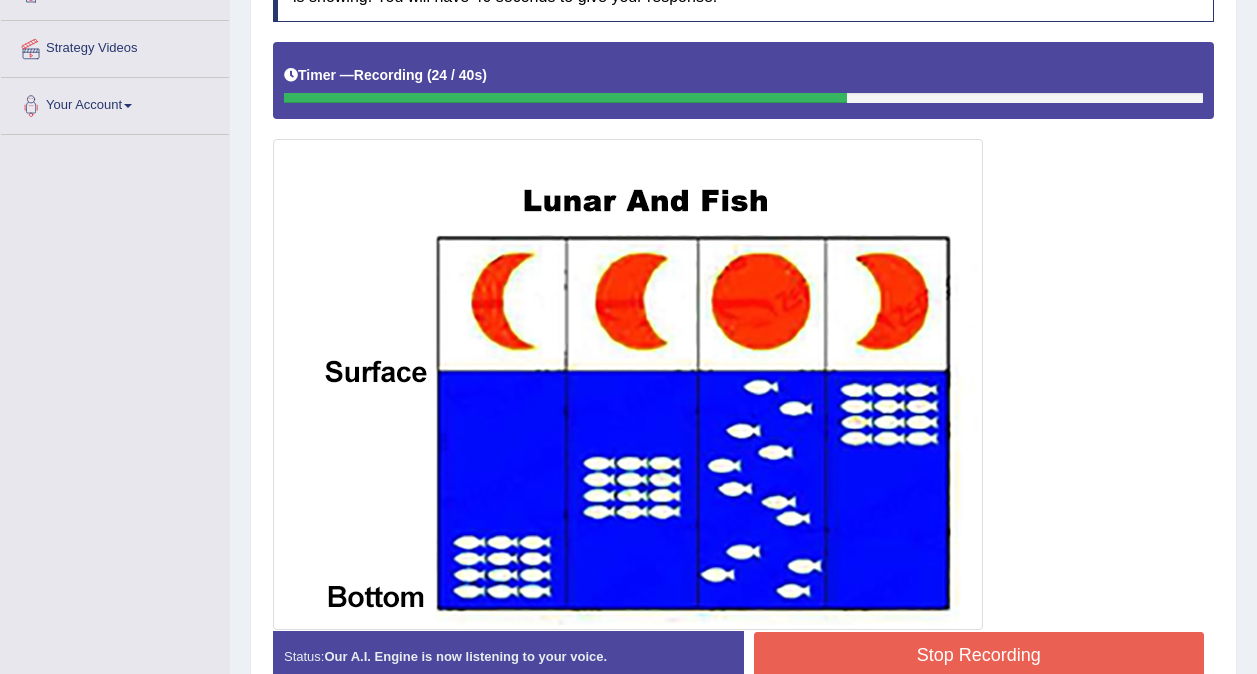 click on "Stop Recording" at bounding box center (979, 655) 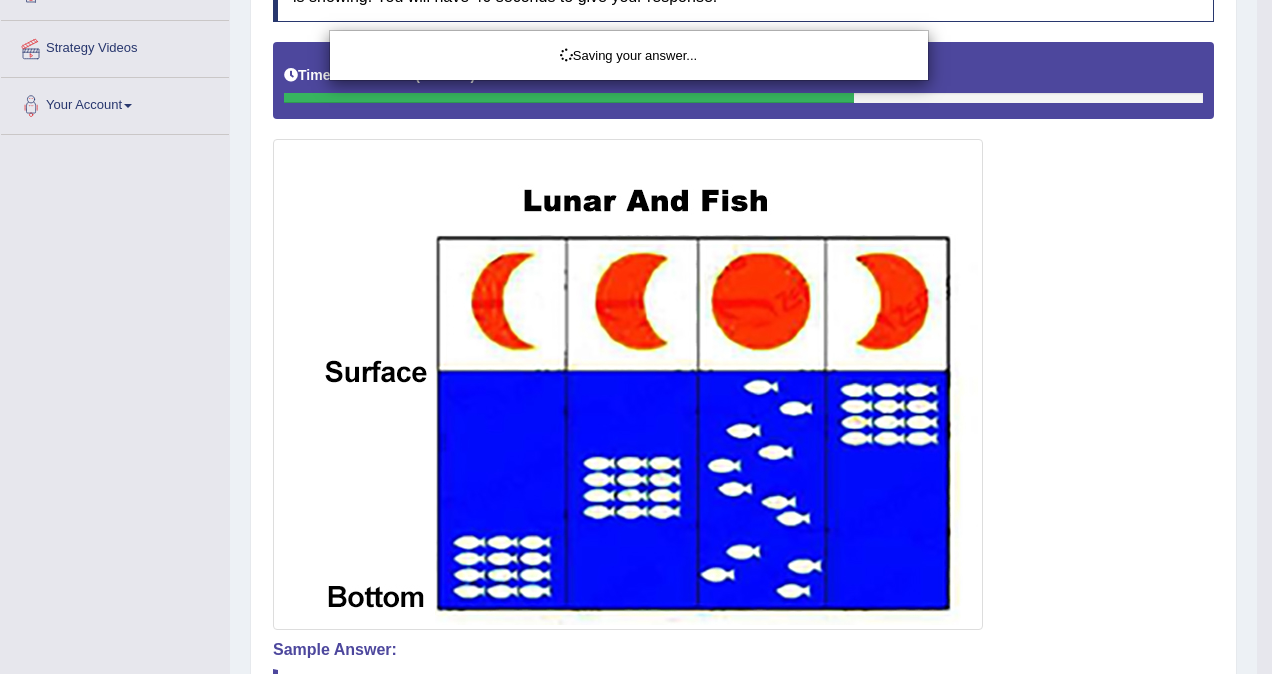 click on "Saving your answer..." at bounding box center [636, 337] 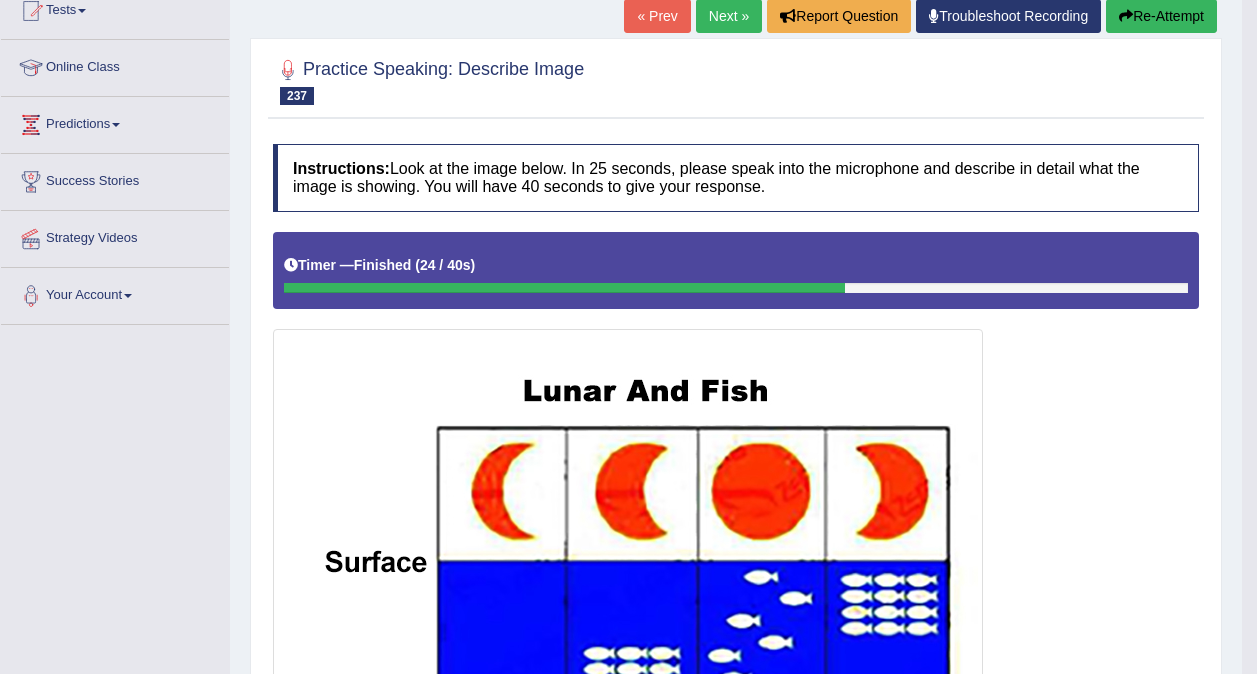 scroll, scrollTop: 228, scrollLeft: 0, axis: vertical 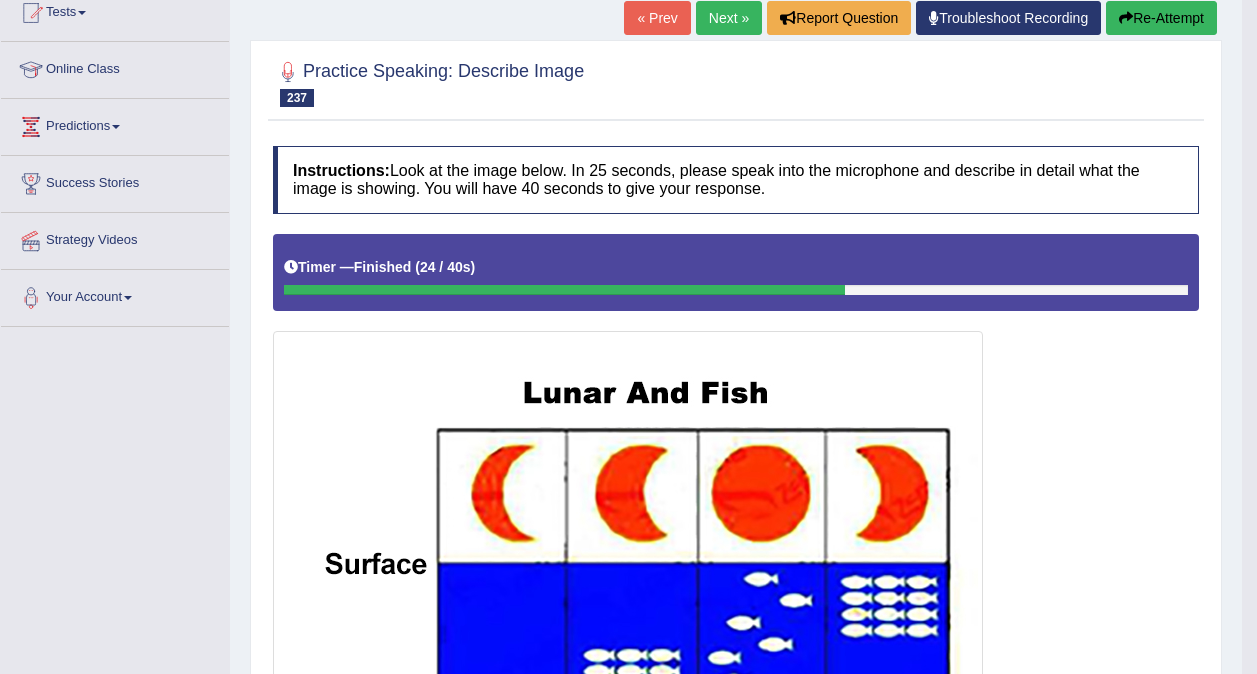 click on "Next »" at bounding box center (729, 18) 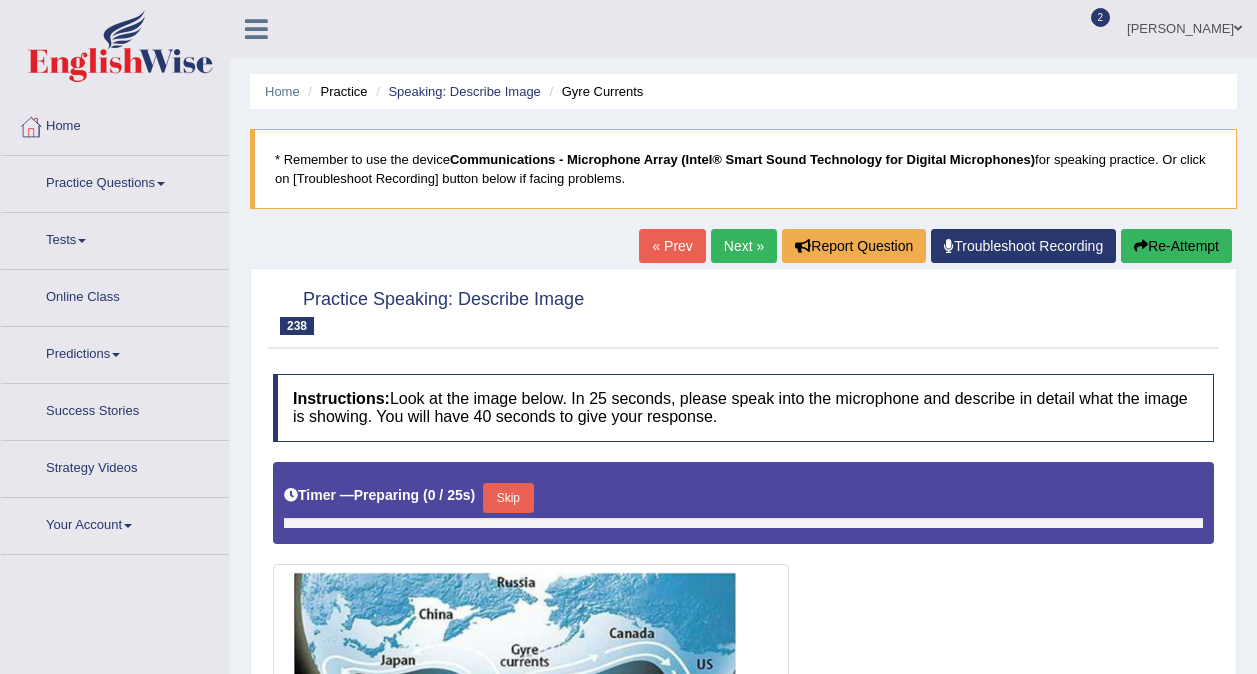 scroll, scrollTop: 0, scrollLeft: 0, axis: both 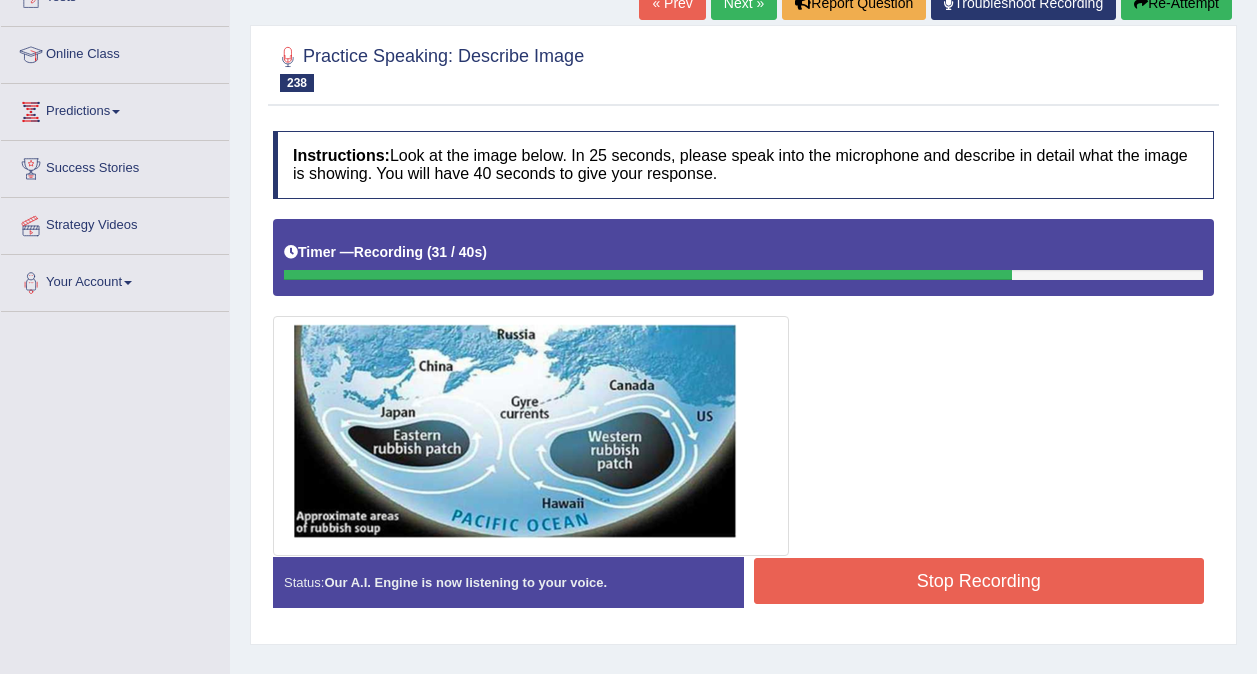 click on "Stop Recording" at bounding box center (979, 581) 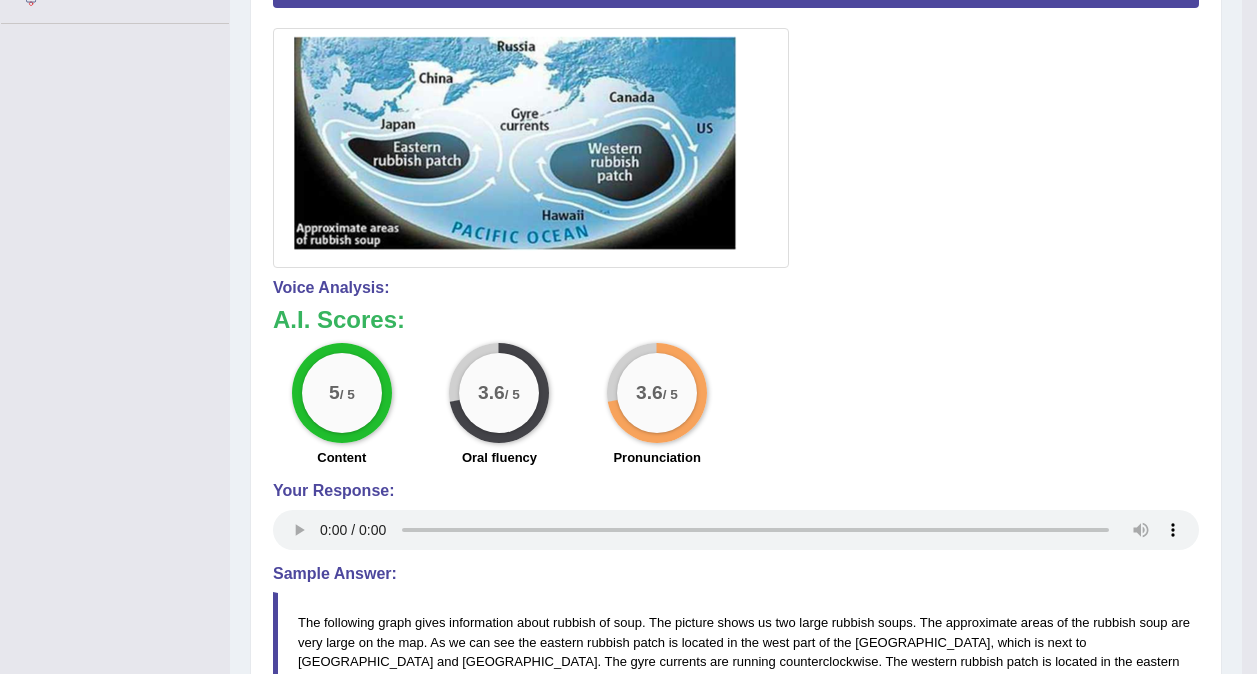 scroll, scrollTop: 0, scrollLeft: 0, axis: both 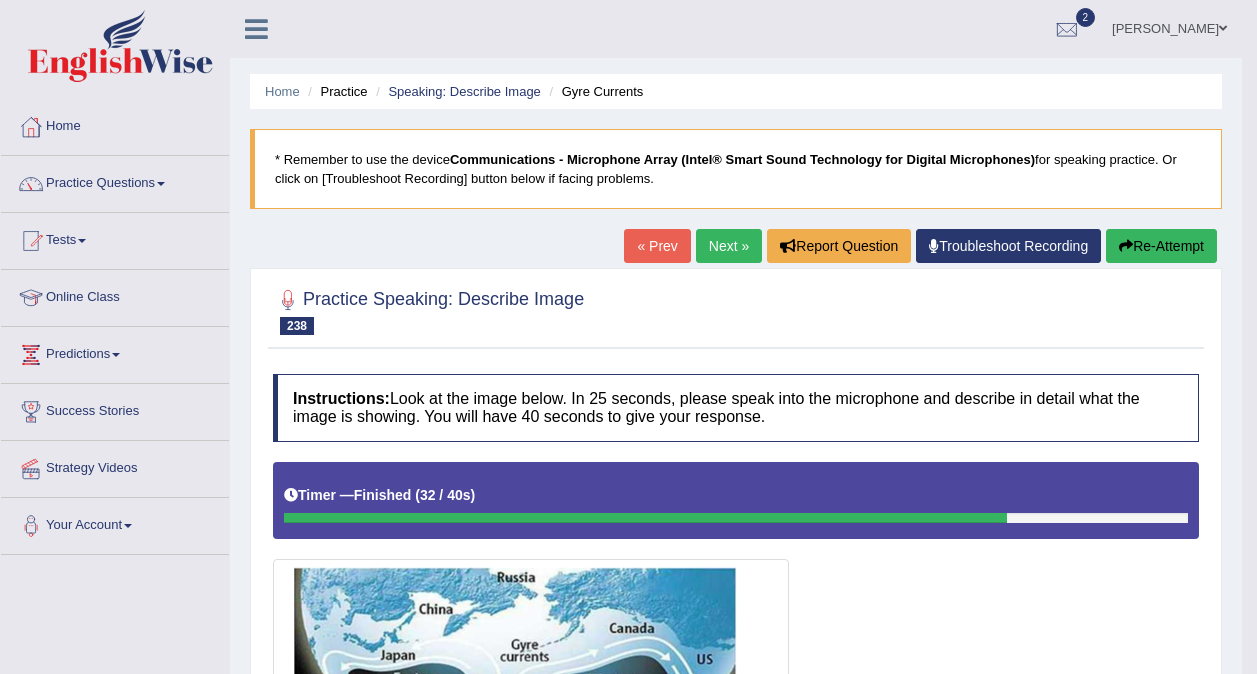 click on "Next »" at bounding box center (729, 246) 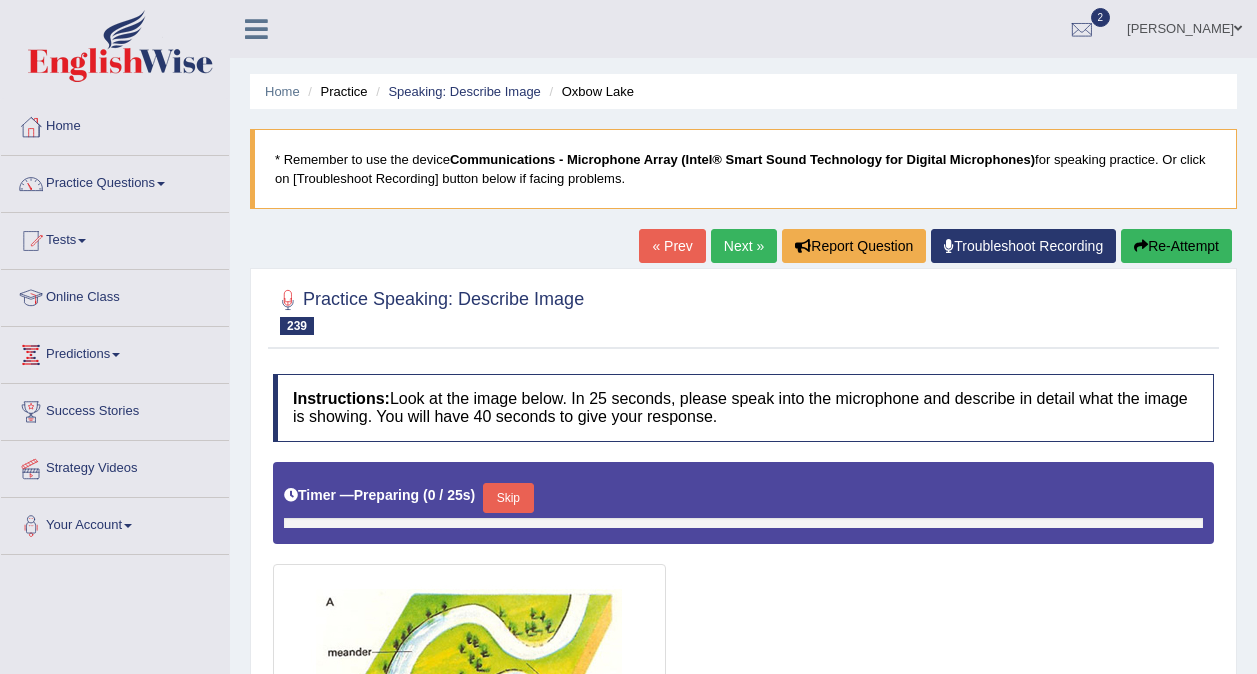 scroll, scrollTop: 0, scrollLeft: 0, axis: both 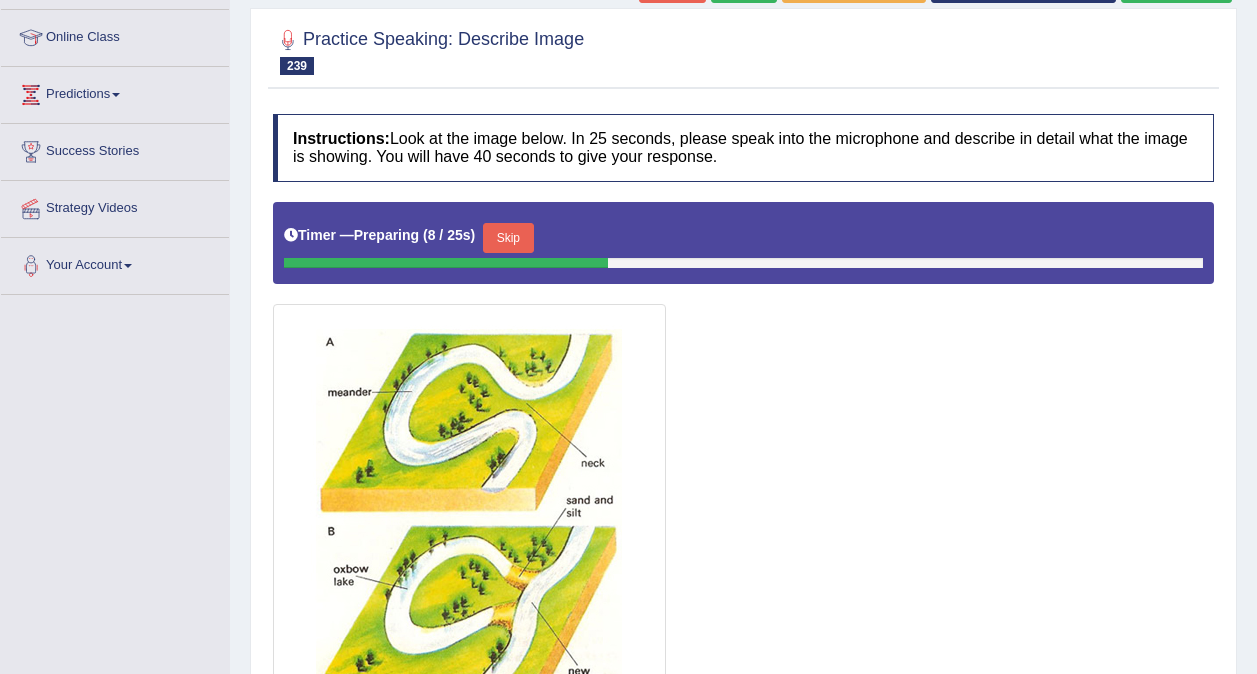 click on "Skip" at bounding box center (508, 238) 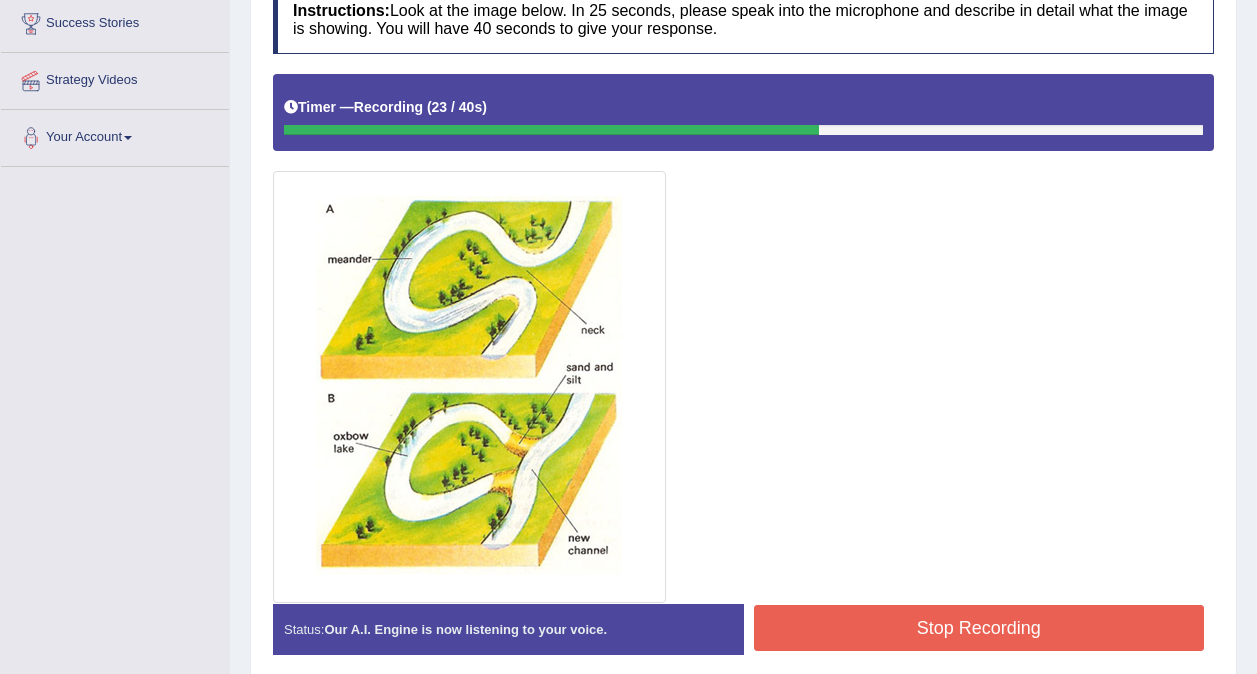 scroll, scrollTop: 347, scrollLeft: 0, axis: vertical 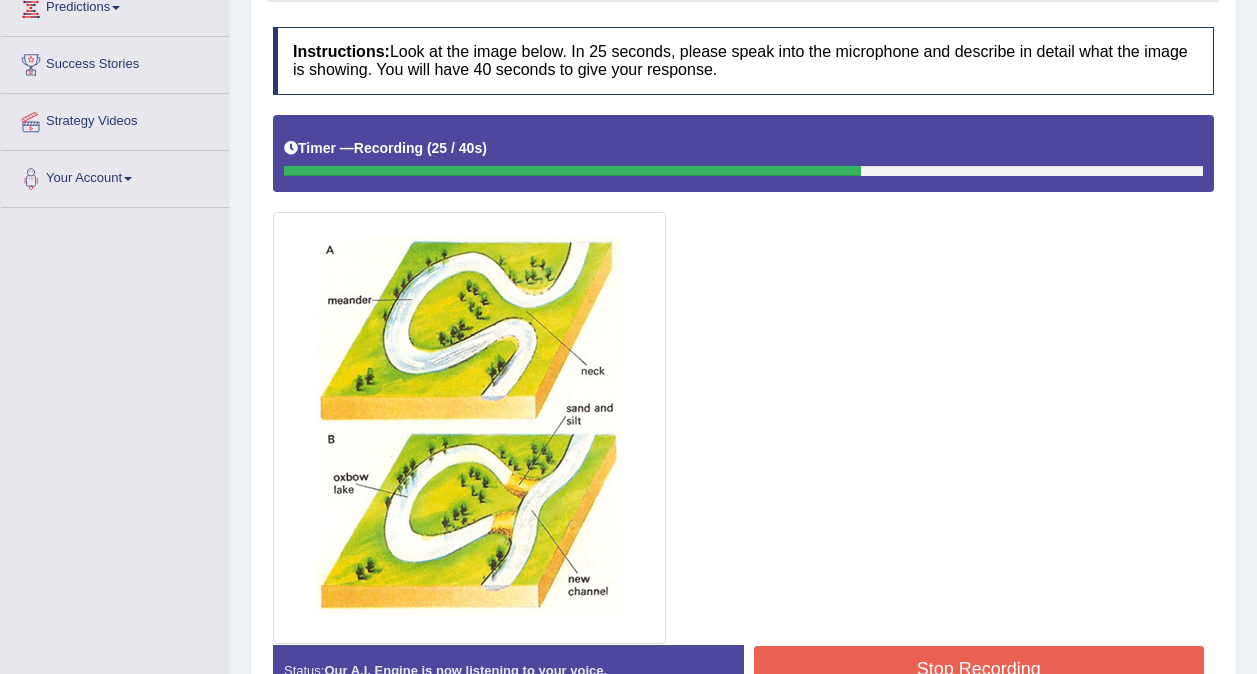 click on "Stop Recording" at bounding box center (979, 669) 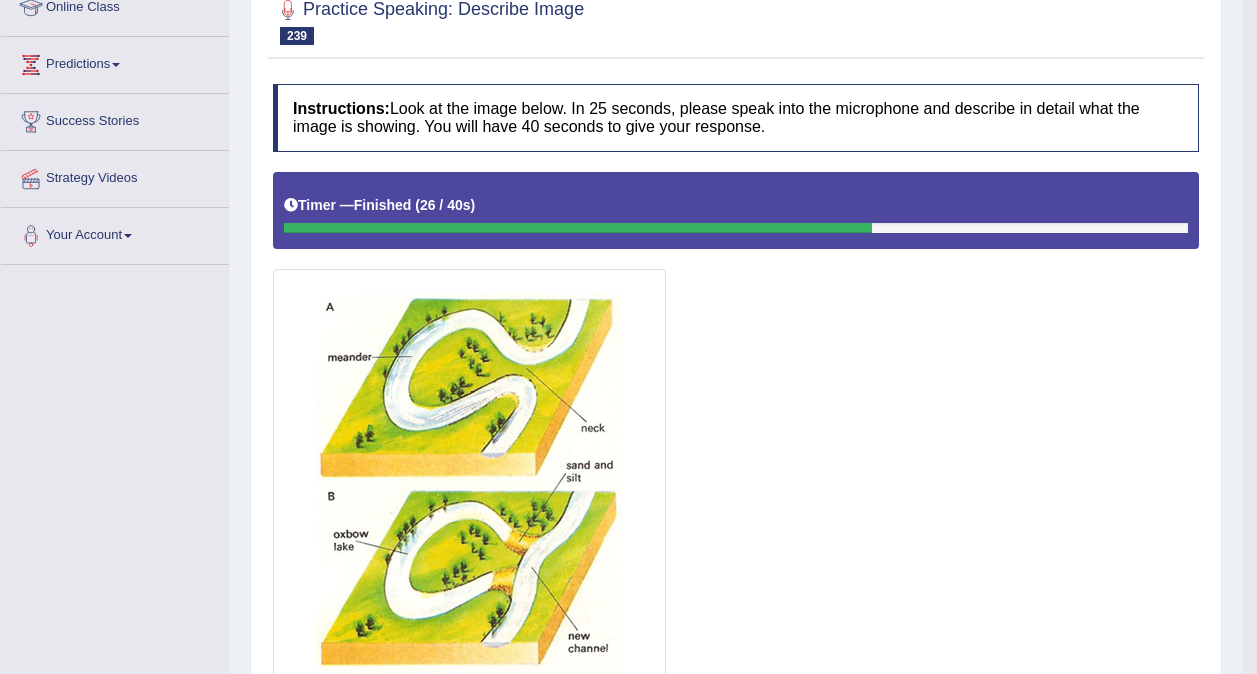 scroll, scrollTop: 0, scrollLeft: 0, axis: both 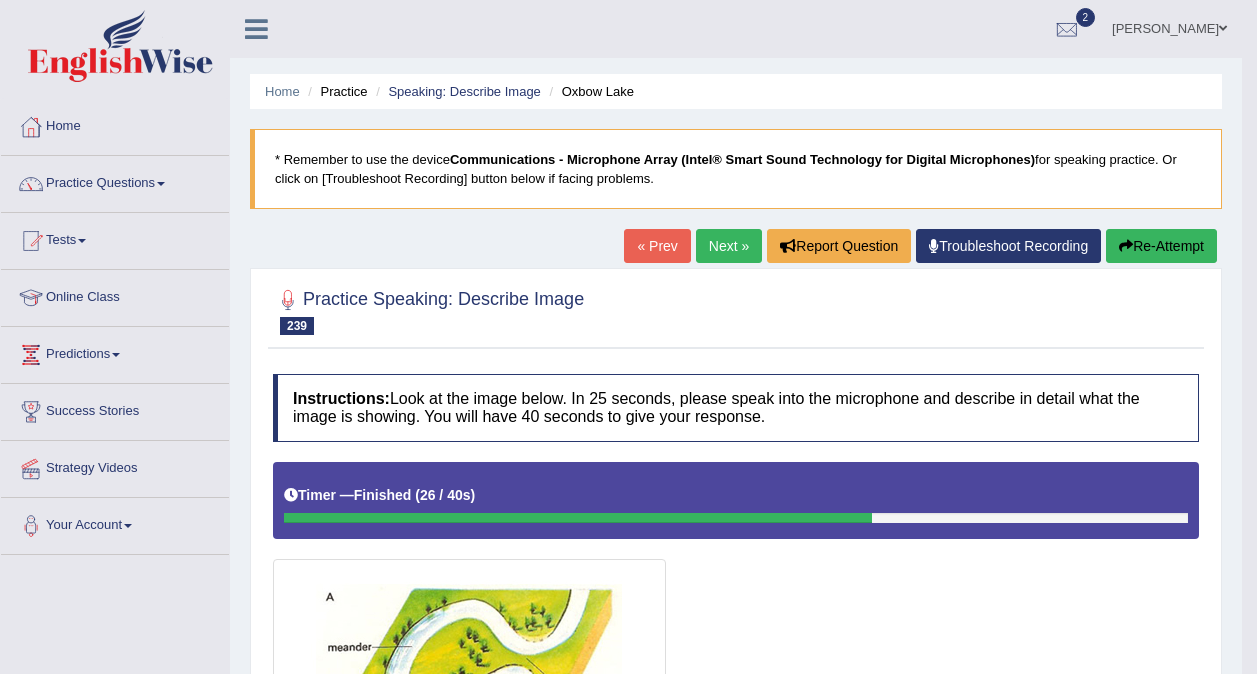 click on "Next »" at bounding box center [729, 246] 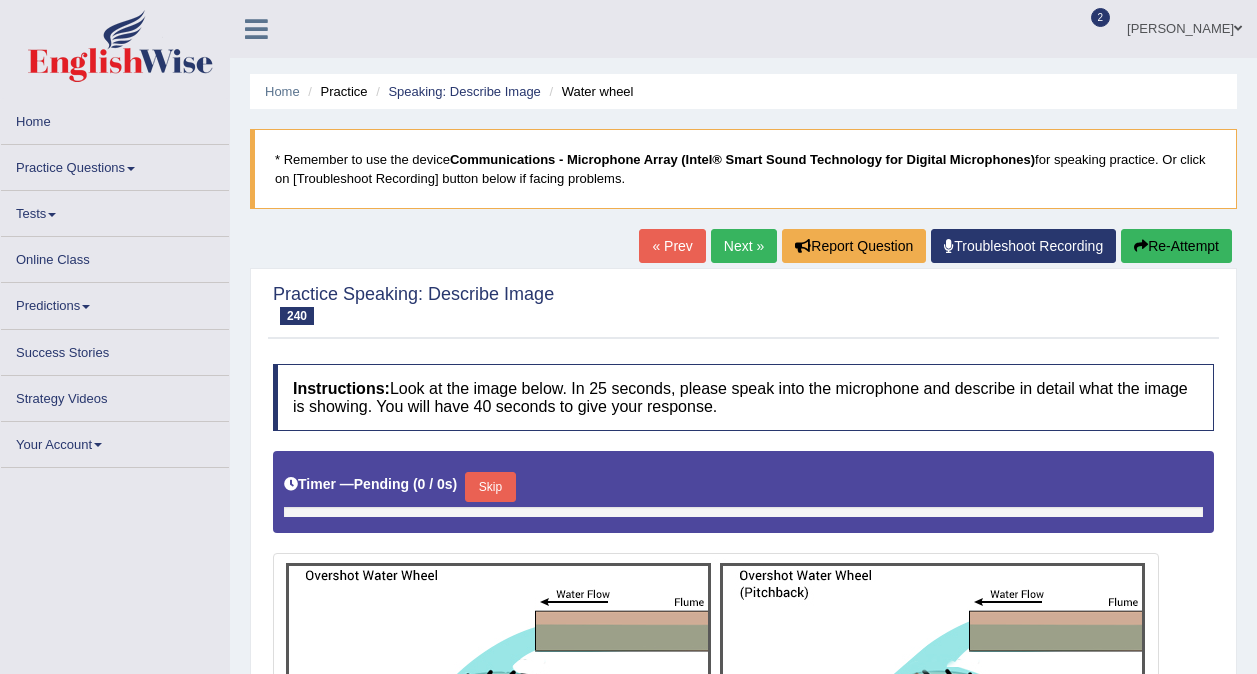 scroll, scrollTop: 0, scrollLeft: 0, axis: both 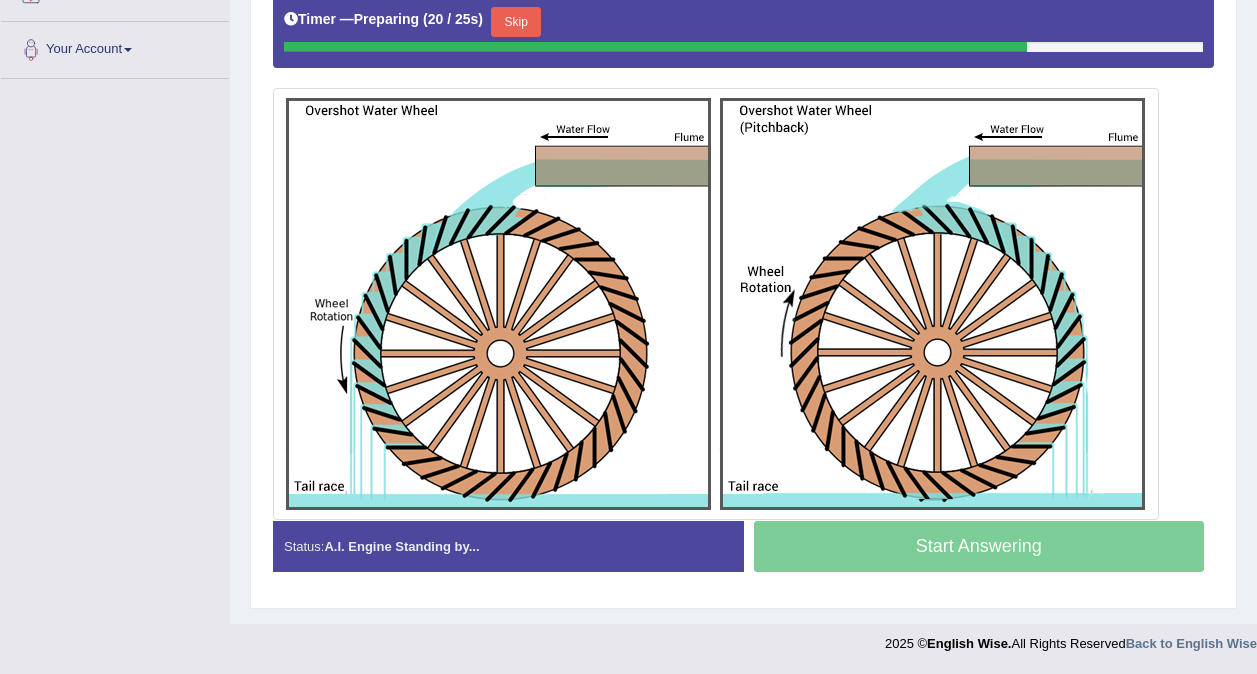 click on "Skip" at bounding box center [516, 22] 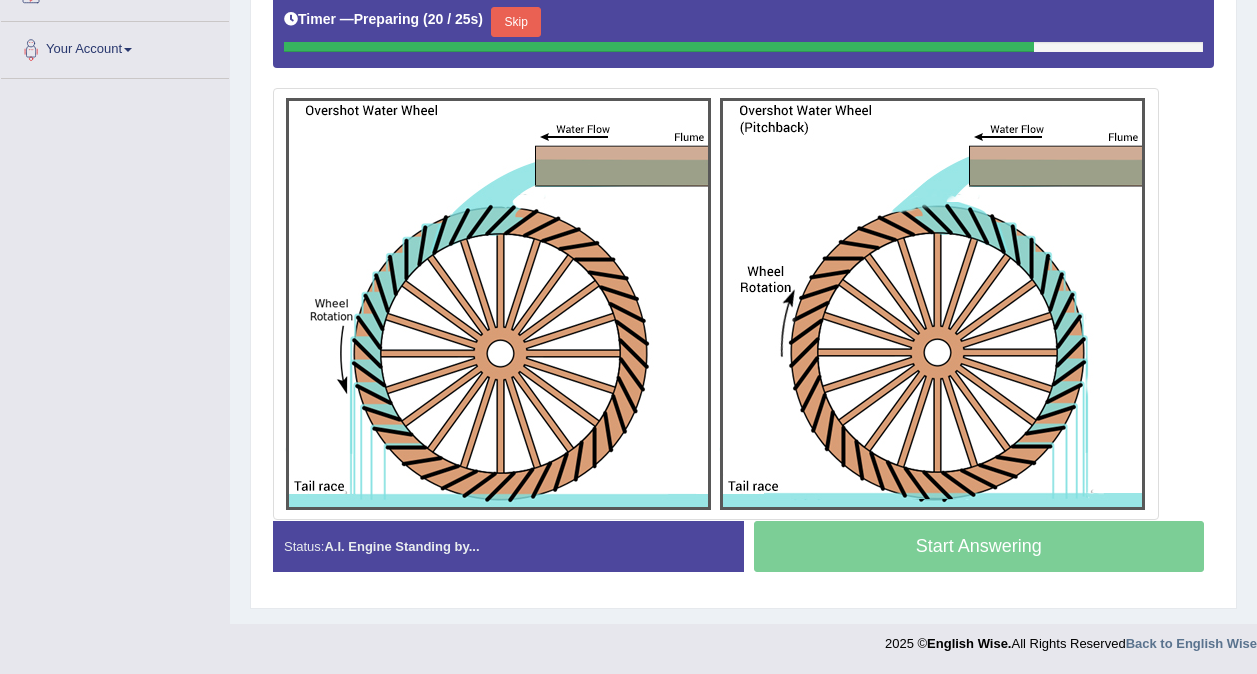 scroll, scrollTop: 472, scrollLeft: 0, axis: vertical 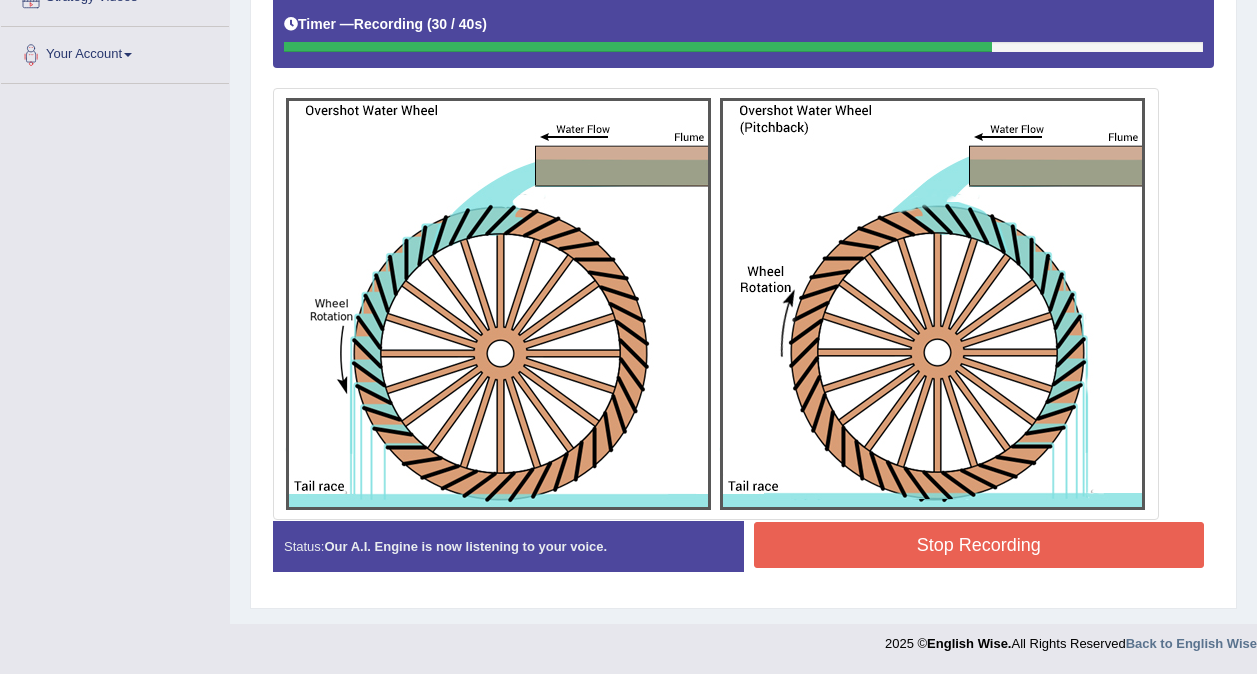 click on "Stop Recording" at bounding box center [979, 545] 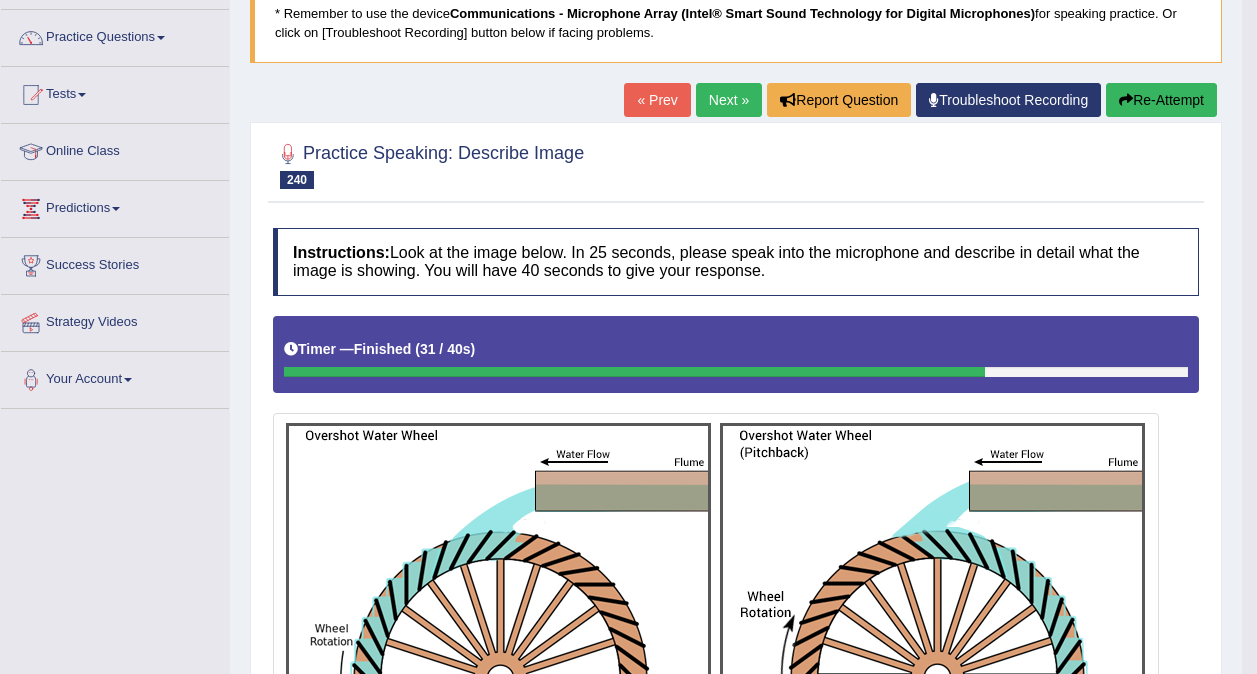 scroll, scrollTop: 144, scrollLeft: 0, axis: vertical 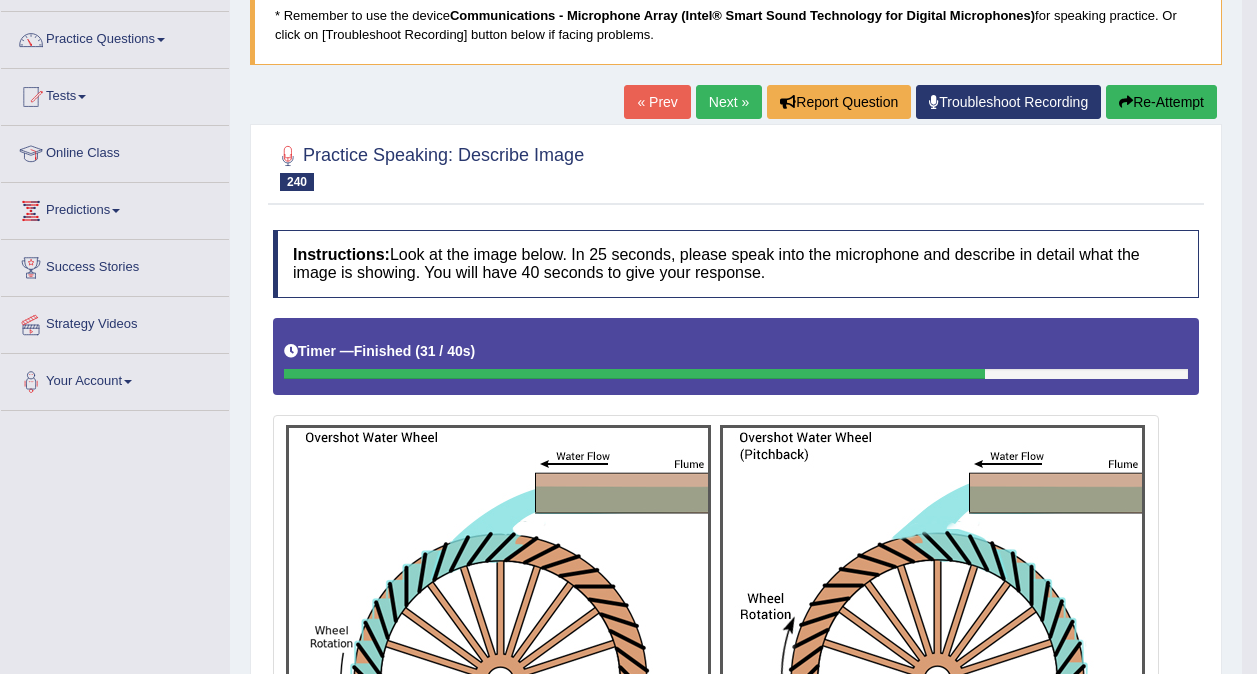 click on "Next »" at bounding box center [729, 102] 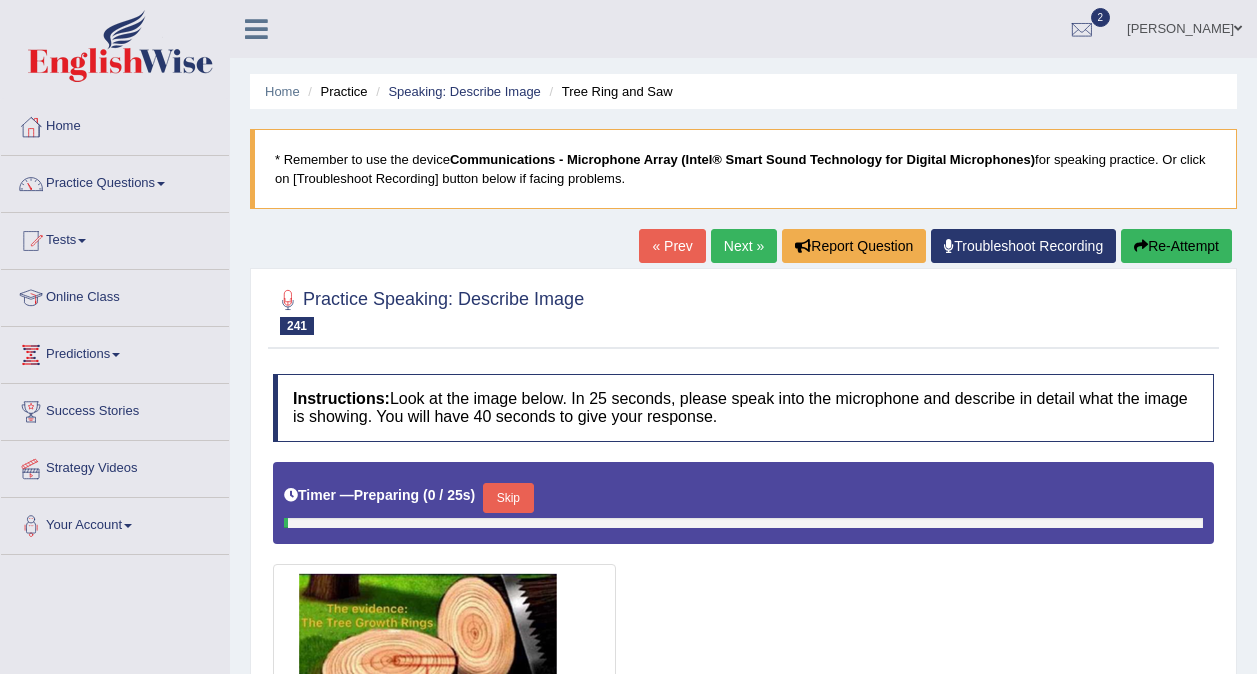 scroll, scrollTop: 0, scrollLeft: 0, axis: both 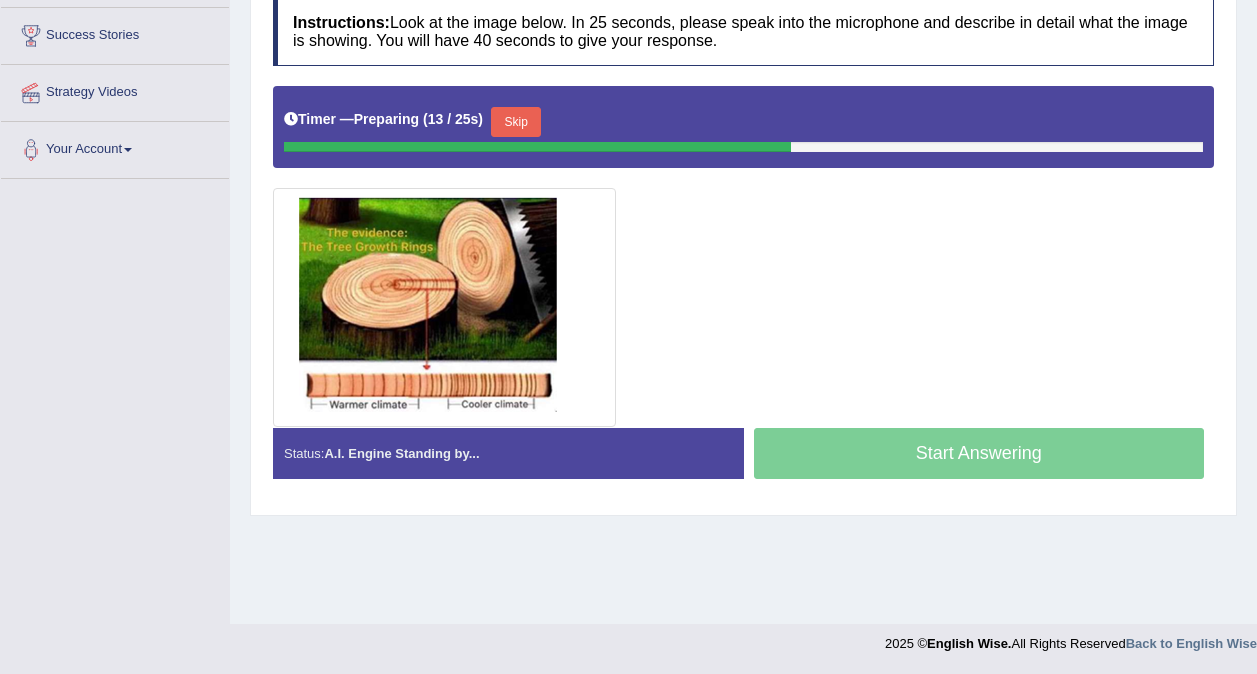 click on "Skip" at bounding box center [516, 122] 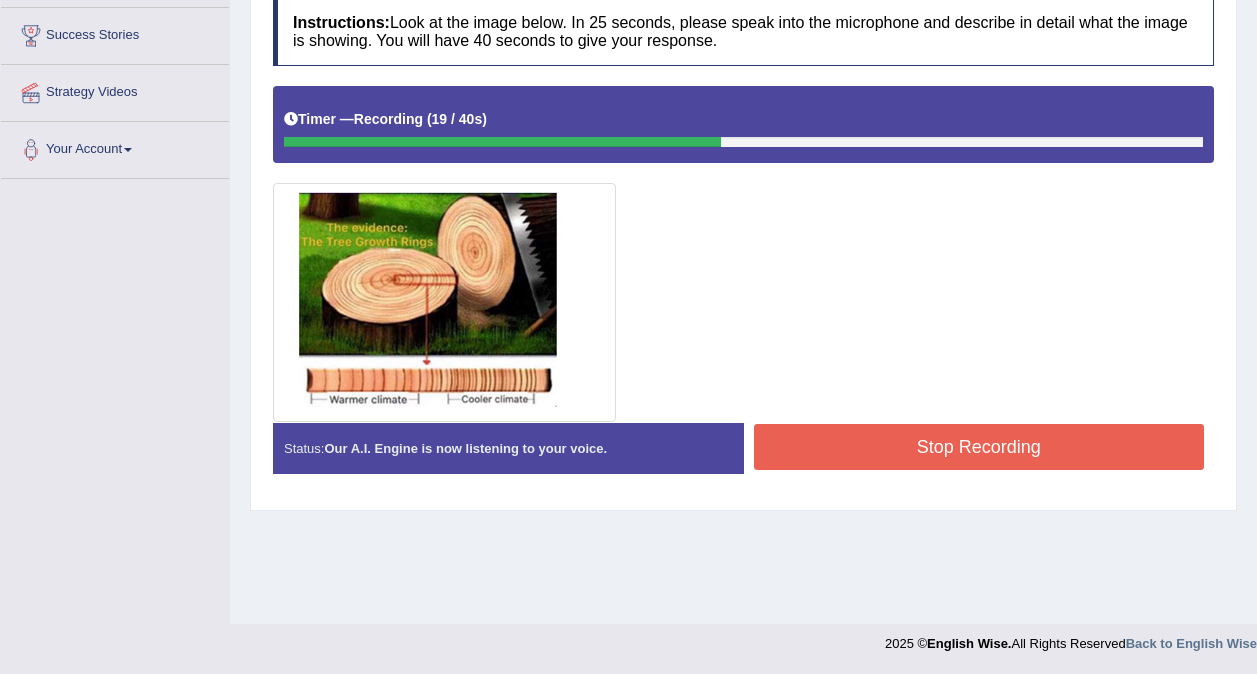 click on "Stop Recording" at bounding box center [979, 447] 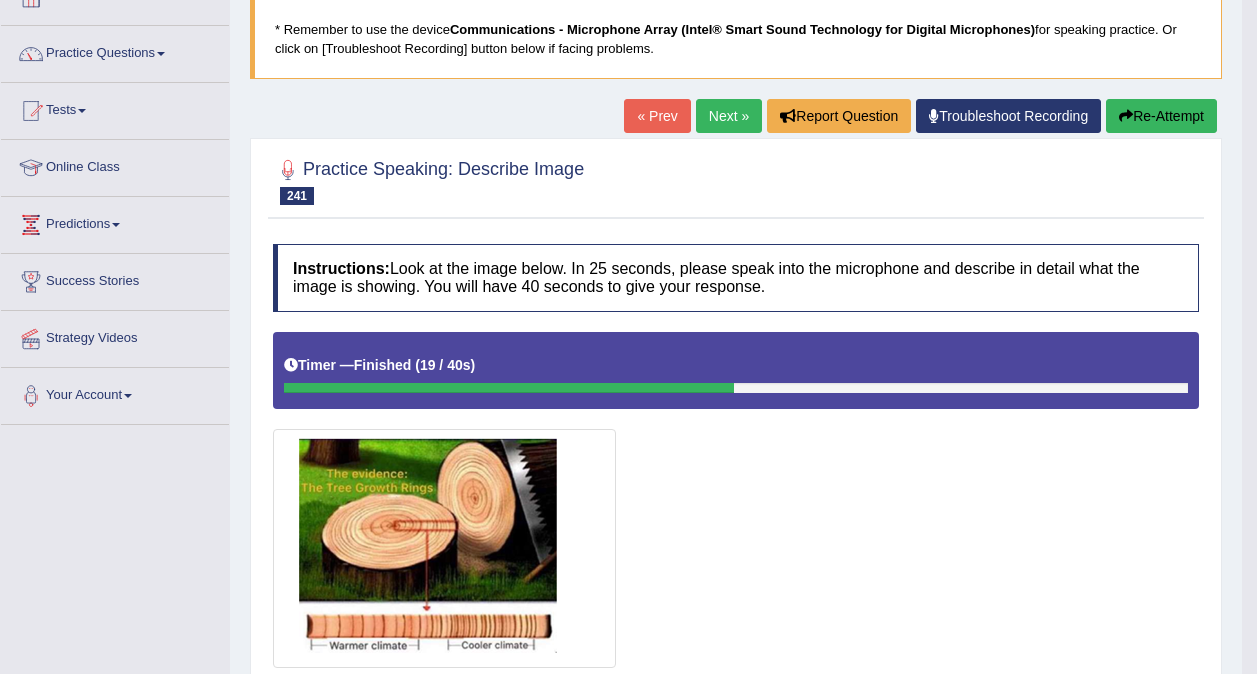 scroll, scrollTop: 129, scrollLeft: 0, axis: vertical 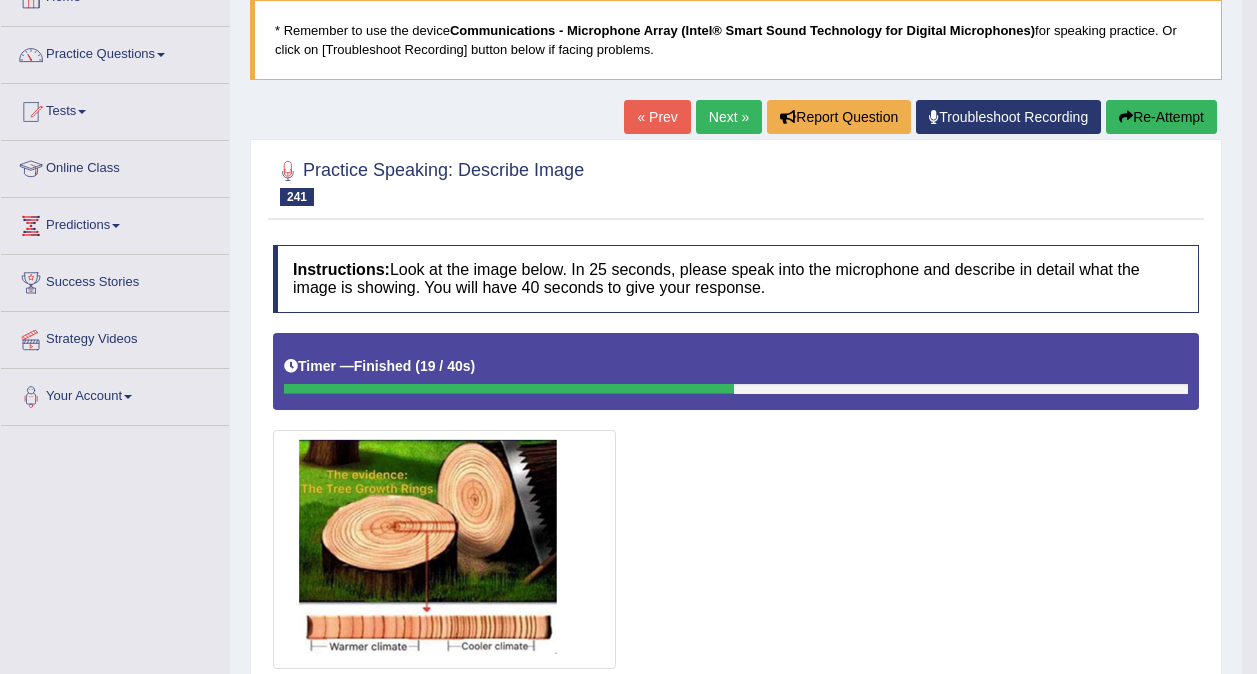 click on "Re-Attempt" at bounding box center [1161, 117] 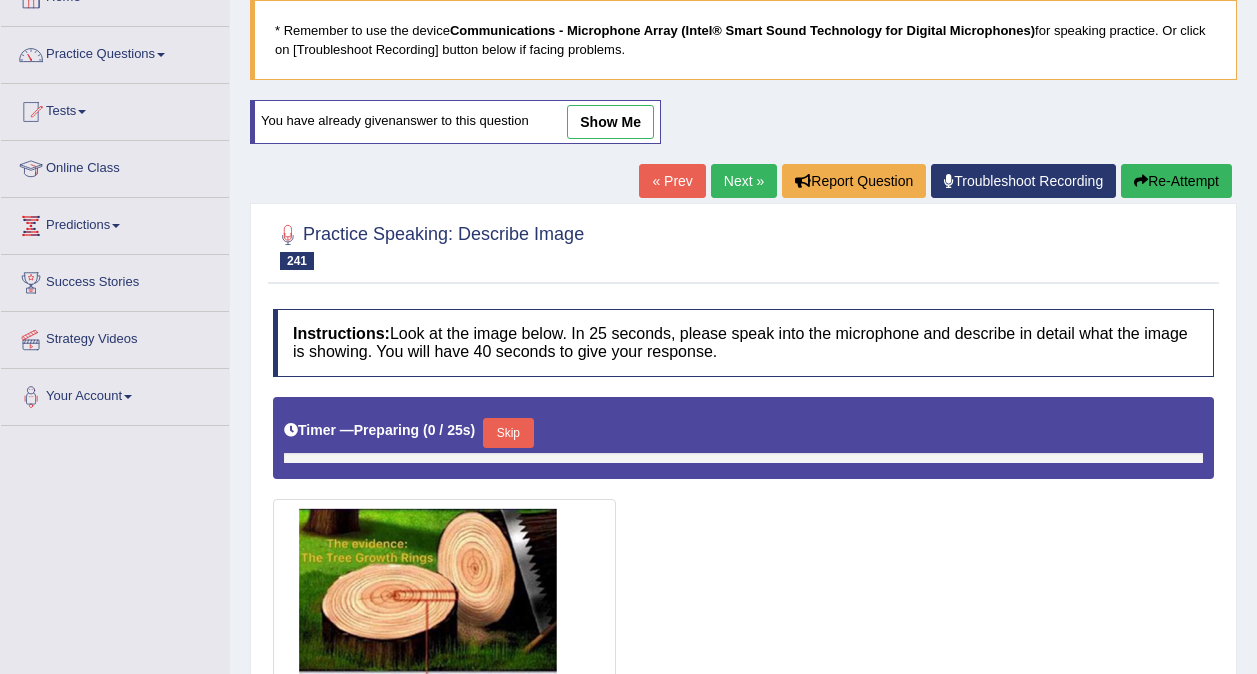 scroll, scrollTop: 0, scrollLeft: 0, axis: both 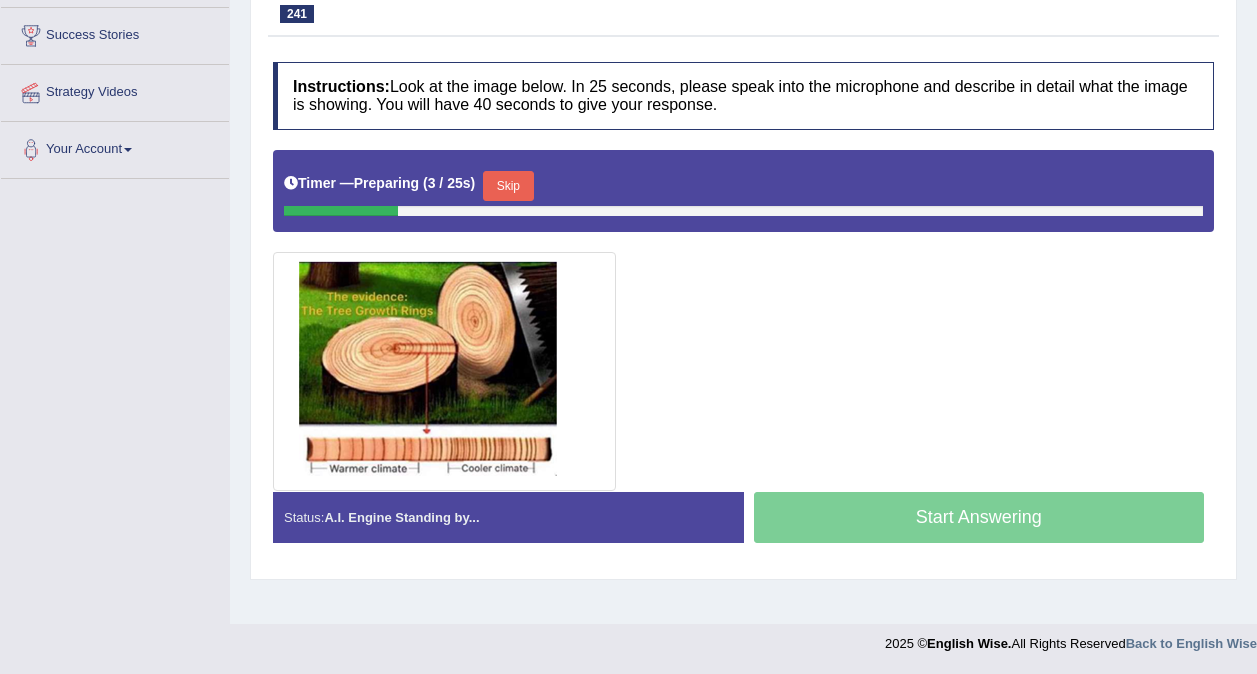 click on "Skip" at bounding box center (508, 186) 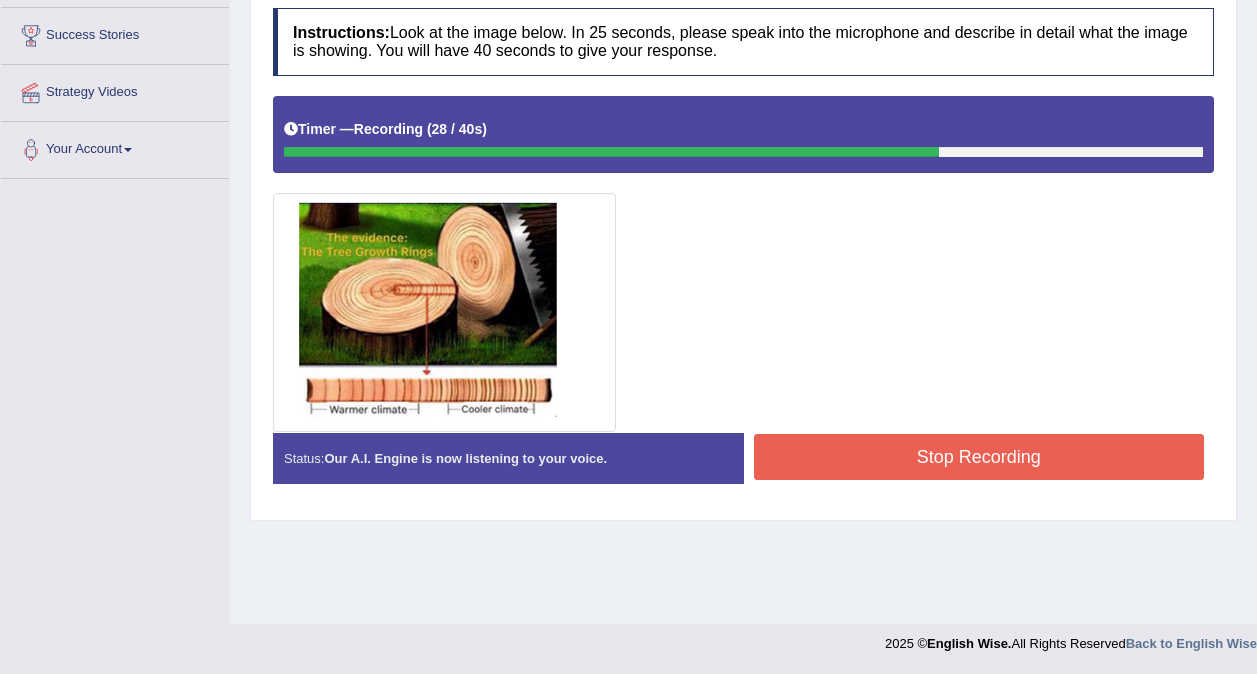 click on "Stop Recording" at bounding box center [979, 457] 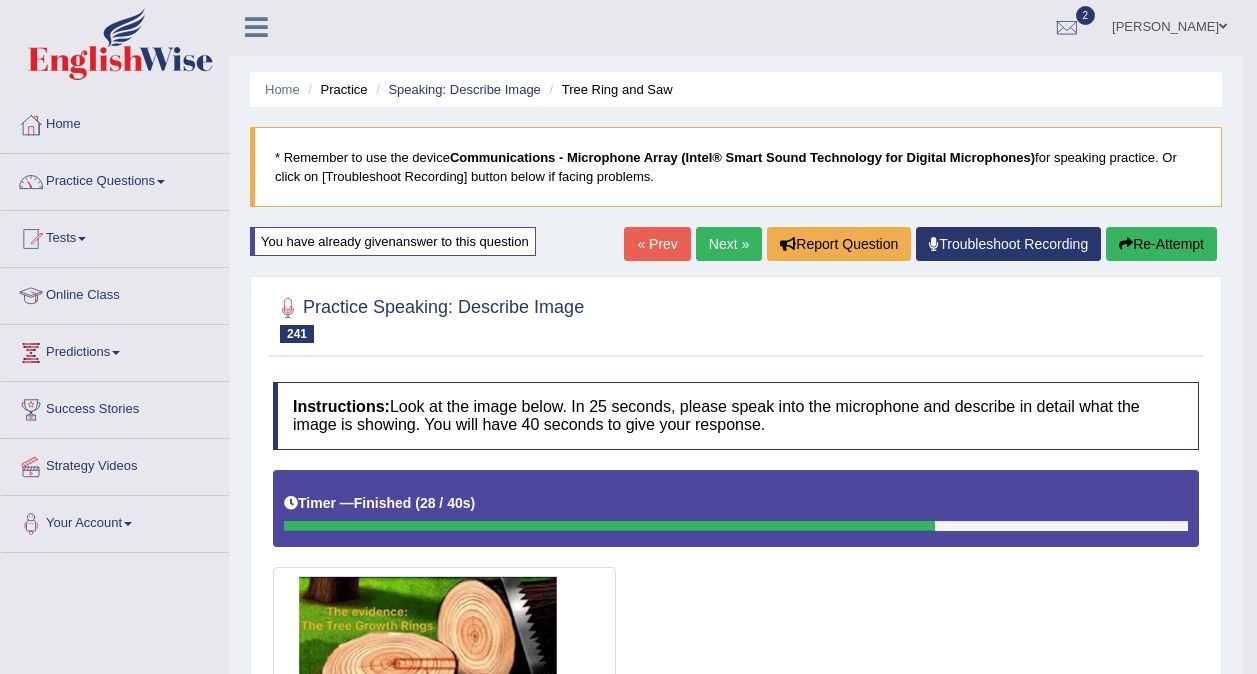 scroll, scrollTop: 0, scrollLeft: 0, axis: both 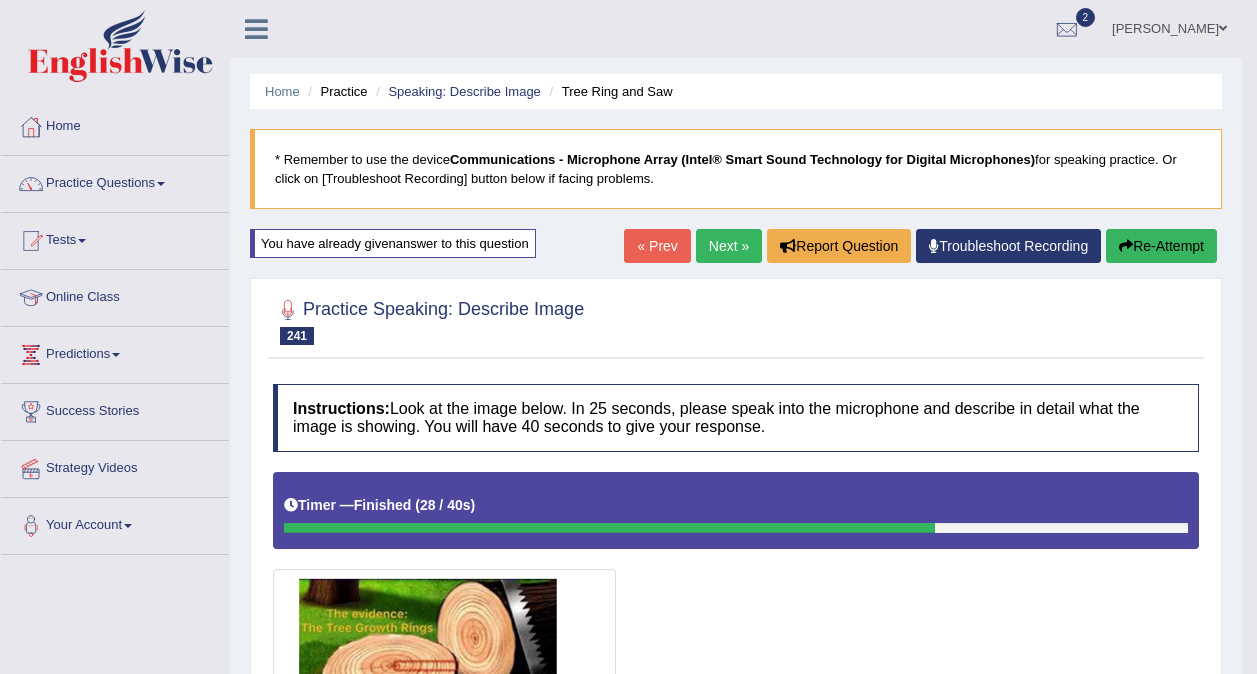 click on "Next »" at bounding box center (729, 246) 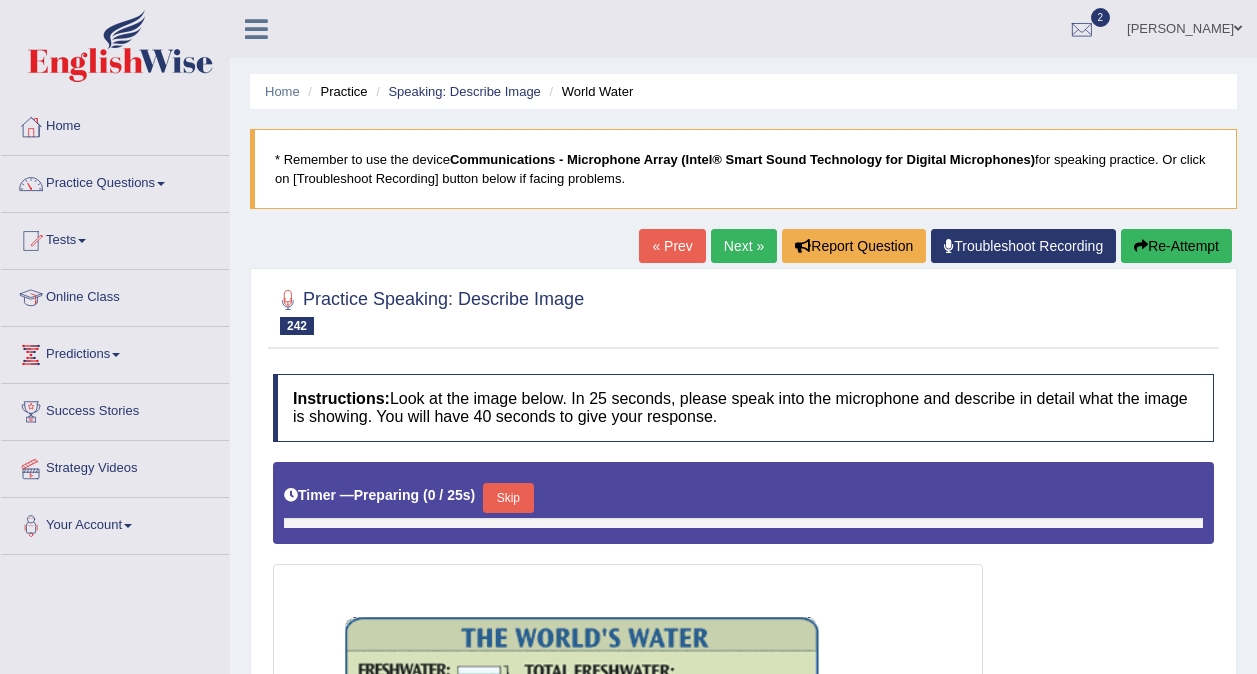 scroll, scrollTop: 0, scrollLeft: 0, axis: both 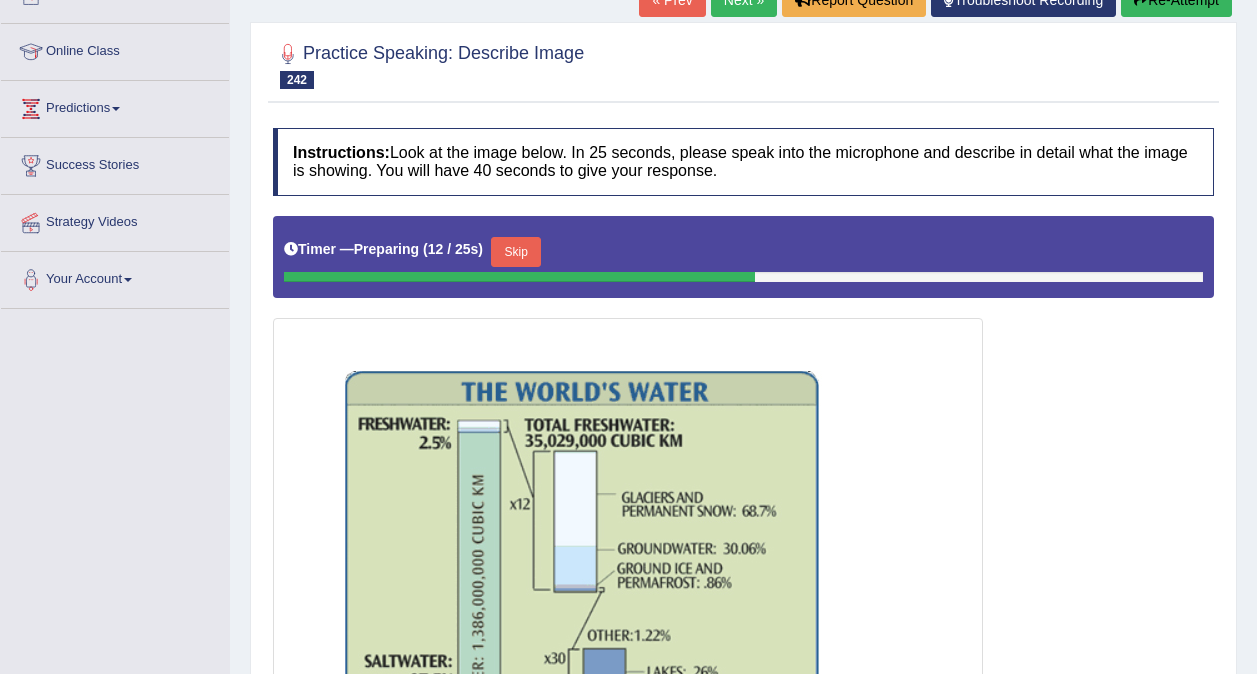 click on "Skip" at bounding box center [516, 252] 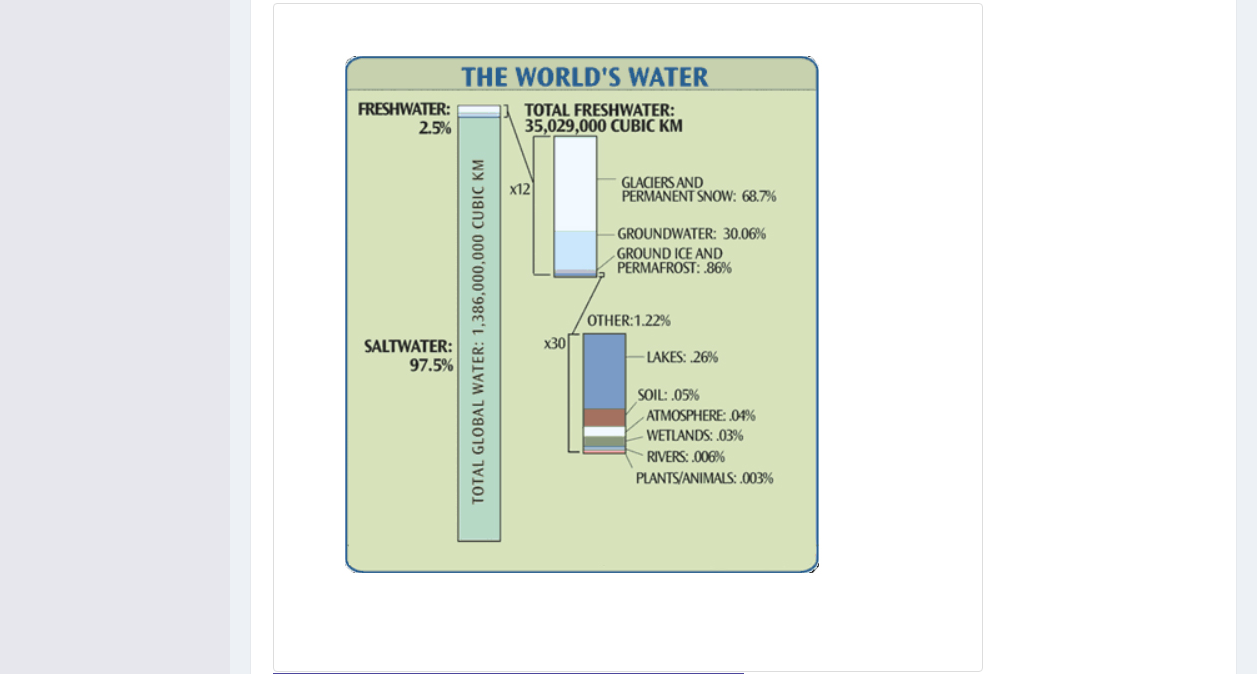 scroll, scrollTop: 709, scrollLeft: 0, axis: vertical 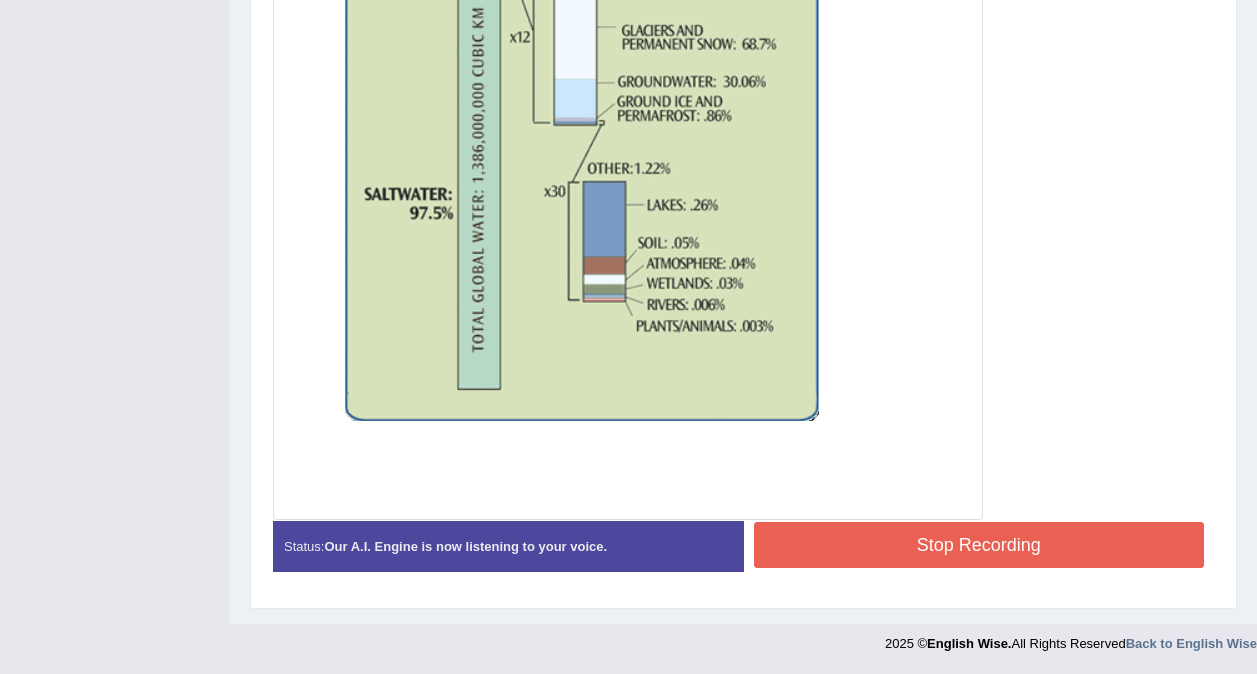 click on "Stop Recording" at bounding box center [979, 545] 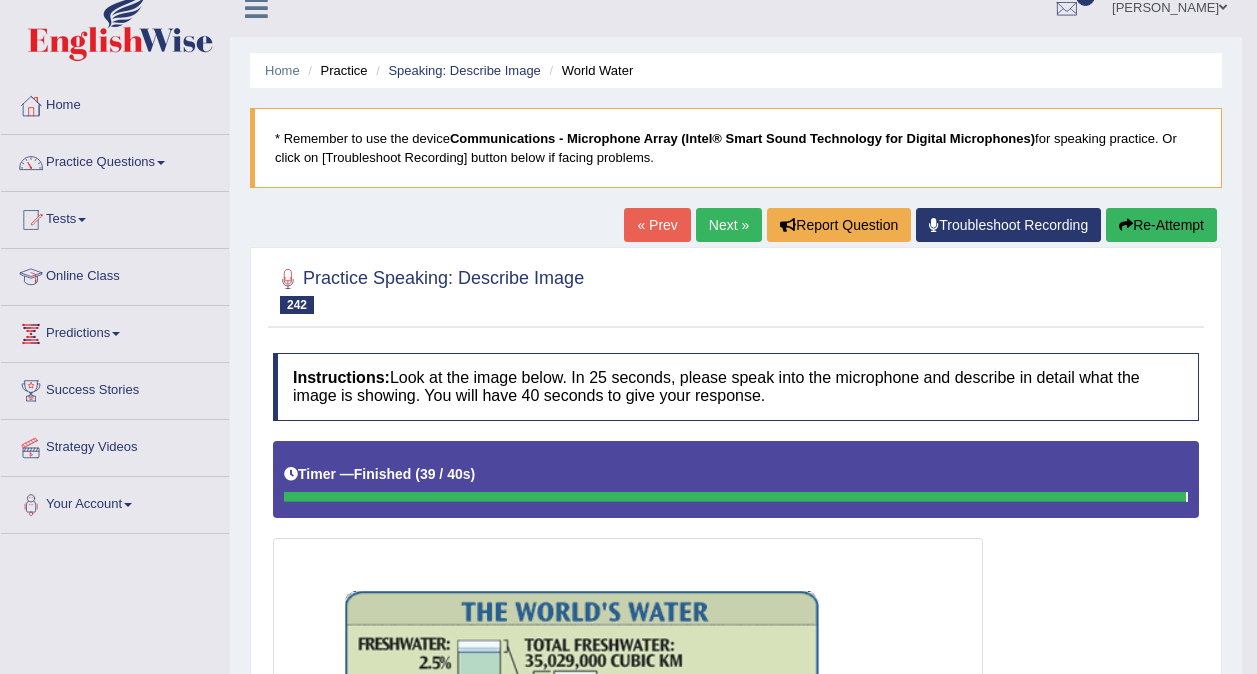 scroll, scrollTop: 0, scrollLeft: 0, axis: both 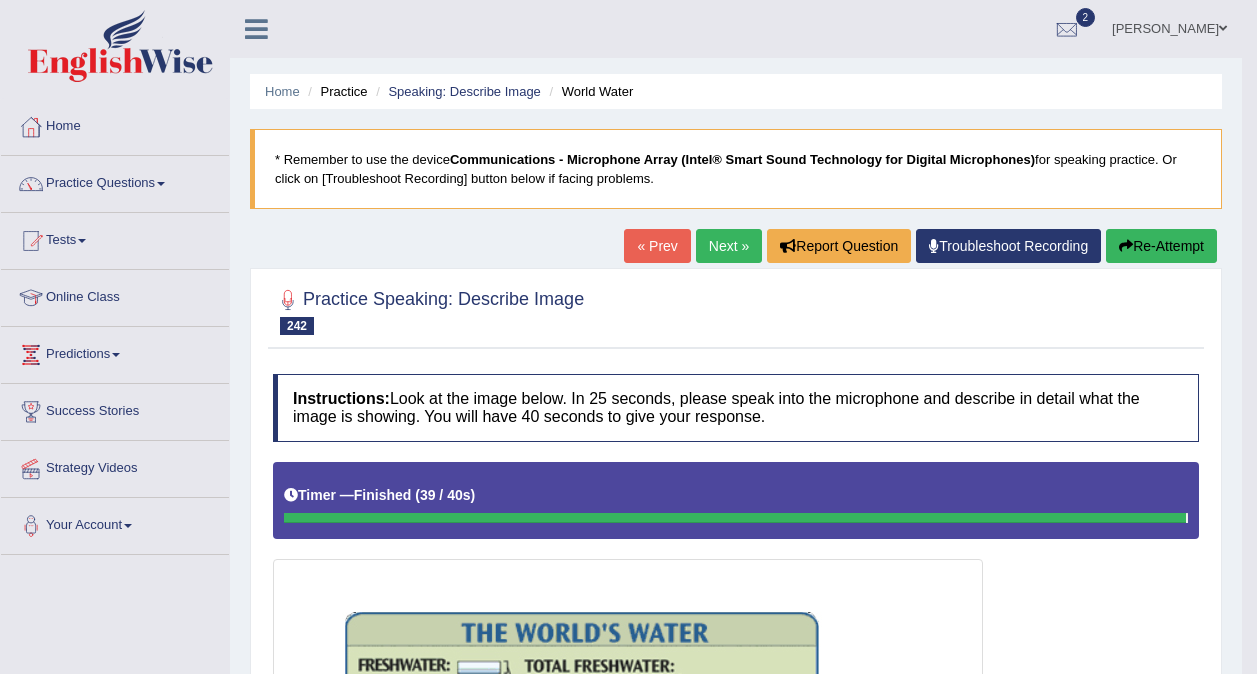 click on "Re-Attempt" at bounding box center [1161, 246] 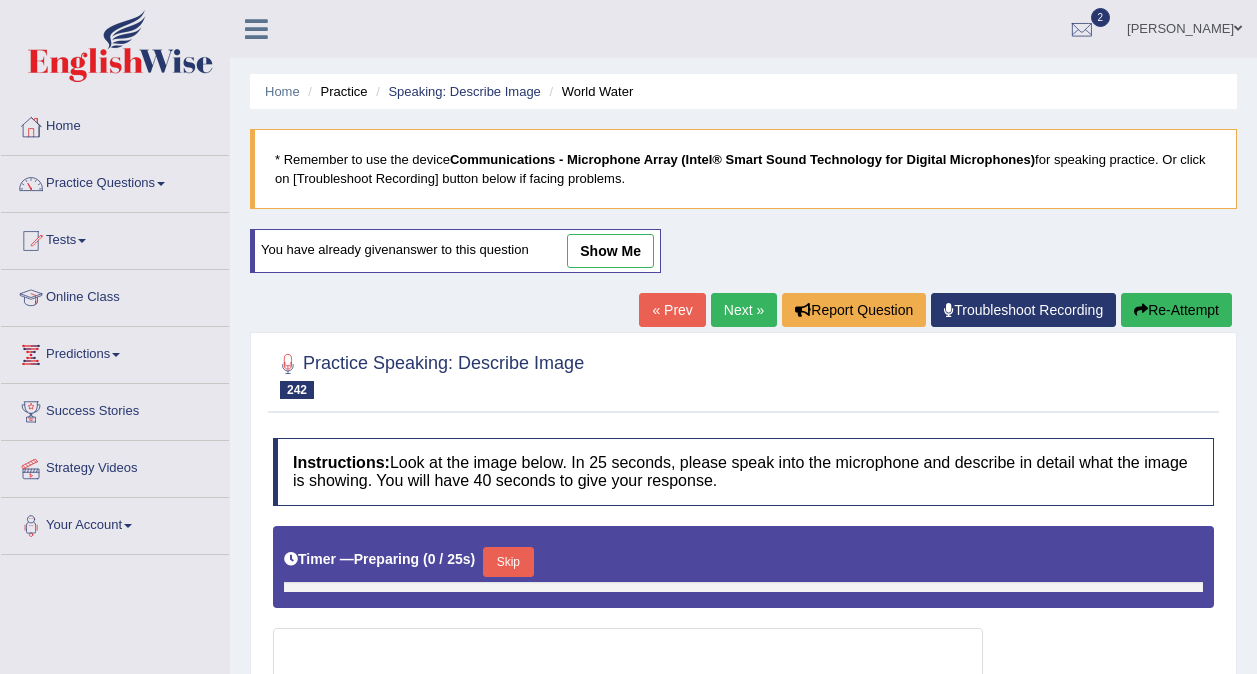 scroll, scrollTop: 0, scrollLeft: 0, axis: both 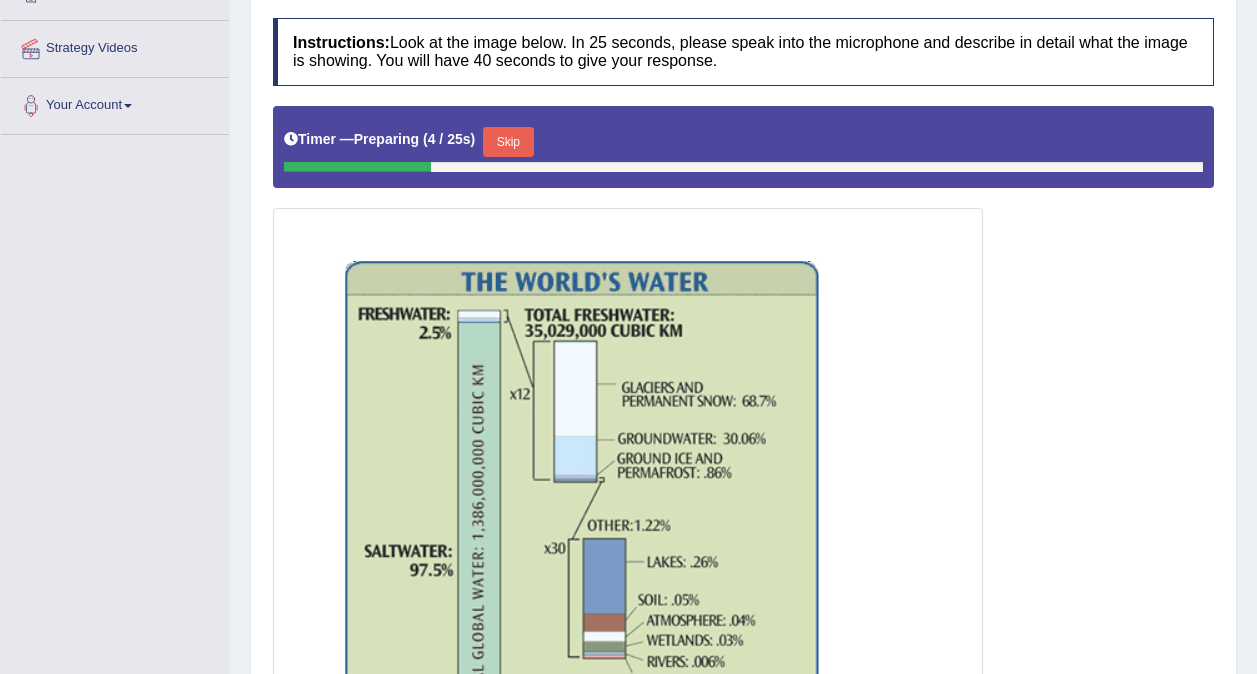 click on "Skip" at bounding box center [508, 142] 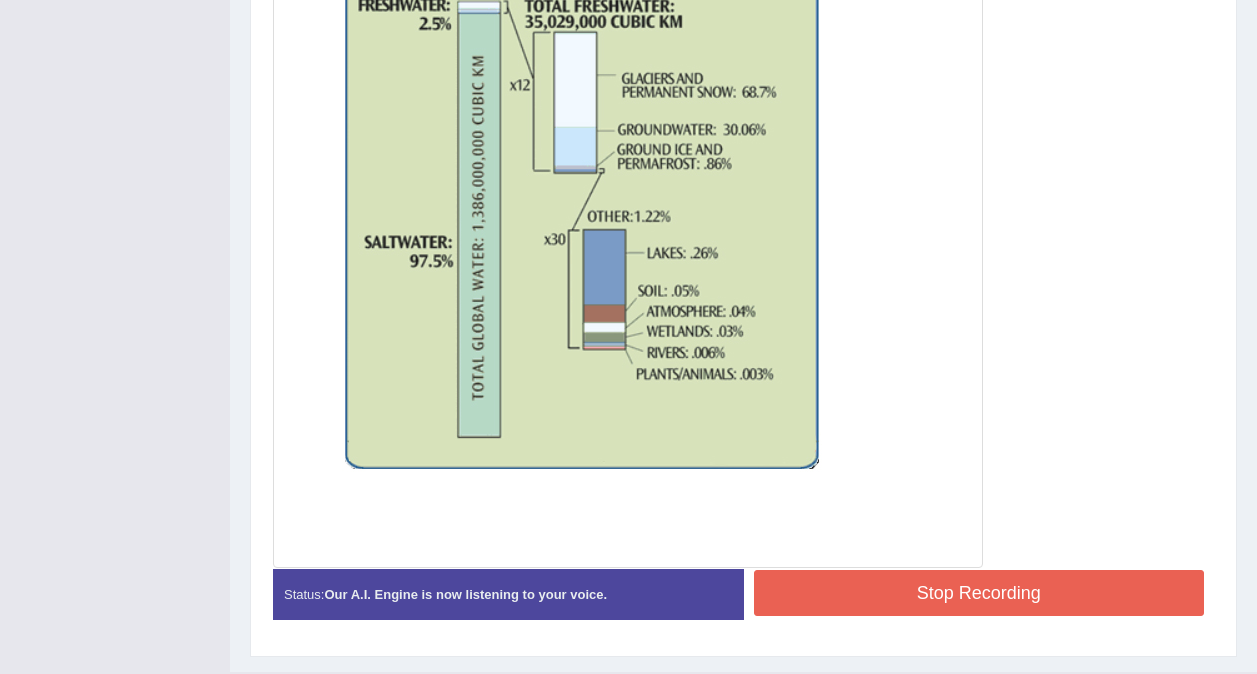 scroll, scrollTop: 719, scrollLeft: 0, axis: vertical 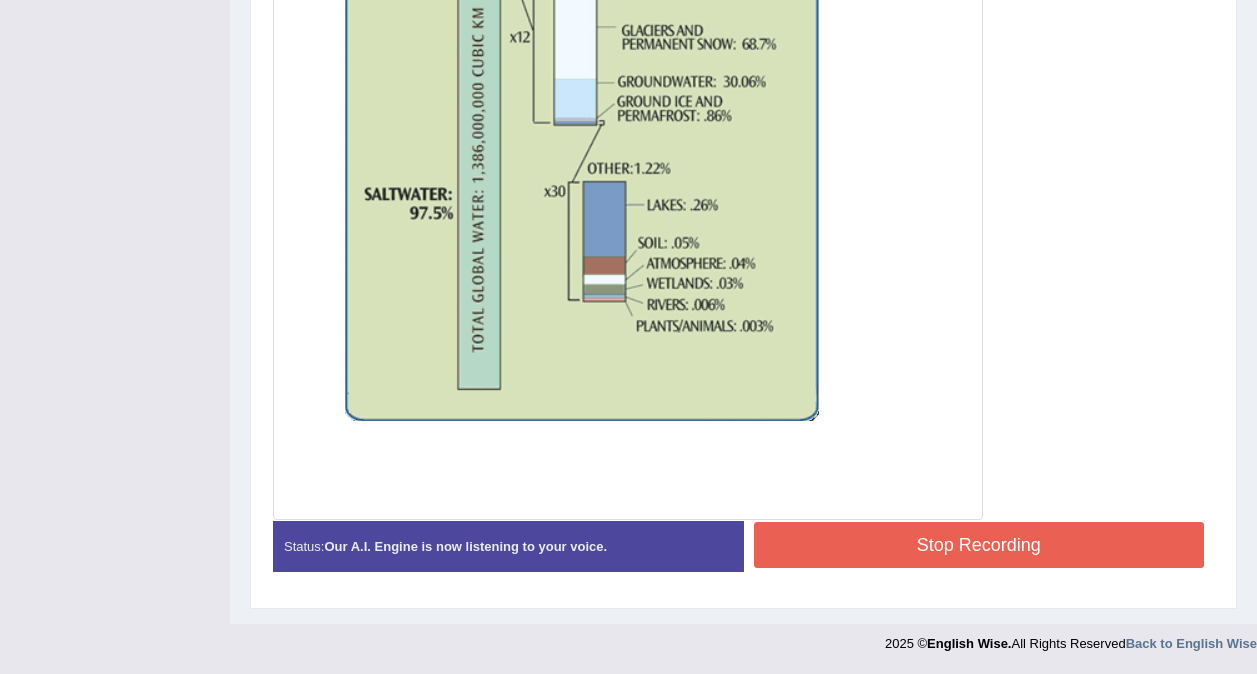 click on "Stop Recording" at bounding box center (979, 545) 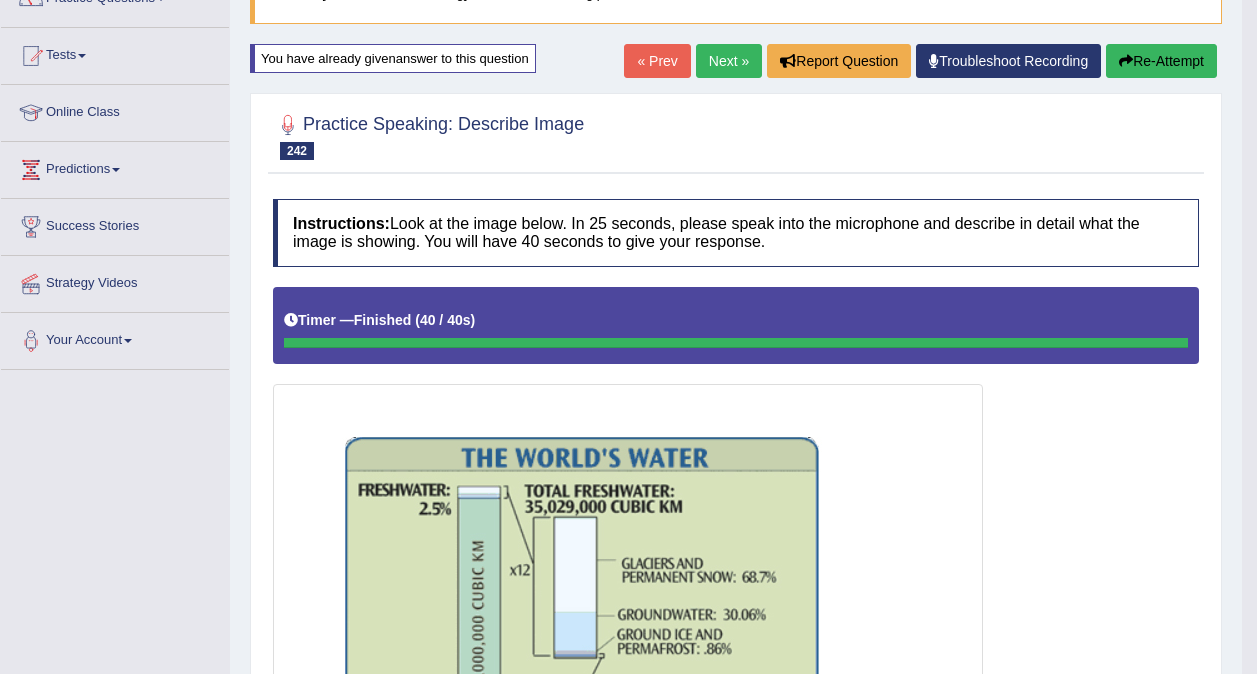 scroll, scrollTop: 130, scrollLeft: 0, axis: vertical 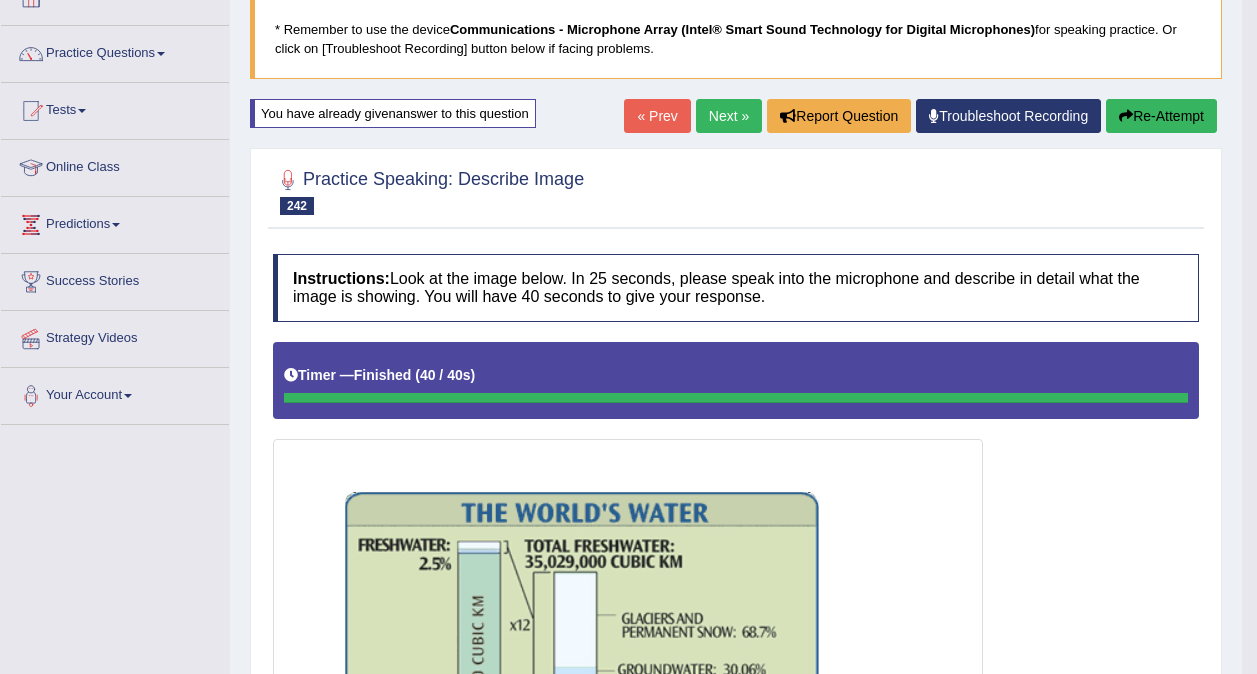 click on "Re-Attempt" at bounding box center (1161, 116) 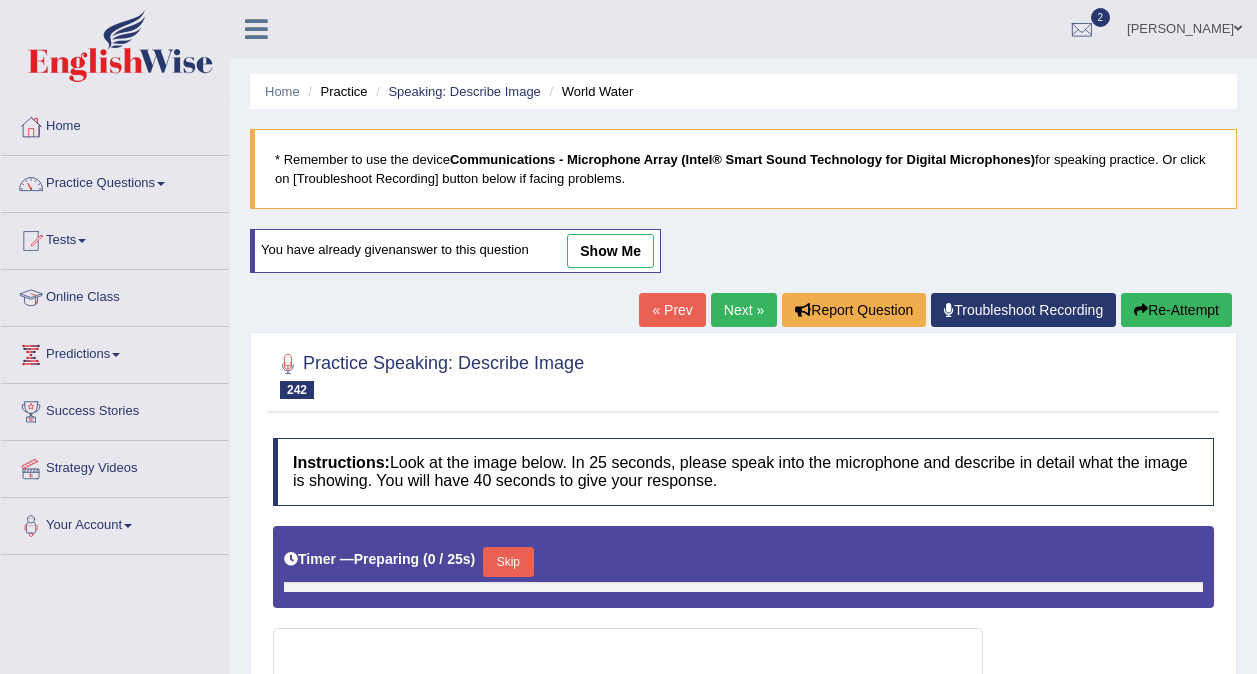 scroll, scrollTop: 130, scrollLeft: 0, axis: vertical 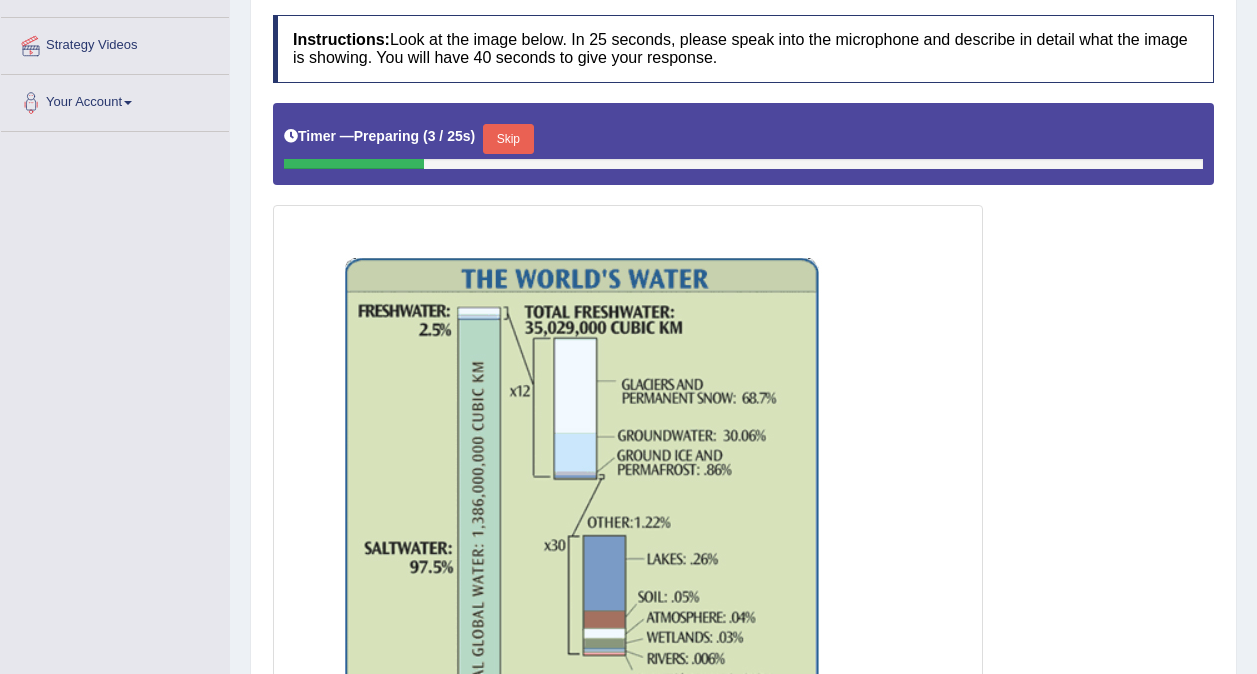click on "Skip" at bounding box center [508, 139] 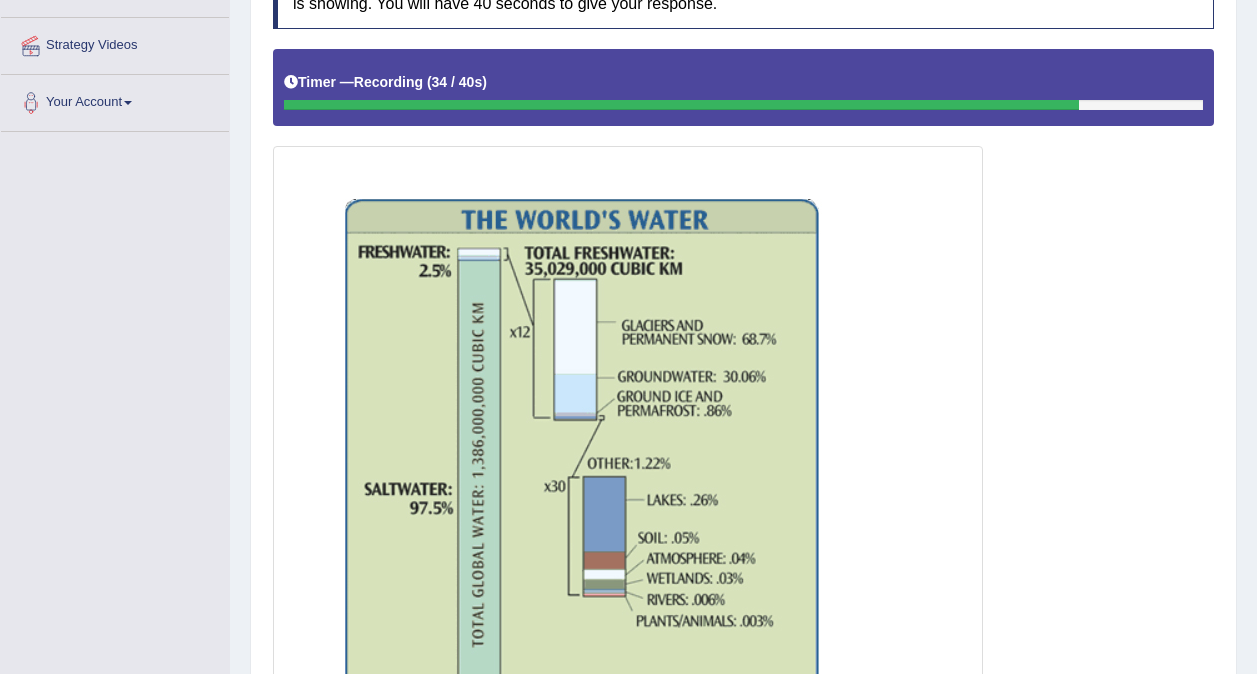scroll, scrollTop: 719, scrollLeft: 0, axis: vertical 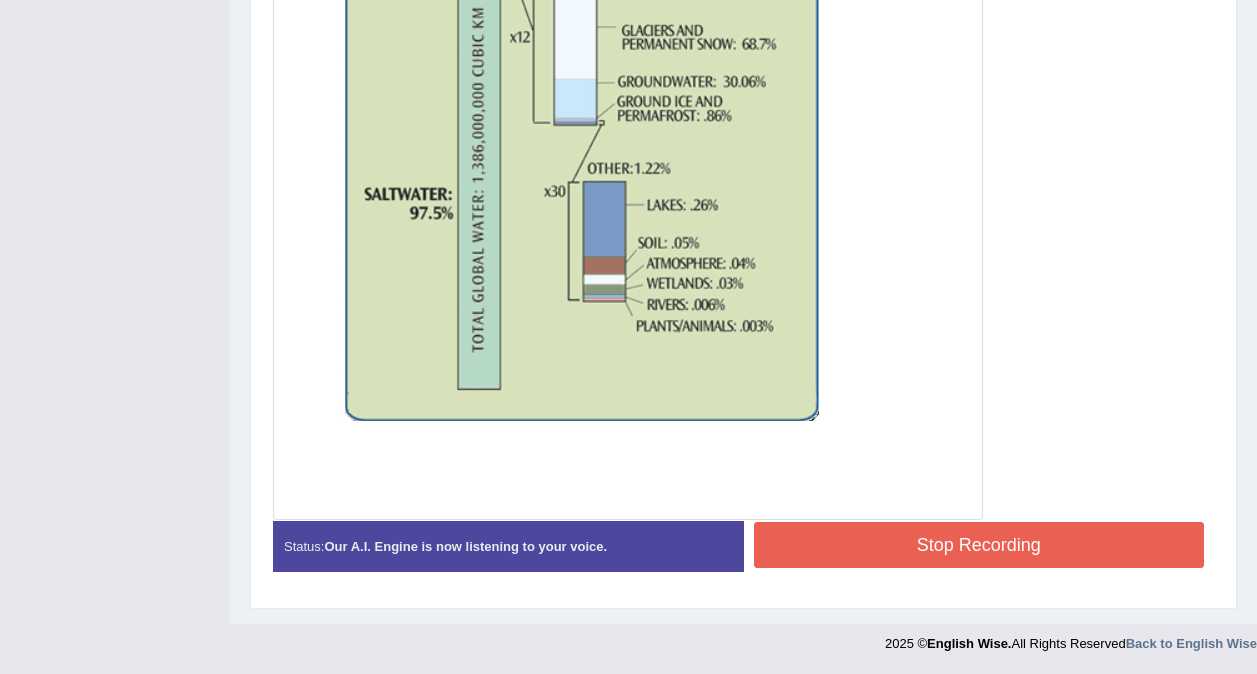 click on "Stop Recording" at bounding box center [979, 545] 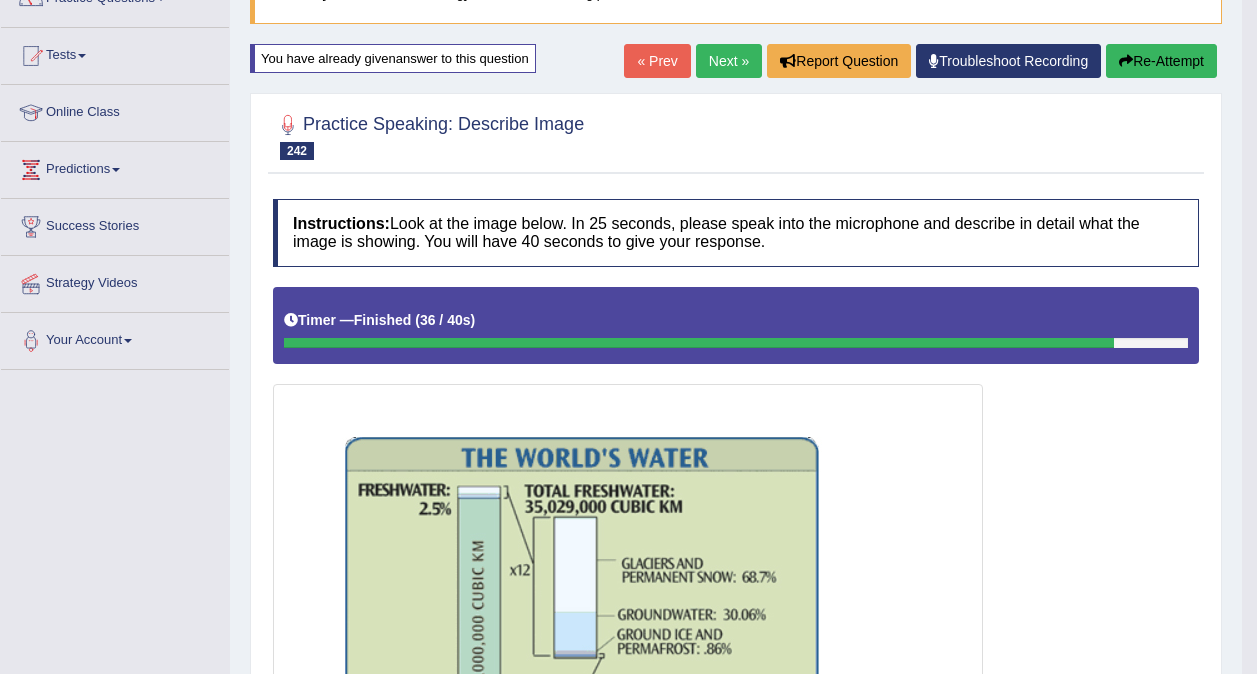 scroll, scrollTop: 180, scrollLeft: 0, axis: vertical 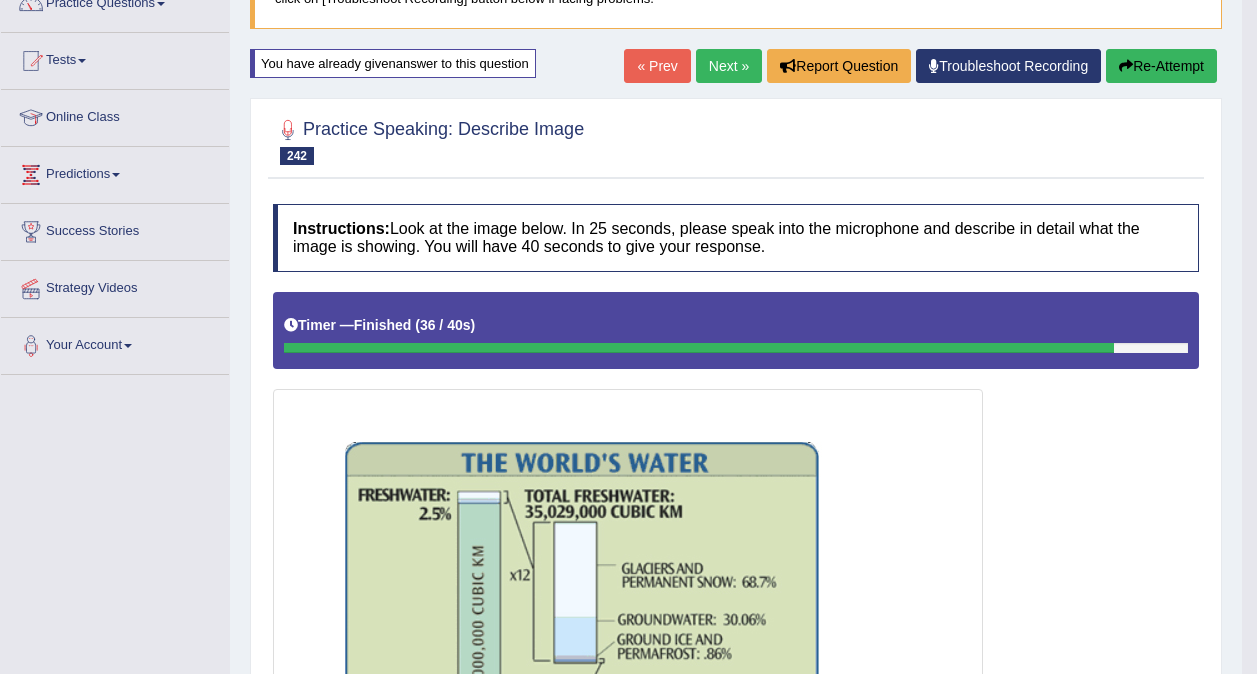 click on "Re-Attempt" at bounding box center [1161, 66] 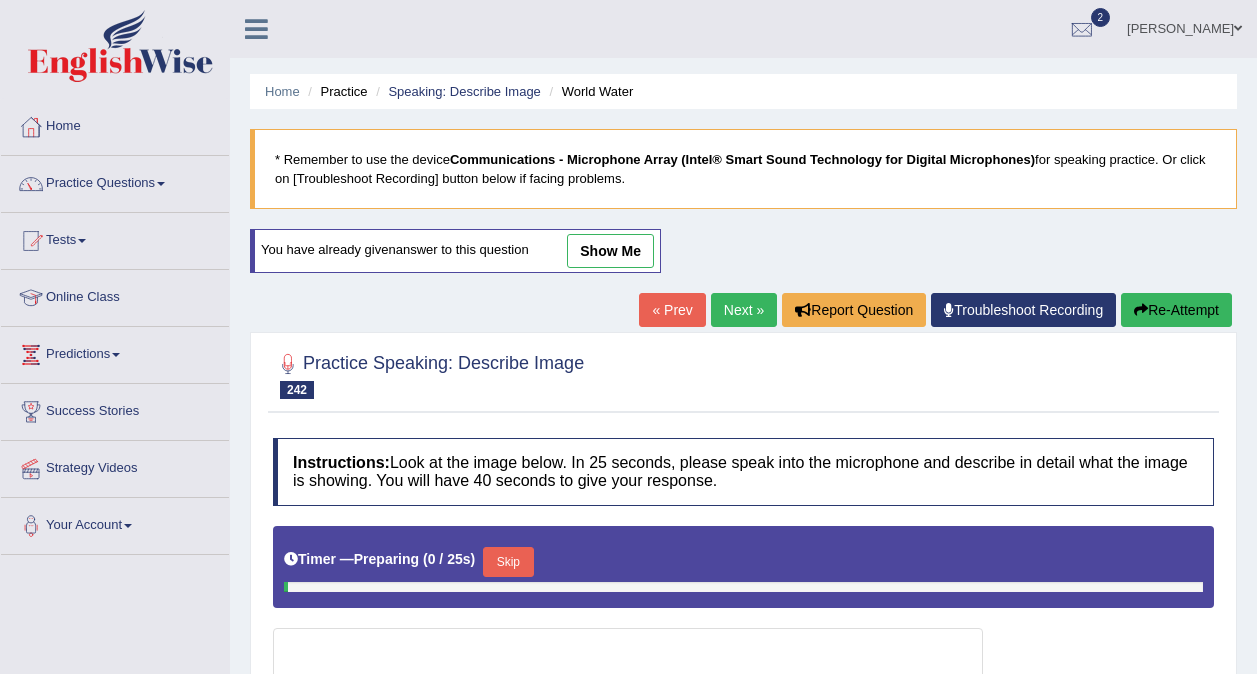 scroll, scrollTop: 180, scrollLeft: 0, axis: vertical 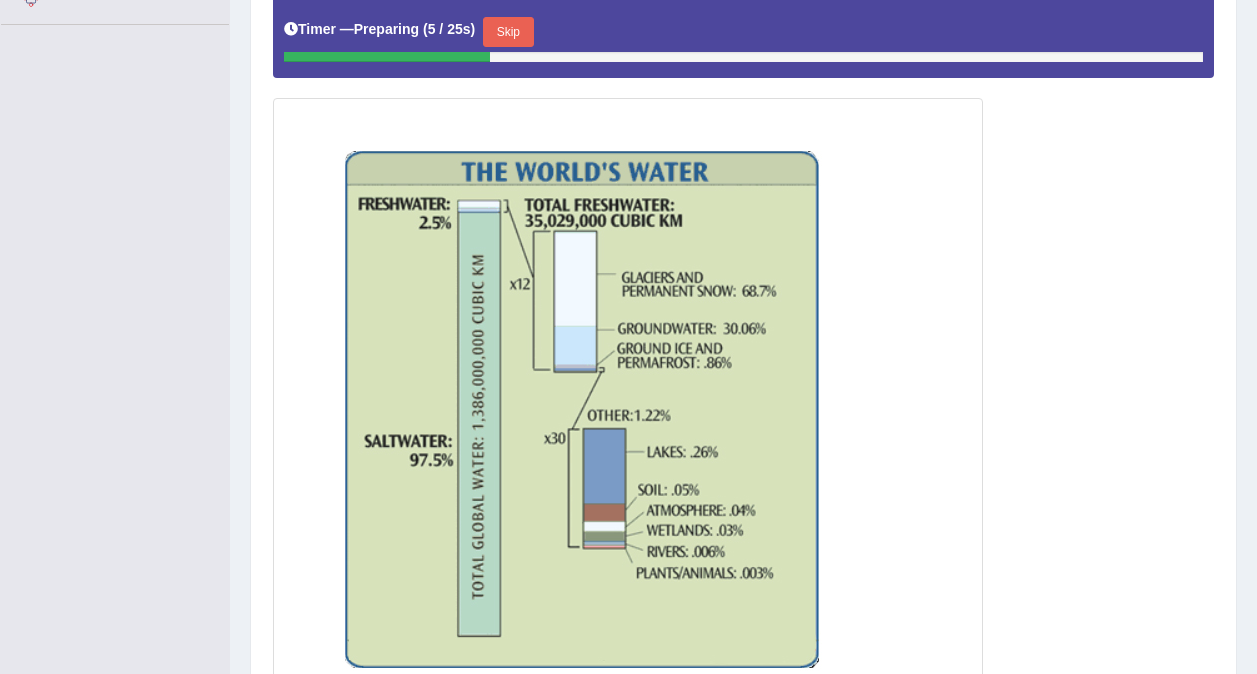 click on "Skip" at bounding box center (508, 32) 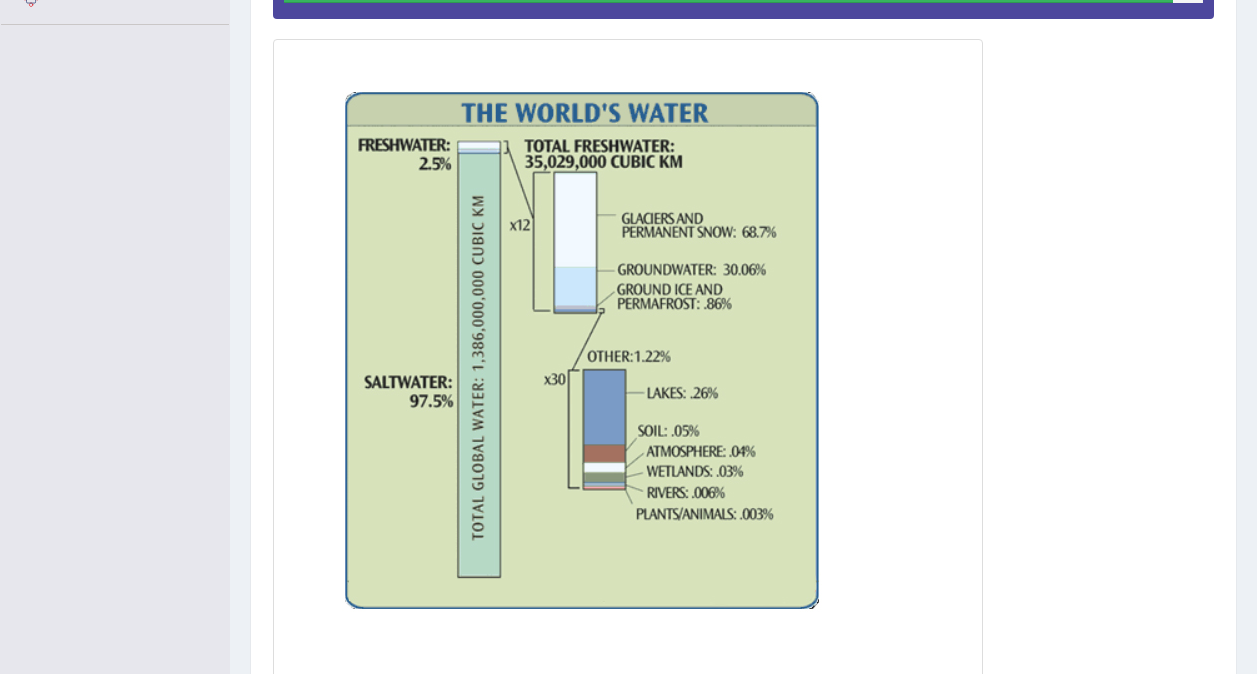 scroll, scrollTop: 719, scrollLeft: 0, axis: vertical 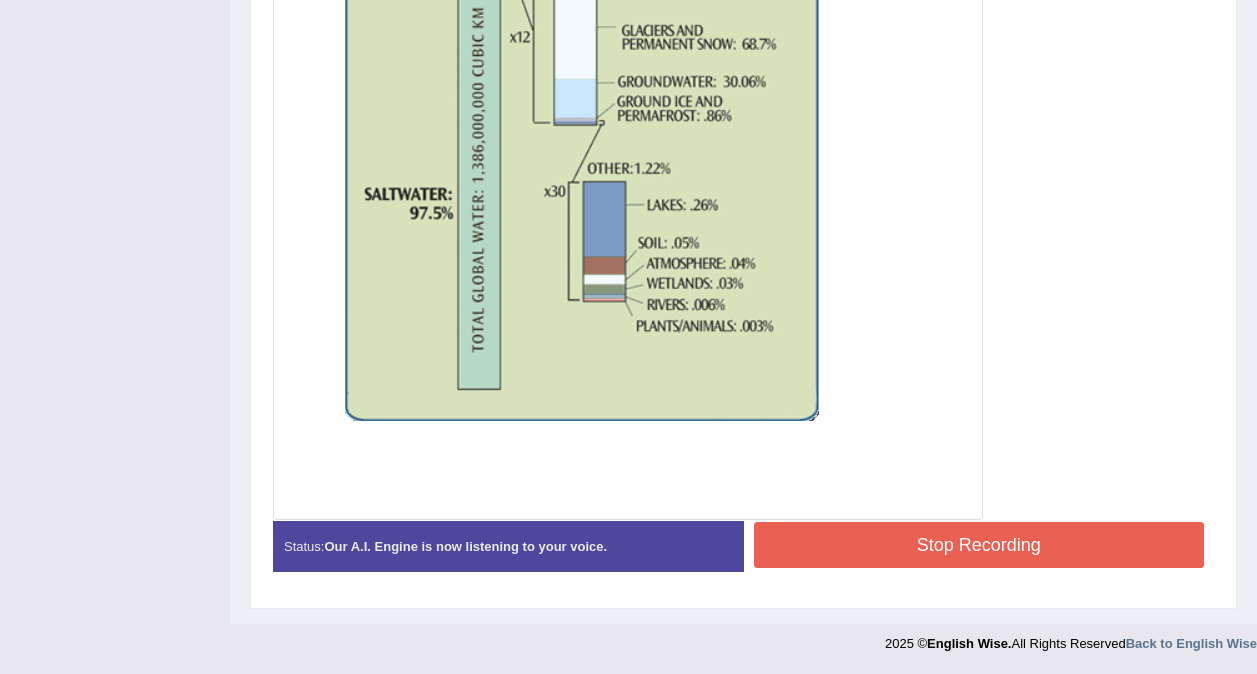 click on "Stop Recording" at bounding box center [979, 545] 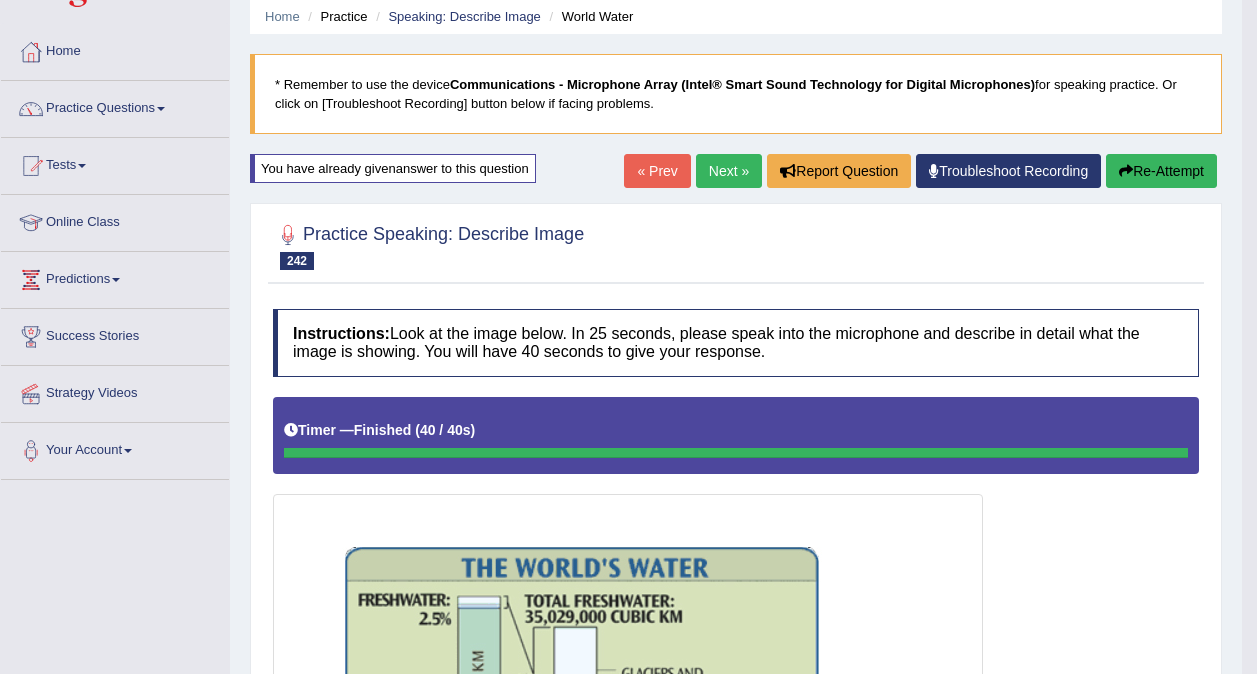 scroll, scrollTop: 0, scrollLeft: 0, axis: both 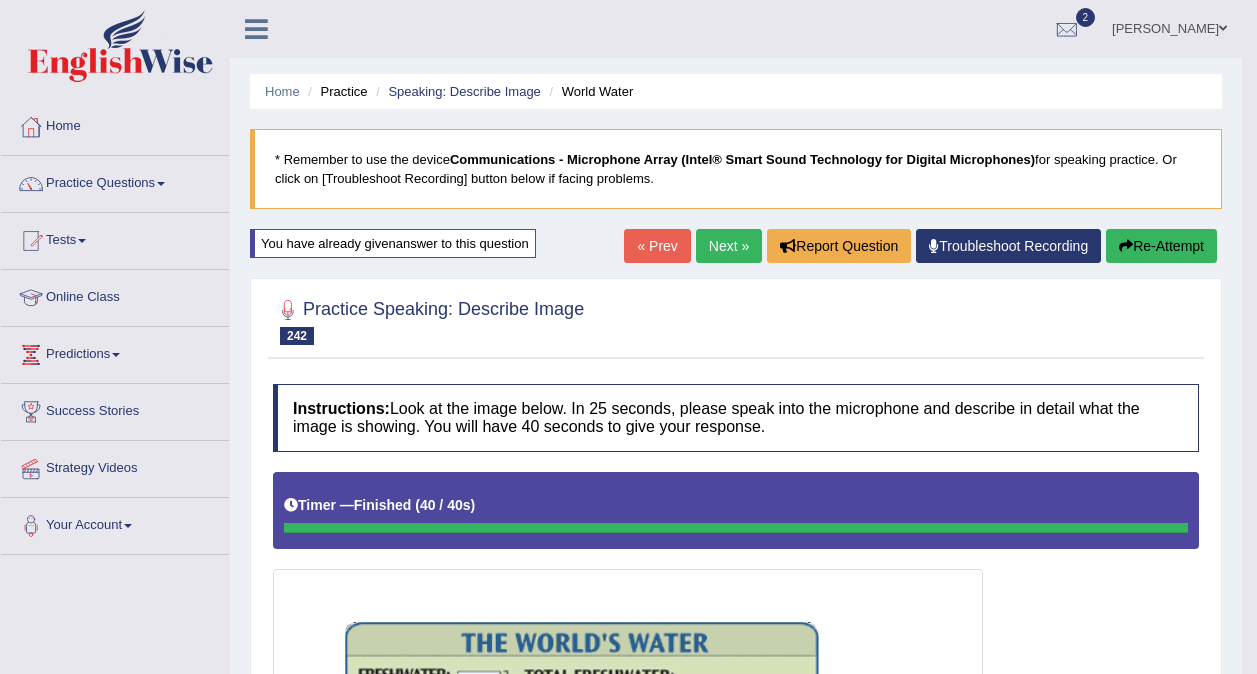 click on "Re-Attempt" at bounding box center [1161, 246] 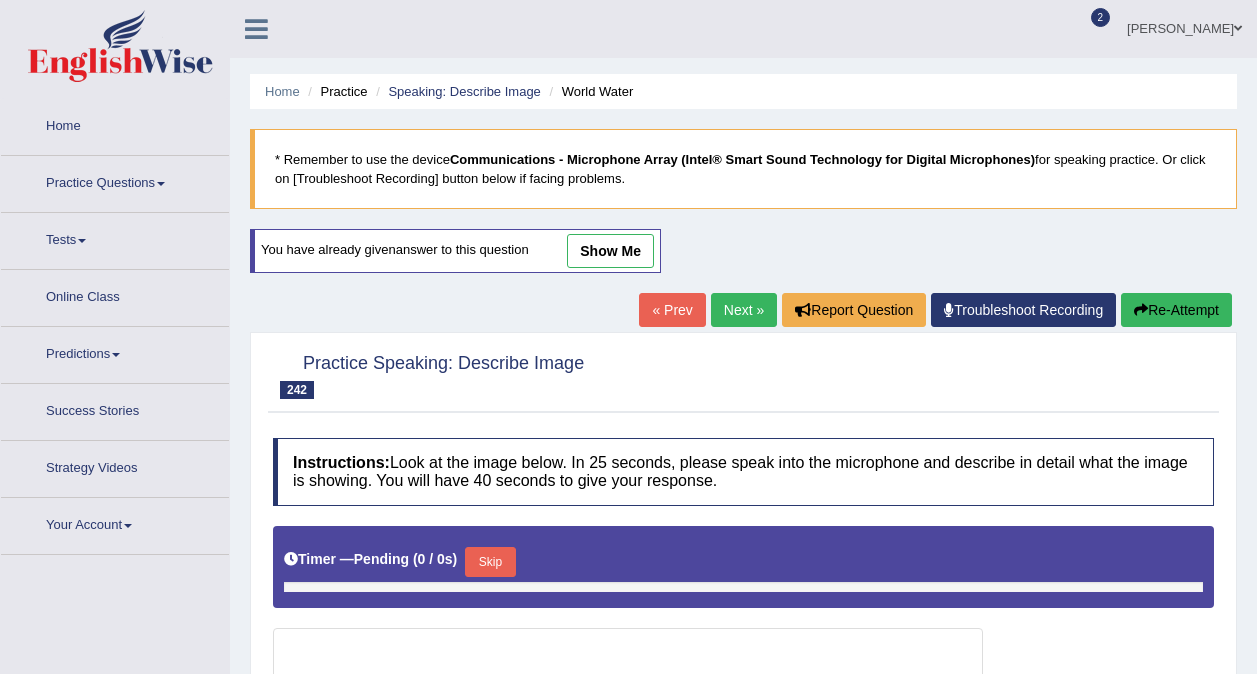 scroll, scrollTop: 0, scrollLeft: 0, axis: both 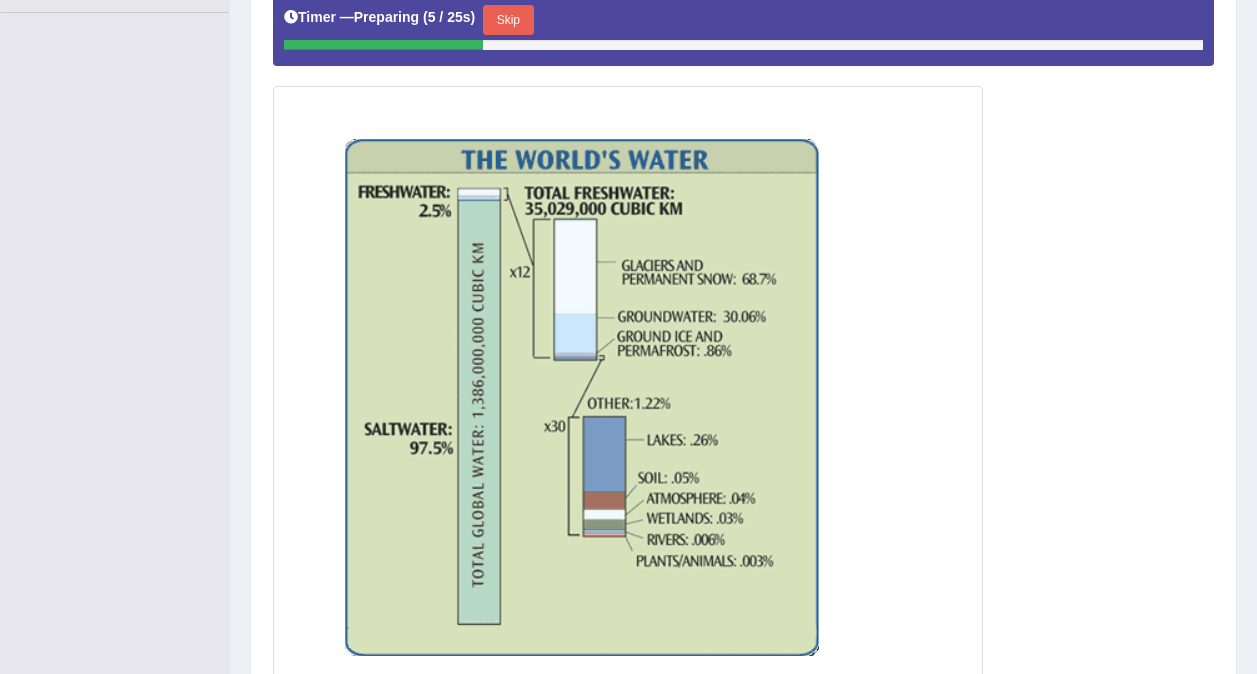 click on "Skip" at bounding box center [508, 20] 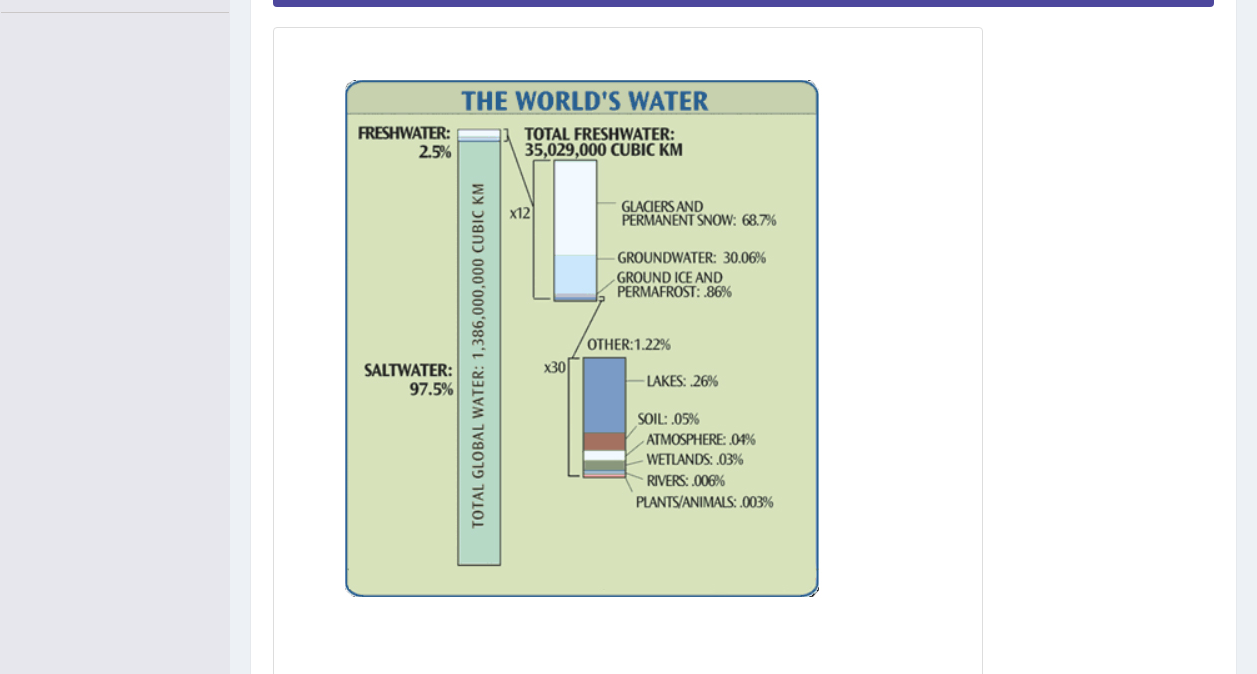 scroll, scrollTop: 719, scrollLeft: 0, axis: vertical 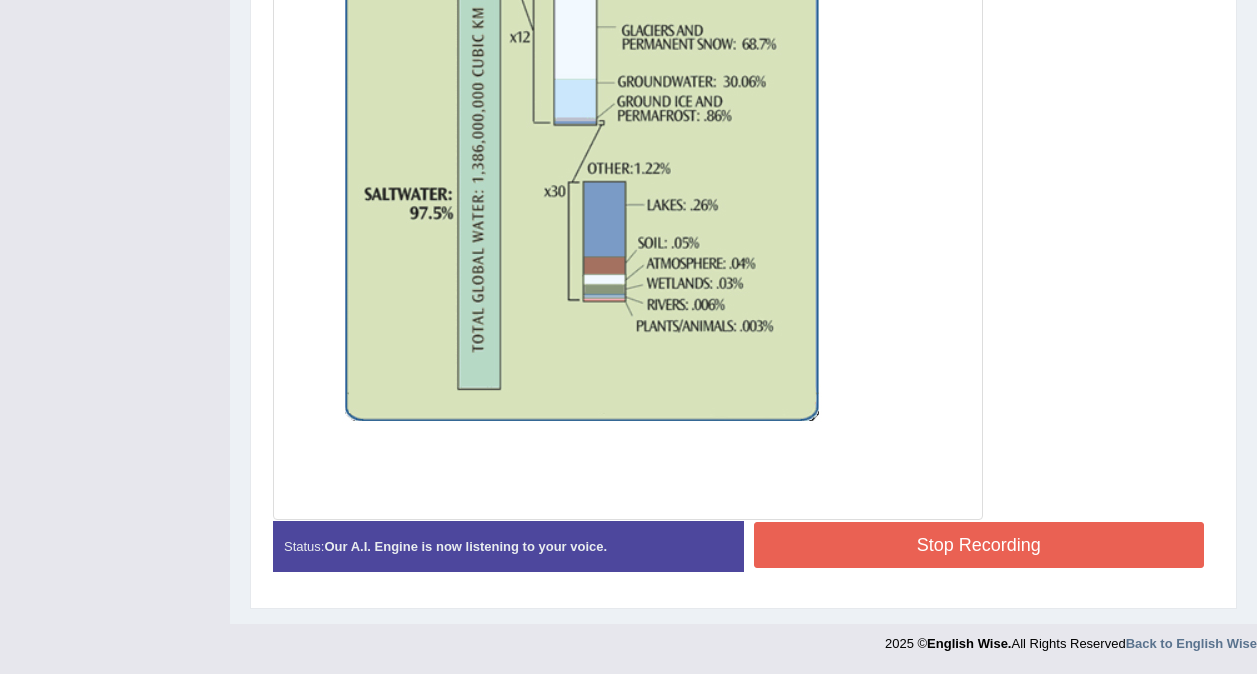 click on "Stop Recording" at bounding box center [979, 547] 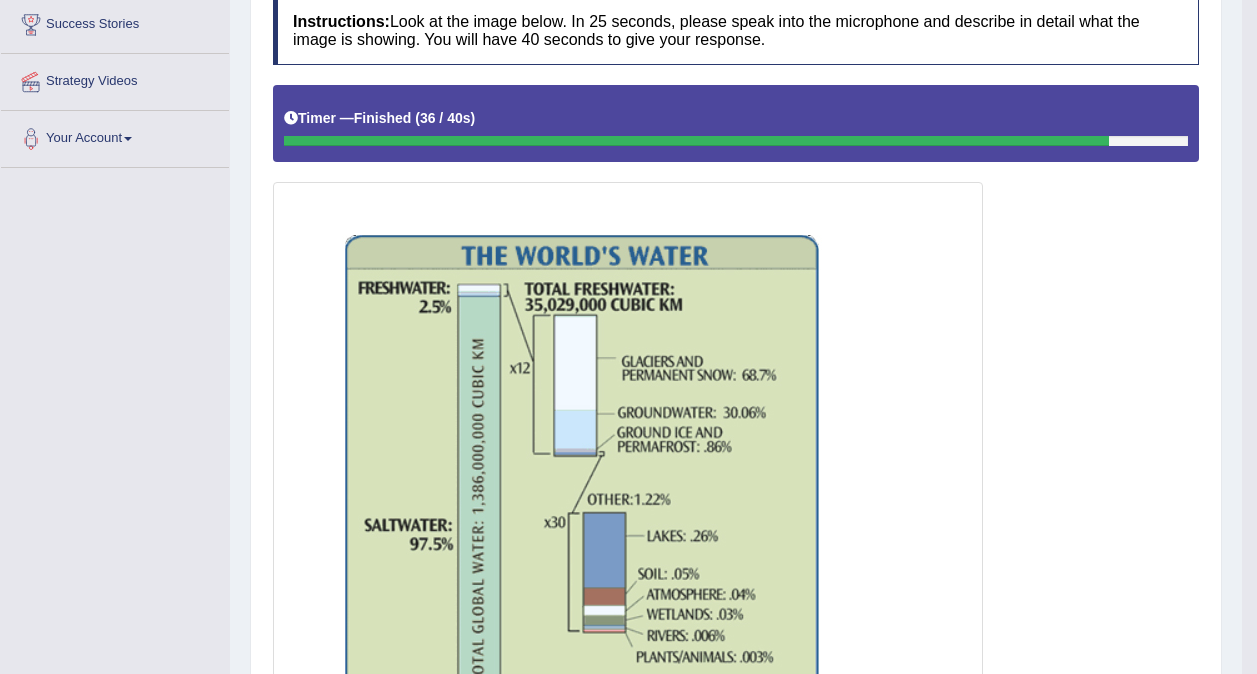 scroll, scrollTop: 0, scrollLeft: 0, axis: both 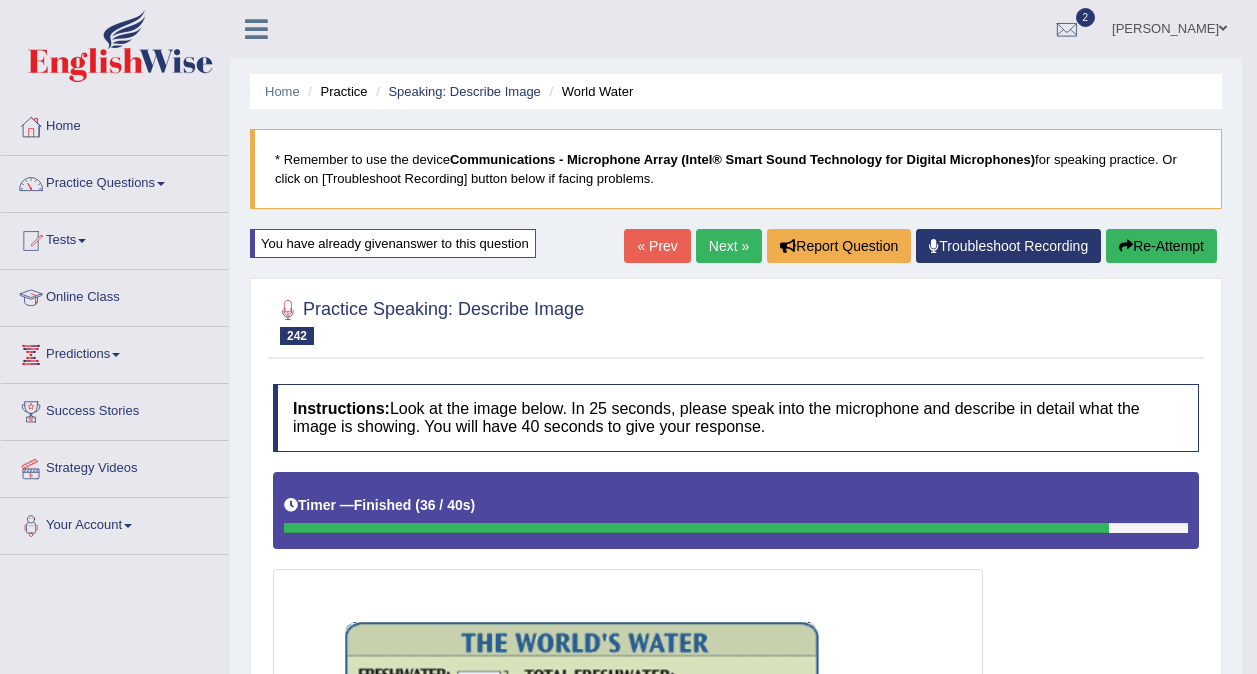 click on "Re-Attempt" at bounding box center [1161, 246] 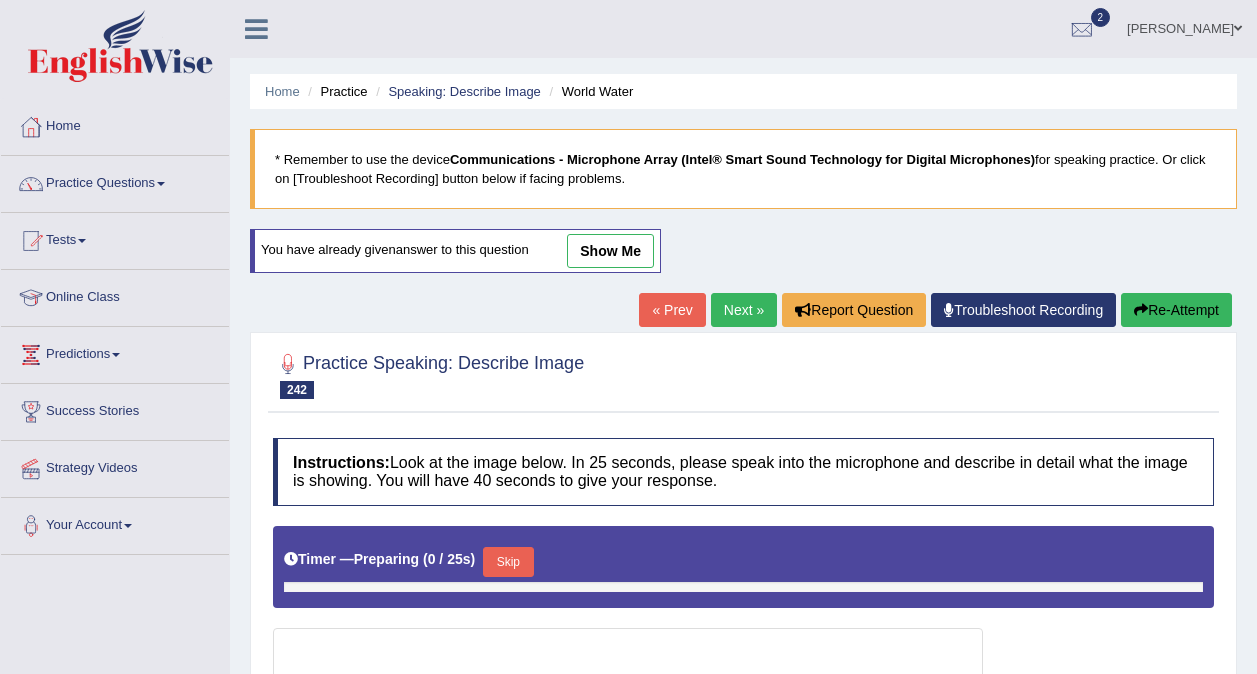 scroll, scrollTop: 0, scrollLeft: 0, axis: both 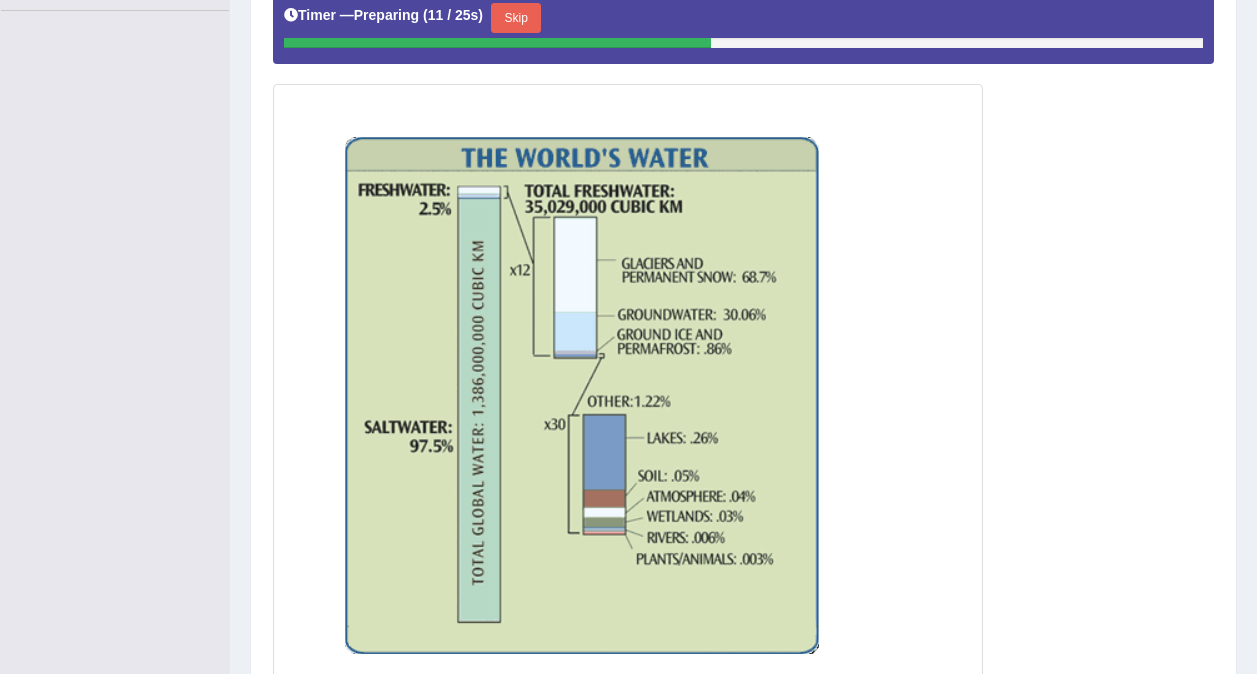 click on "Skip" at bounding box center [516, 18] 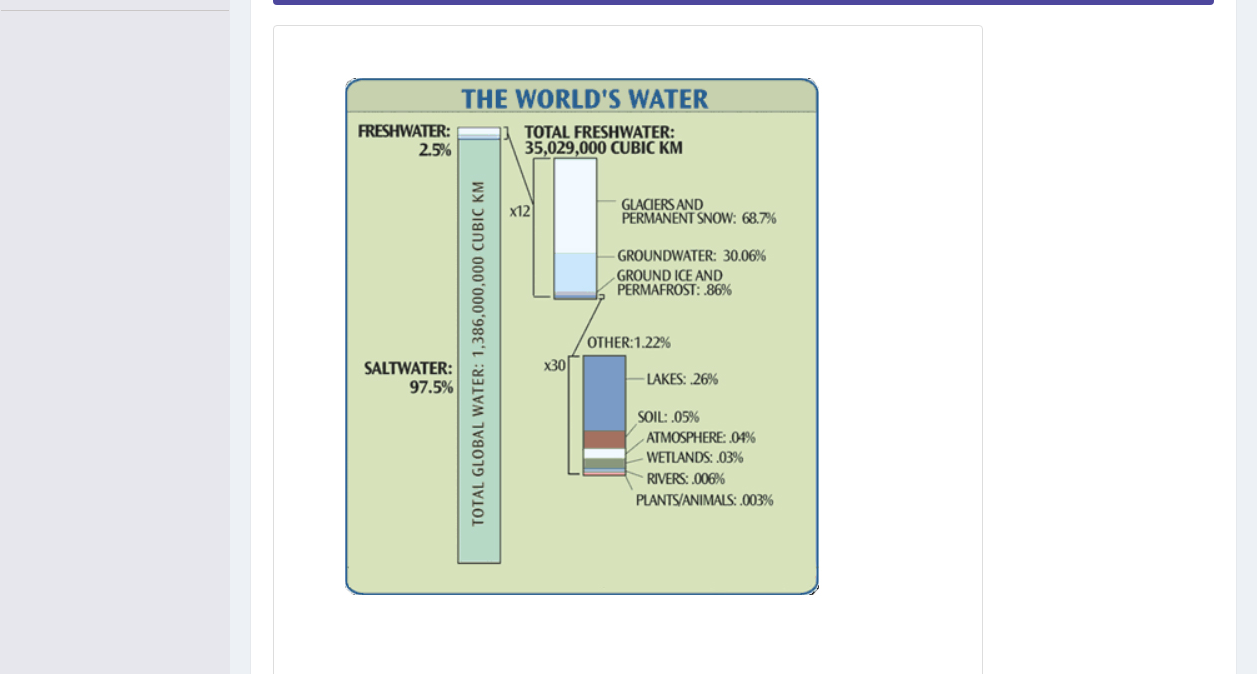 scroll, scrollTop: 719, scrollLeft: 0, axis: vertical 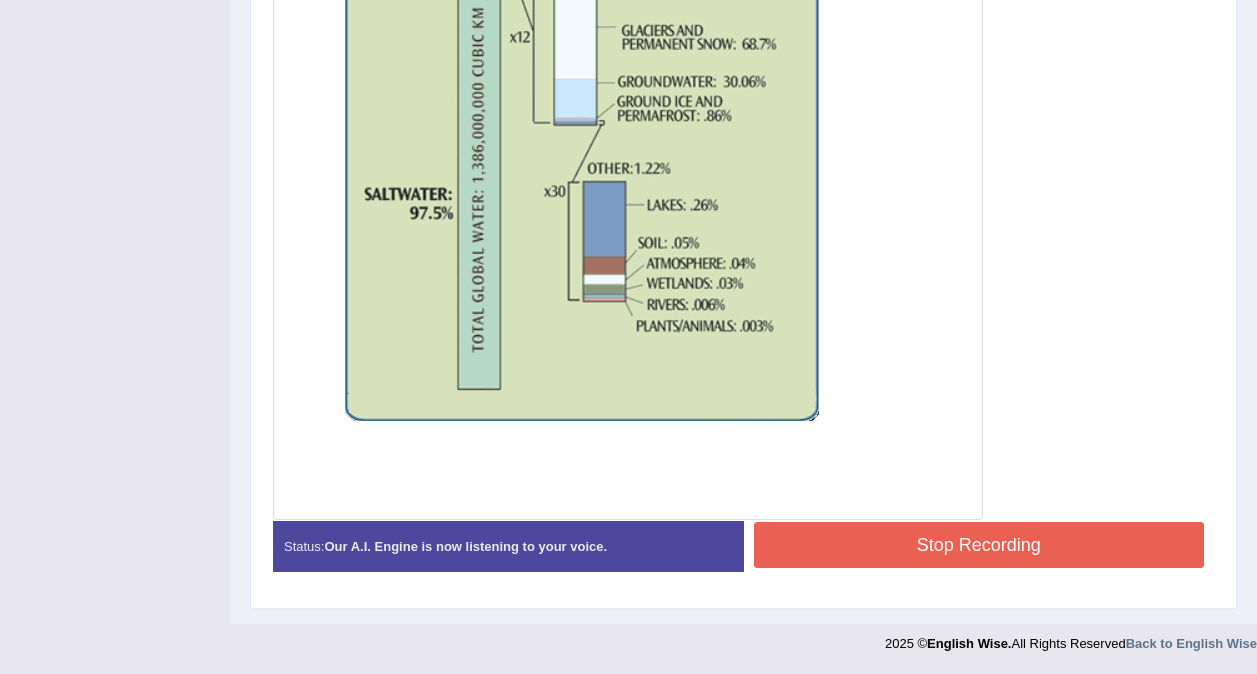 click on "Stop Recording" at bounding box center [979, 545] 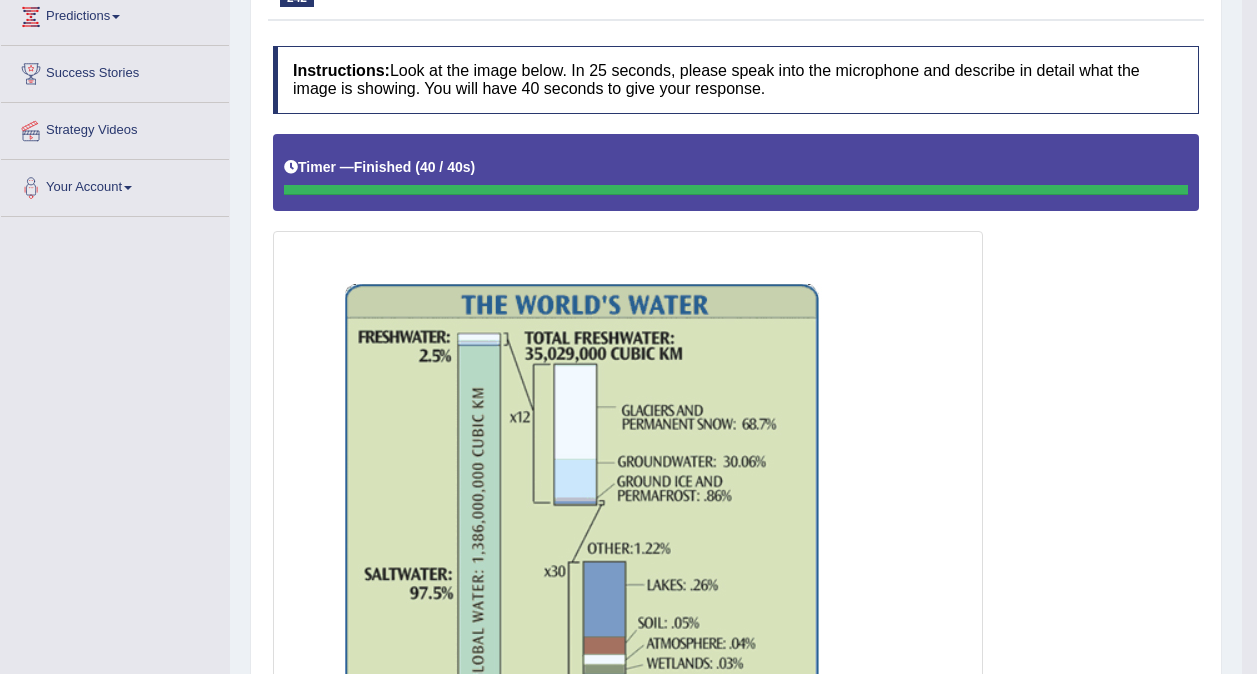 scroll, scrollTop: 233, scrollLeft: 0, axis: vertical 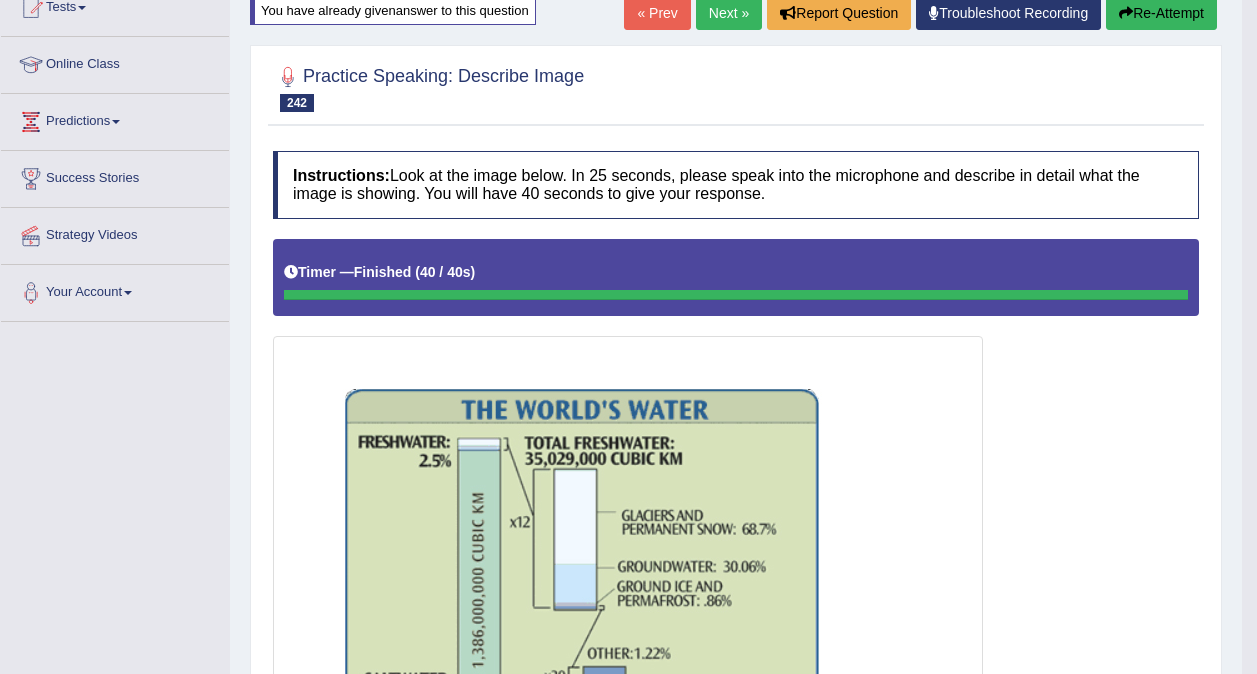 click on "Re-Attempt" at bounding box center [1161, 13] 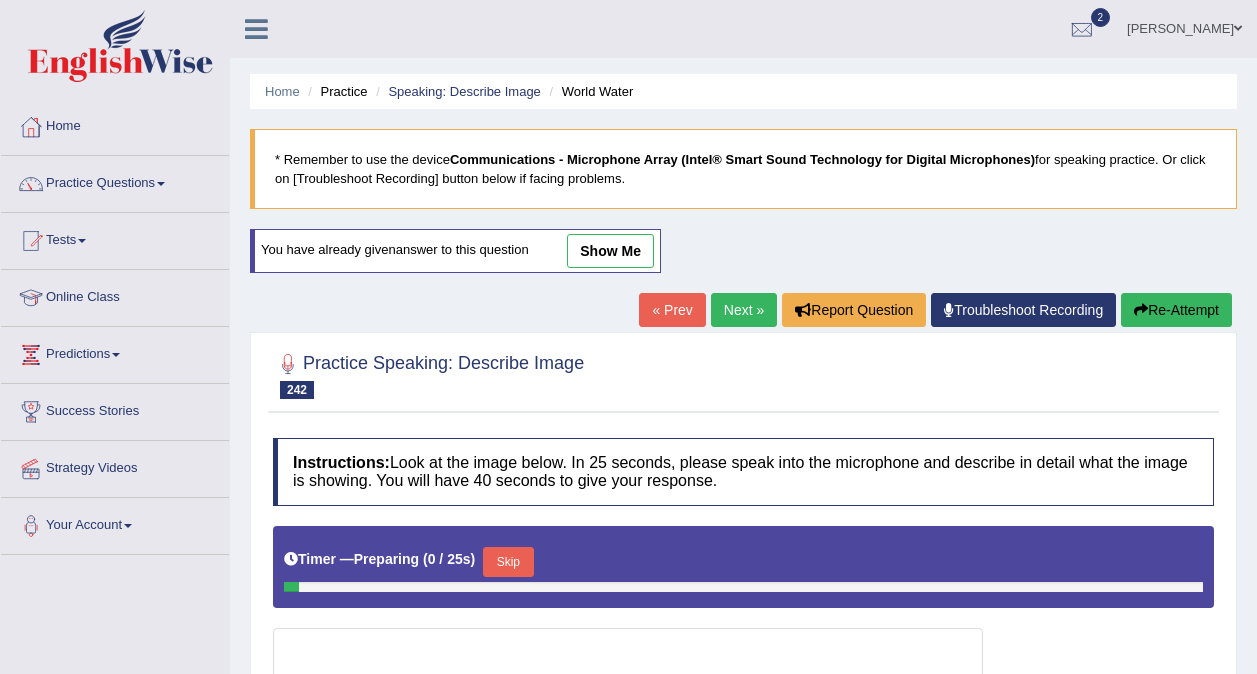 scroll, scrollTop: 463, scrollLeft: 0, axis: vertical 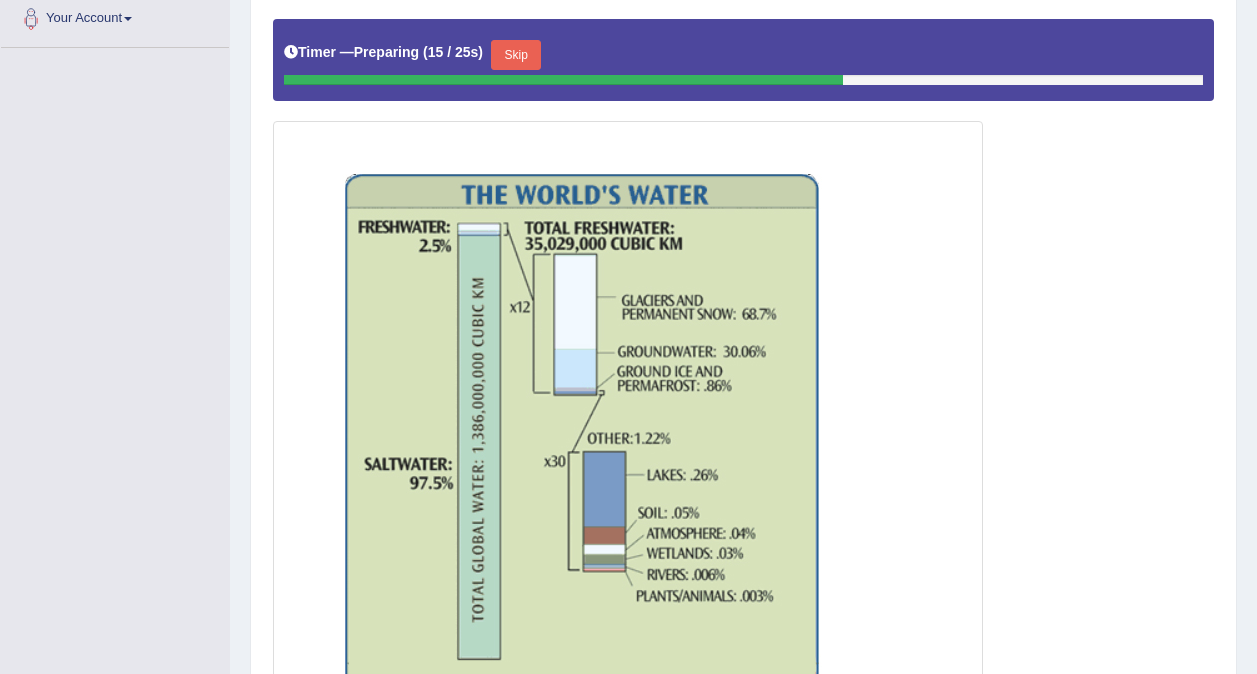click on "Skip" at bounding box center (516, 55) 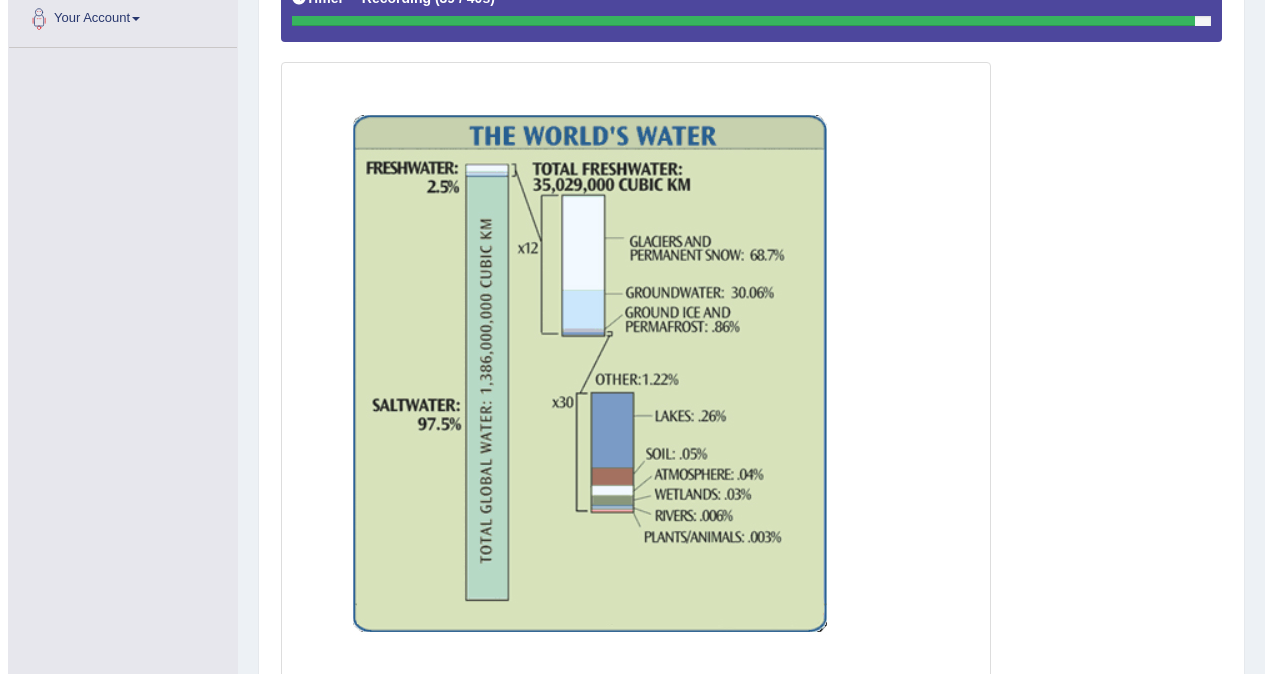 scroll, scrollTop: 719, scrollLeft: 0, axis: vertical 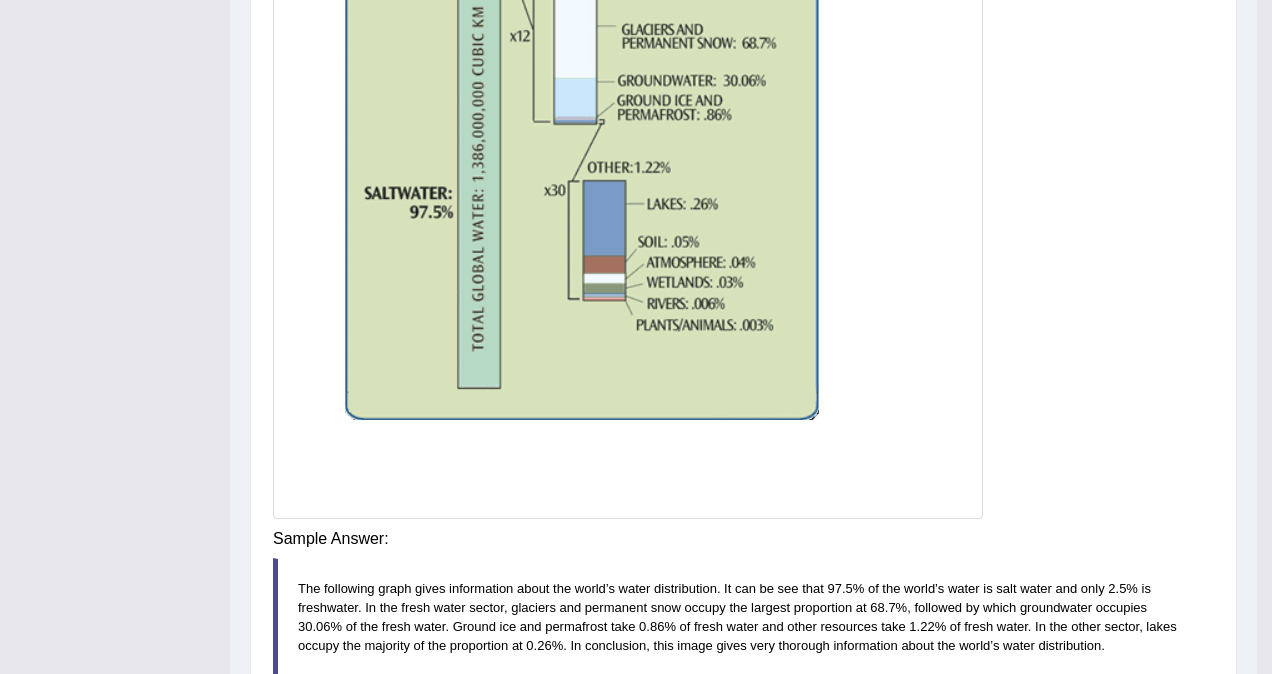 click on "Toggle navigation
Home
Practice Questions   Speaking Practice Read Aloud
Repeat Sentence
Describe Image
Re-tell Lecture
Answer Short Question
Writing Practice  Summarize Written Text
Write Essay
Reading Practice  Reading & Writing: Fill In The Blanks
Choose Multiple Answers
Re-order Paragraphs
Fill In The Blanks
Choose Single Answer
Listening Practice  Summarize Spoken Text
Highlight Incorrect Words
Highlight Correct Summary
Select Missing Word
Choose Single Answer
Choose Multiple Answers
Fill In The Blanks
Write From Dictation
Pronunciation
Tests  Take Practice Sectional Test
Take Mock Test
History
Online Class" at bounding box center (636, -382) 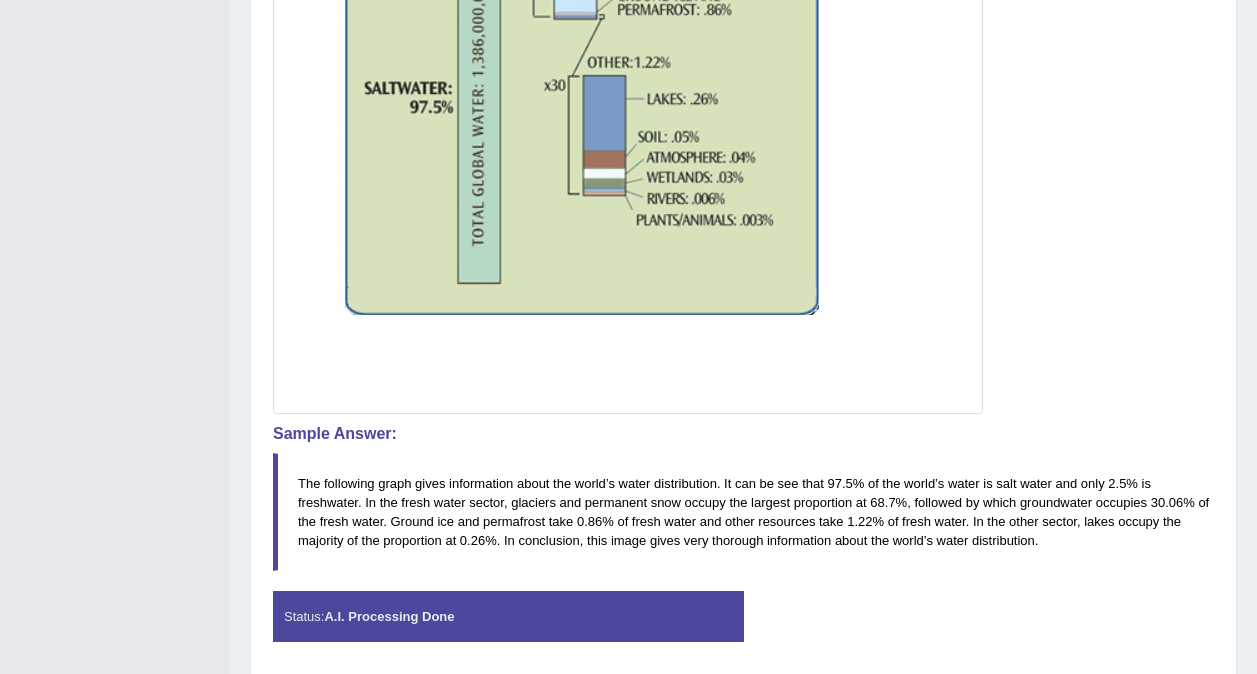 scroll, scrollTop: 895, scrollLeft: 0, axis: vertical 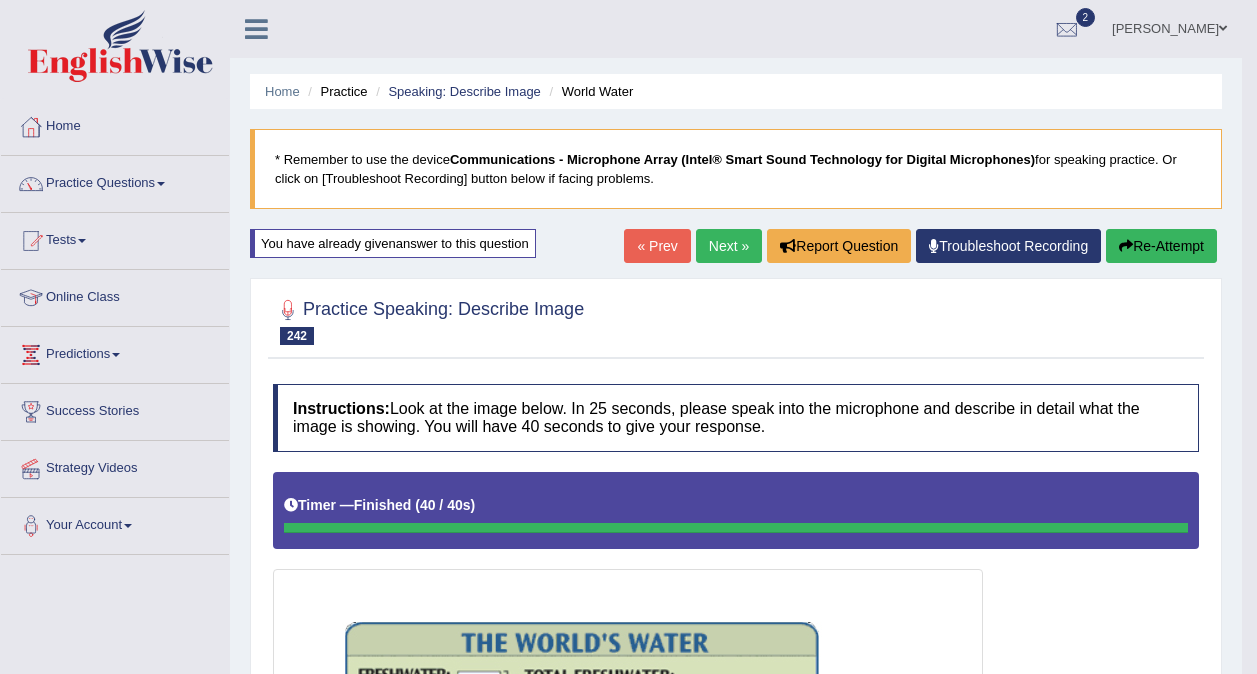 click on "Re-Attempt" at bounding box center [1161, 246] 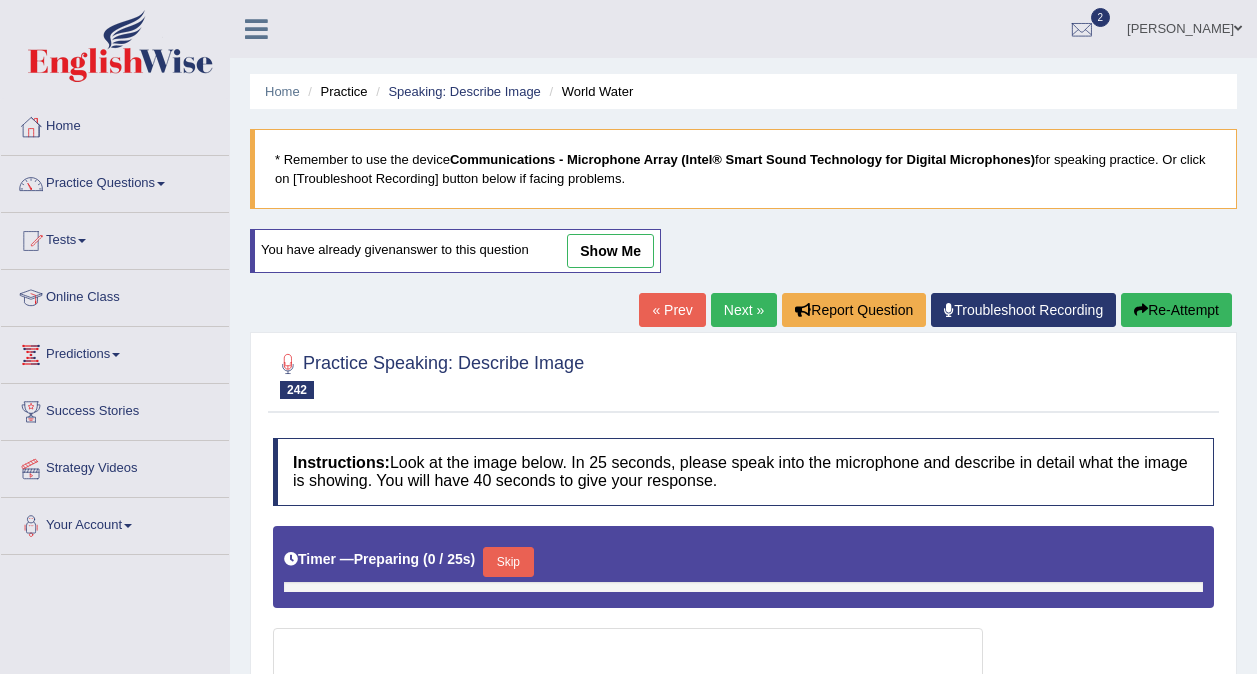 scroll, scrollTop: 0, scrollLeft: 0, axis: both 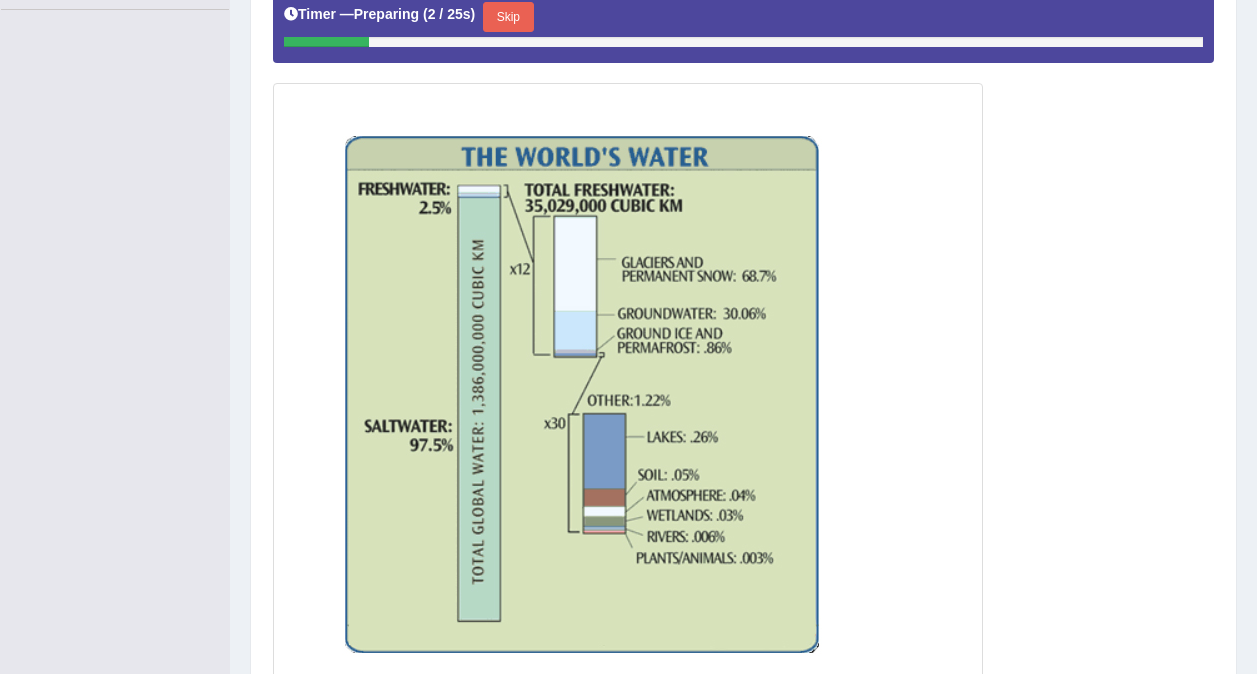 click on "Skip" at bounding box center (508, 17) 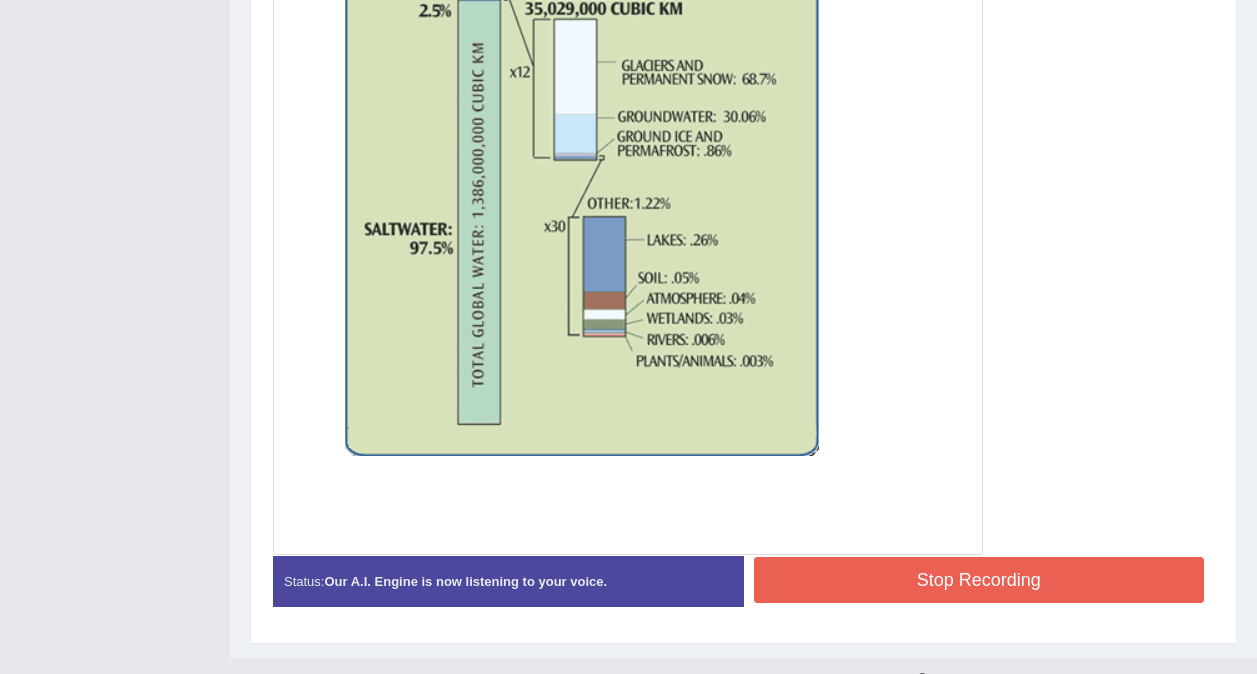 scroll, scrollTop: 719, scrollLeft: 0, axis: vertical 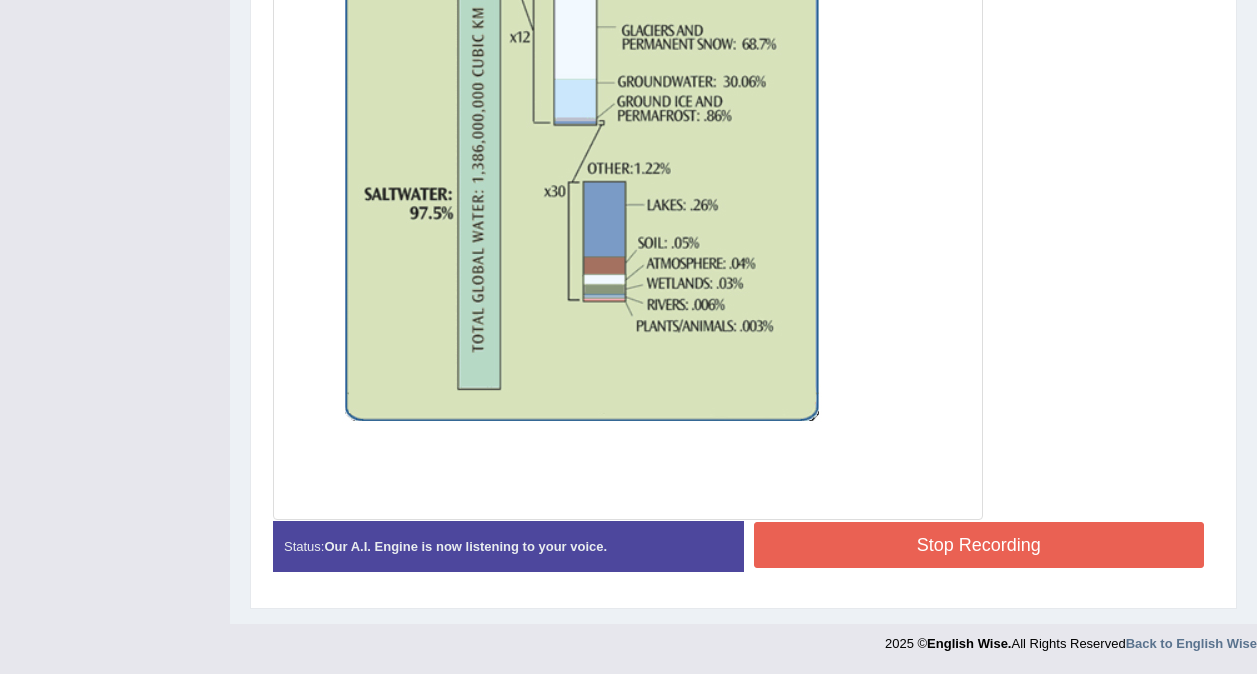 click on "Stop Recording" at bounding box center (979, 545) 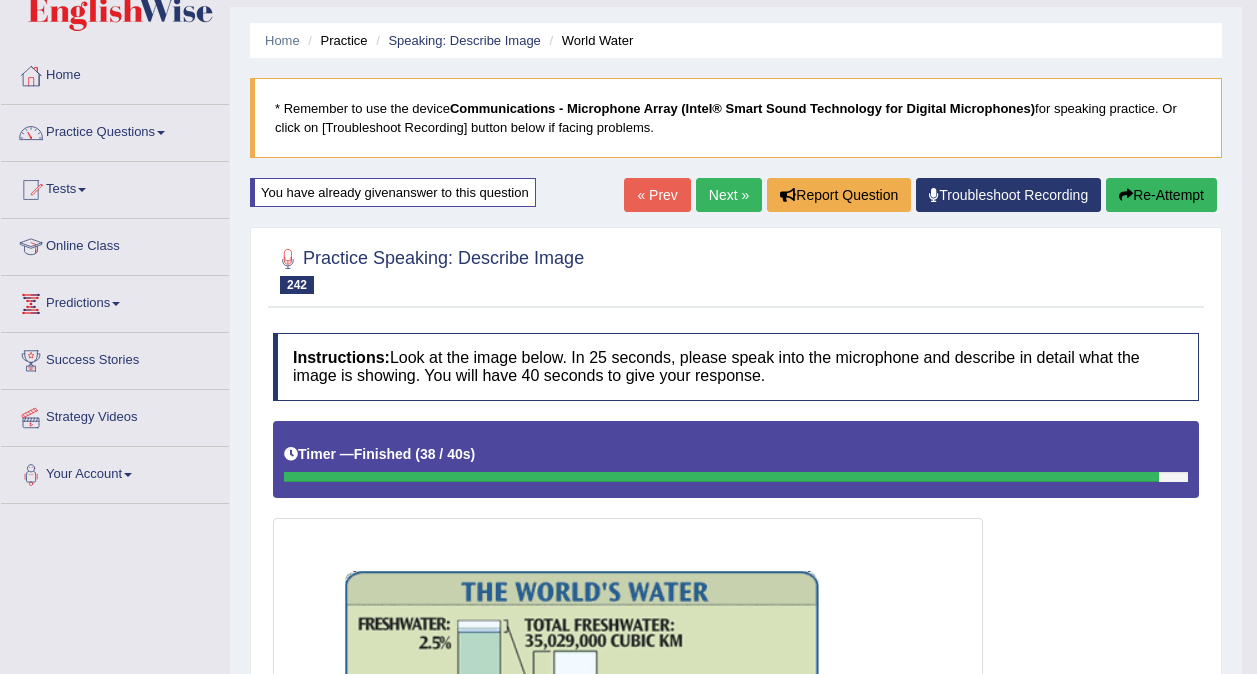 scroll, scrollTop: 0, scrollLeft: 0, axis: both 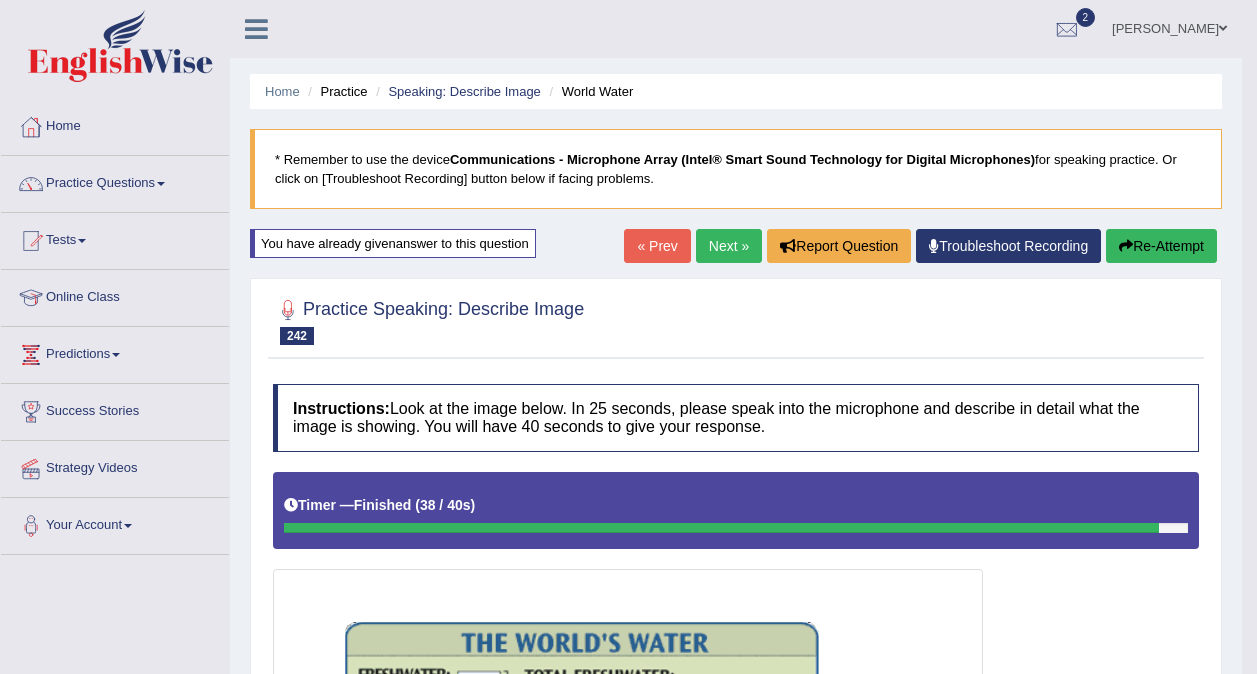 click on "Next »" at bounding box center [729, 246] 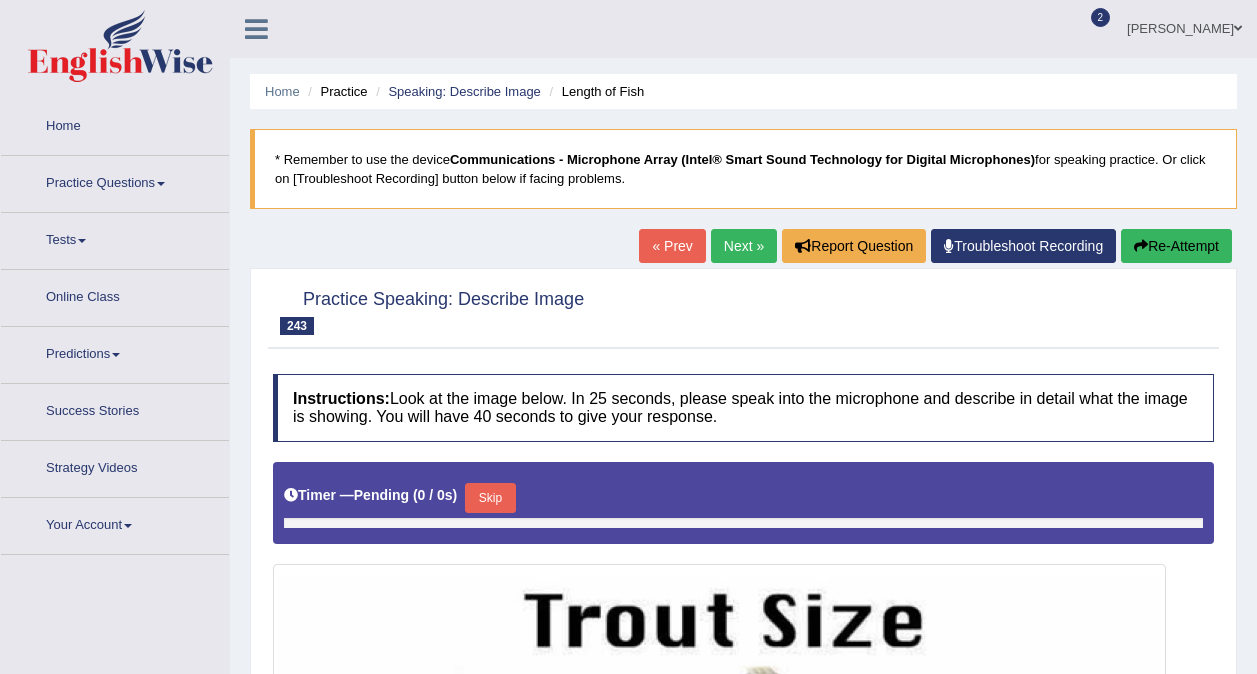 scroll, scrollTop: 0, scrollLeft: 0, axis: both 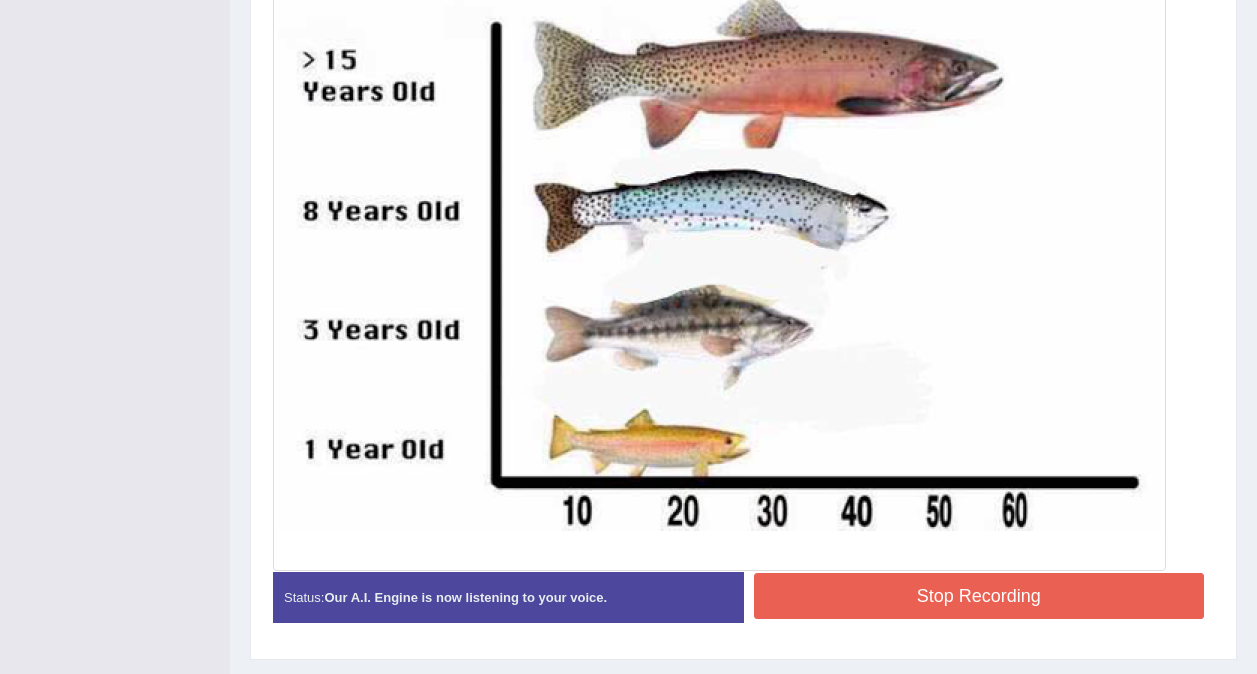 click on "Stop Recording" at bounding box center (979, 596) 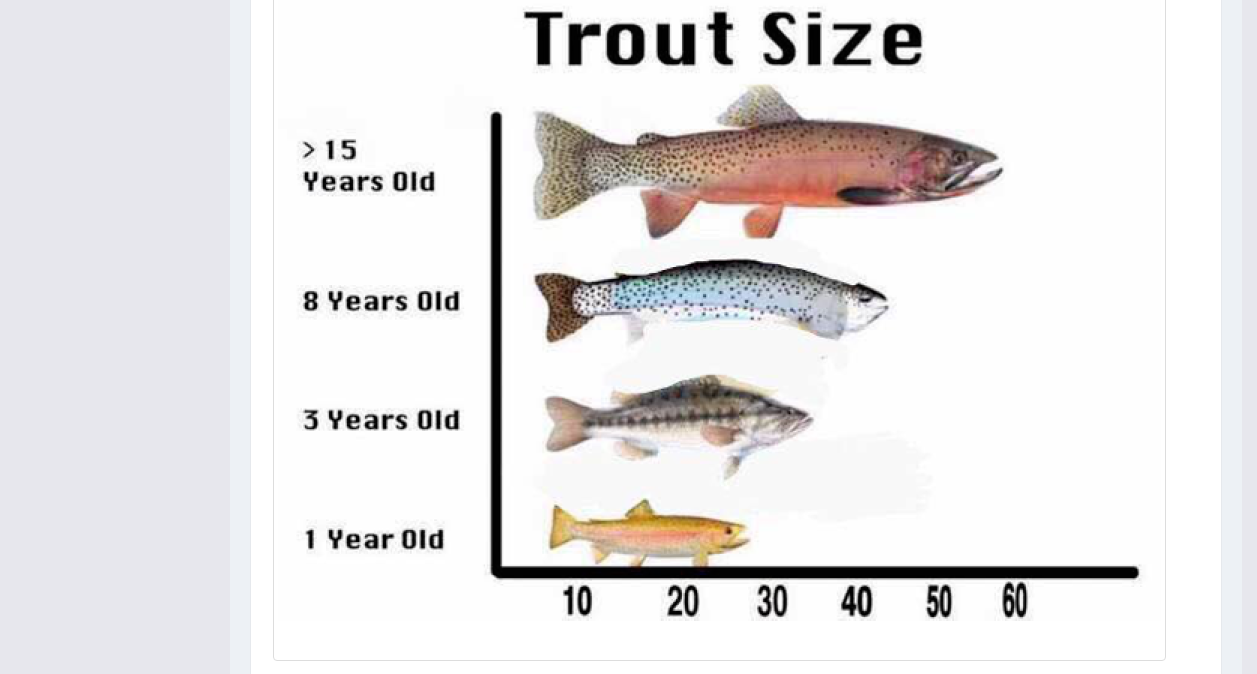 scroll, scrollTop: 0, scrollLeft: 0, axis: both 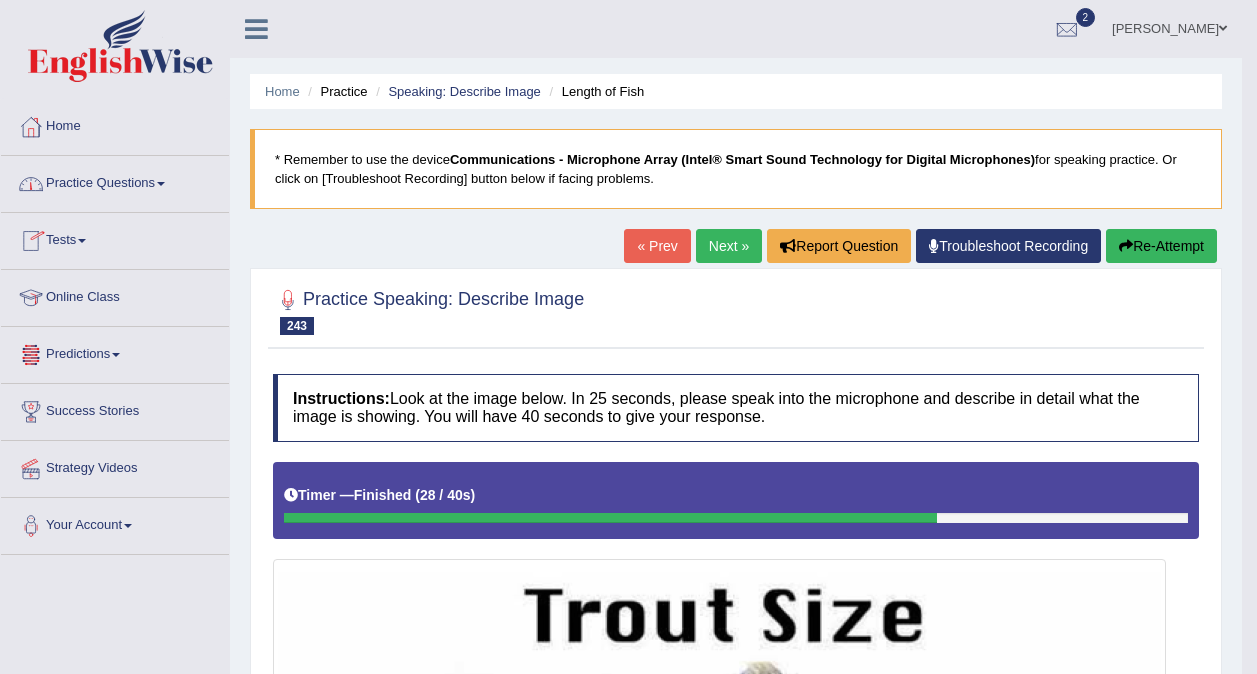 click on "Practice Questions" at bounding box center [115, 181] 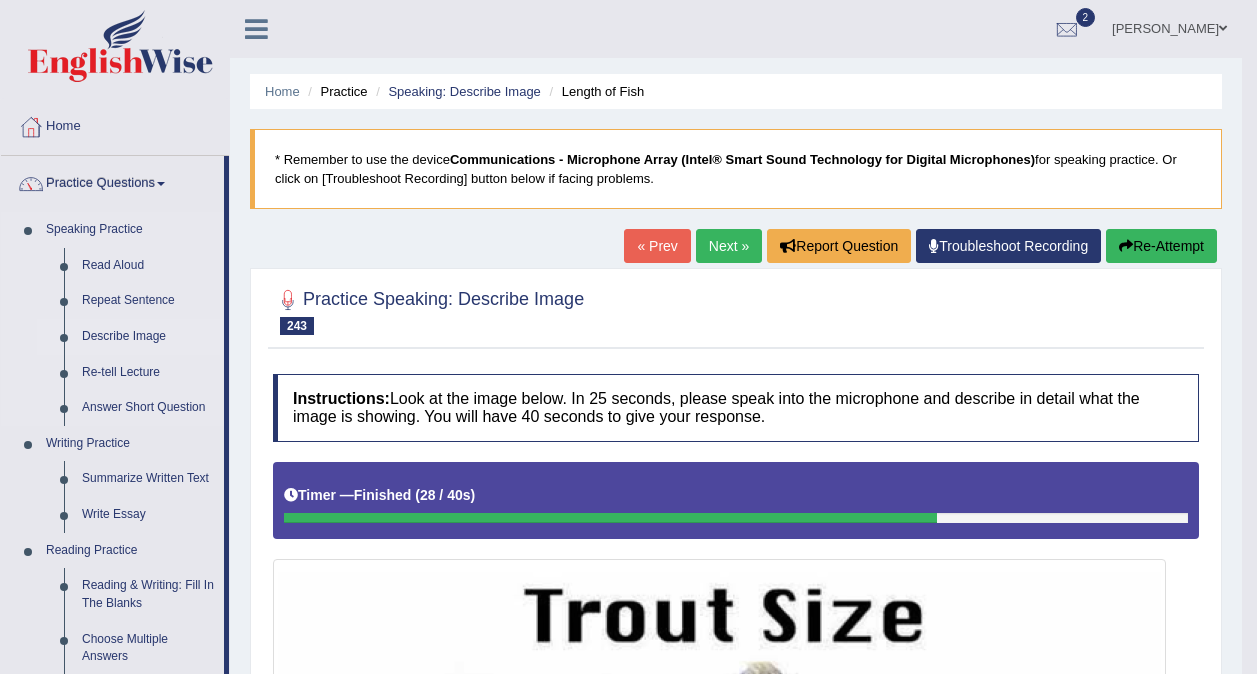 click on "Describe Image" at bounding box center [148, 337] 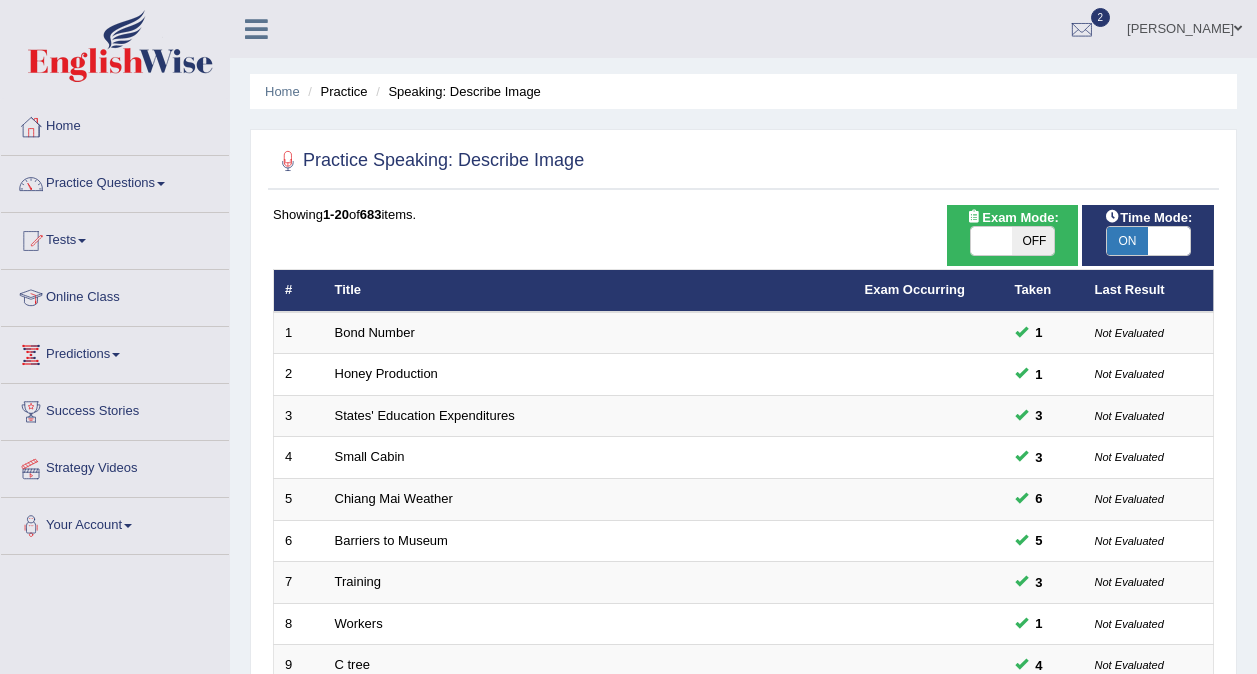 scroll, scrollTop: 0, scrollLeft: 0, axis: both 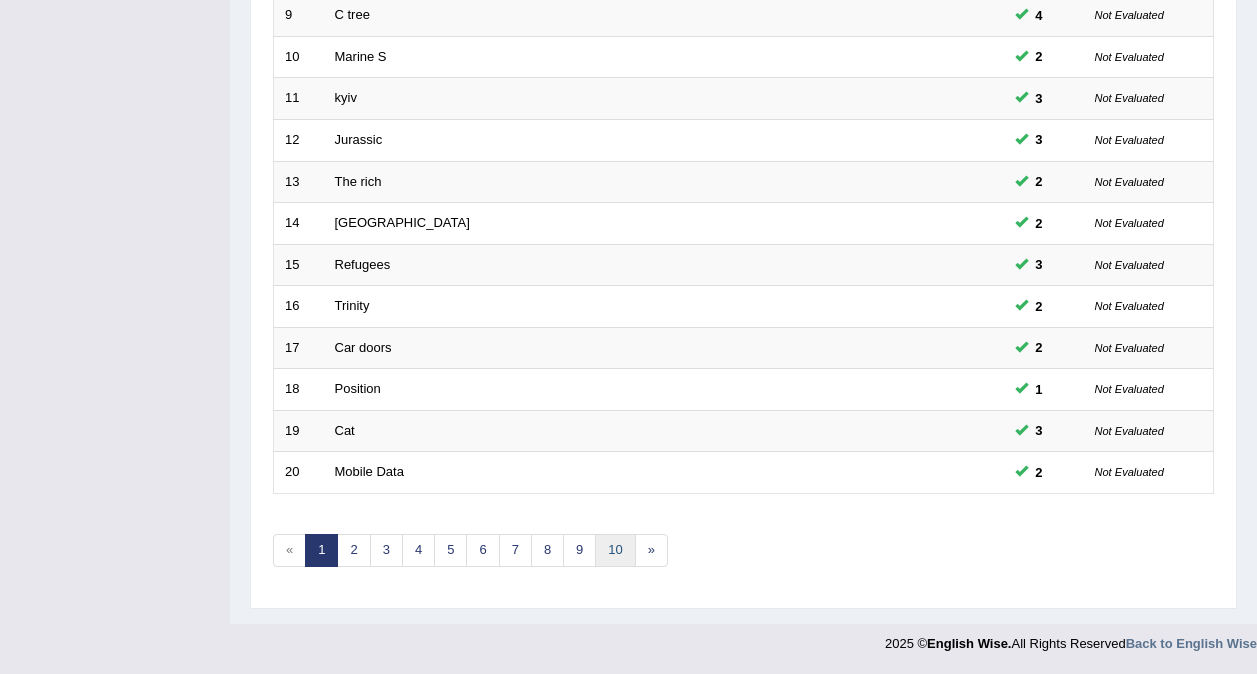 click on "10" at bounding box center (615, 550) 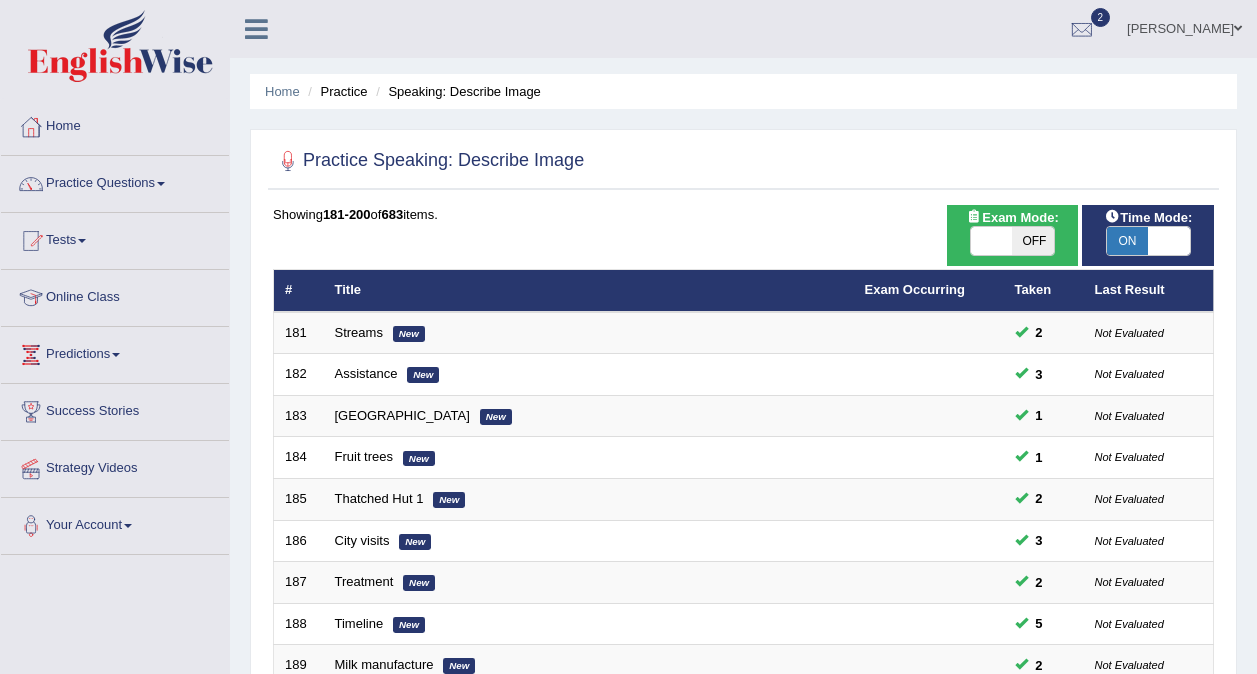scroll, scrollTop: 0, scrollLeft: 0, axis: both 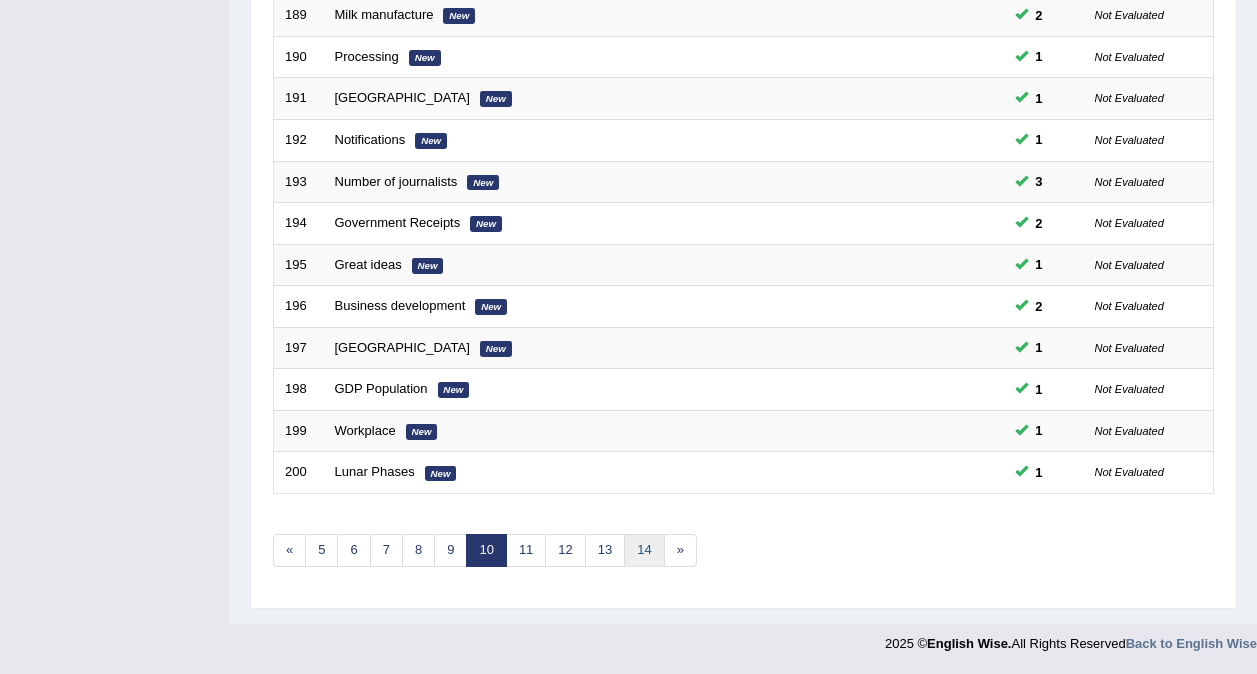 click on "14" at bounding box center [644, 550] 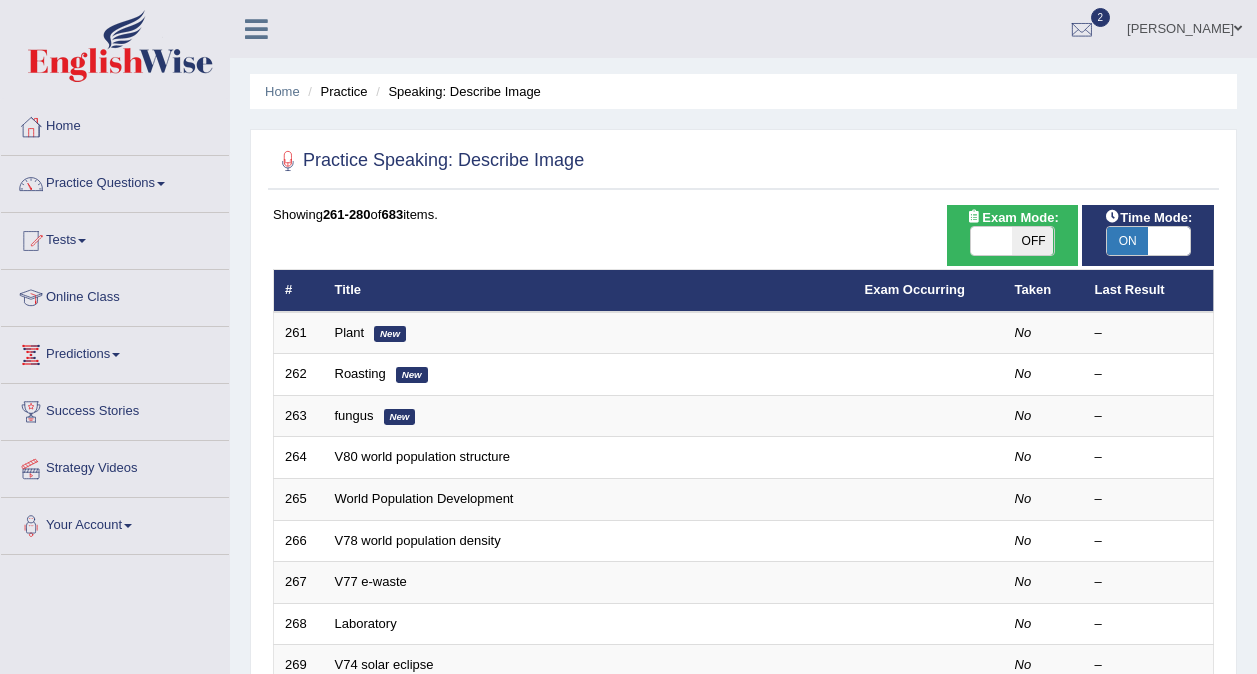 scroll, scrollTop: 0, scrollLeft: 0, axis: both 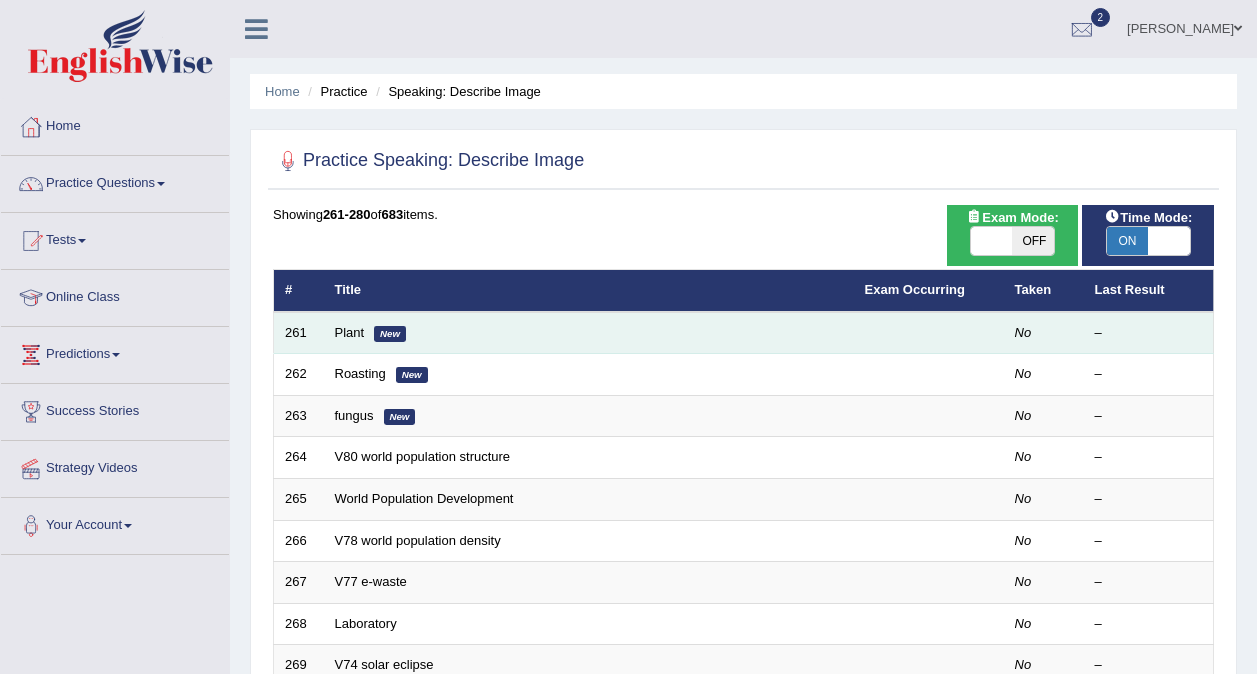 click on "Plant New" at bounding box center [589, 333] 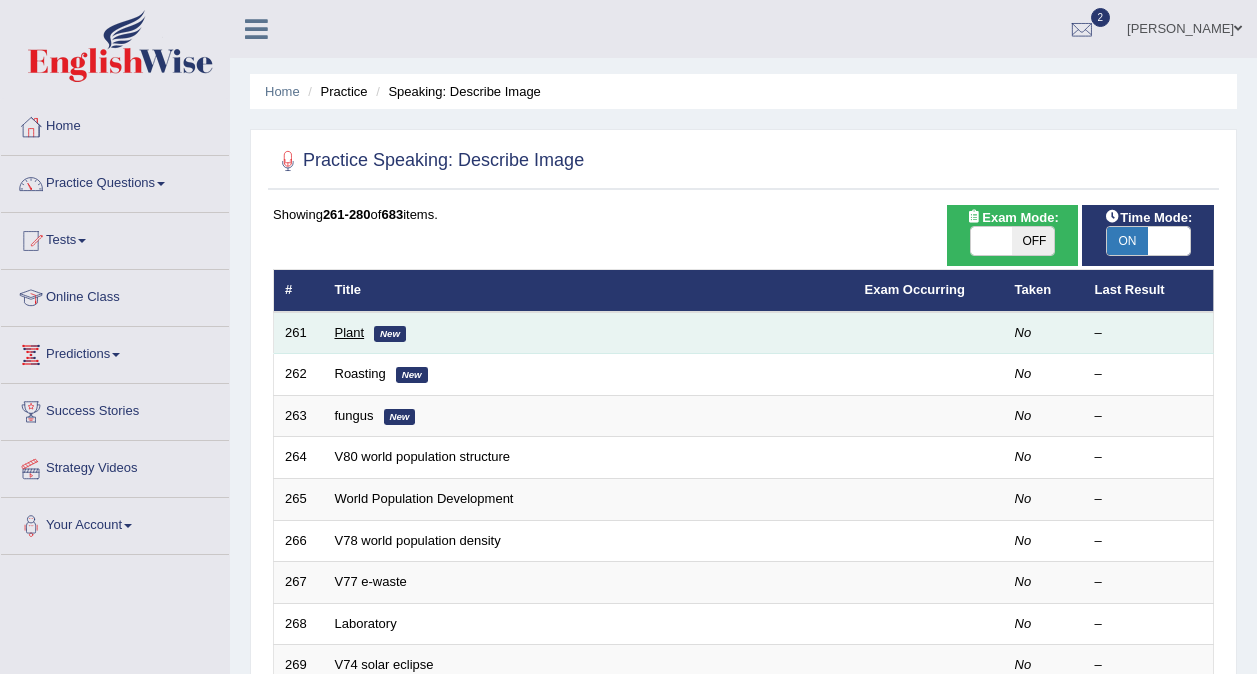 click on "Plant" at bounding box center (350, 332) 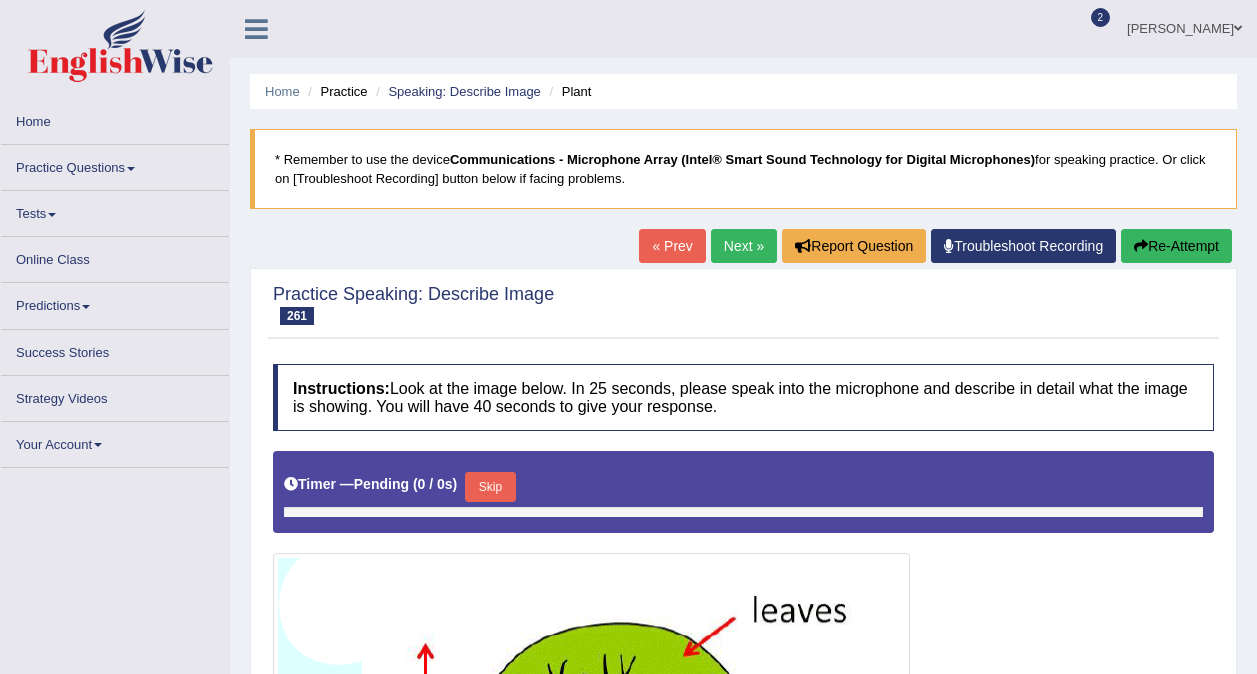 scroll, scrollTop: 0, scrollLeft: 0, axis: both 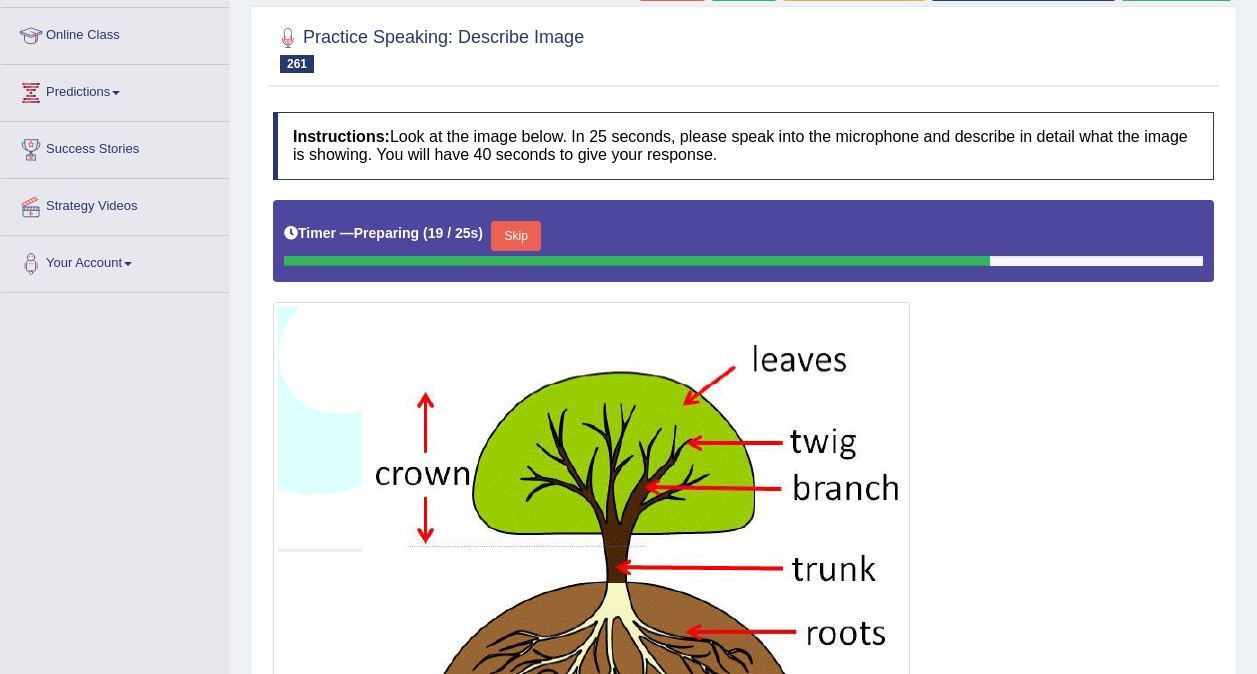 click on "Skip" at bounding box center (516, 236) 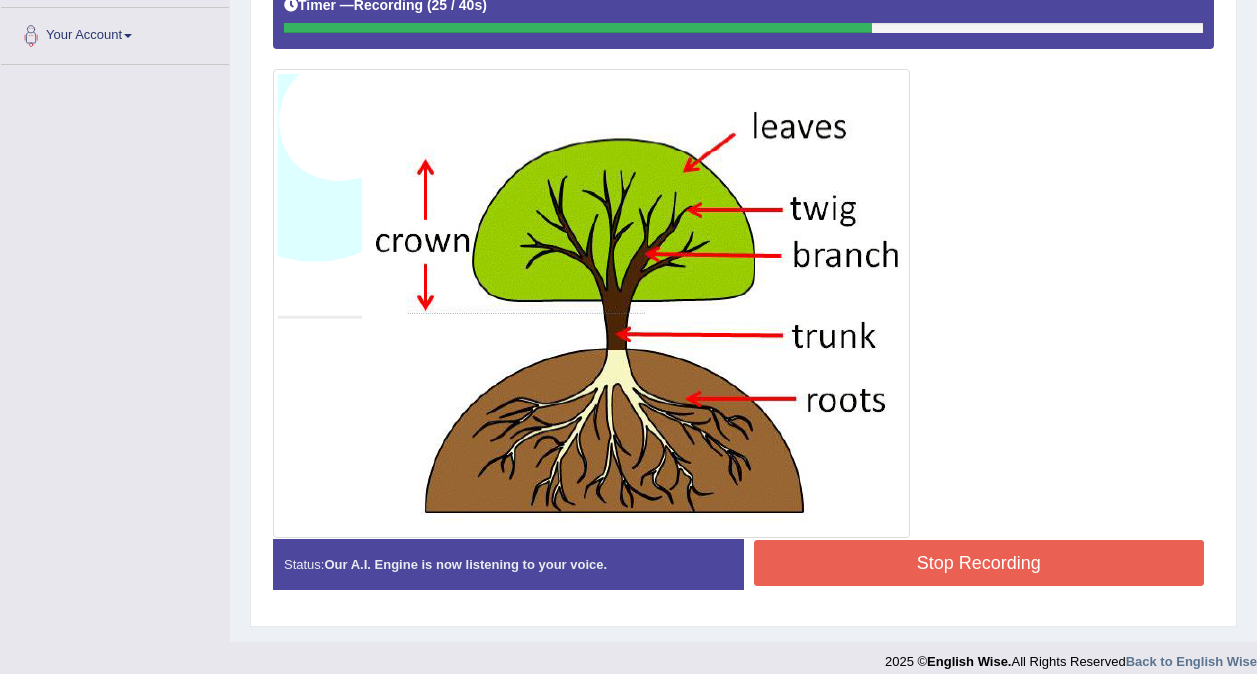scroll, scrollTop: 509, scrollLeft: 0, axis: vertical 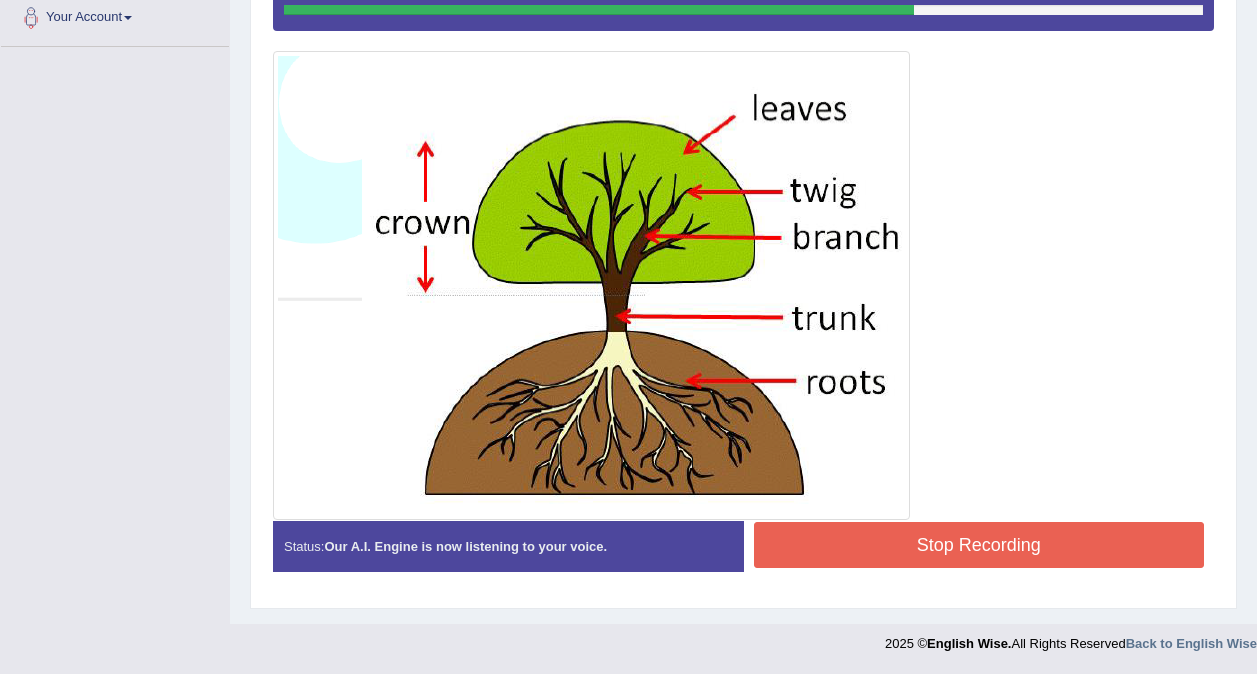 click on "Stop Recording" at bounding box center [979, 545] 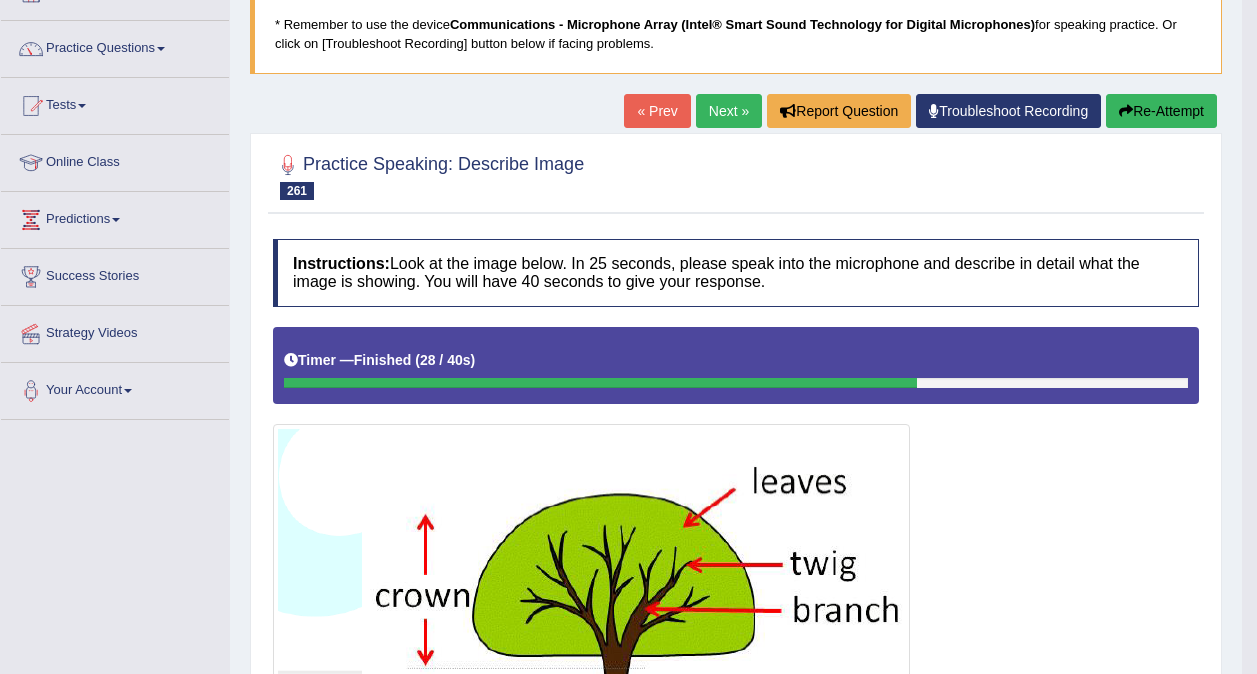 scroll, scrollTop: 0, scrollLeft: 0, axis: both 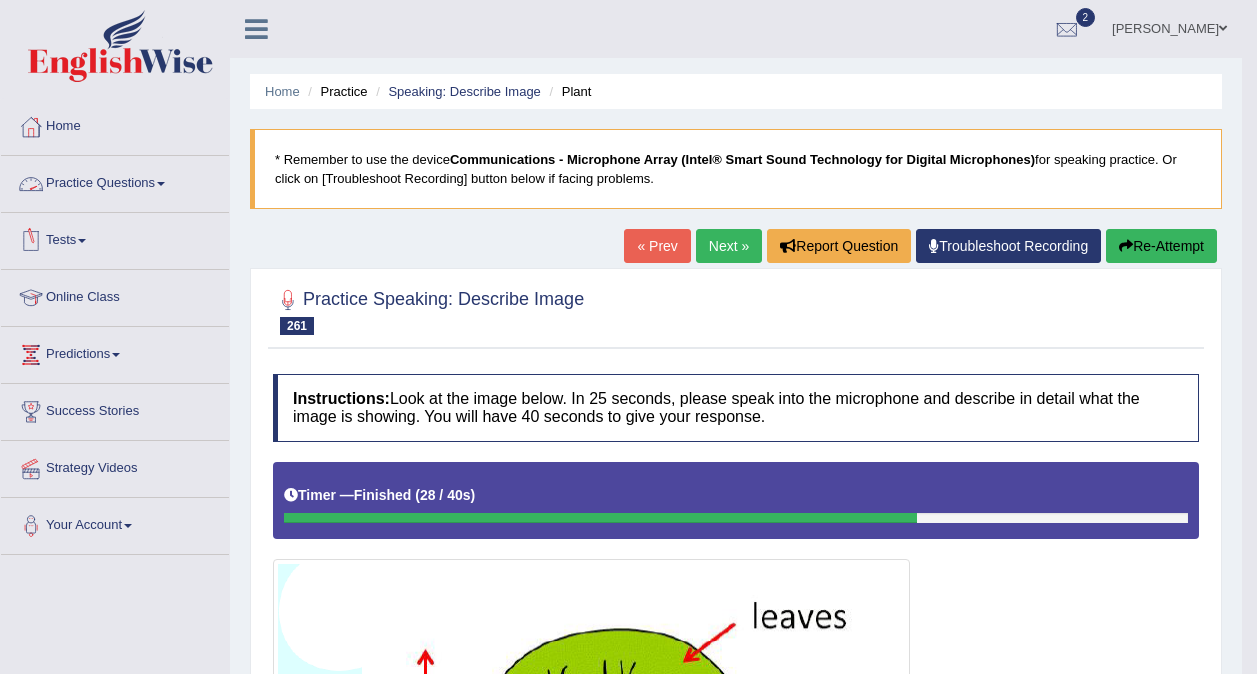 click on "Practice Questions" at bounding box center [115, 181] 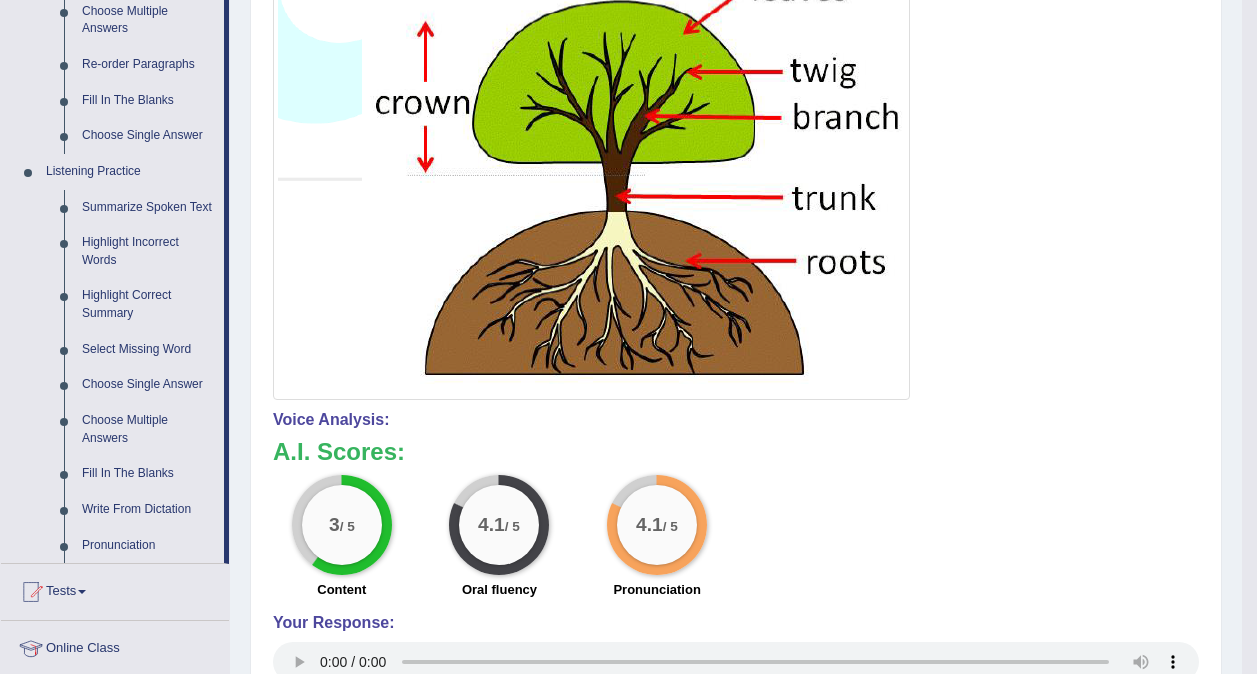scroll, scrollTop: 660, scrollLeft: 0, axis: vertical 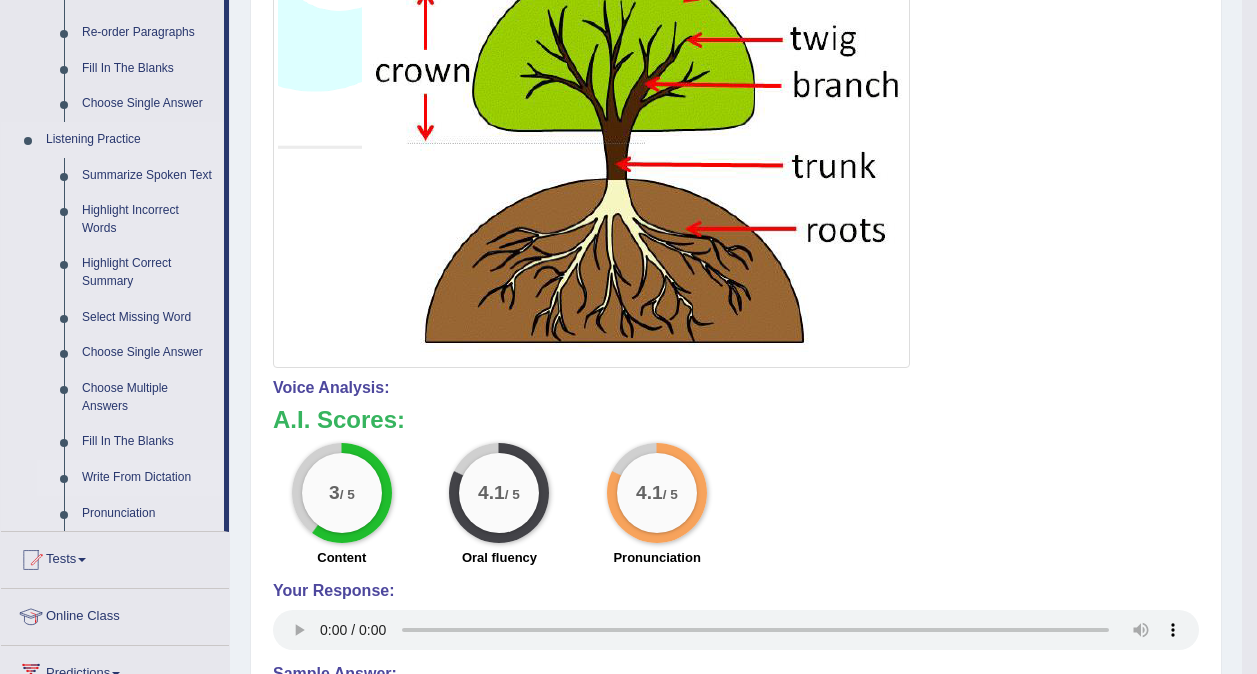click on "Write From Dictation" at bounding box center (148, 478) 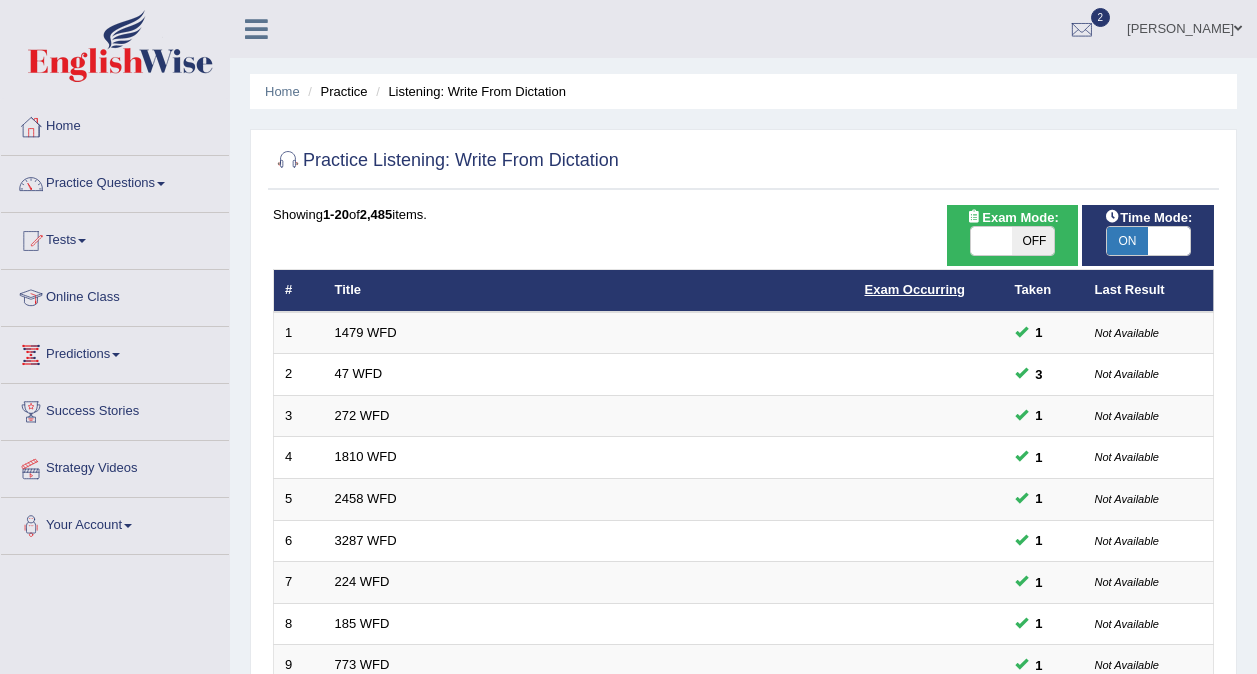 scroll, scrollTop: 0, scrollLeft: 0, axis: both 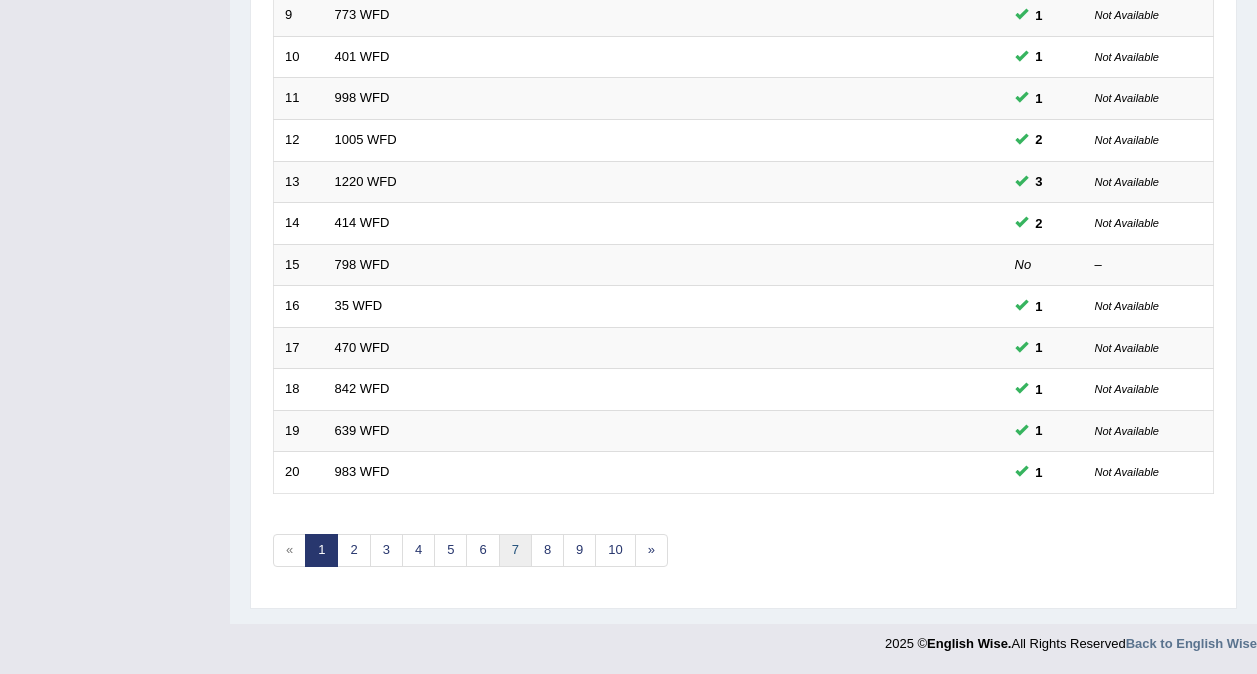 click on "7" at bounding box center [515, 550] 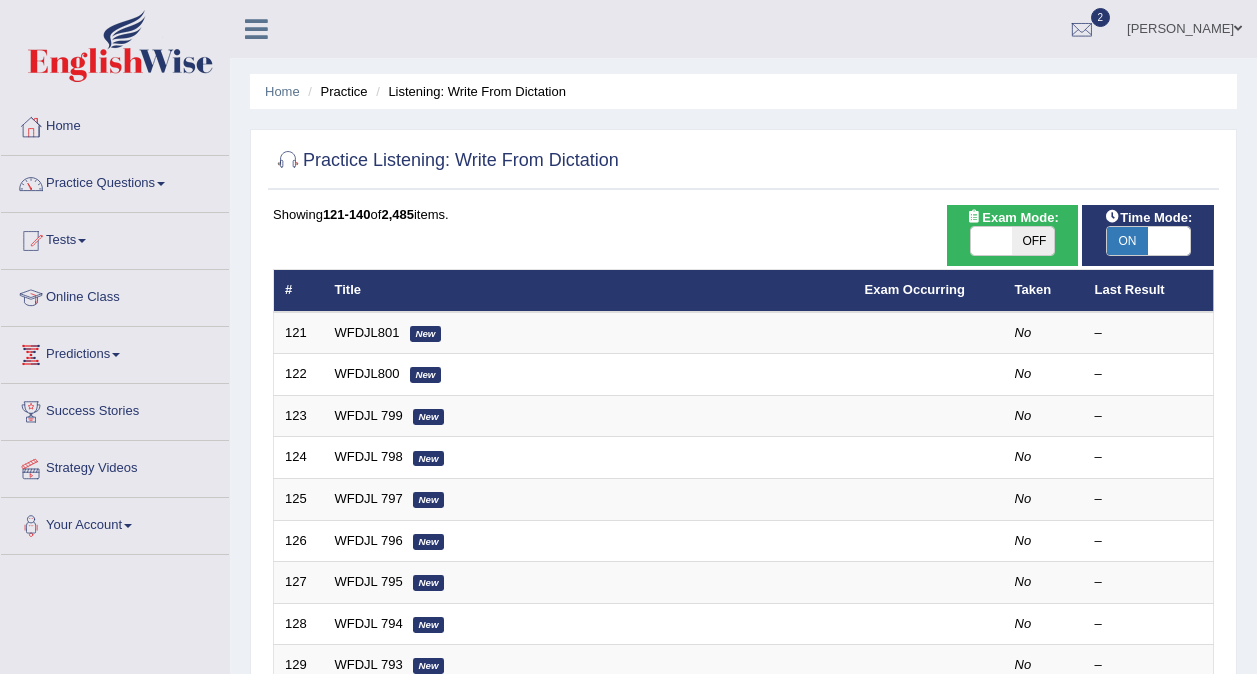 scroll, scrollTop: 0, scrollLeft: 0, axis: both 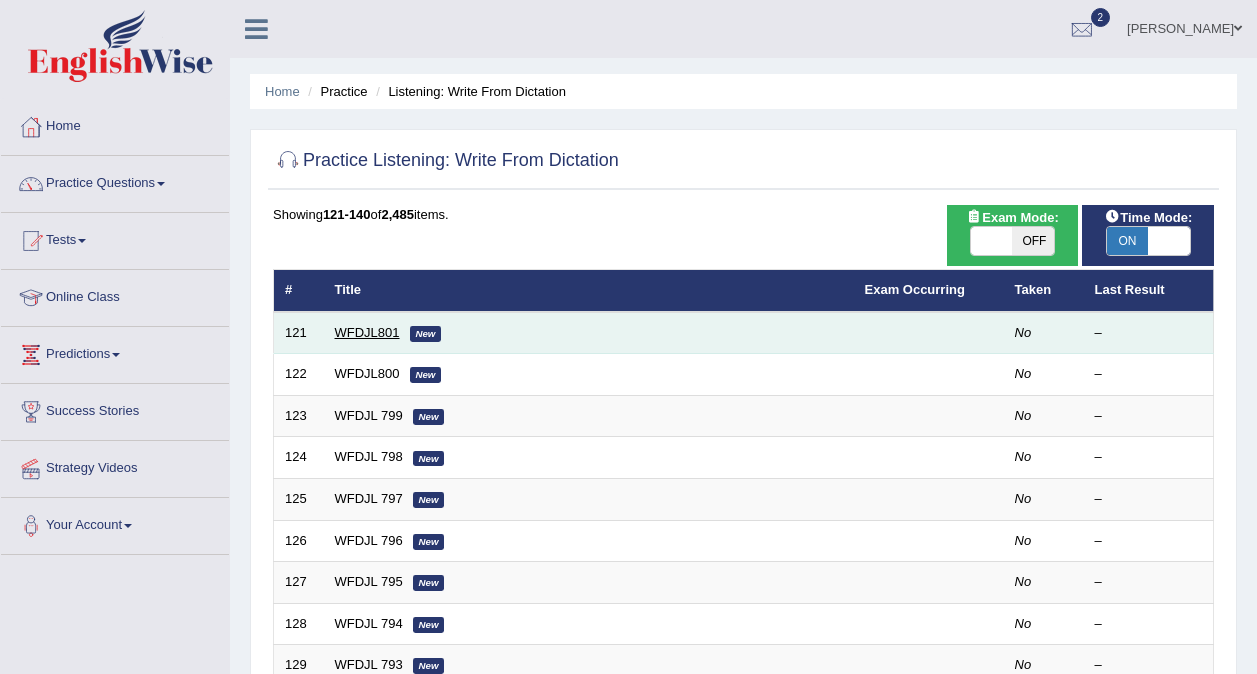 click on "WFDJL801" at bounding box center (367, 332) 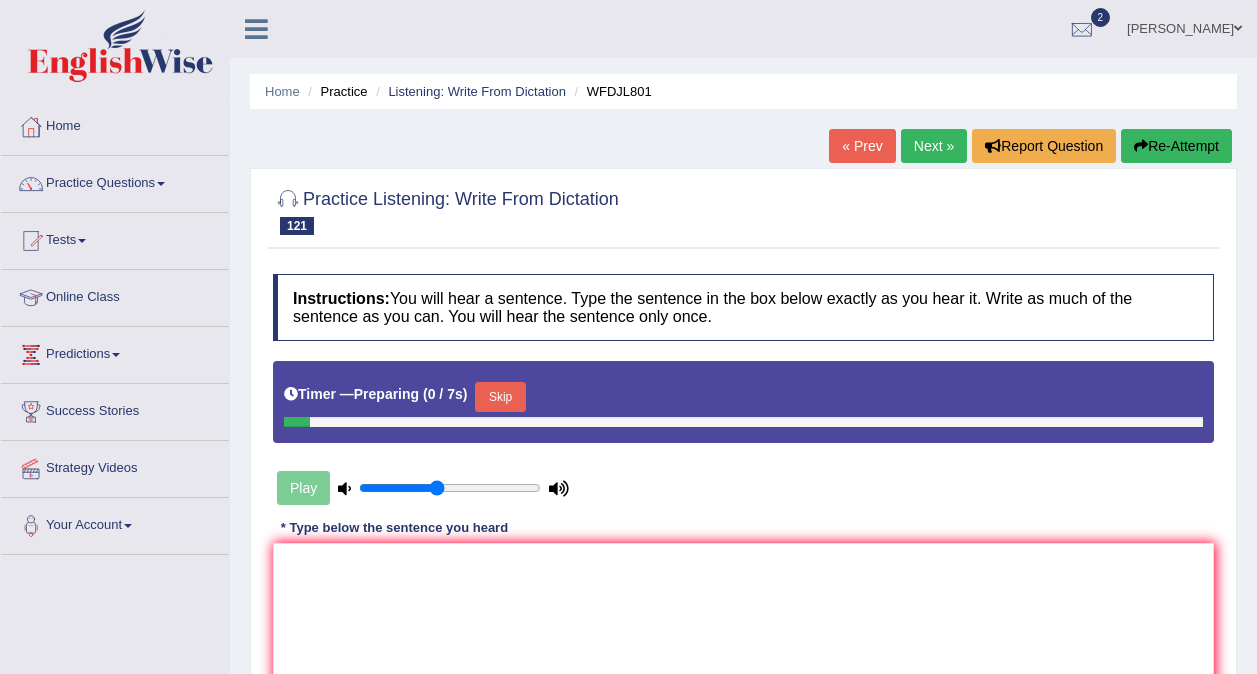 scroll, scrollTop: 0, scrollLeft: 0, axis: both 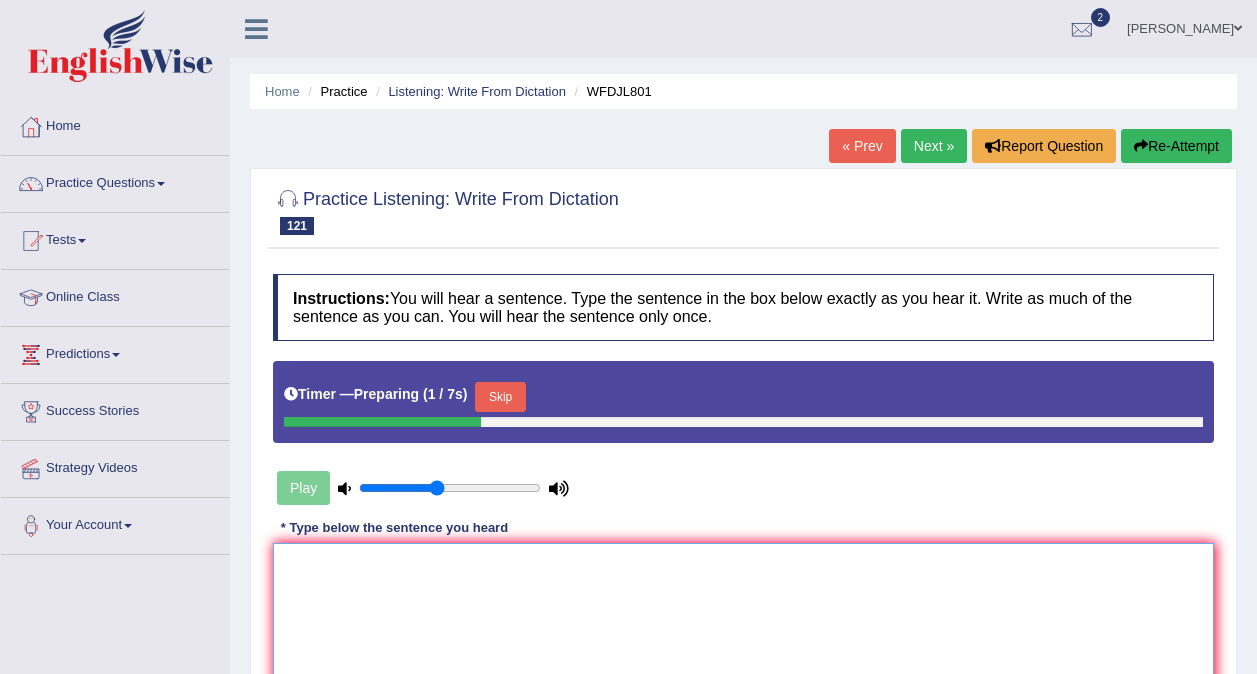 click at bounding box center (743, 640) 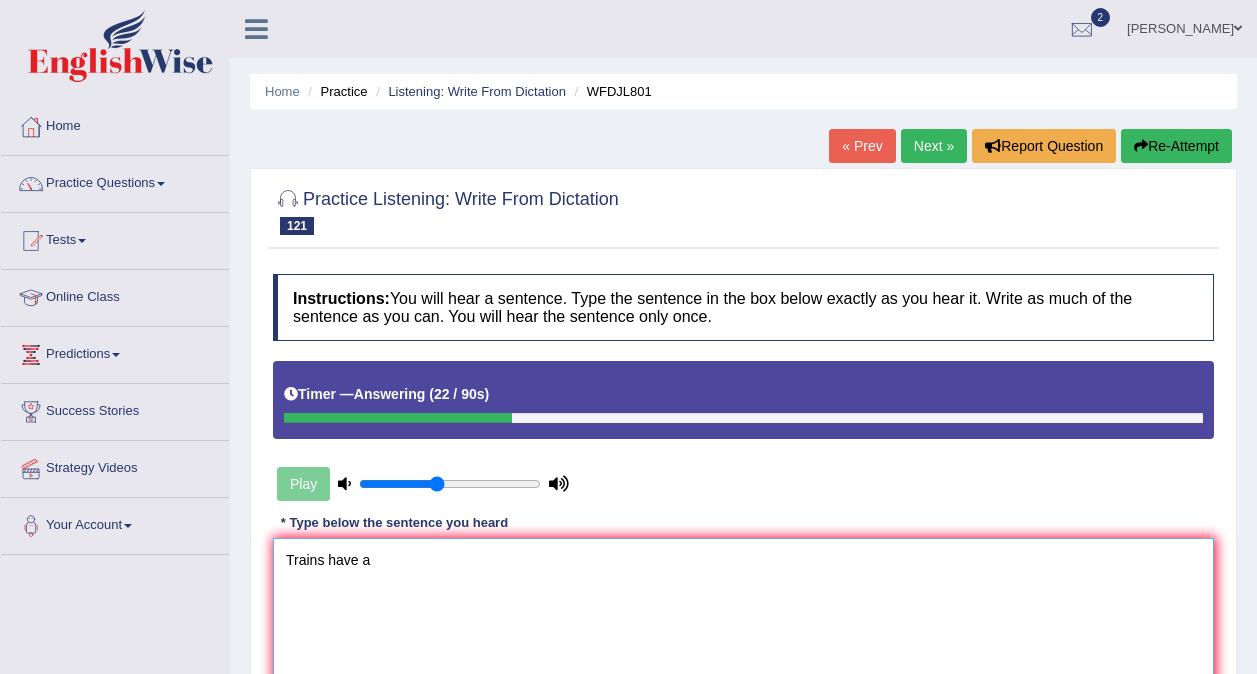 type on "Trains have a" 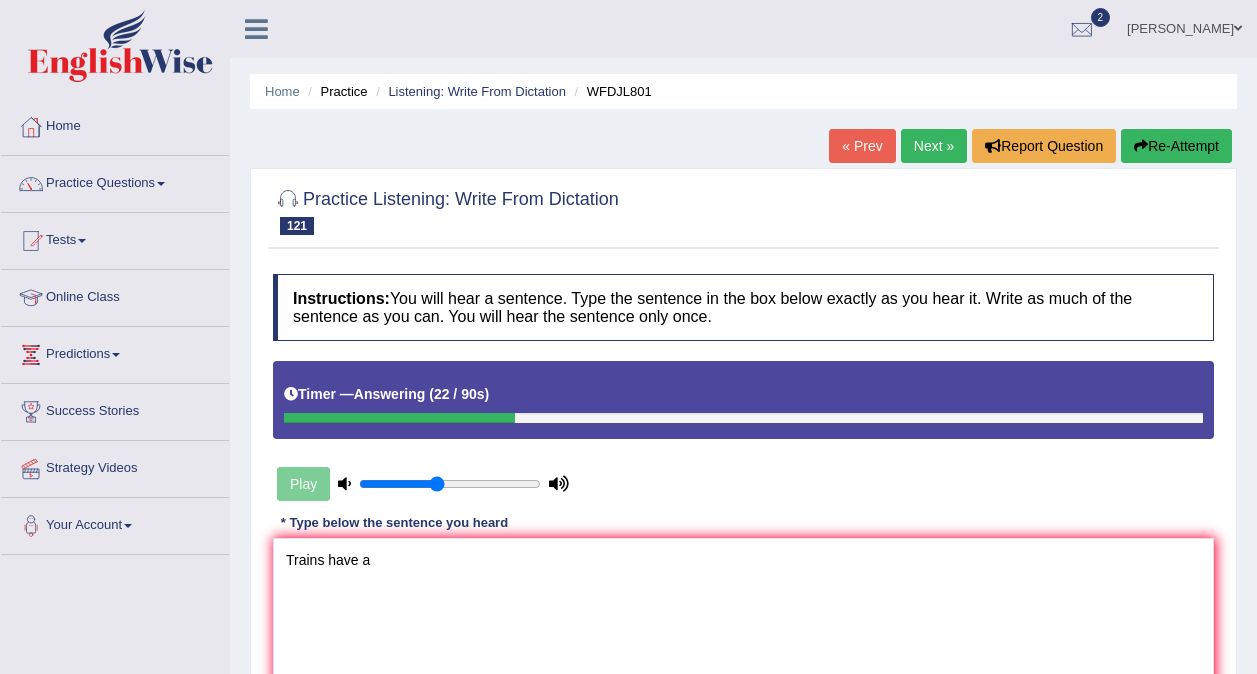 click on "Re-Attempt" at bounding box center (1176, 146) 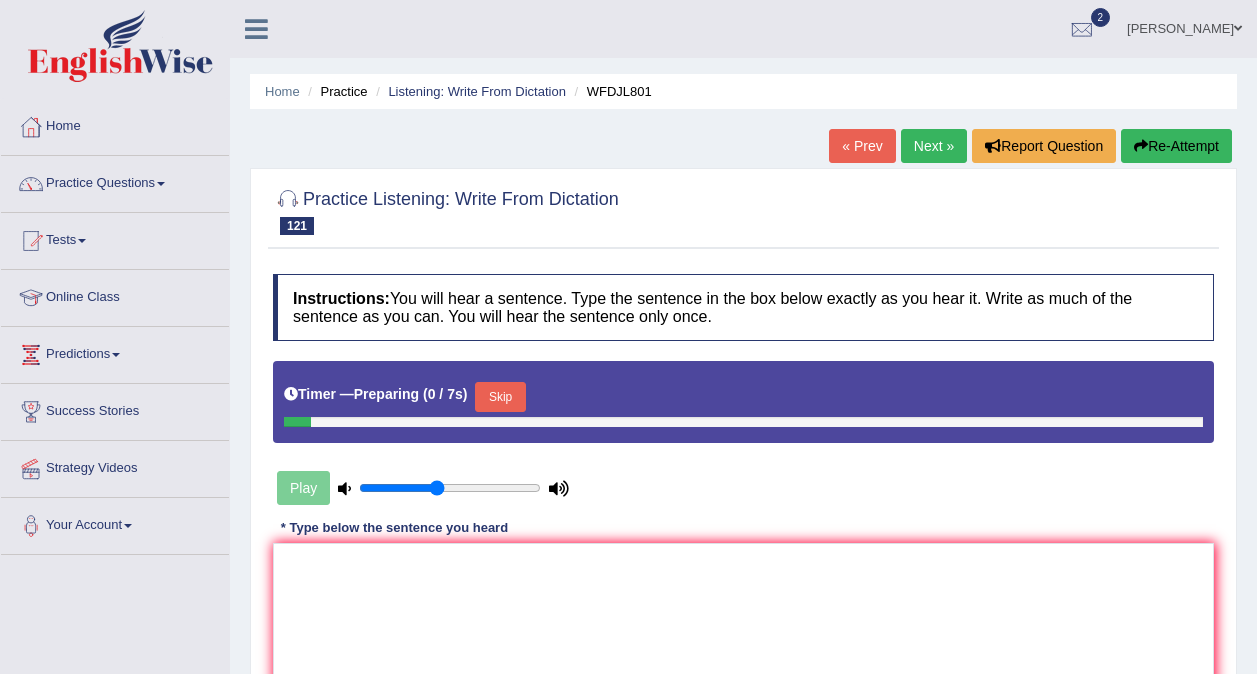 scroll, scrollTop: 0, scrollLeft: 0, axis: both 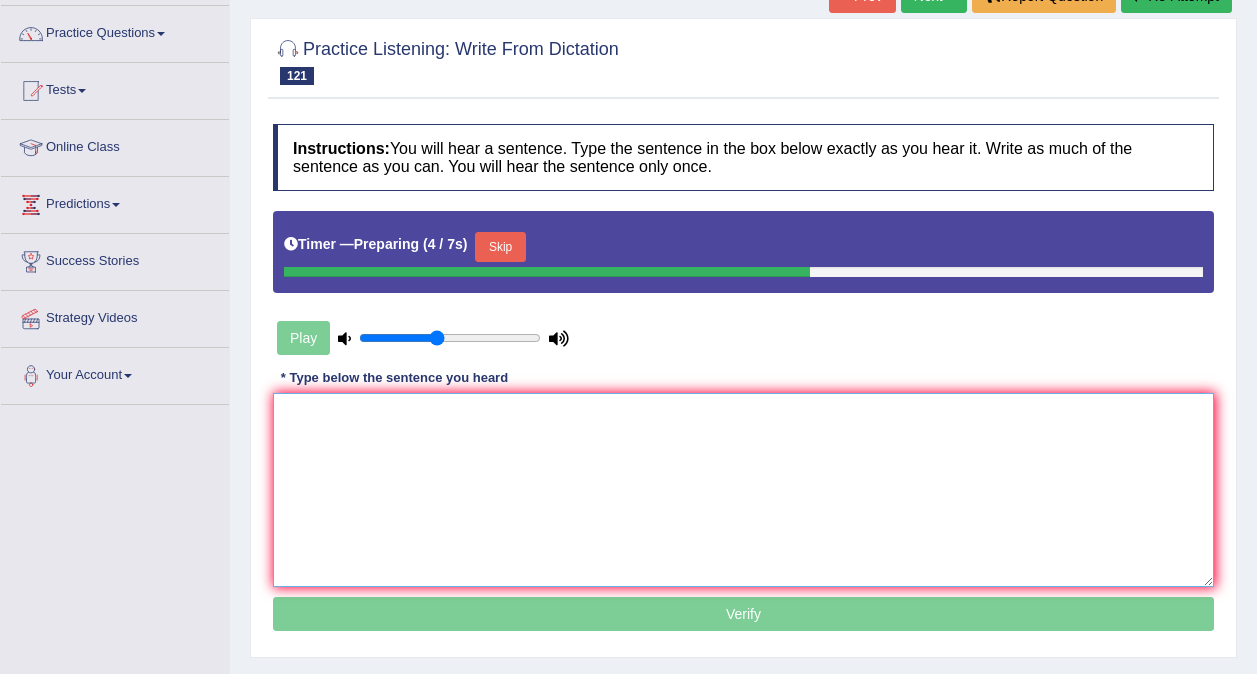 click at bounding box center [743, 490] 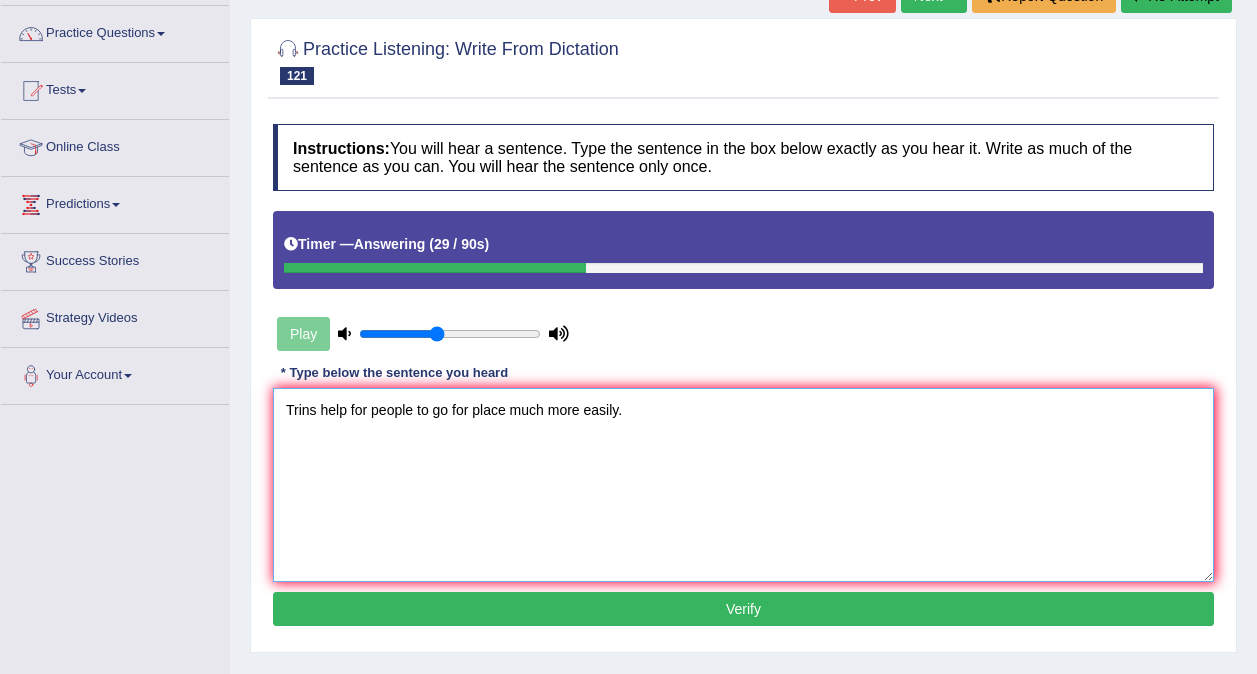 click on "Trins help for people to go for place much more easily." at bounding box center [743, 485] 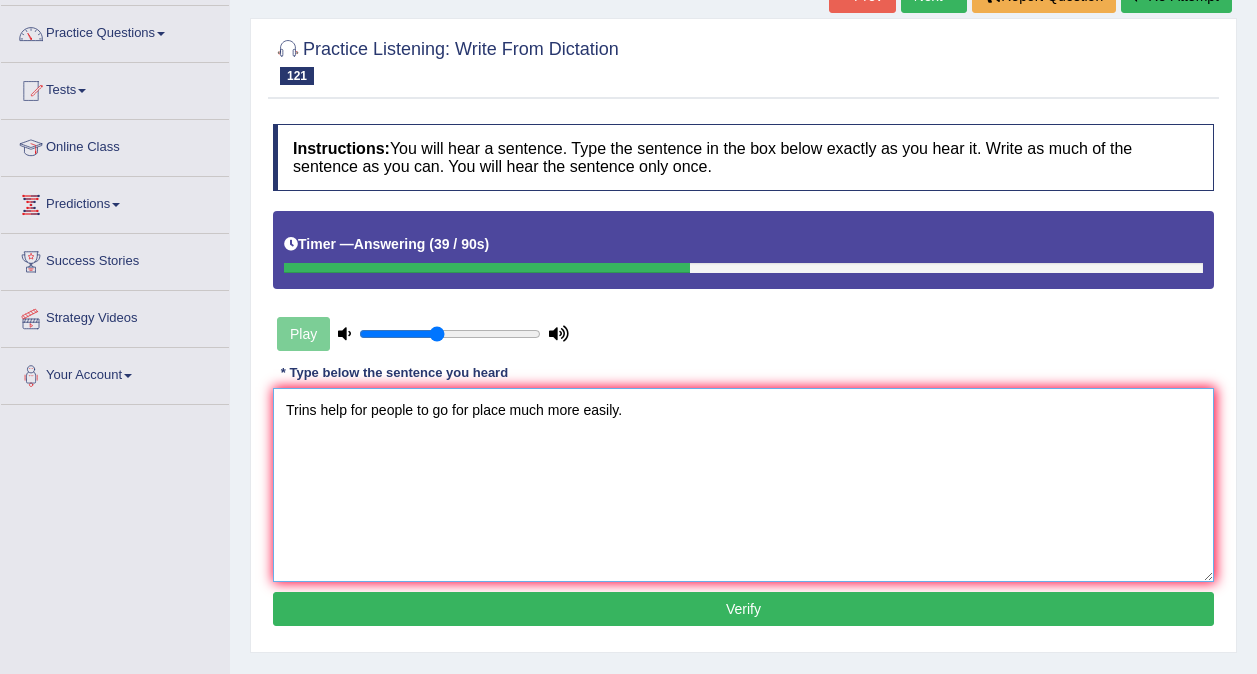 click on "Trins help for people to go for place much more easily." at bounding box center [743, 485] 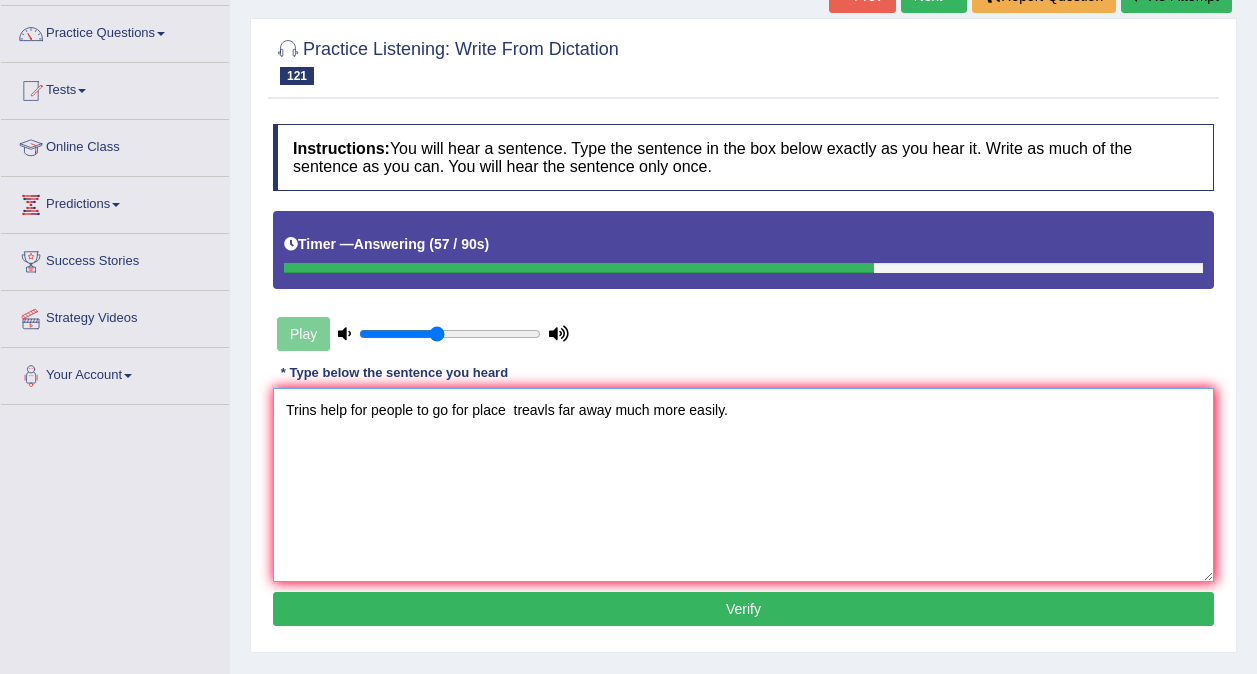 click on "Trins help for people to go for place  treavls far away much more easily." at bounding box center [743, 485] 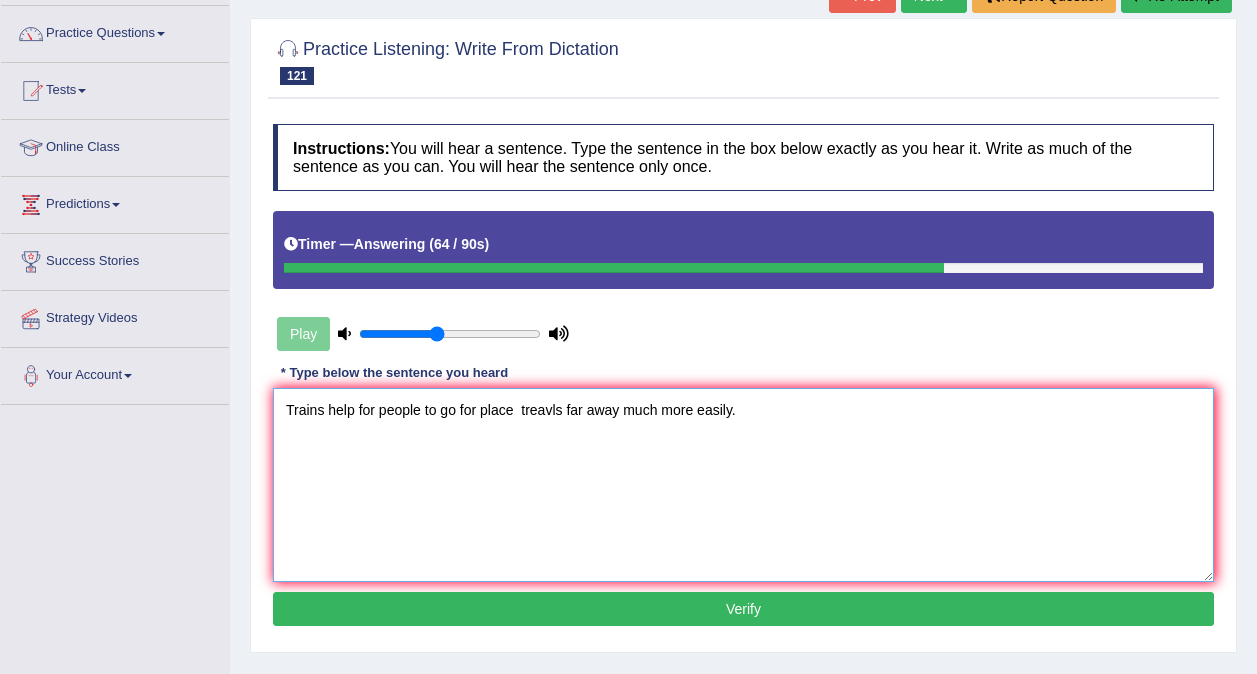 click on "Trains help for people to go for place  treavls far away much more easily." at bounding box center (743, 485) 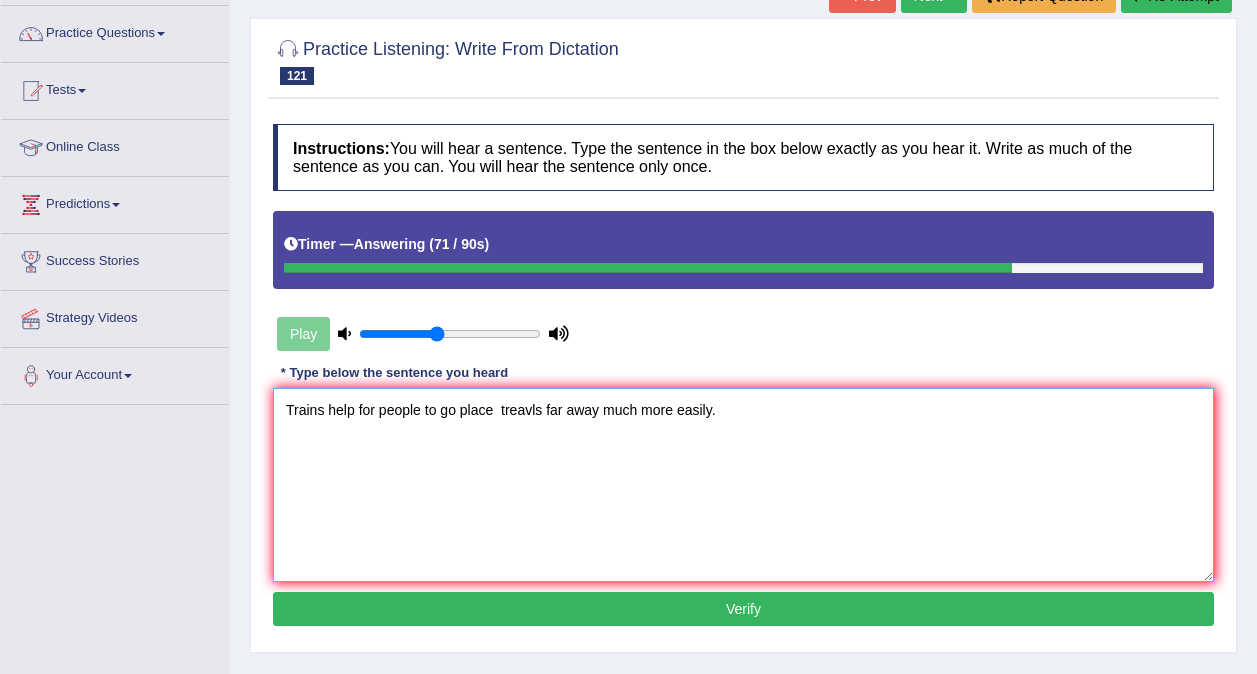 click on "Trains help for people to go place  treavls far away much more easily." at bounding box center (743, 485) 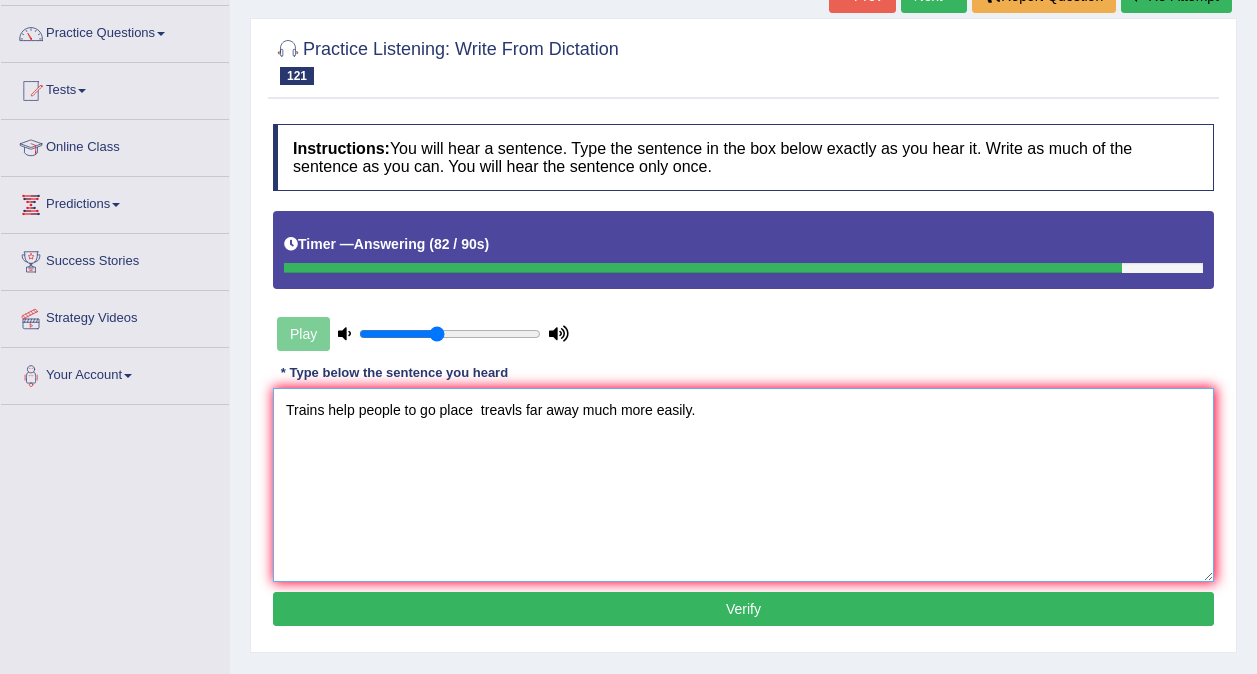 click on "Trains help people to go place  treavls far away much more easily." at bounding box center [743, 485] 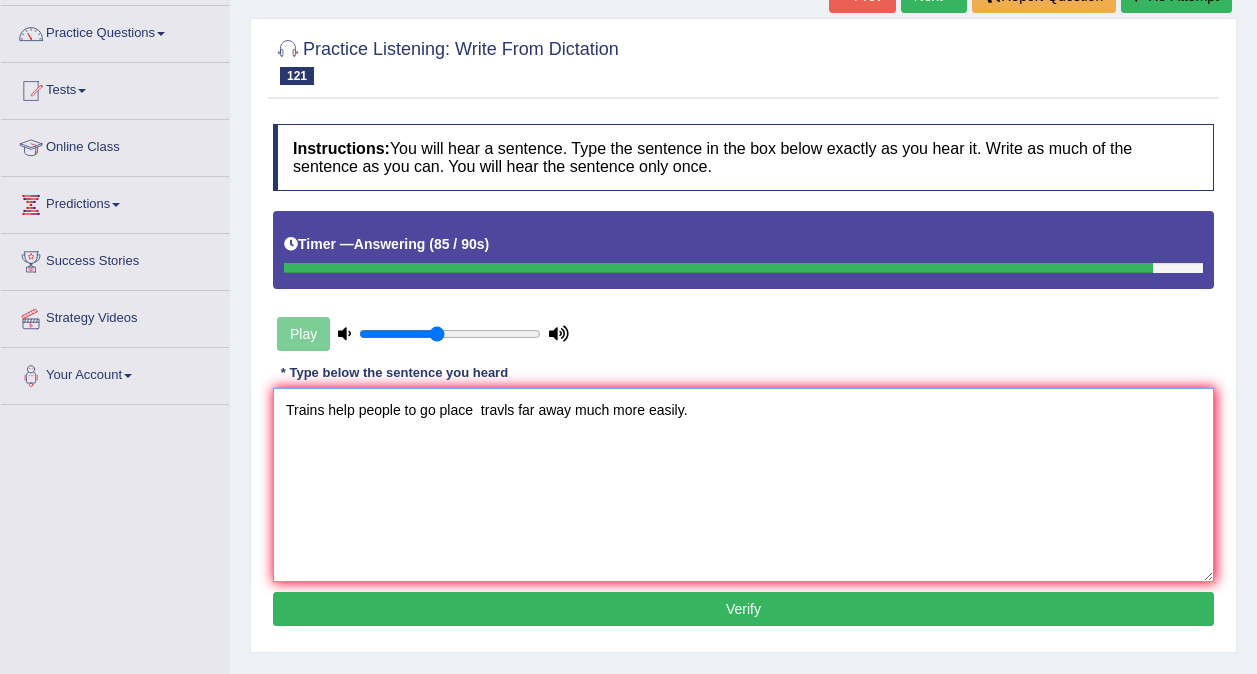 click on "Trains help people to go place  travls far away much more easily." at bounding box center [743, 485] 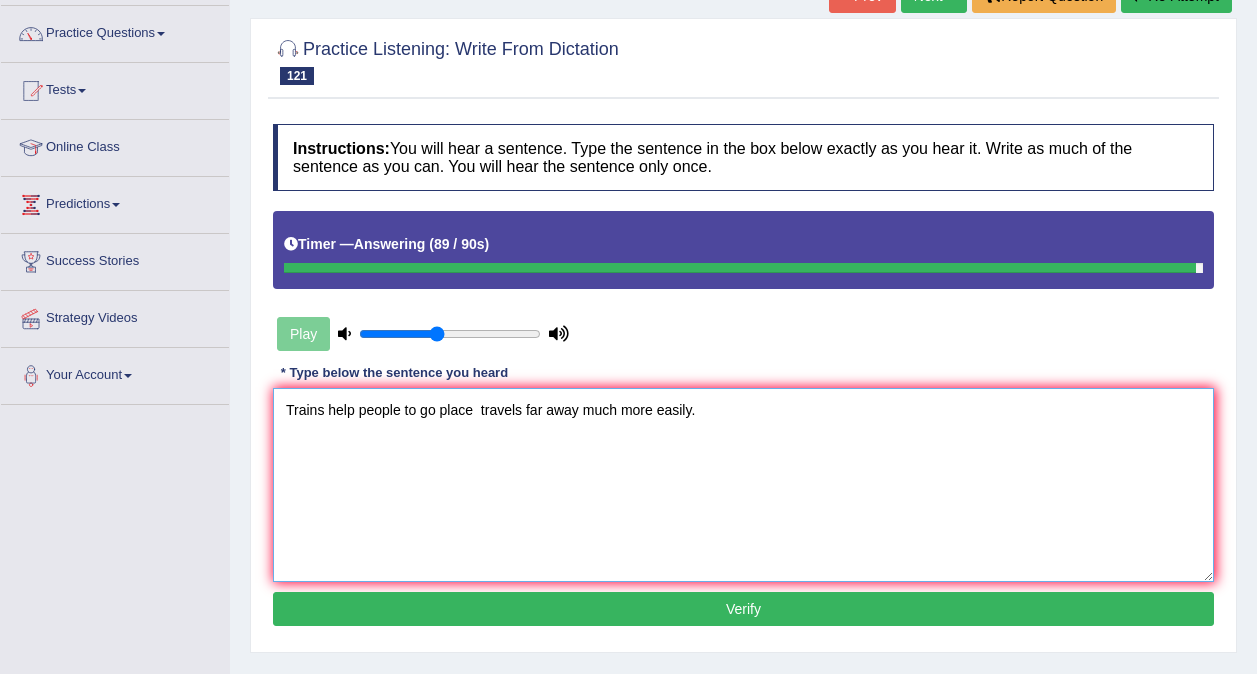click on "Trains help people to go place  travels far away much more easily." at bounding box center [743, 485] 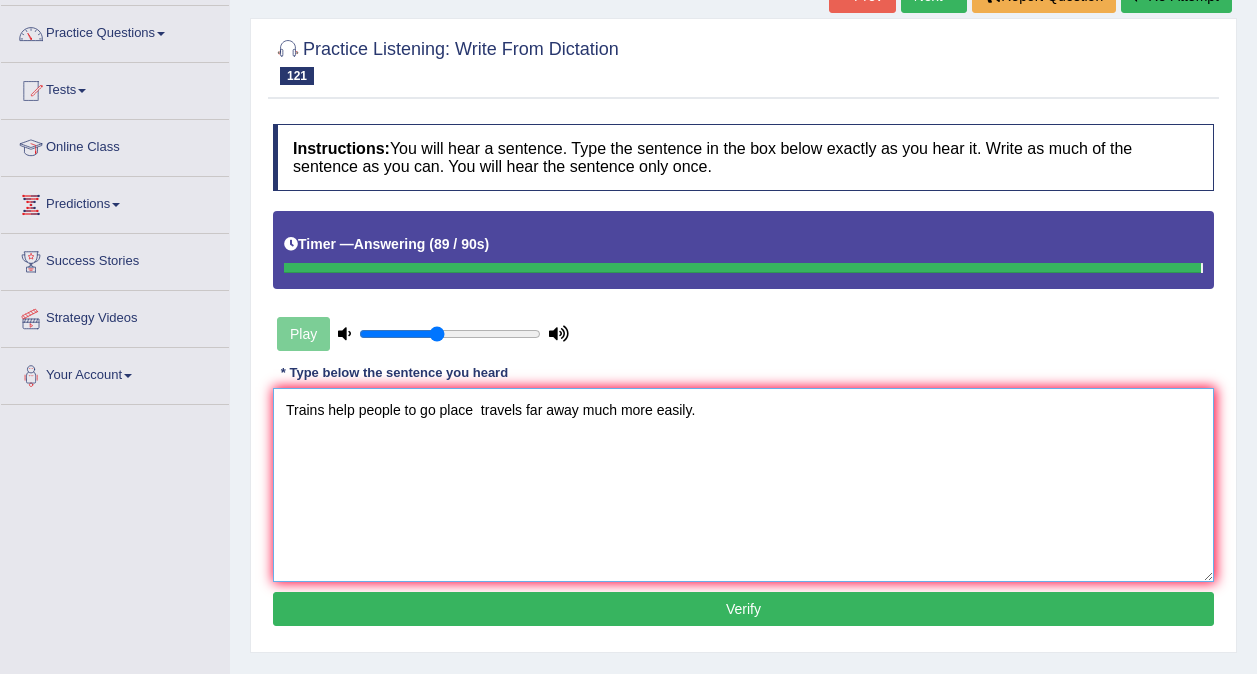 type on "Trains help people to go place  travels far away much more easily." 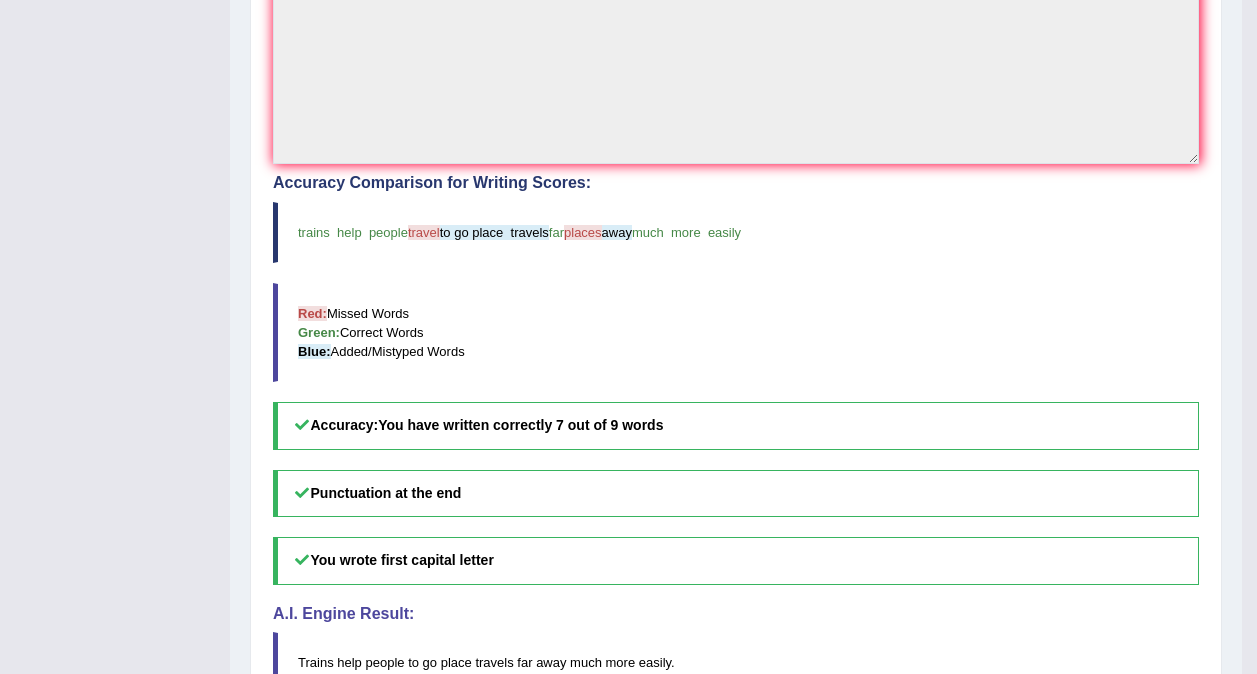 scroll, scrollTop: 0, scrollLeft: 0, axis: both 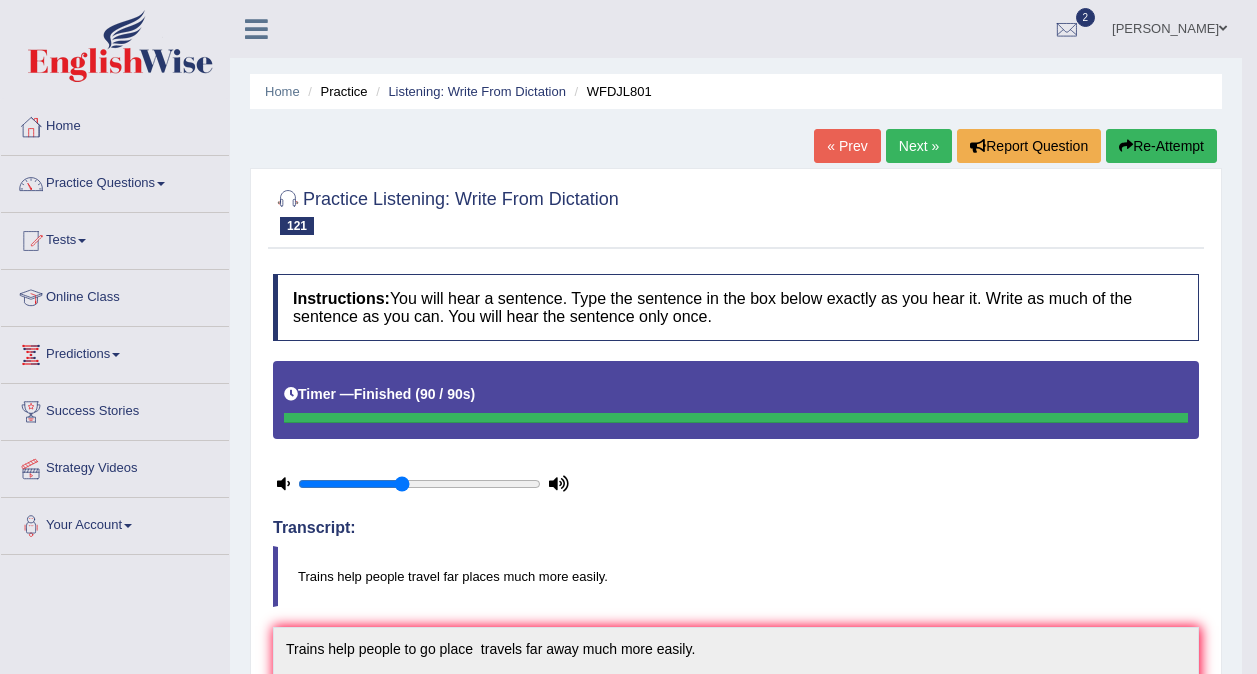click on "Next »" at bounding box center [919, 146] 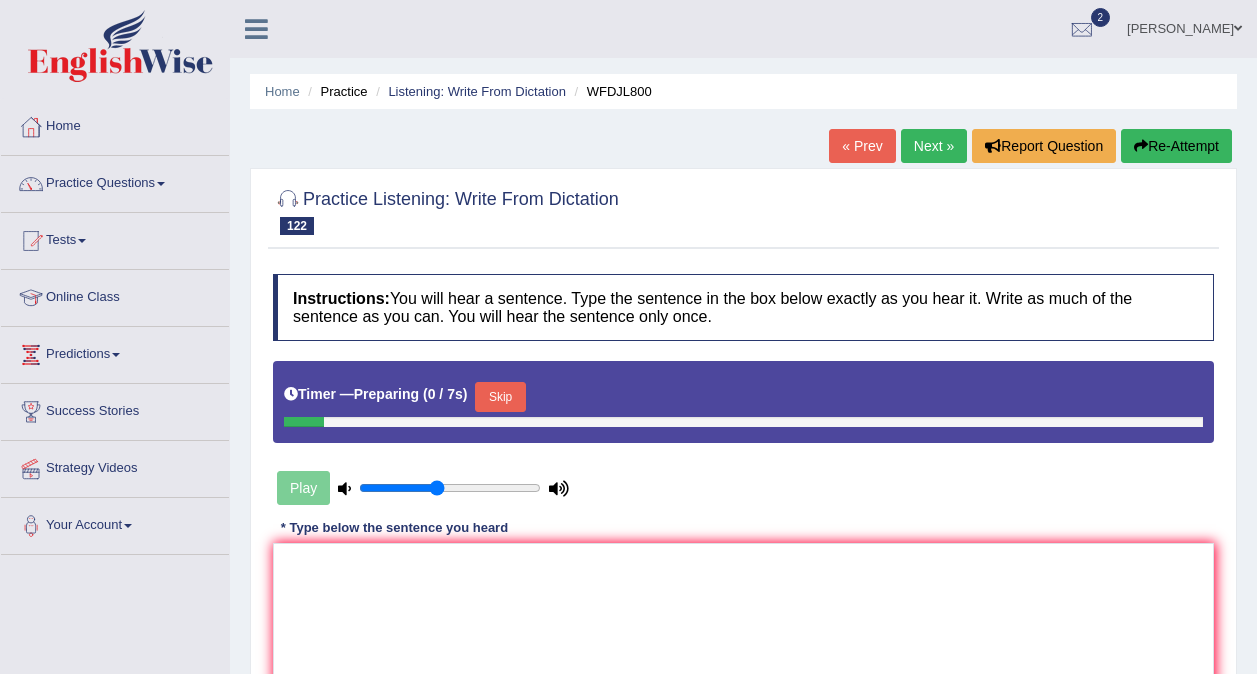 scroll, scrollTop: 0, scrollLeft: 0, axis: both 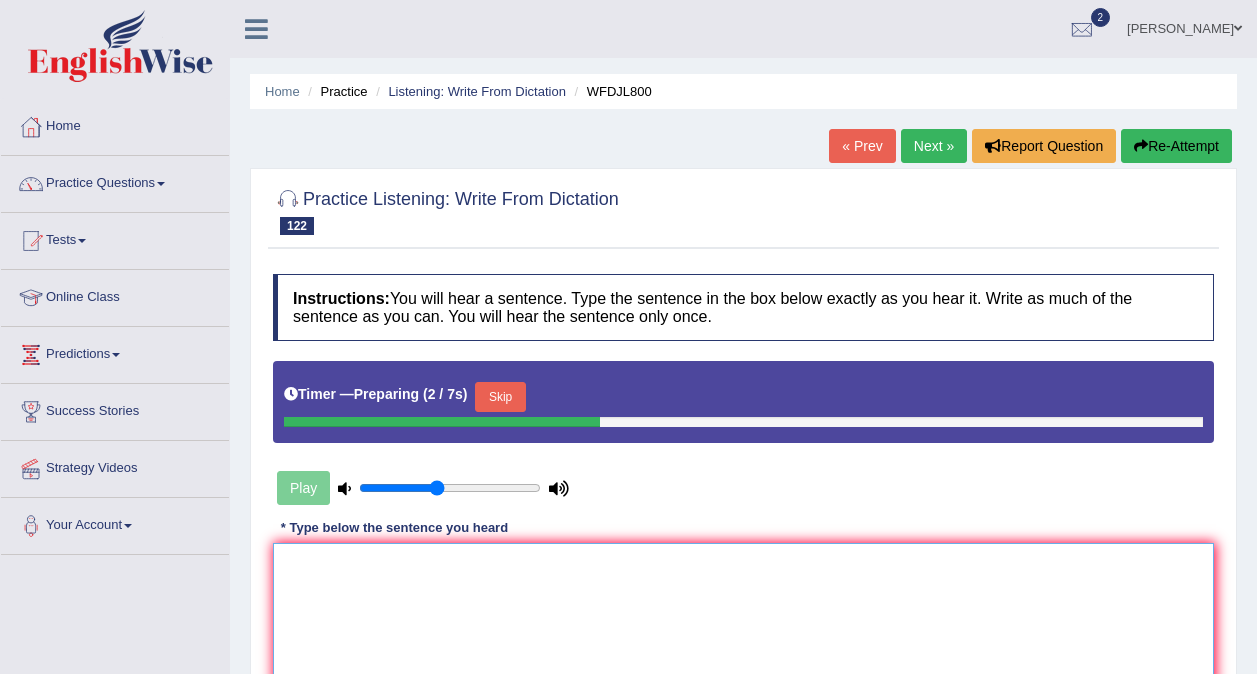 click at bounding box center [743, 640] 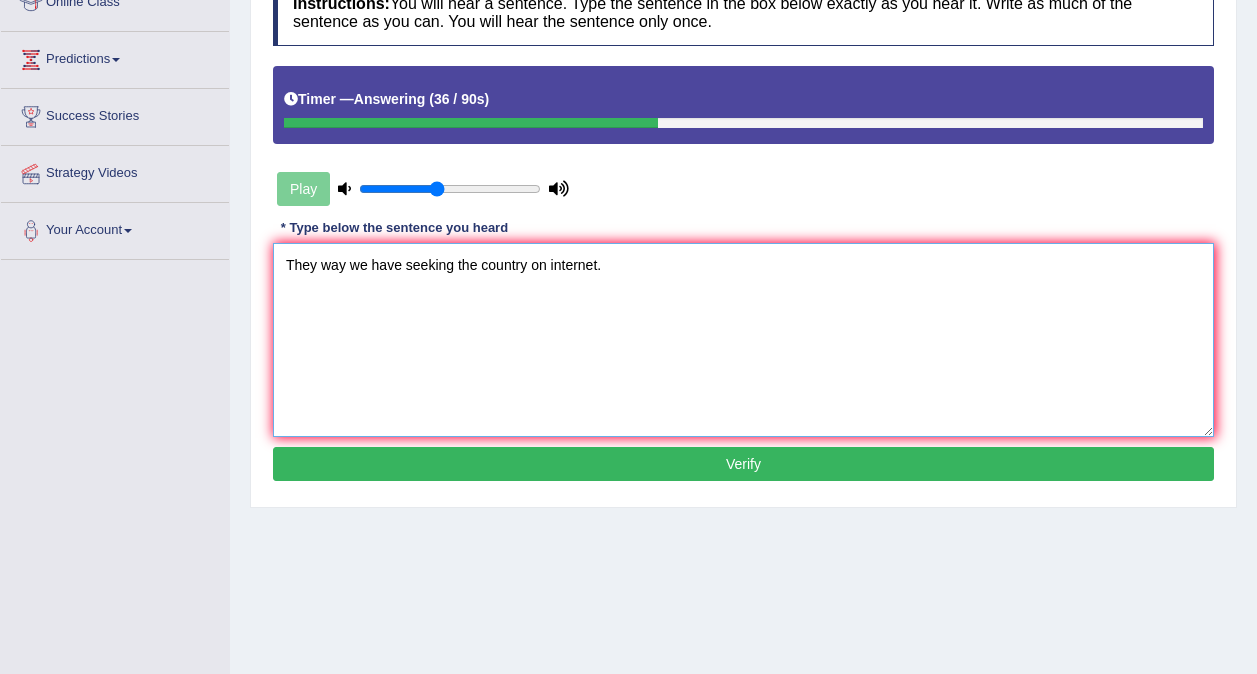 scroll, scrollTop: 293, scrollLeft: 0, axis: vertical 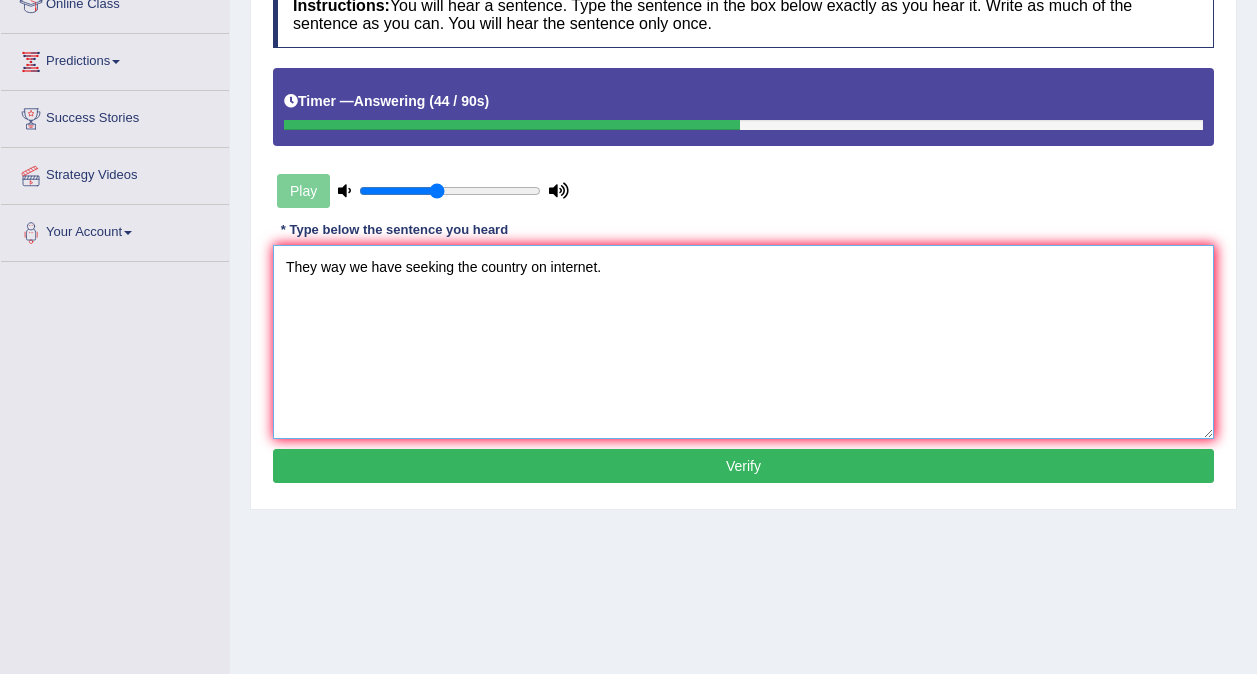 click on "They way we have seeking the country on internet." at bounding box center (743, 342) 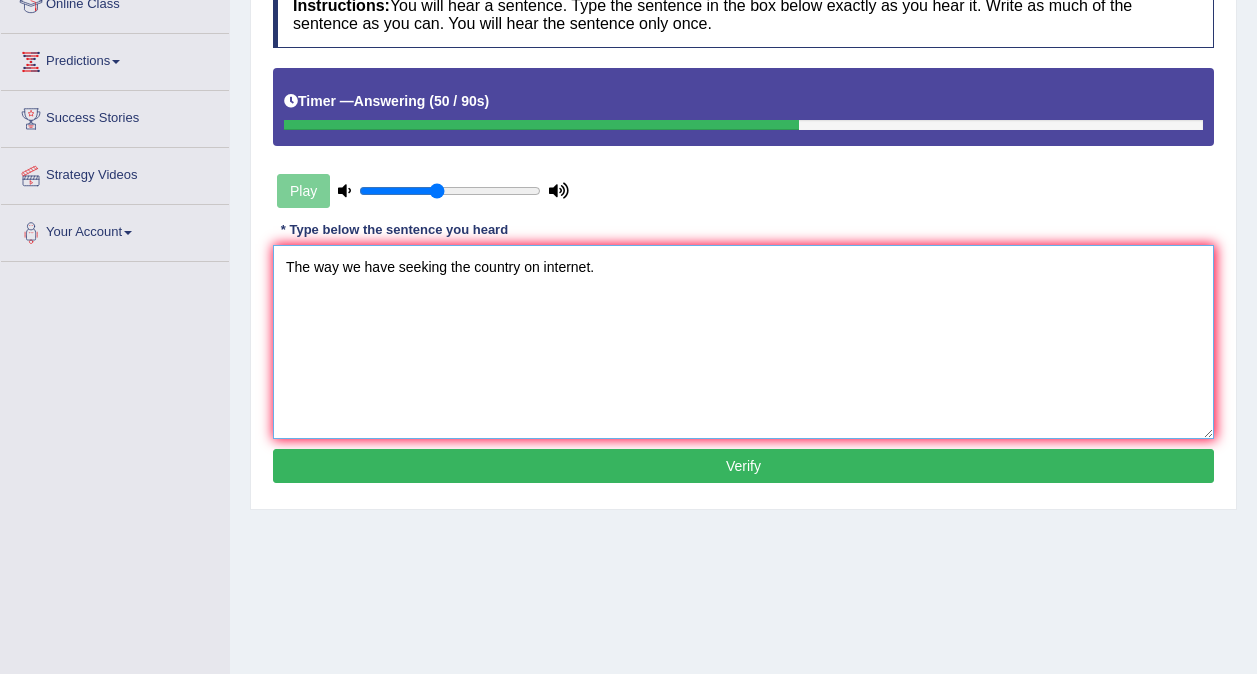 type on "The way we have seeking the country on internet." 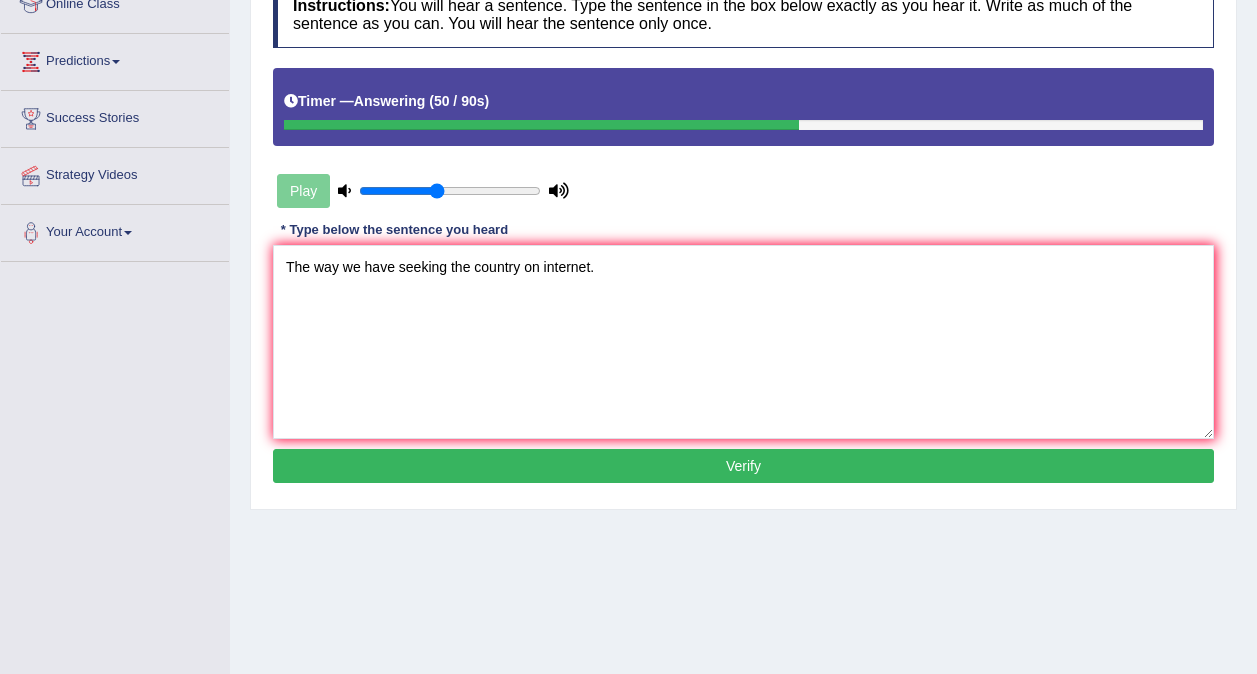click on "Verify" at bounding box center (743, 466) 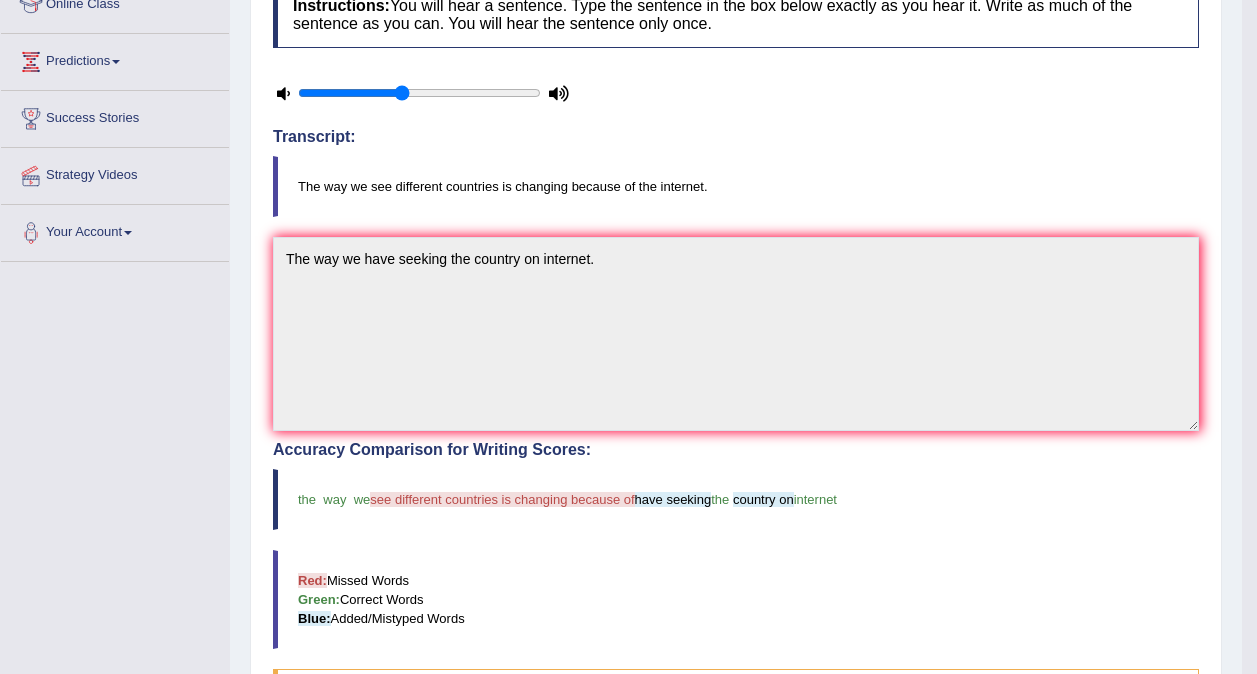scroll, scrollTop: 0, scrollLeft: 0, axis: both 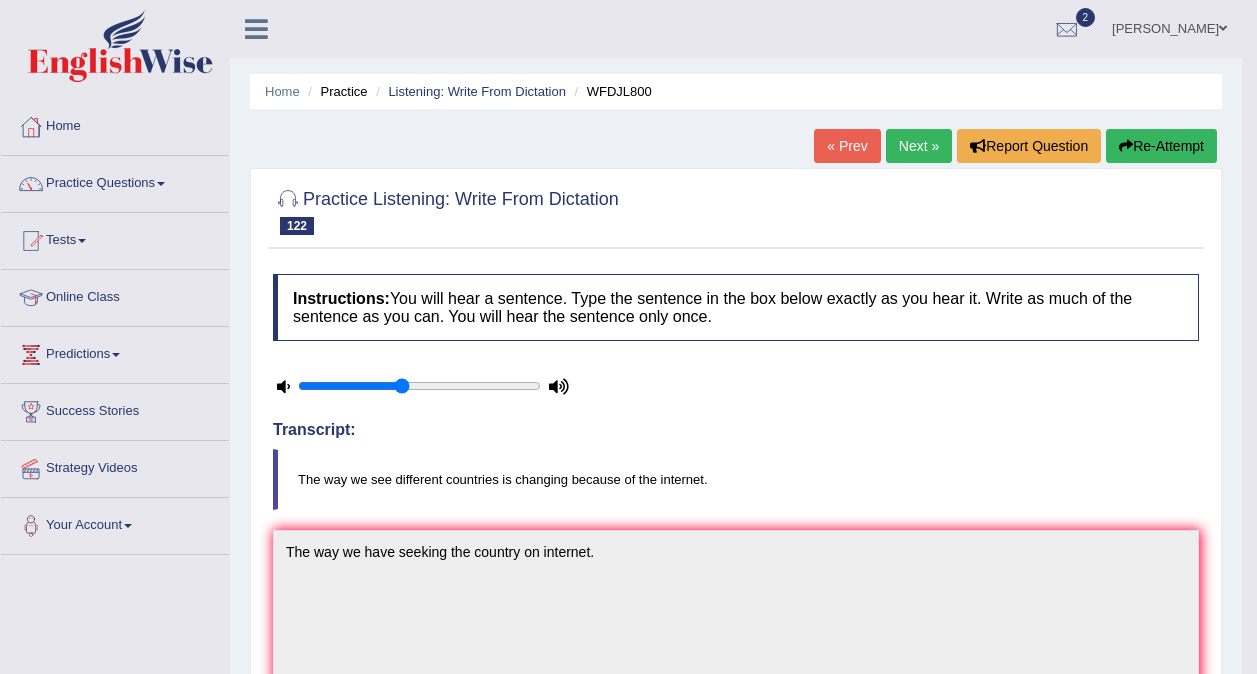 click on "Next »" at bounding box center [919, 146] 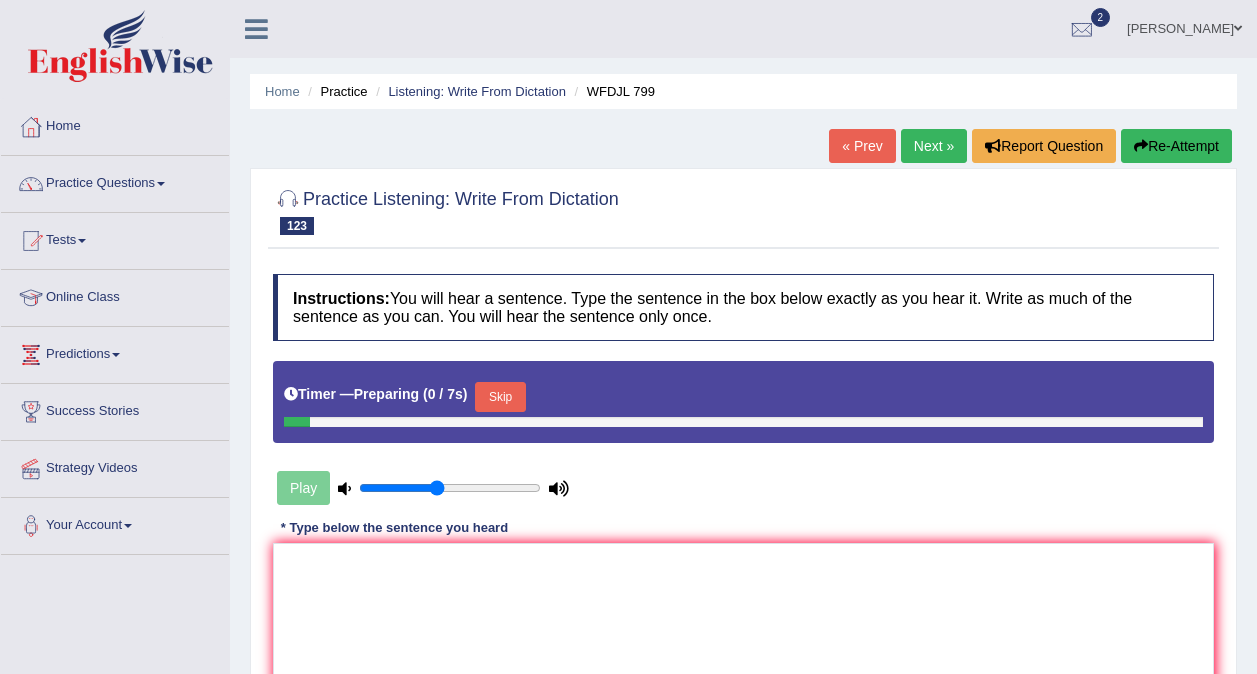 scroll, scrollTop: 0, scrollLeft: 0, axis: both 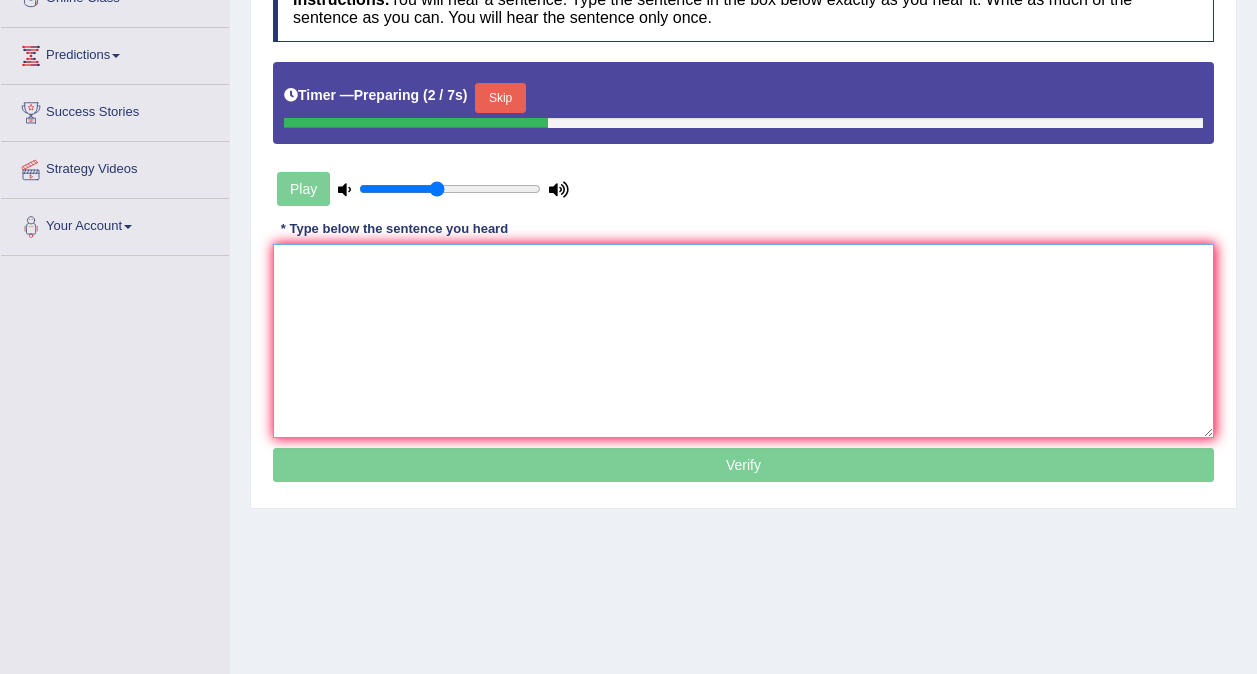 click at bounding box center [743, 341] 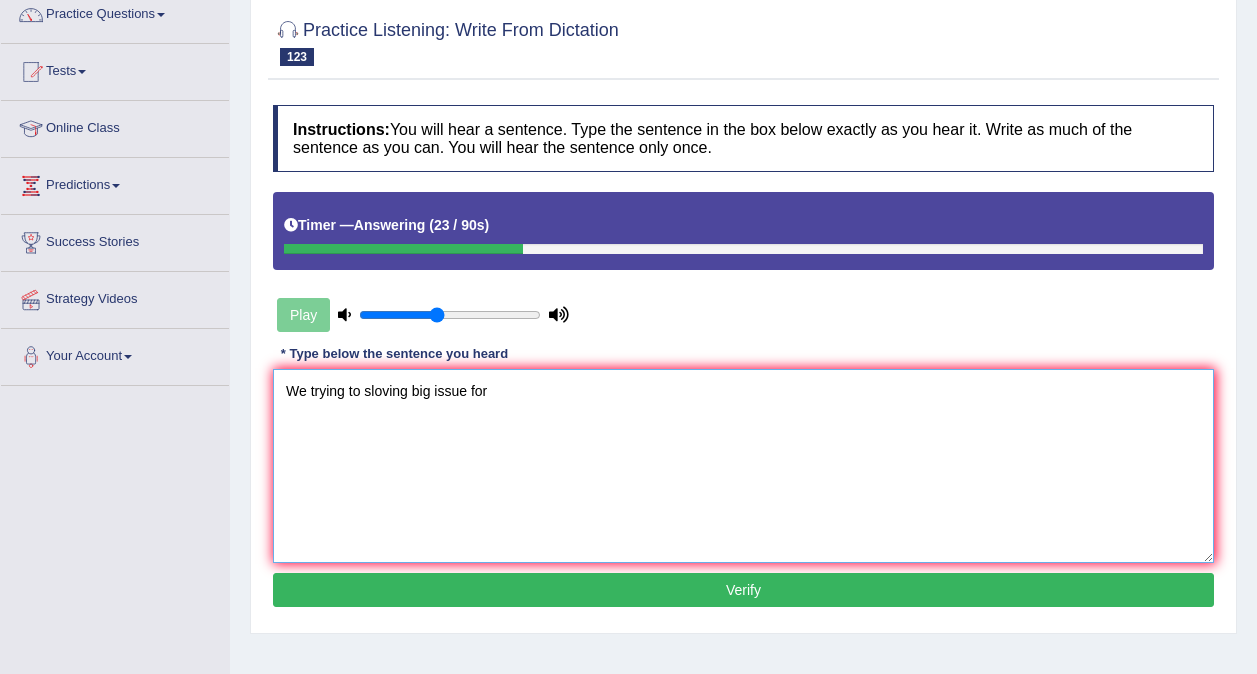 scroll, scrollTop: 0, scrollLeft: 0, axis: both 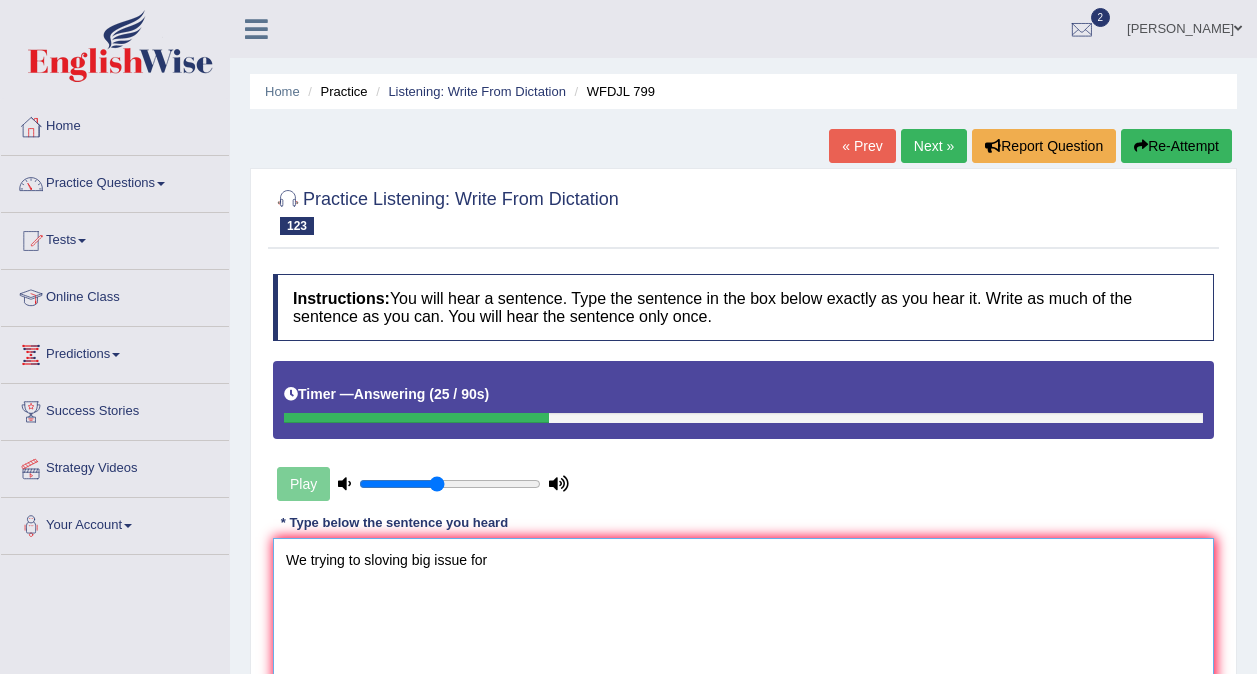 type on "We trying to sloving big issue for" 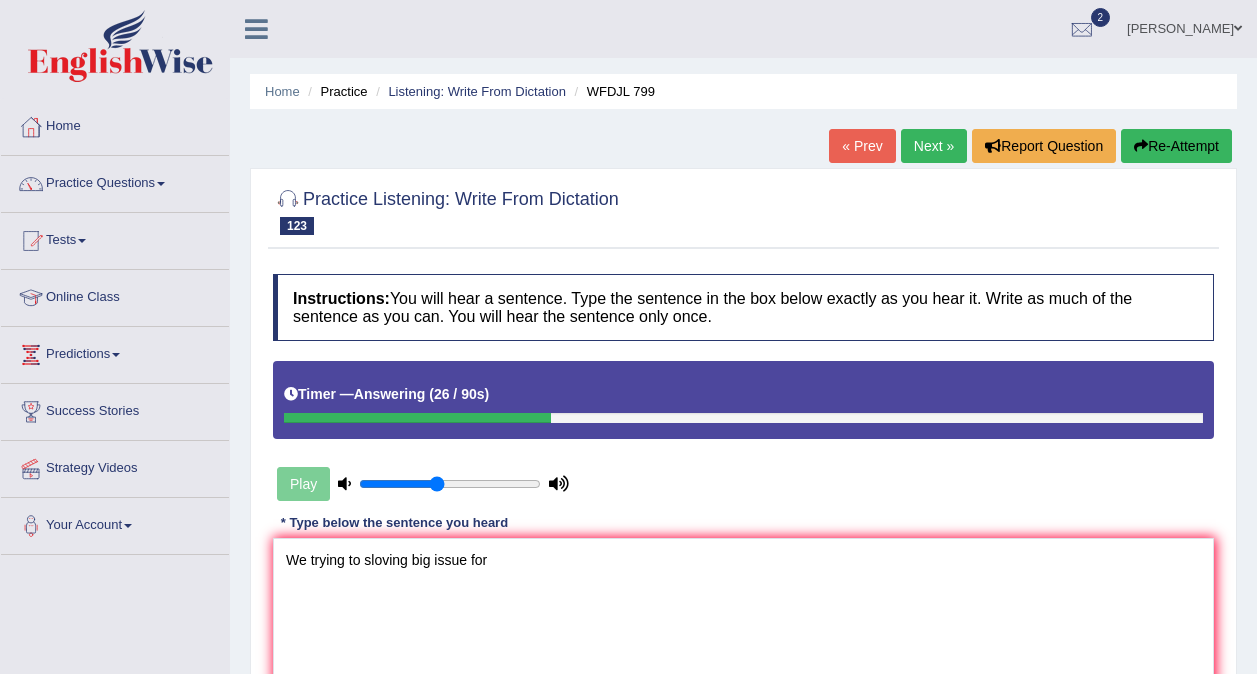 click on "Re-Attempt" at bounding box center [1176, 146] 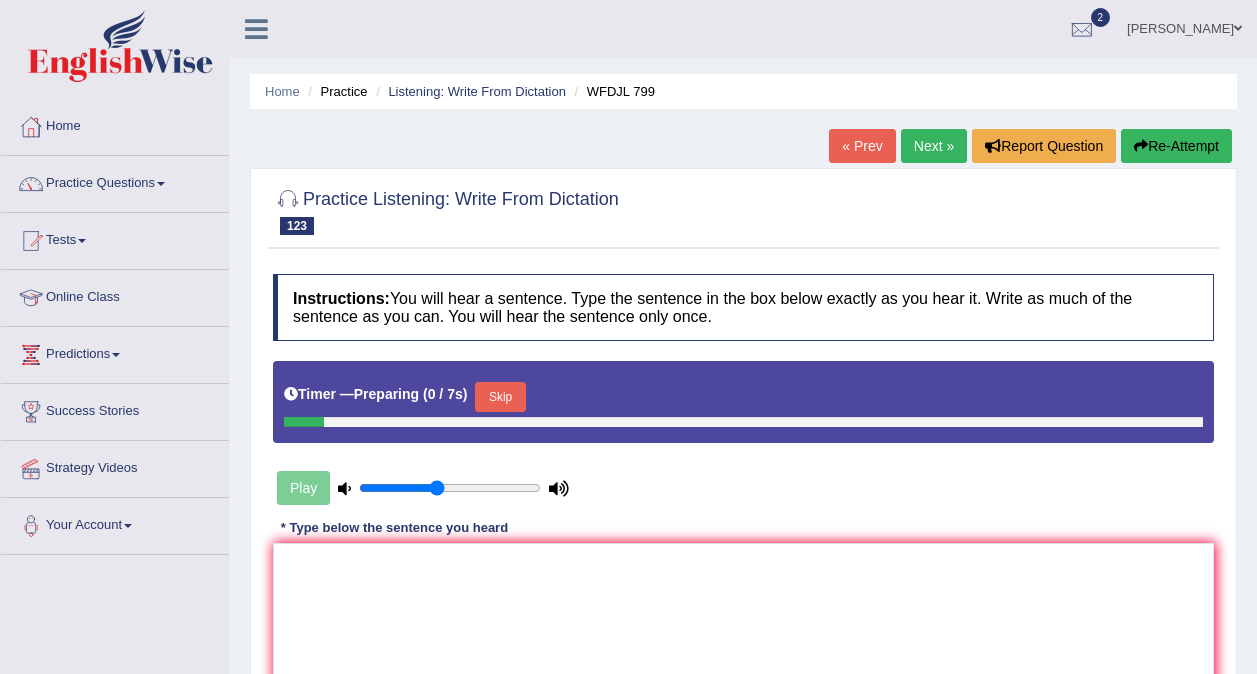 scroll, scrollTop: 0, scrollLeft: 0, axis: both 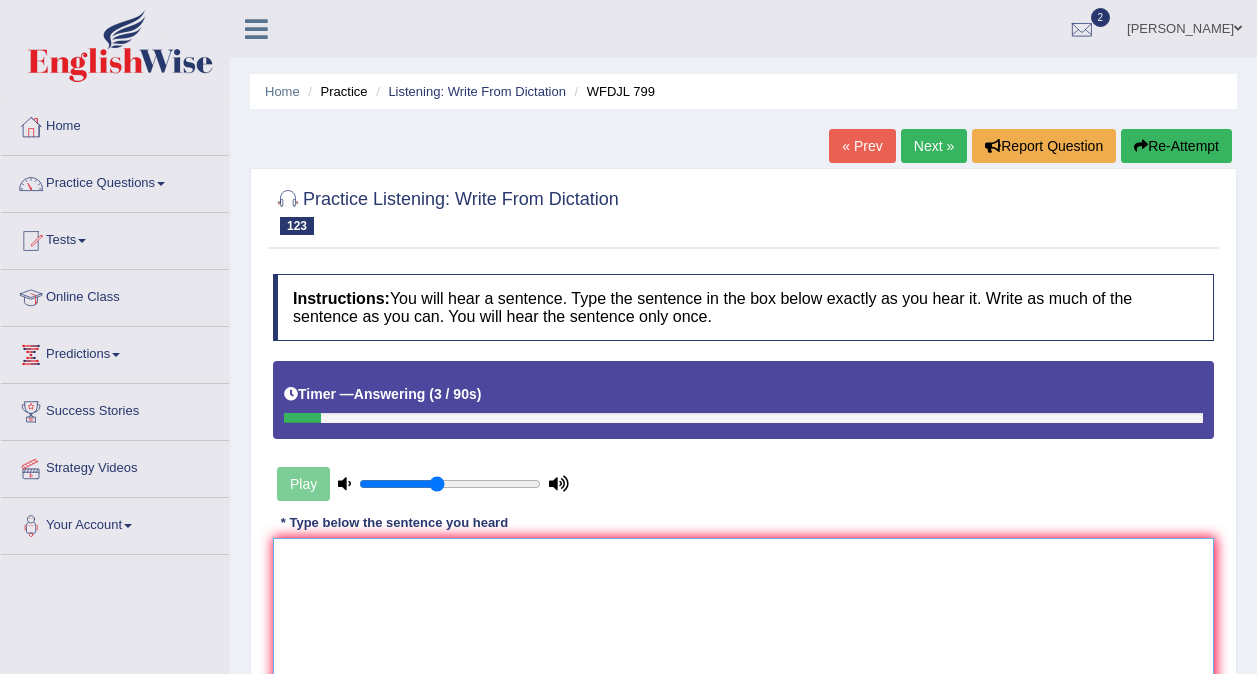 click at bounding box center (743, 635) 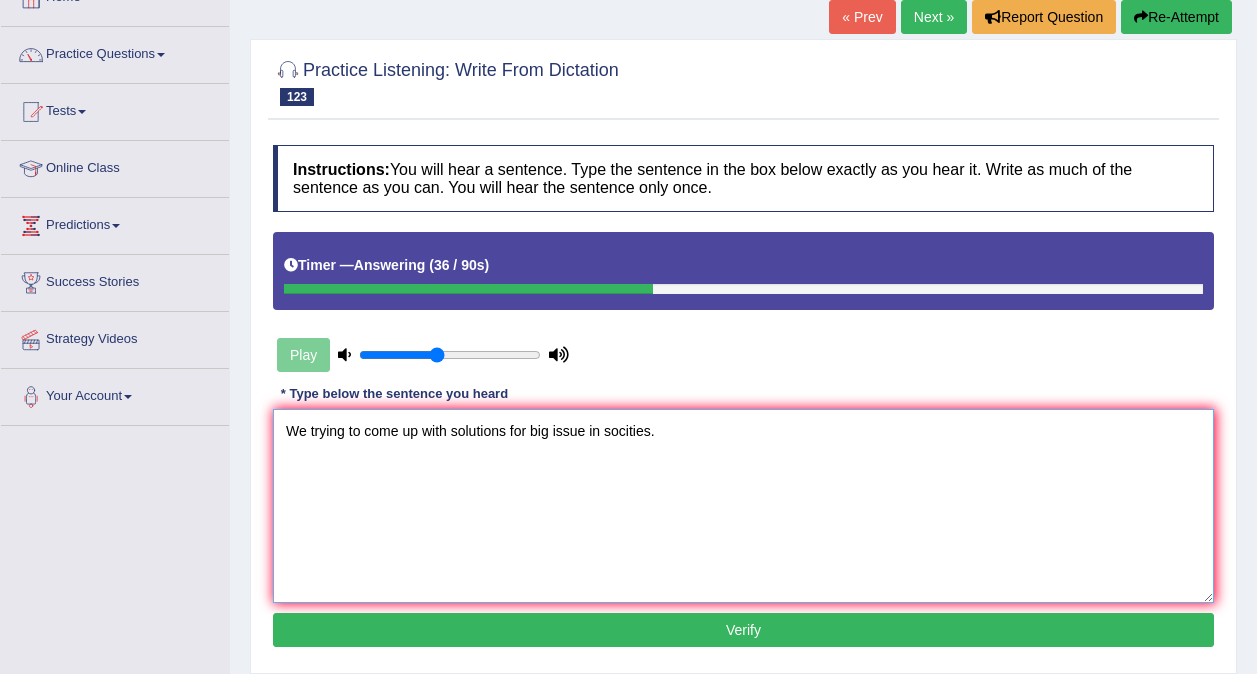 scroll, scrollTop: 131, scrollLeft: 0, axis: vertical 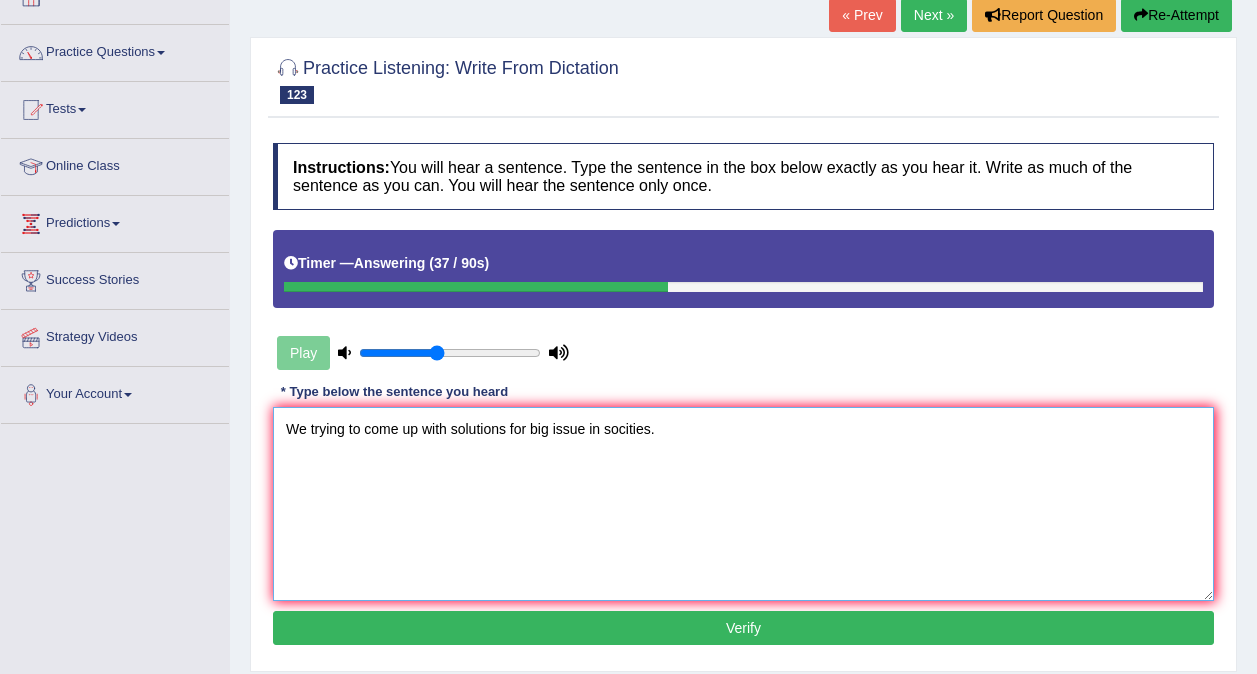 type on "We trying to come up with solutions for big issue in socities." 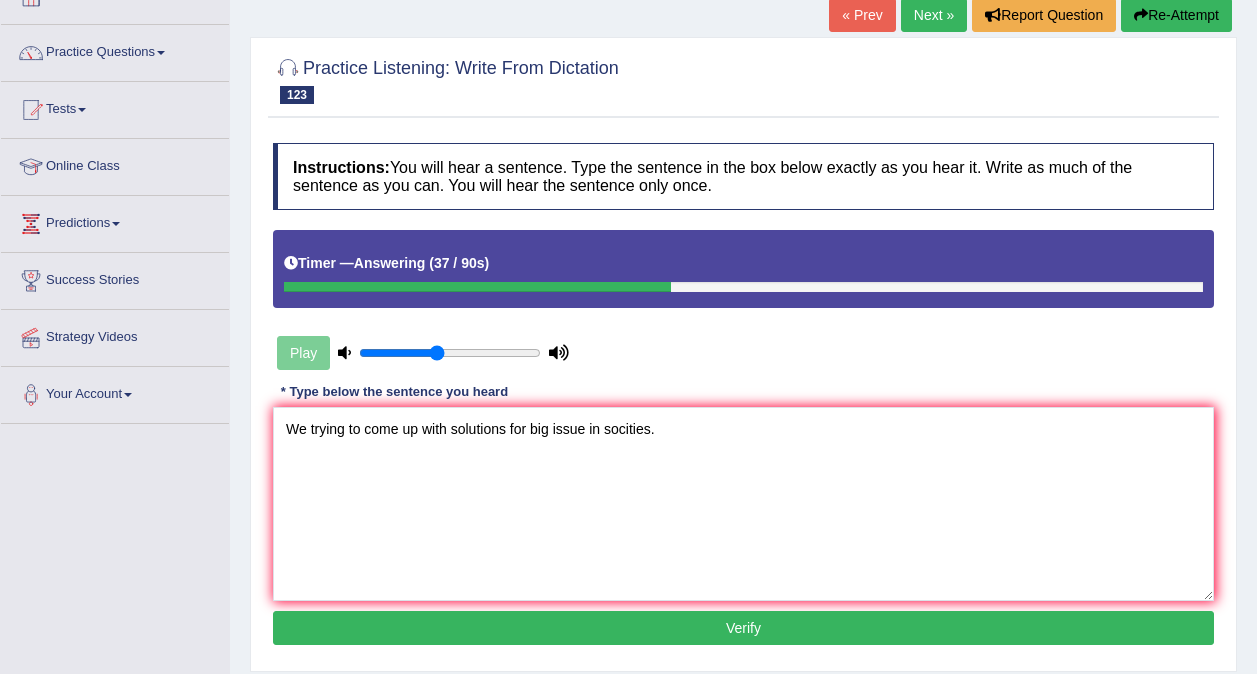 click on "Verify" at bounding box center [743, 628] 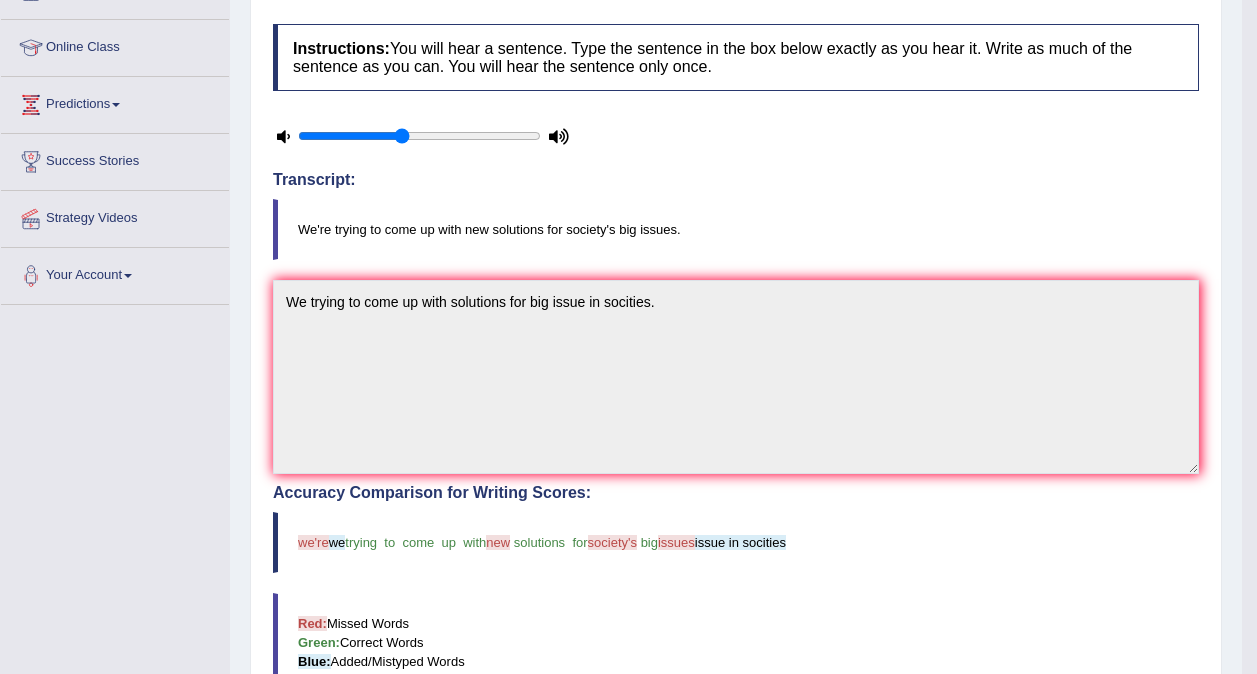 scroll, scrollTop: 0, scrollLeft: 0, axis: both 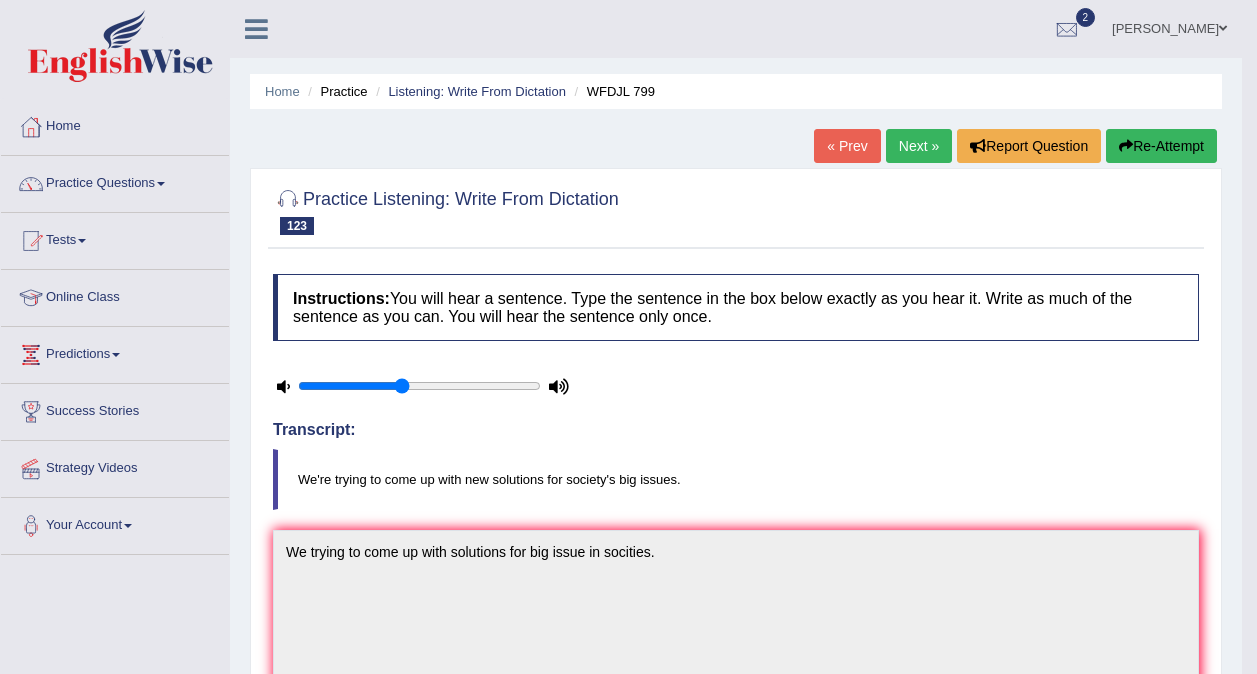 click on "Next »" at bounding box center (919, 146) 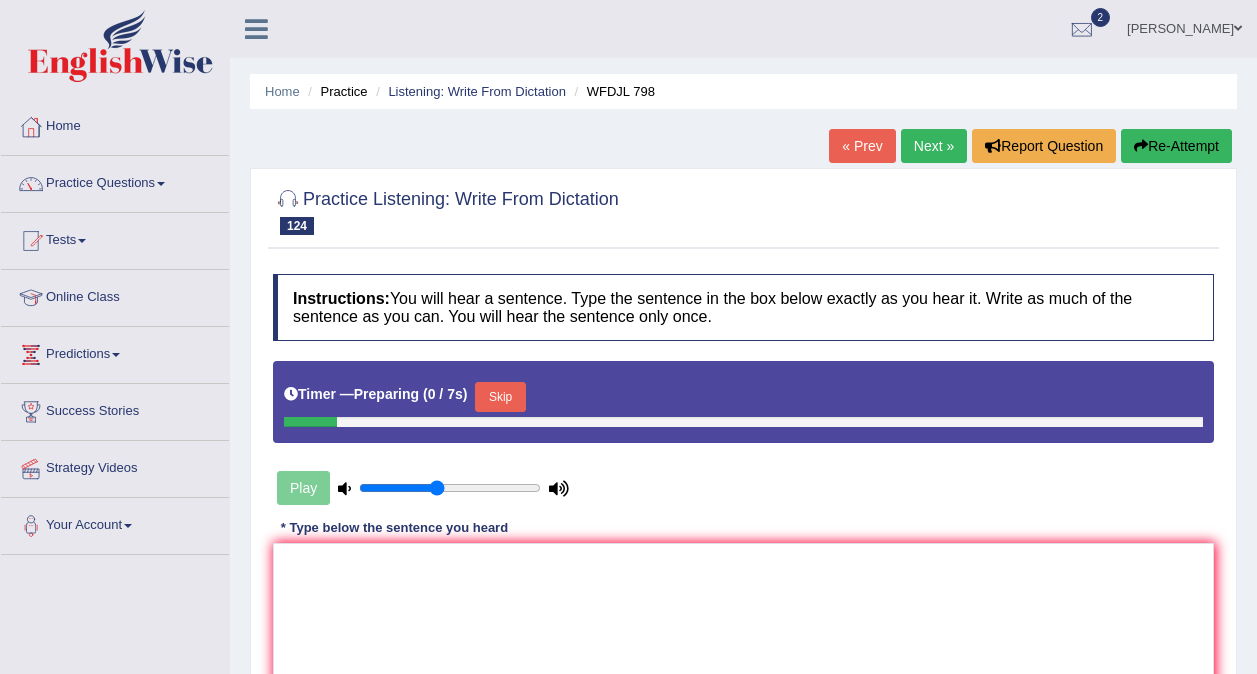 scroll, scrollTop: 0, scrollLeft: 0, axis: both 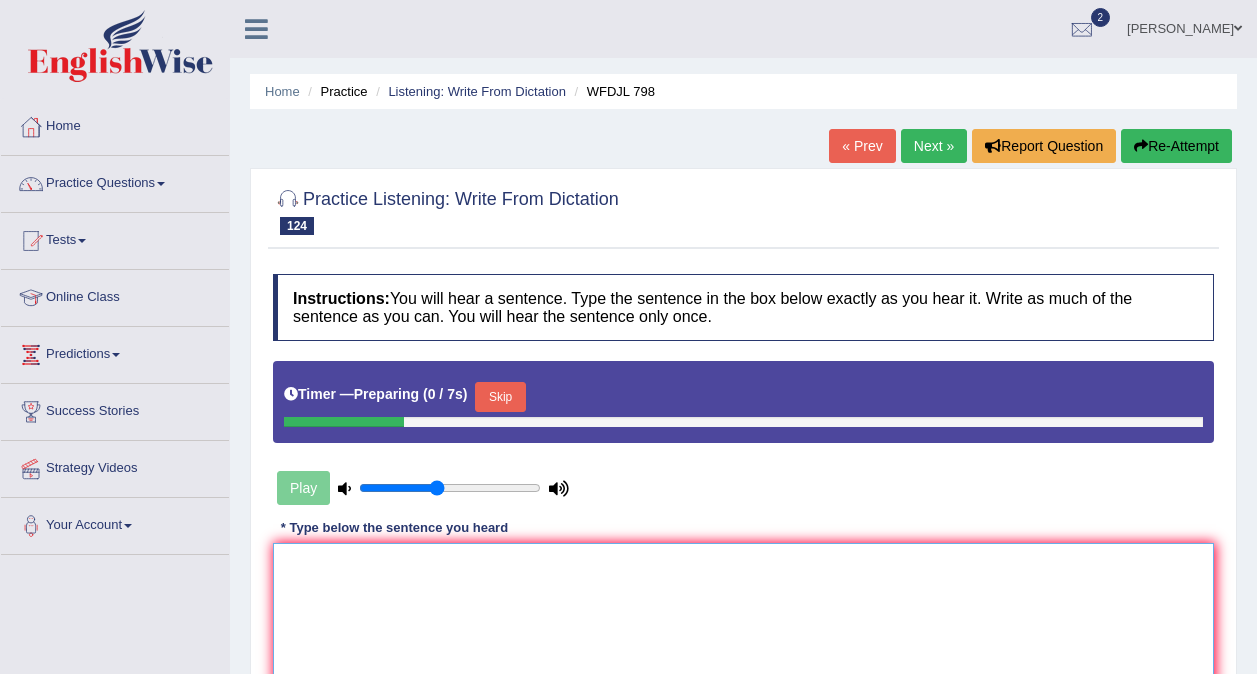 click at bounding box center [743, 640] 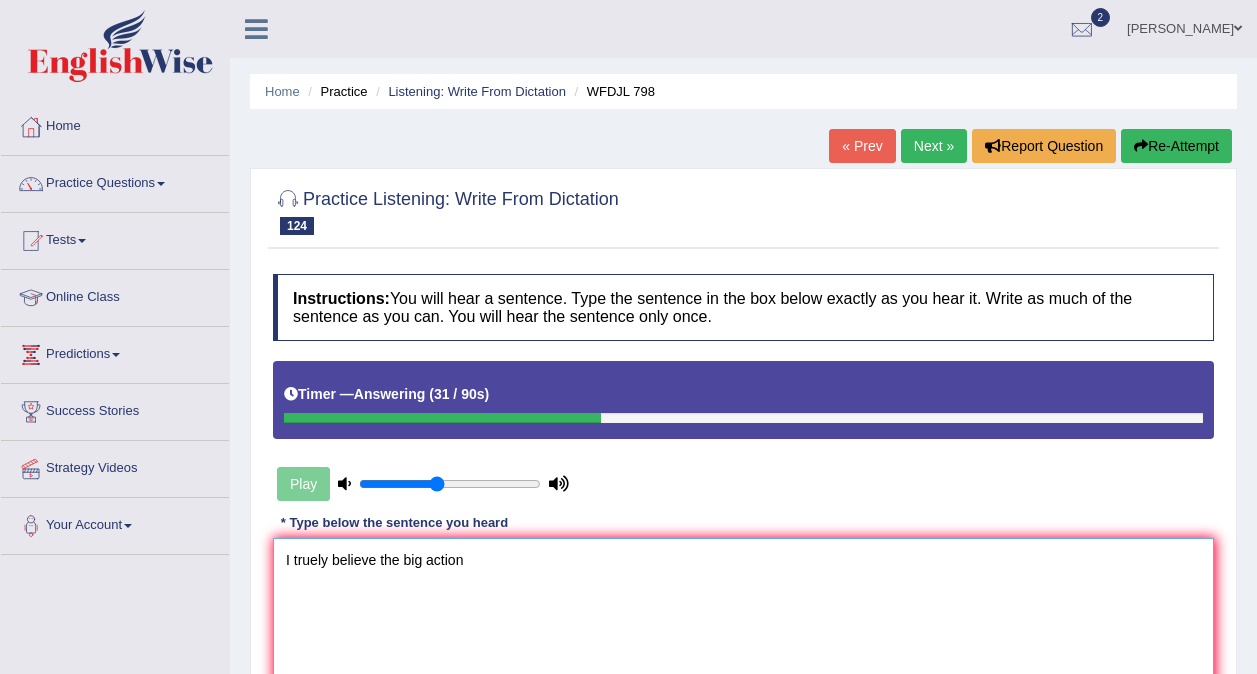 type on "I truely believe the big action" 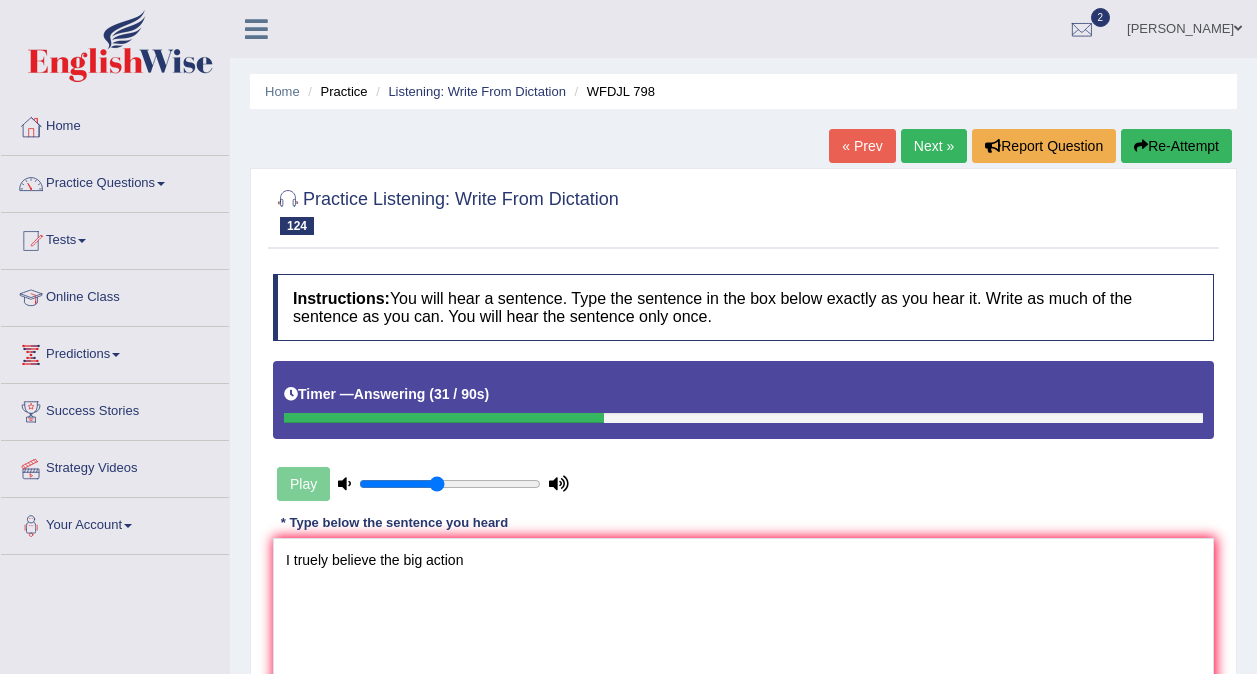 click on "Re-Attempt" at bounding box center [1176, 146] 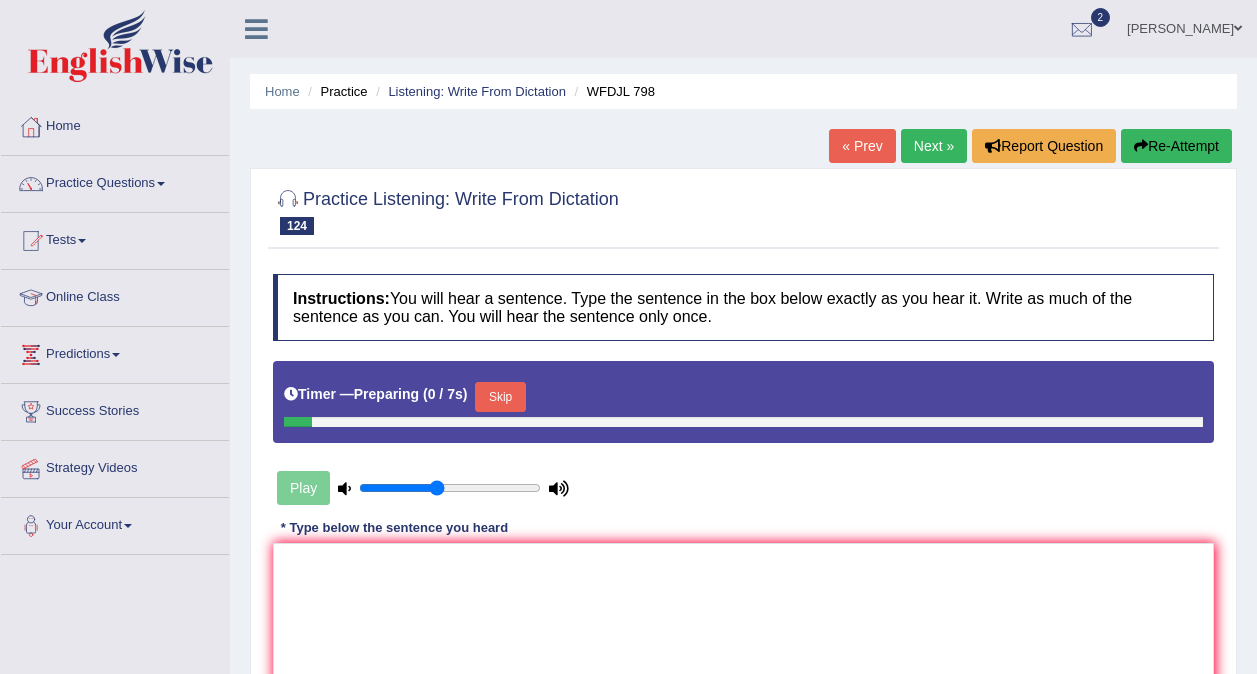 scroll, scrollTop: 0, scrollLeft: 0, axis: both 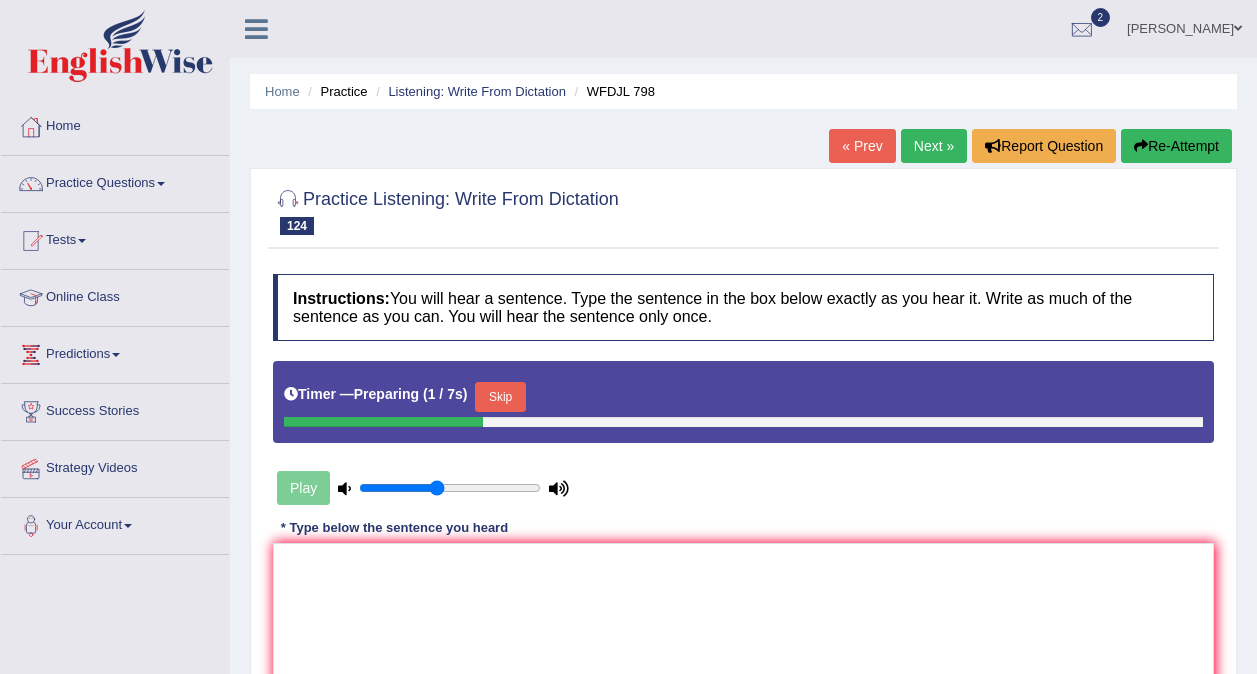 click on "Timer —  Preparing   ( 1 / 7s ) Skip" at bounding box center [743, 402] 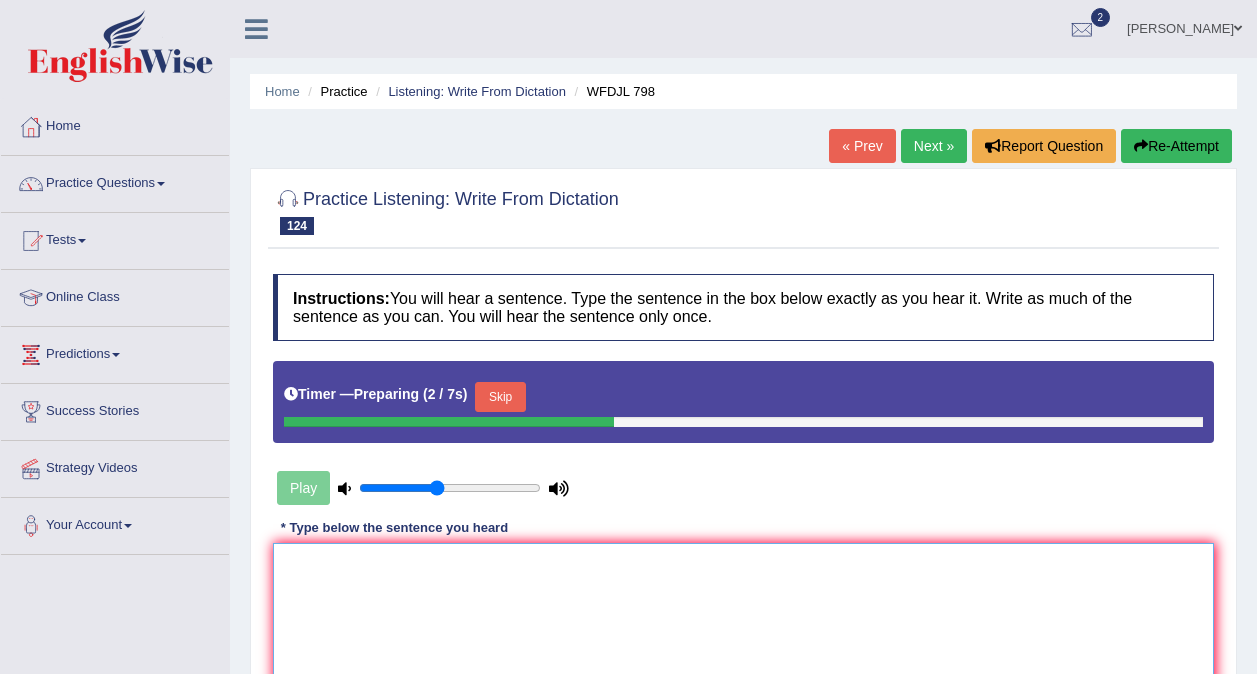 click at bounding box center [743, 640] 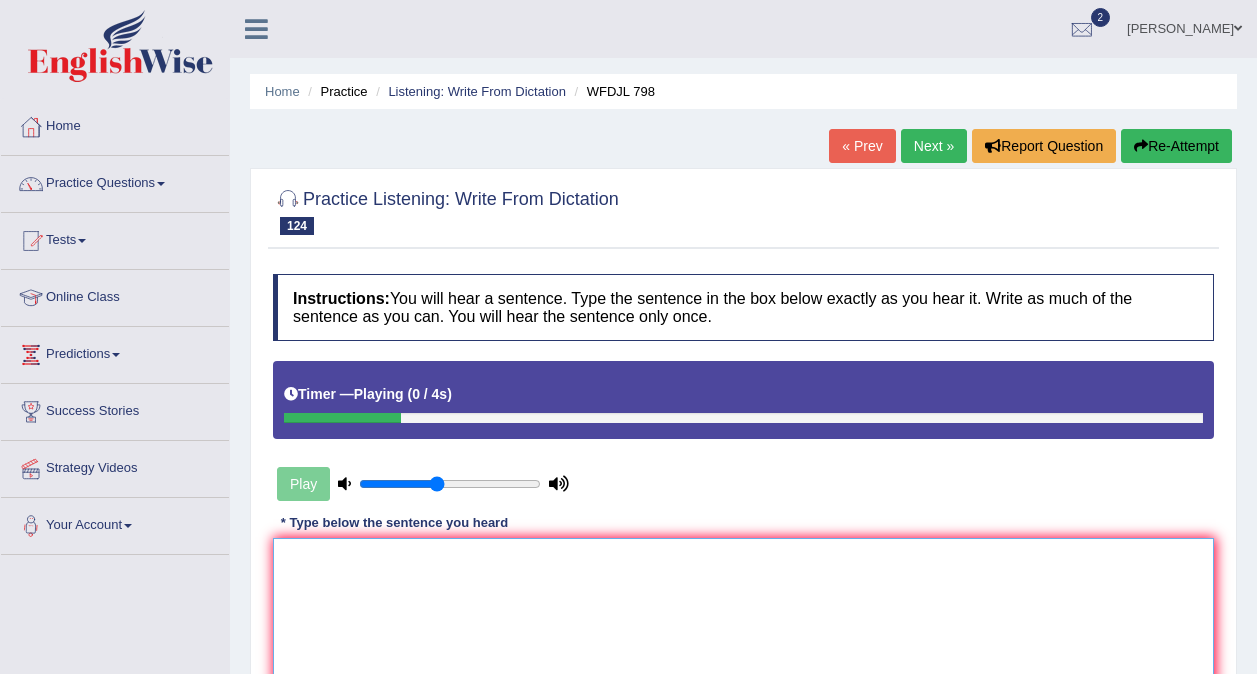 click at bounding box center [743, 635] 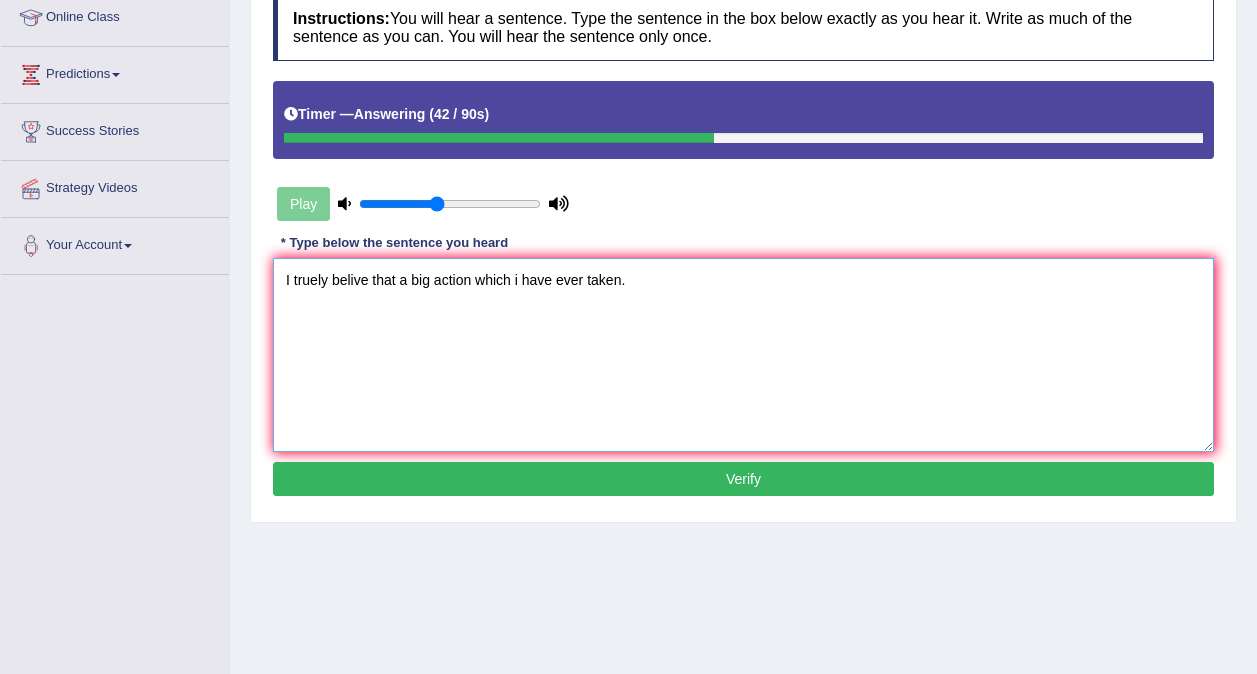 scroll, scrollTop: 279, scrollLeft: 0, axis: vertical 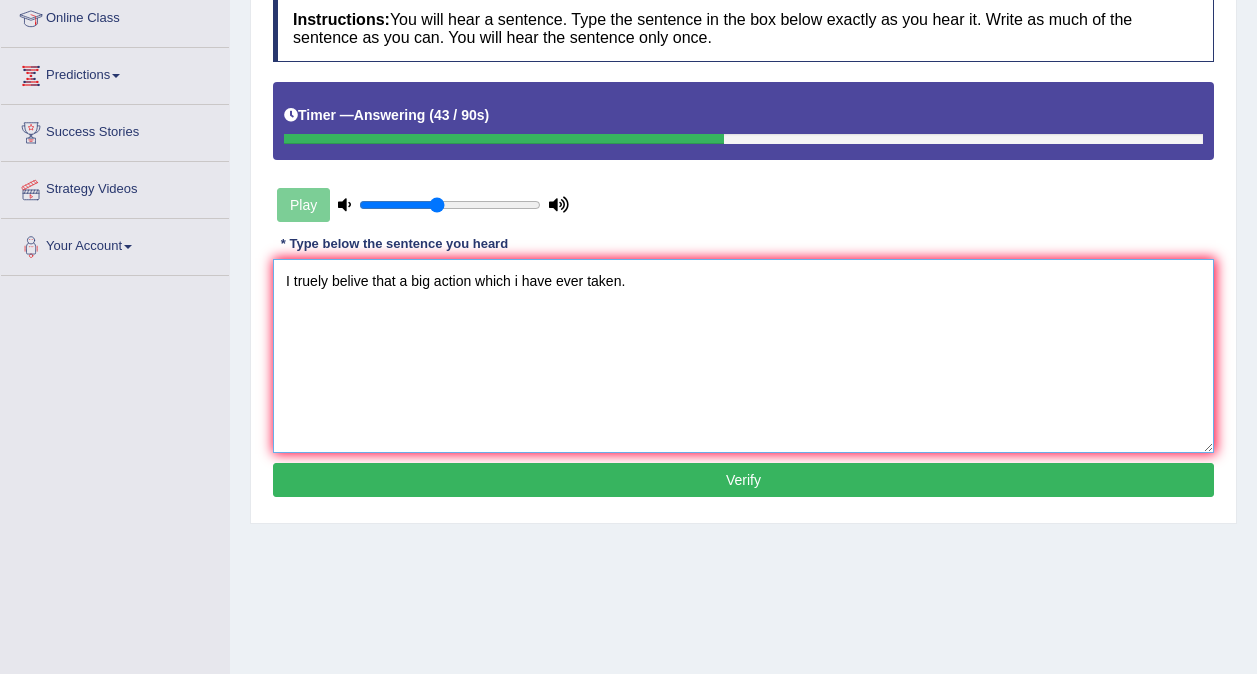 type on "I truely belive that a big action which i have ever taken." 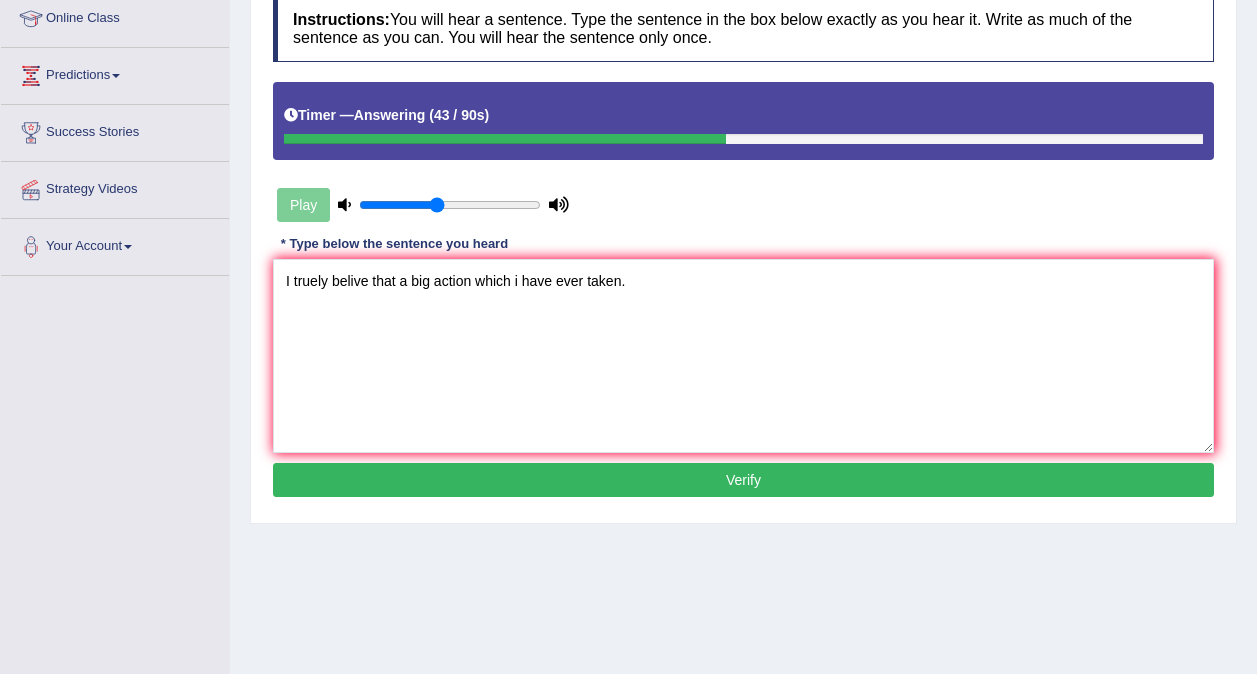 click on "Verify" at bounding box center (743, 480) 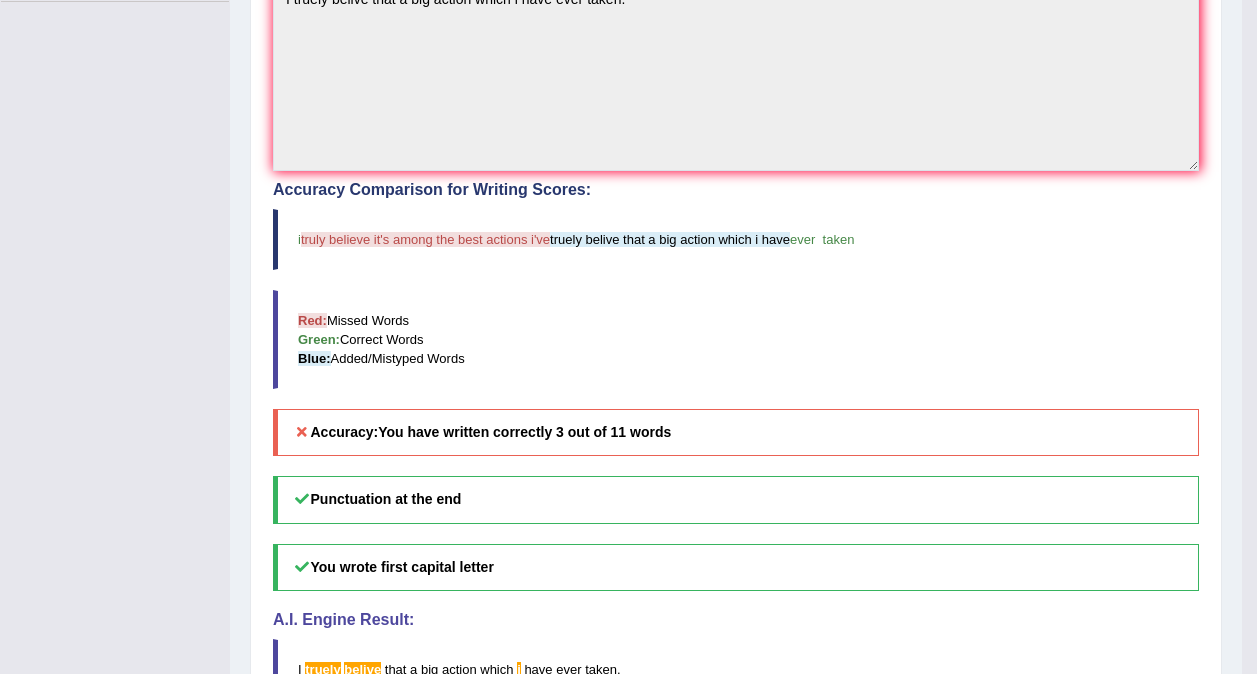 scroll, scrollTop: 588, scrollLeft: 0, axis: vertical 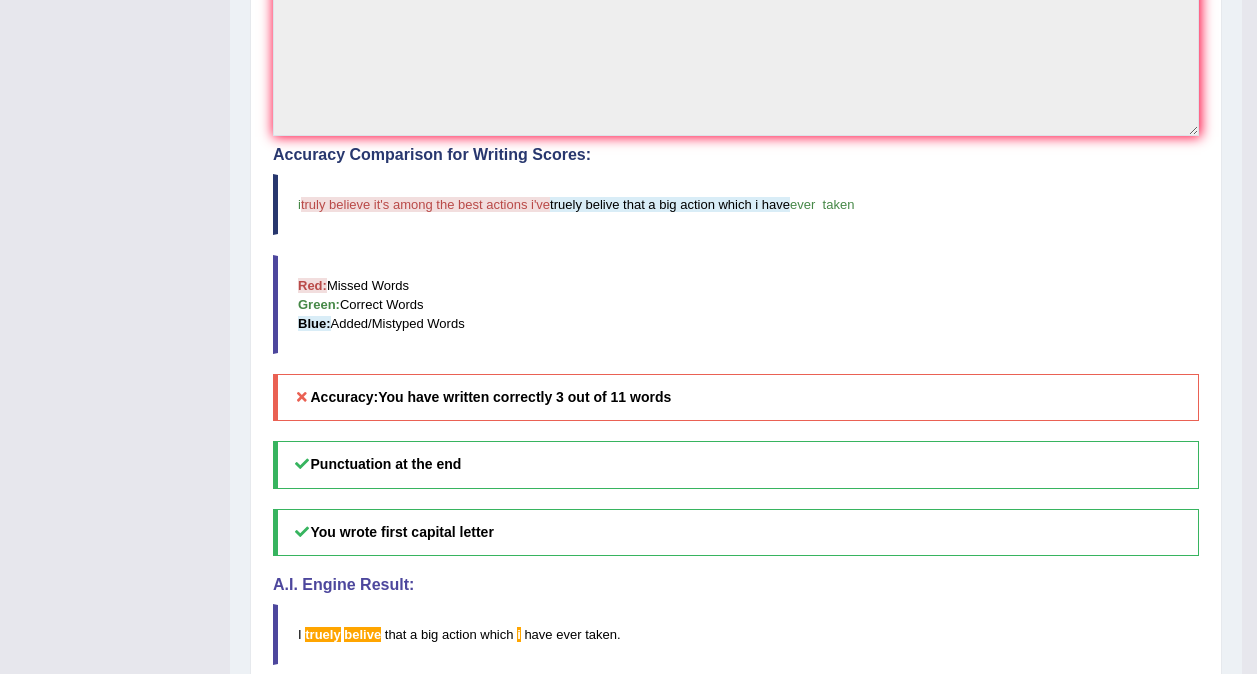 click on "You wrote first capital letter" at bounding box center [736, 532] 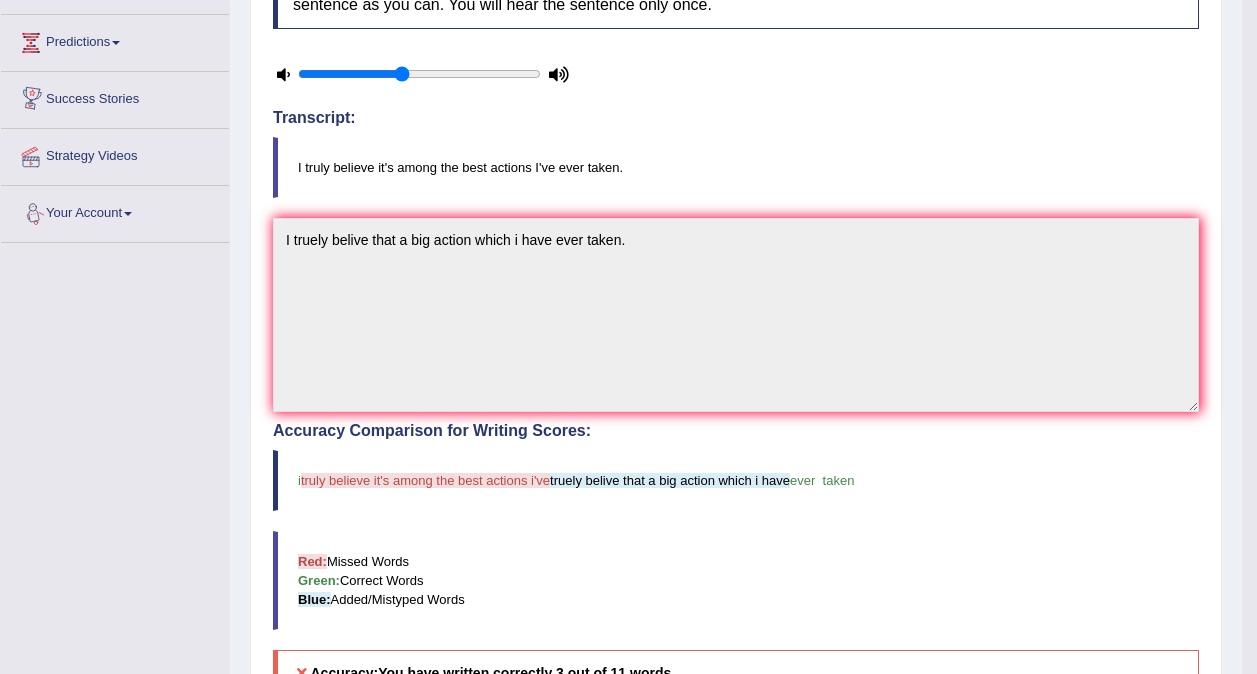 scroll, scrollTop: 0, scrollLeft: 0, axis: both 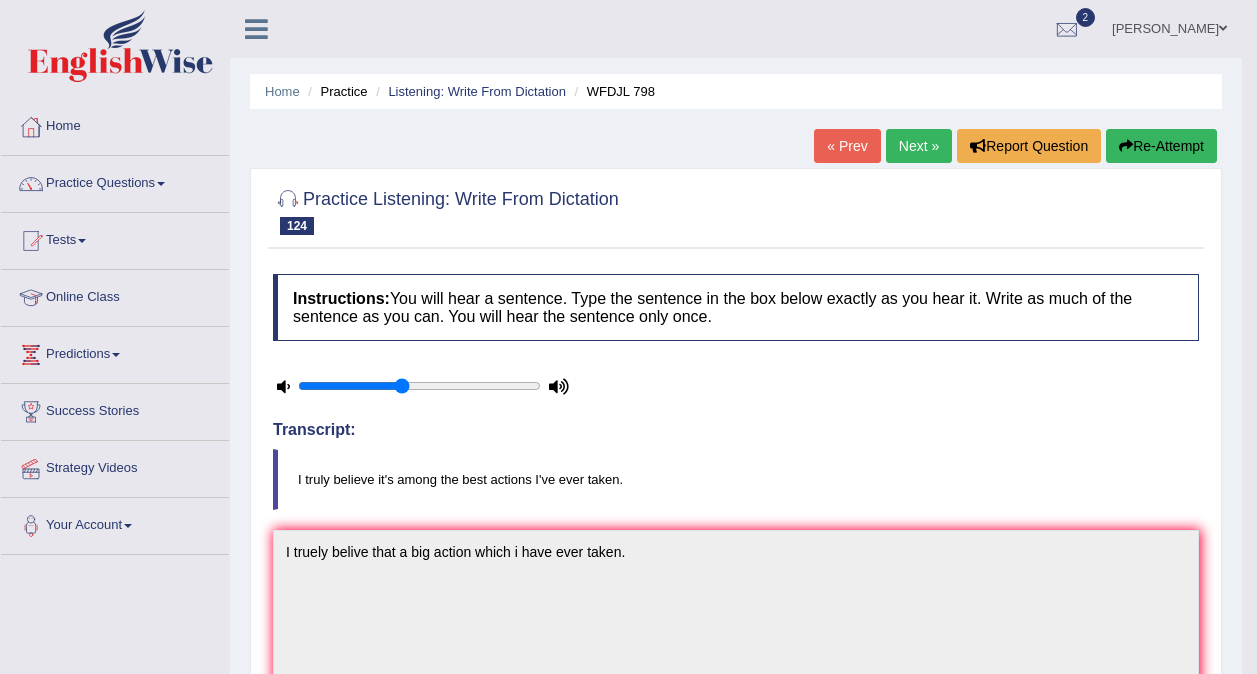 click on "Next »" at bounding box center [919, 146] 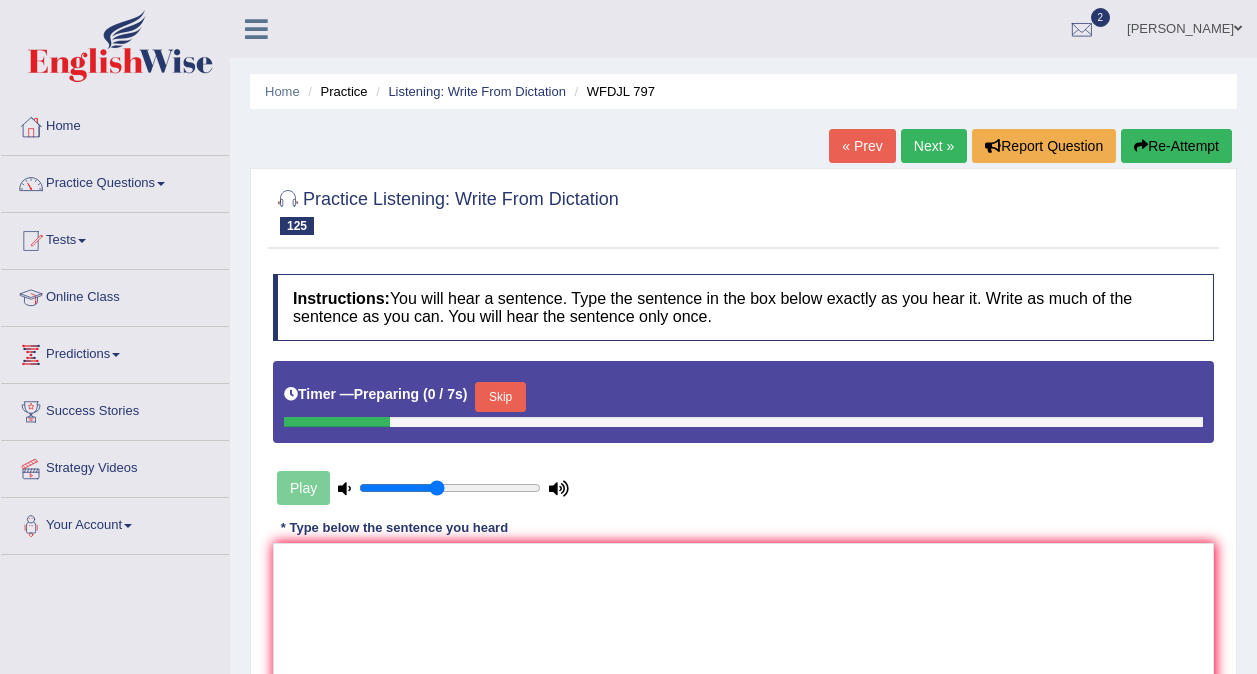 scroll, scrollTop: 210, scrollLeft: 0, axis: vertical 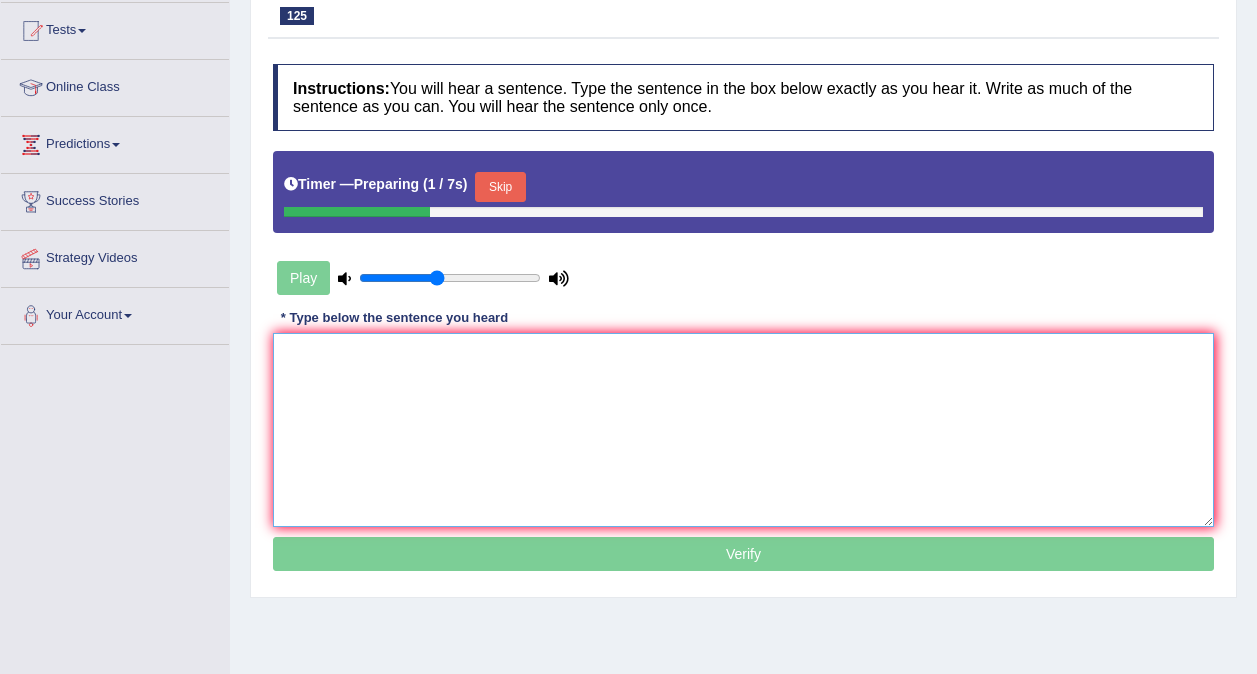 click at bounding box center (743, 430) 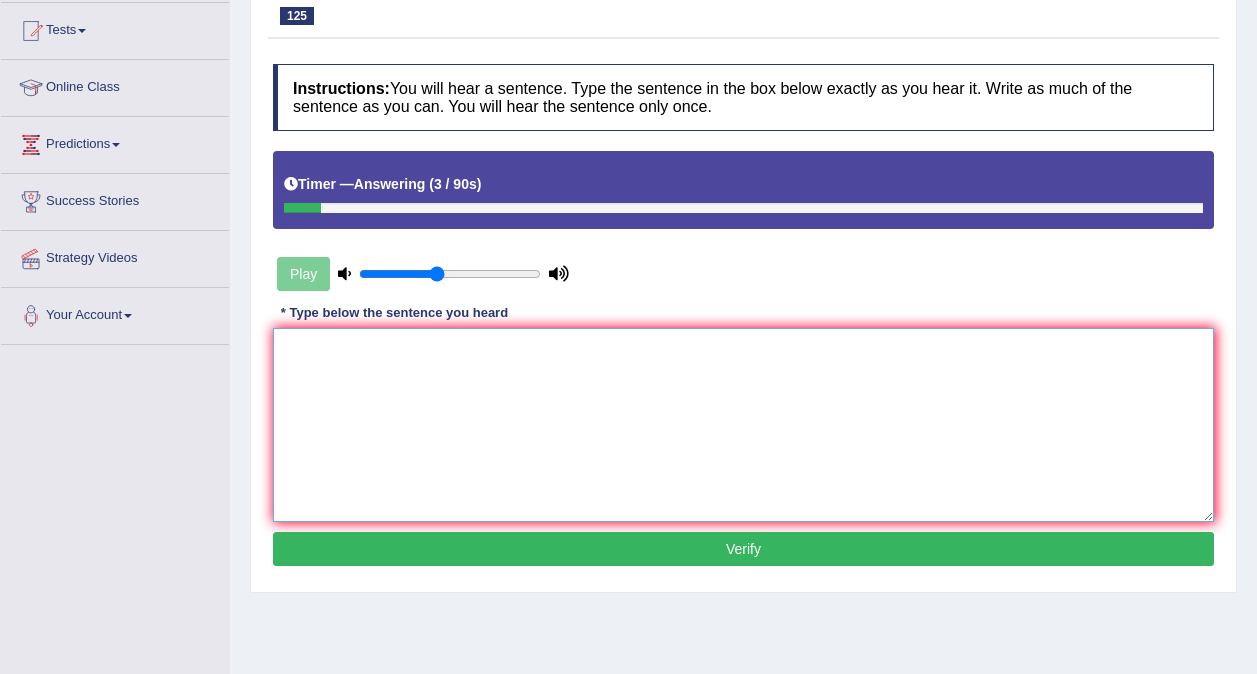 type on "i" 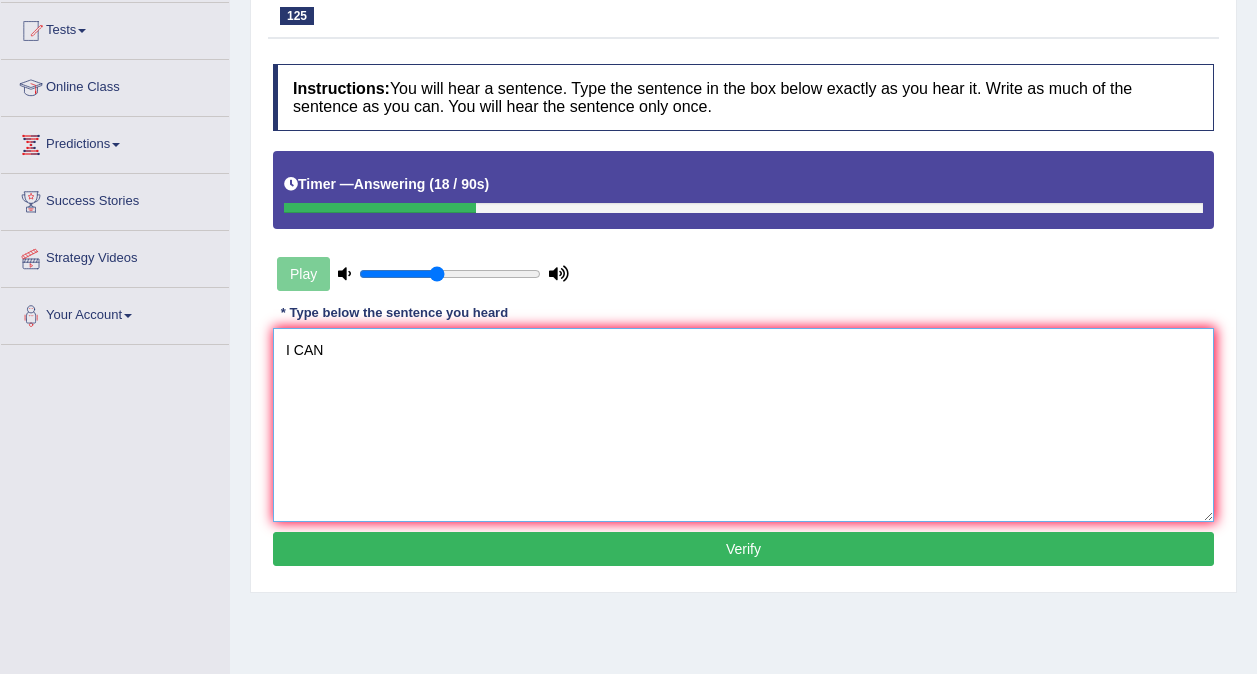 scroll, scrollTop: 0, scrollLeft: 0, axis: both 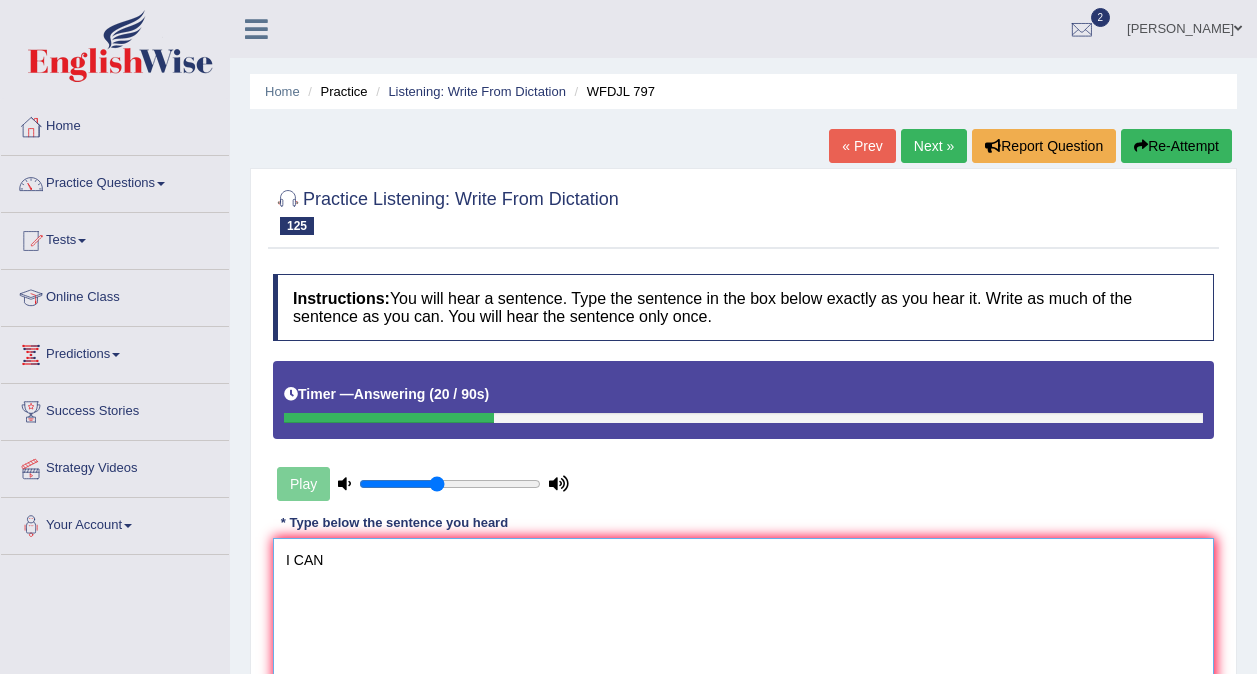 type on "I CAN" 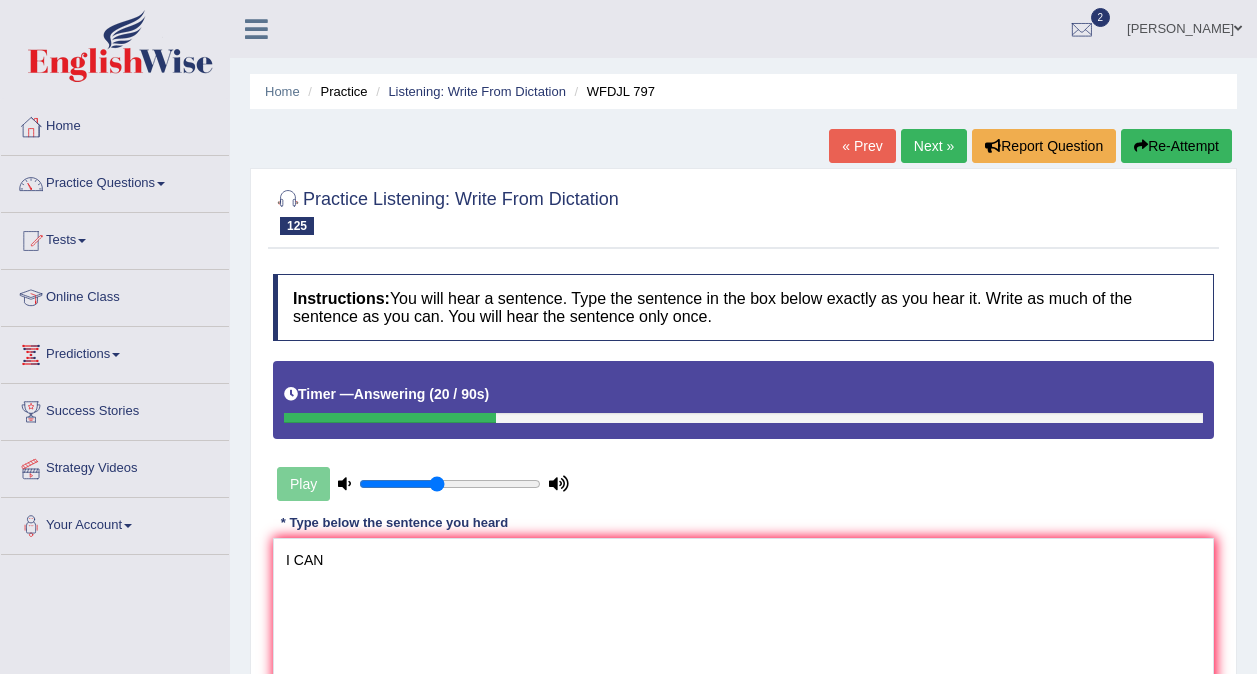click on "Re-Attempt" at bounding box center [1176, 146] 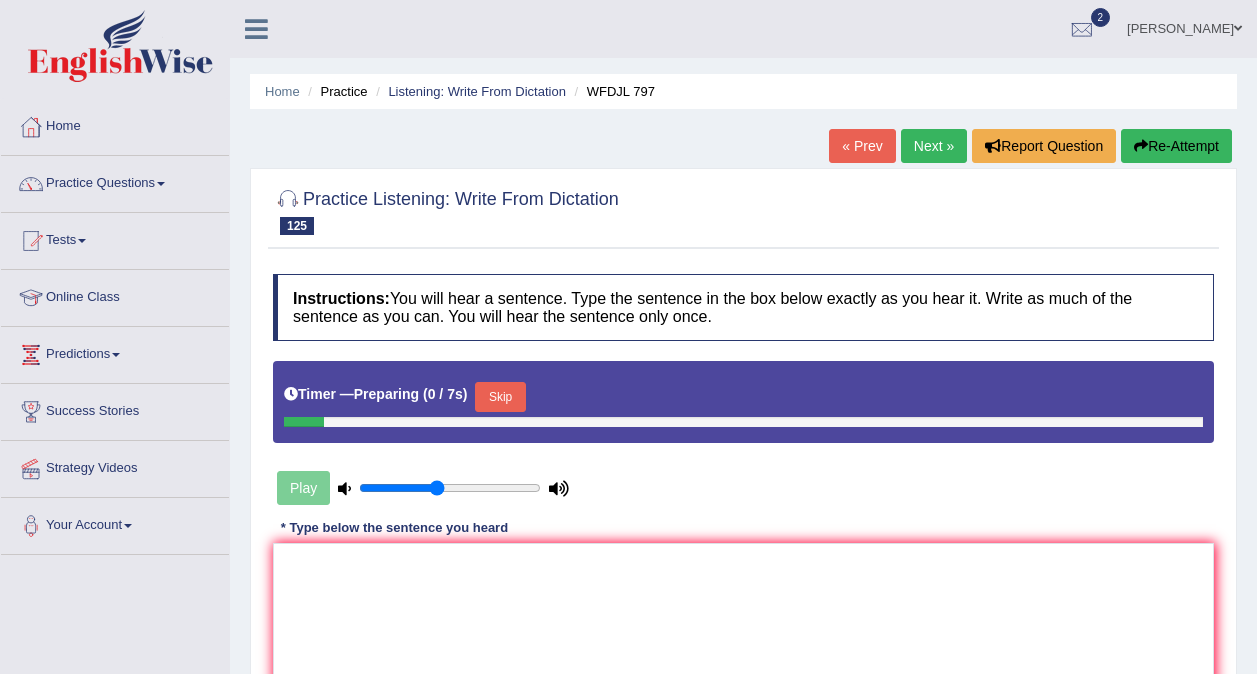 scroll, scrollTop: 0, scrollLeft: 0, axis: both 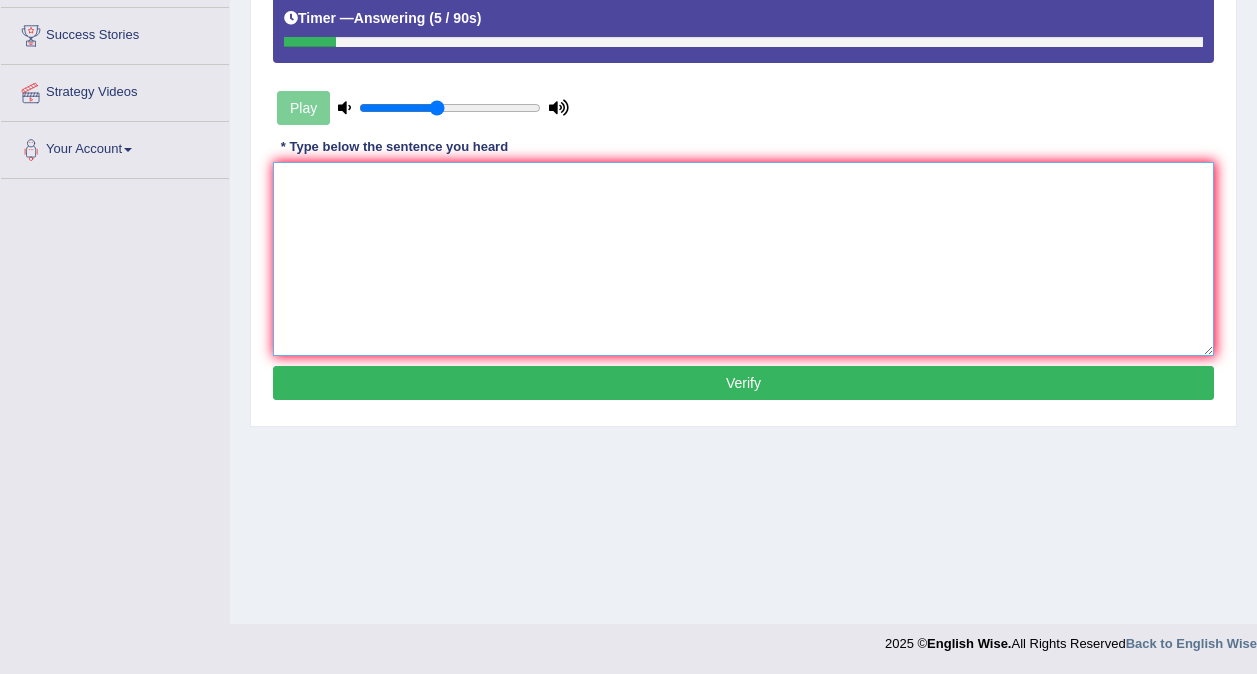 click at bounding box center (743, 259) 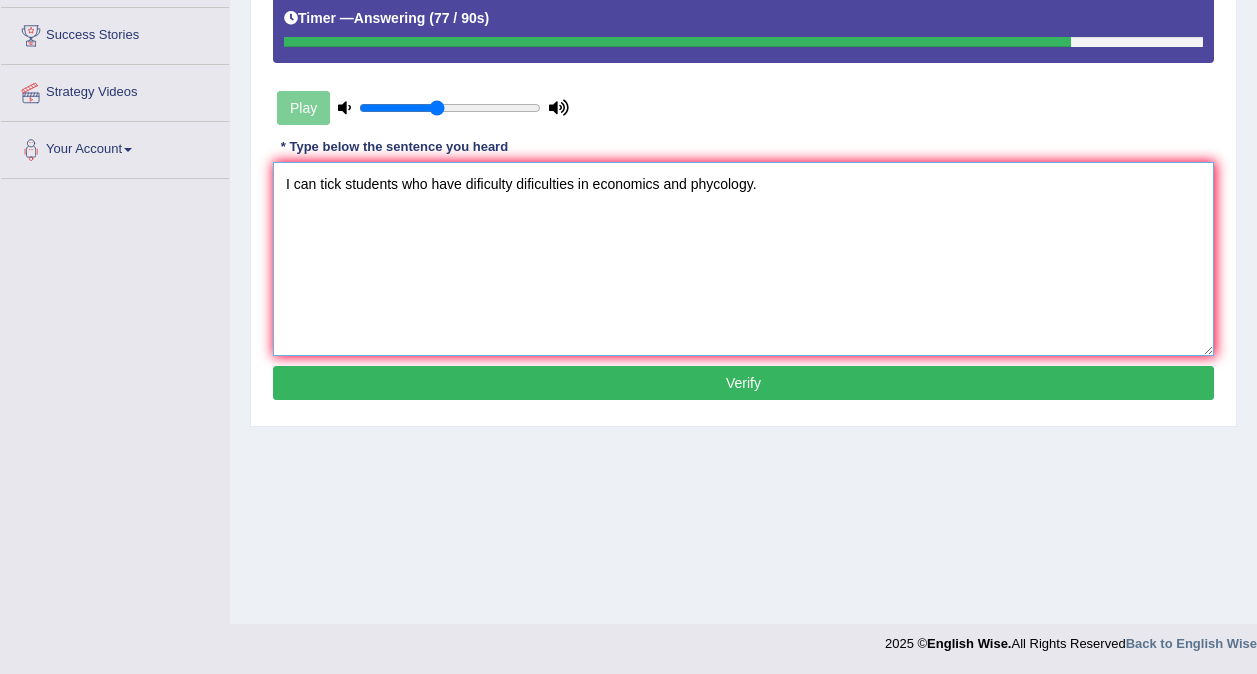 click on "I can tick students who have dificulty dificulties in economics and phycology." at bounding box center [743, 259] 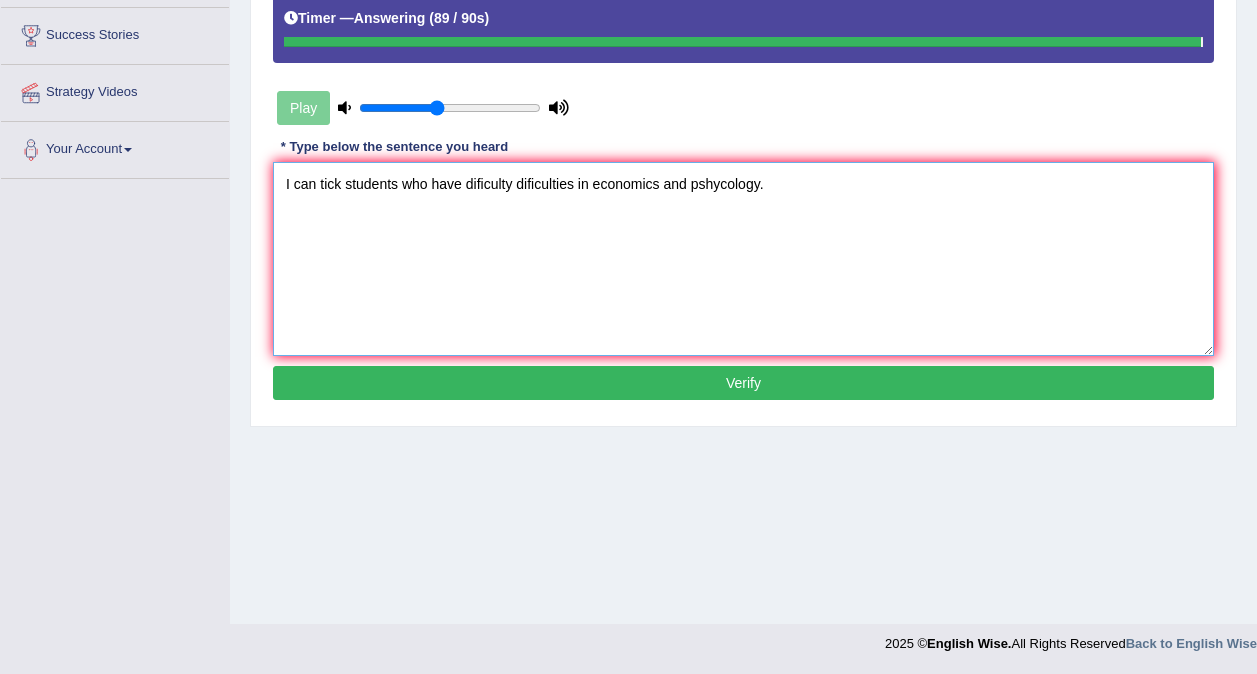 type on "I can tick students who have dificulty dificulties in economics and pshycology." 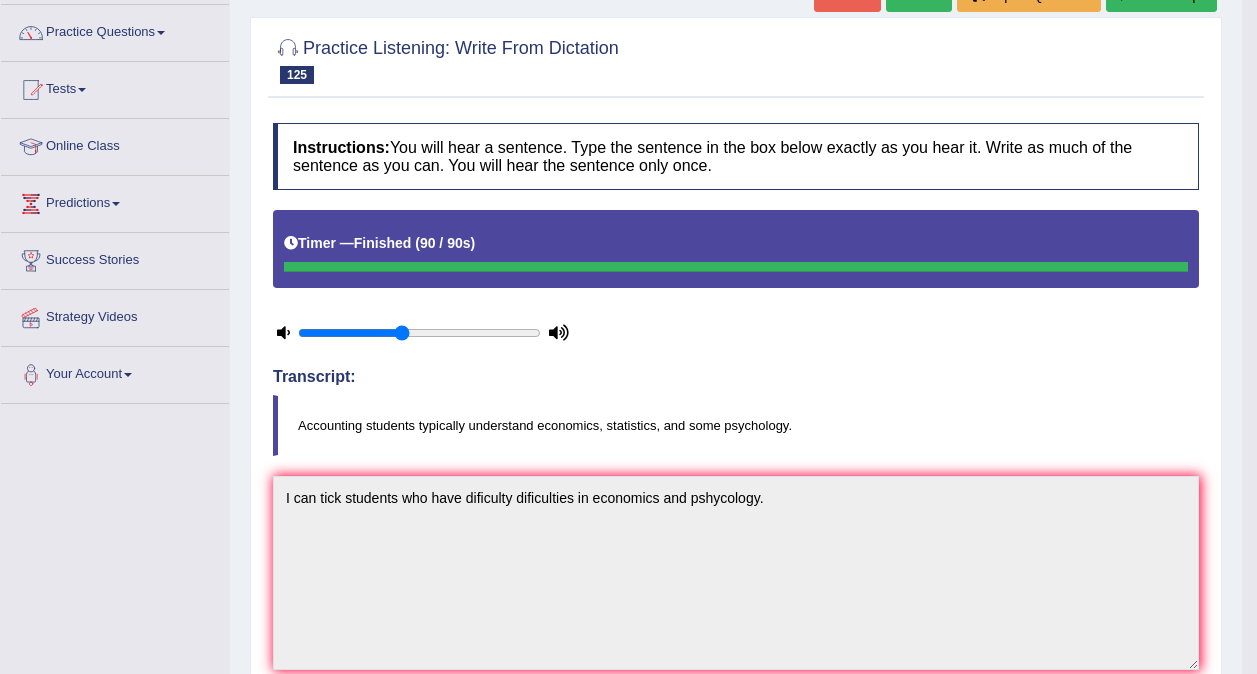 scroll, scrollTop: 0, scrollLeft: 0, axis: both 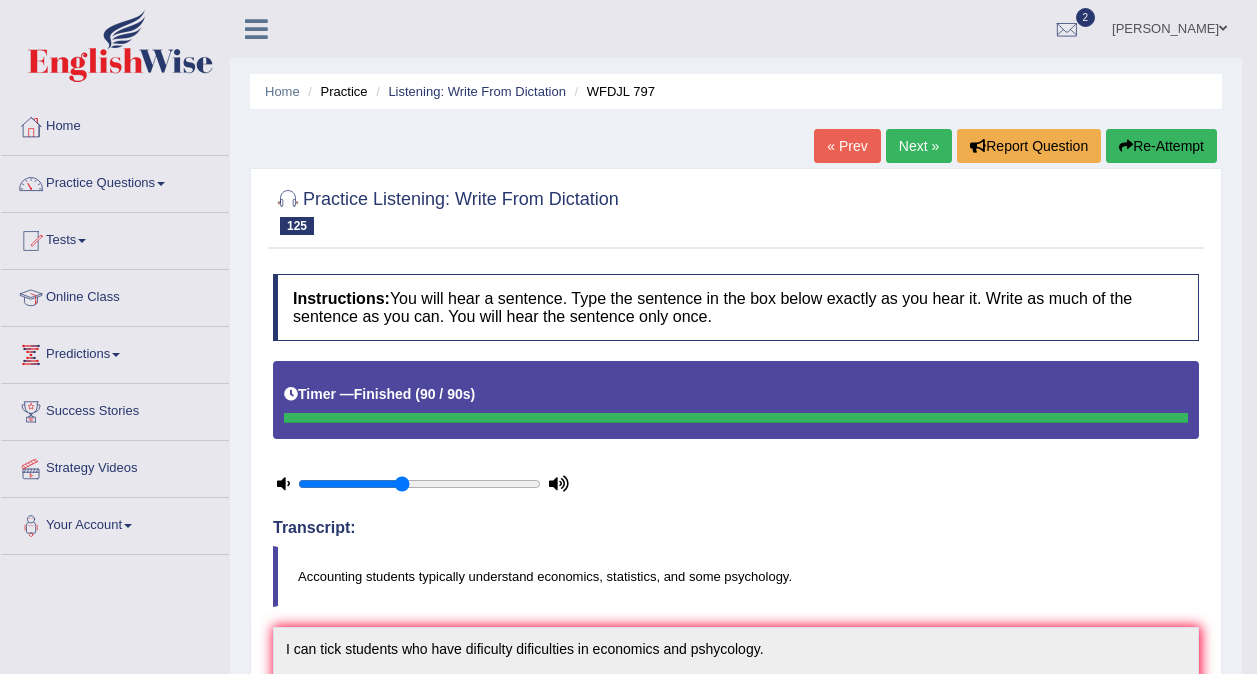 click on "Next »" at bounding box center (919, 146) 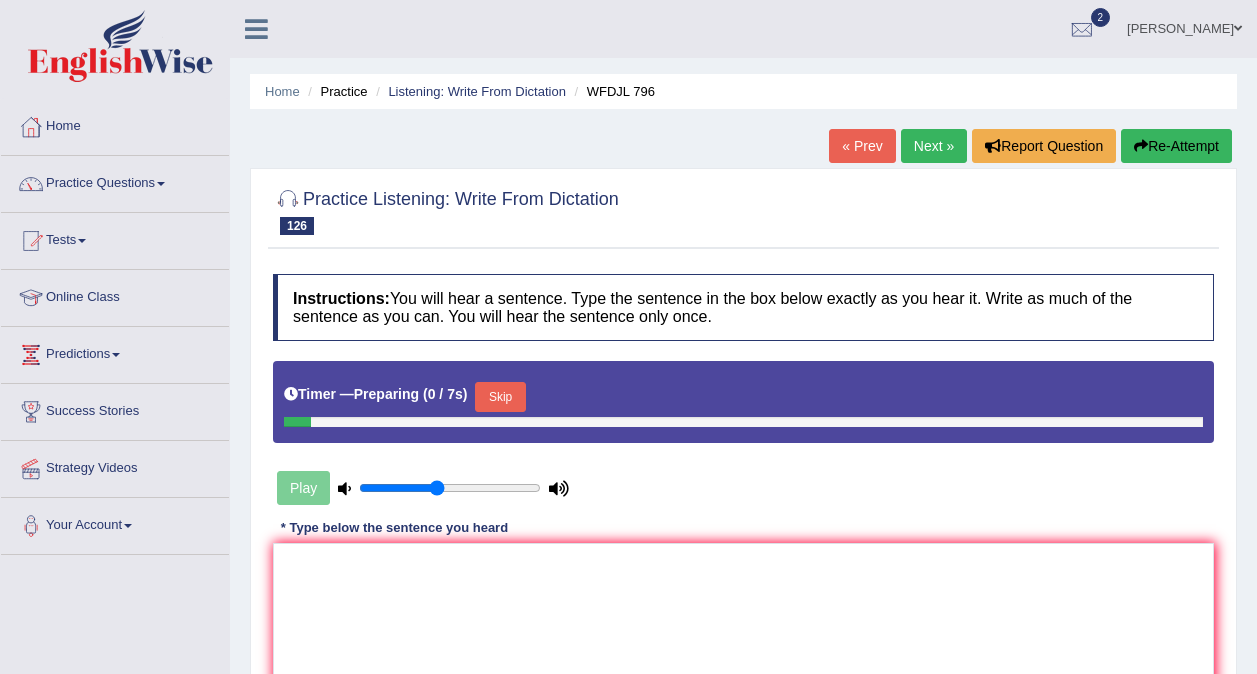 scroll, scrollTop: 0, scrollLeft: 0, axis: both 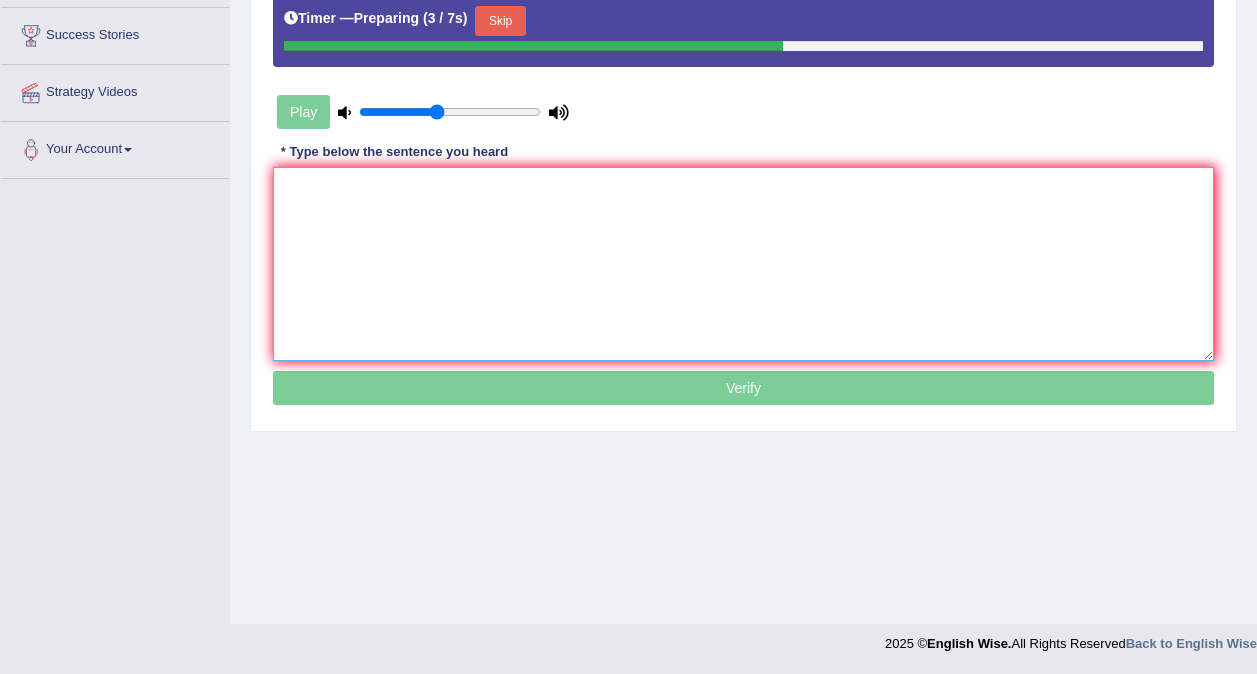 click at bounding box center (743, 264) 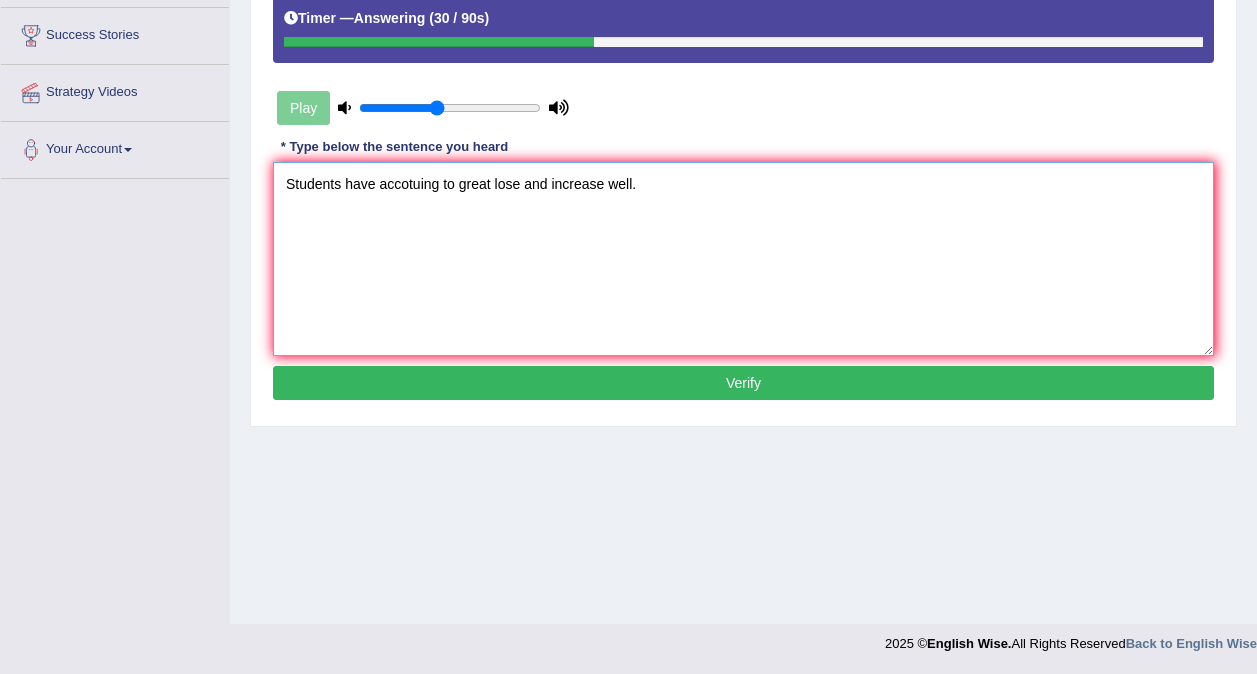 type on "Students have accotuing to great lose and increase well." 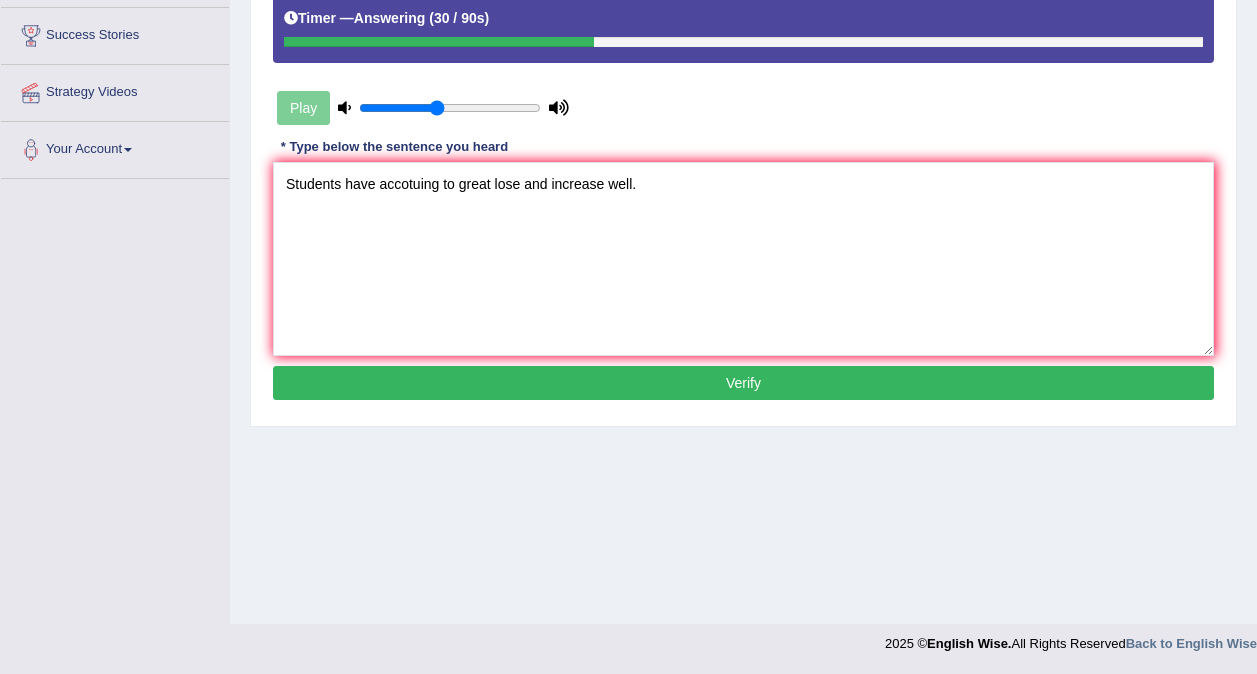 click on "Verify" at bounding box center [743, 383] 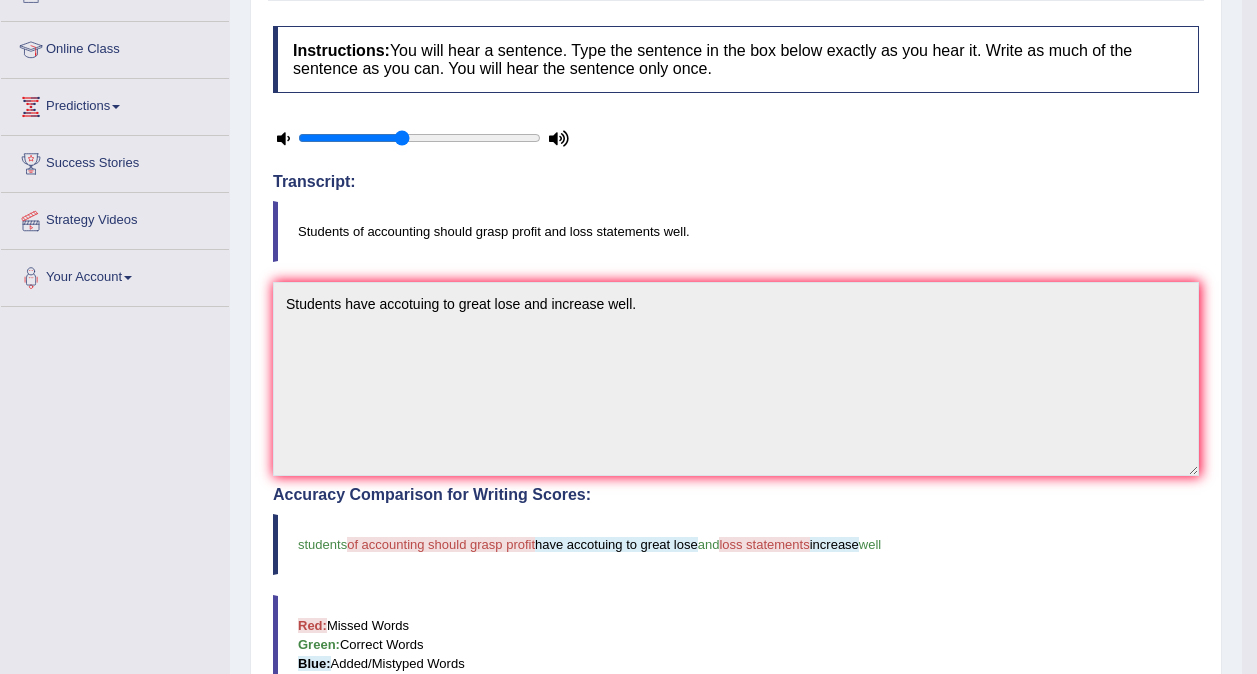 scroll, scrollTop: 0, scrollLeft: 0, axis: both 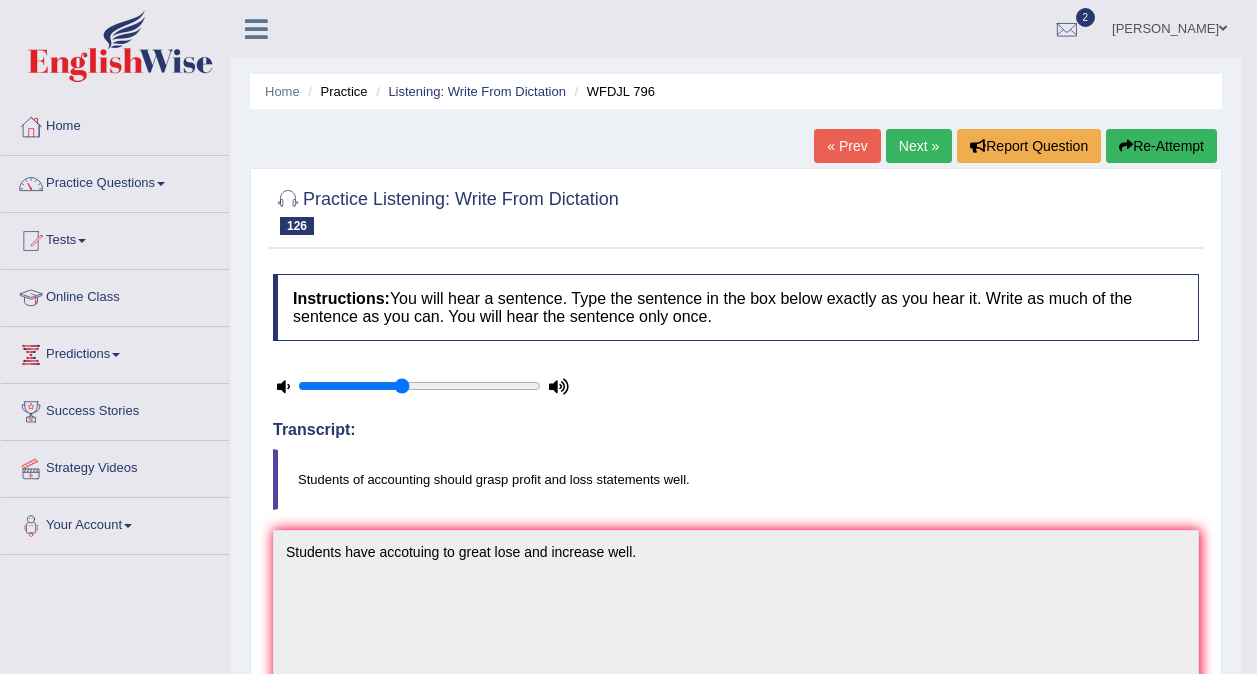 click on "Next »" at bounding box center (919, 146) 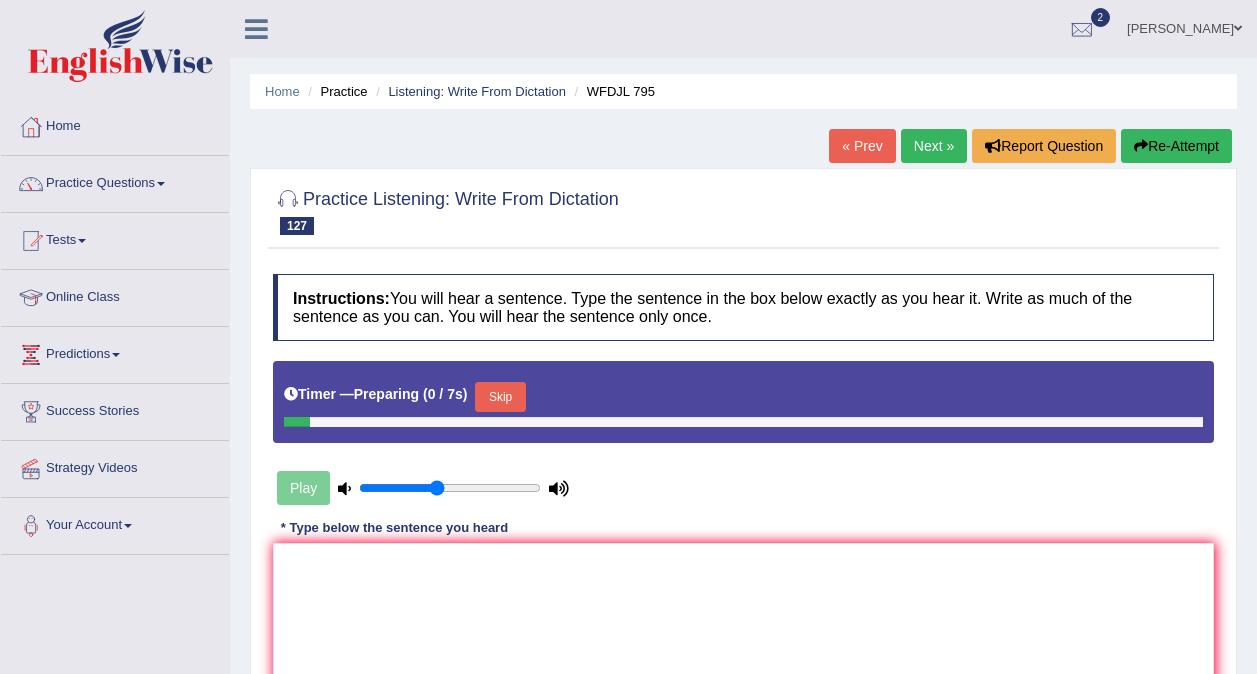 scroll, scrollTop: 0, scrollLeft: 0, axis: both 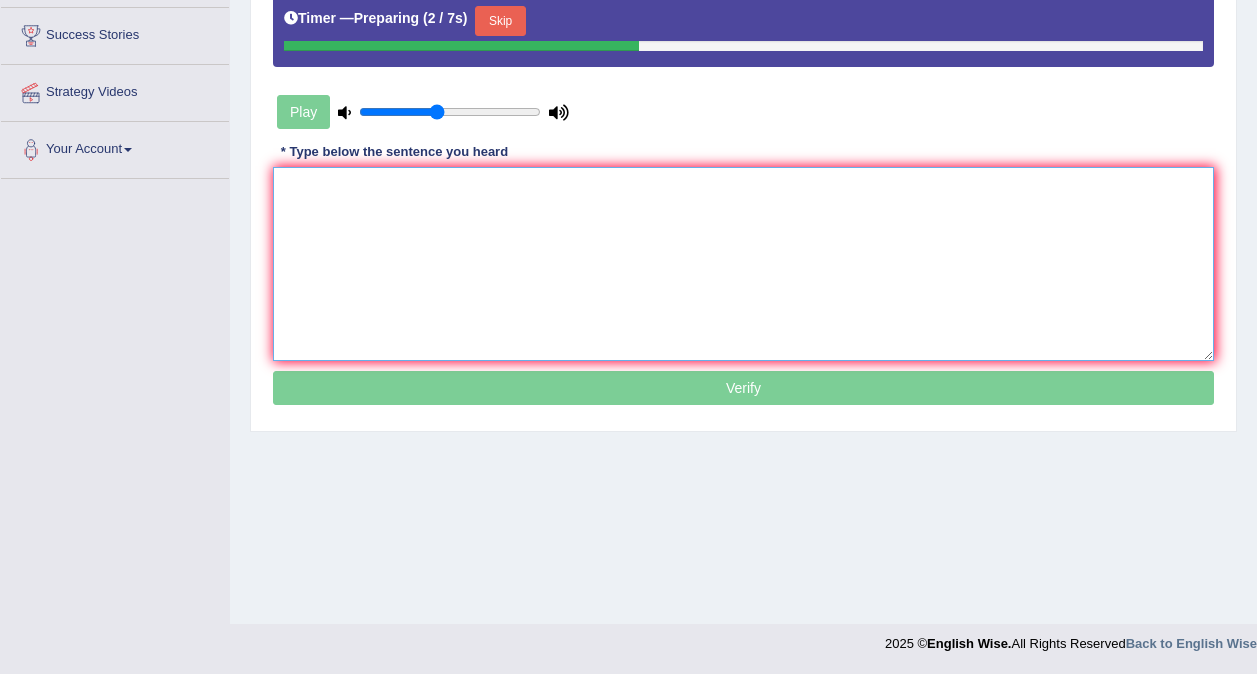 click at bounding box center (743, 264) 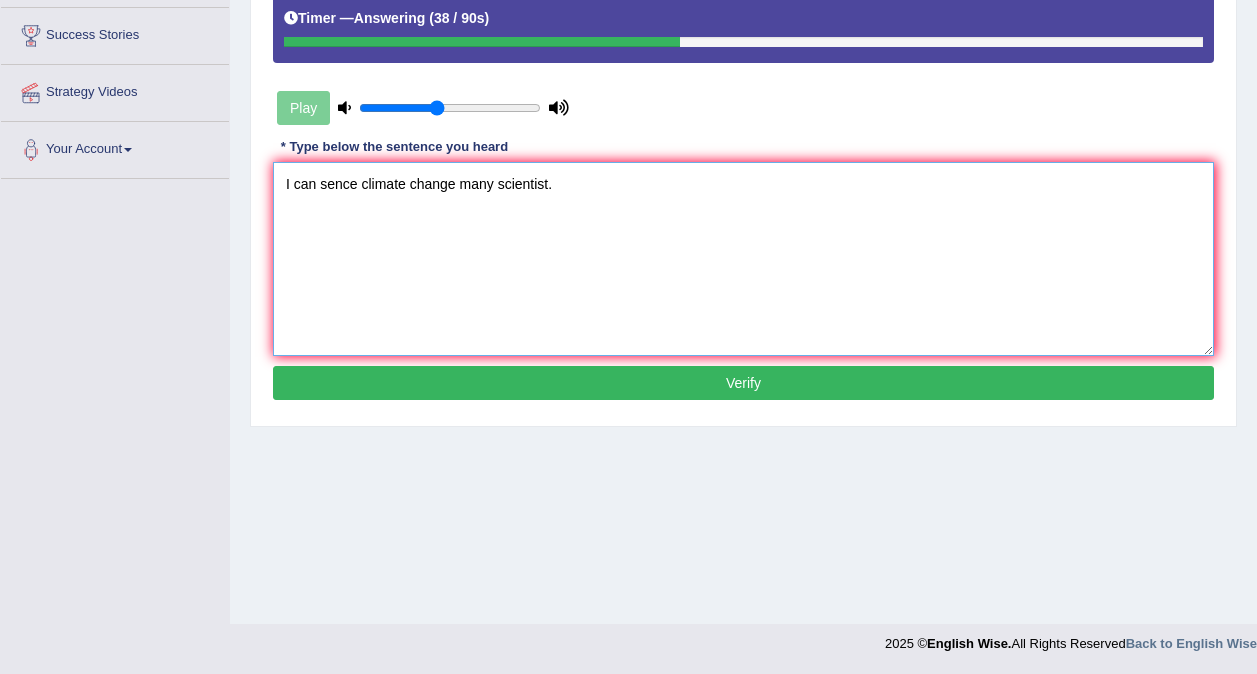 click on "I can sence climate change many scientist." at bounding box center (743, 259) 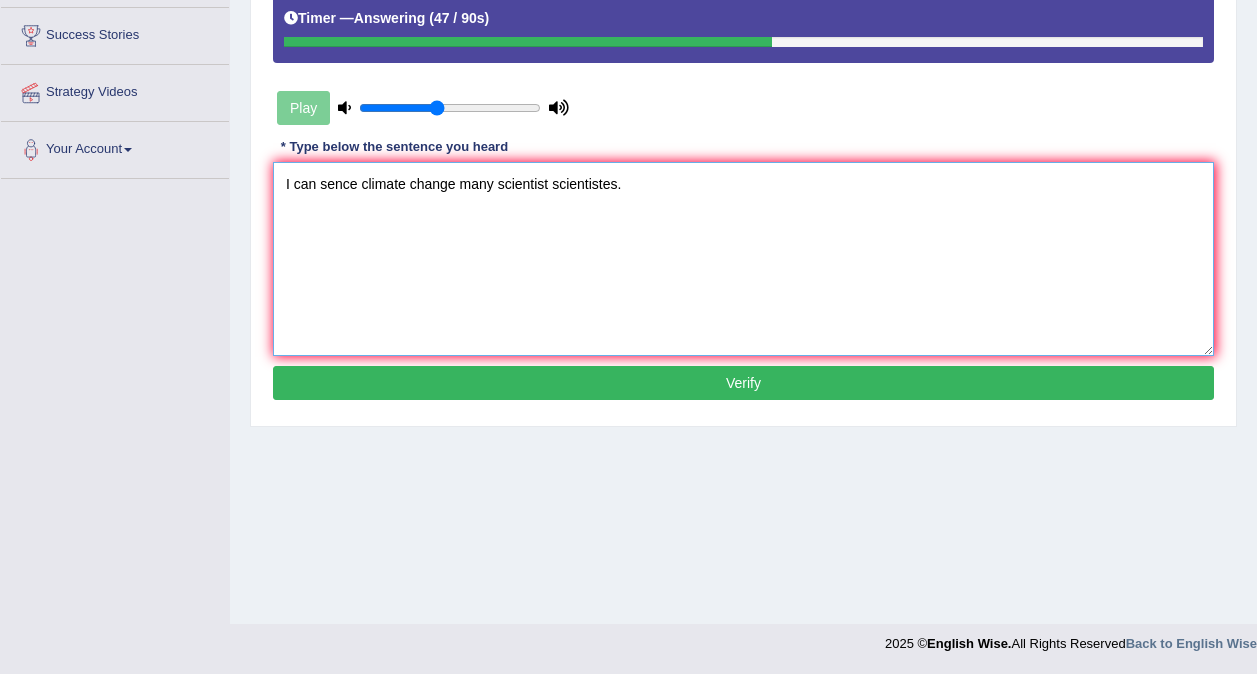 type on "I can sence climate change many scientist scientistes." 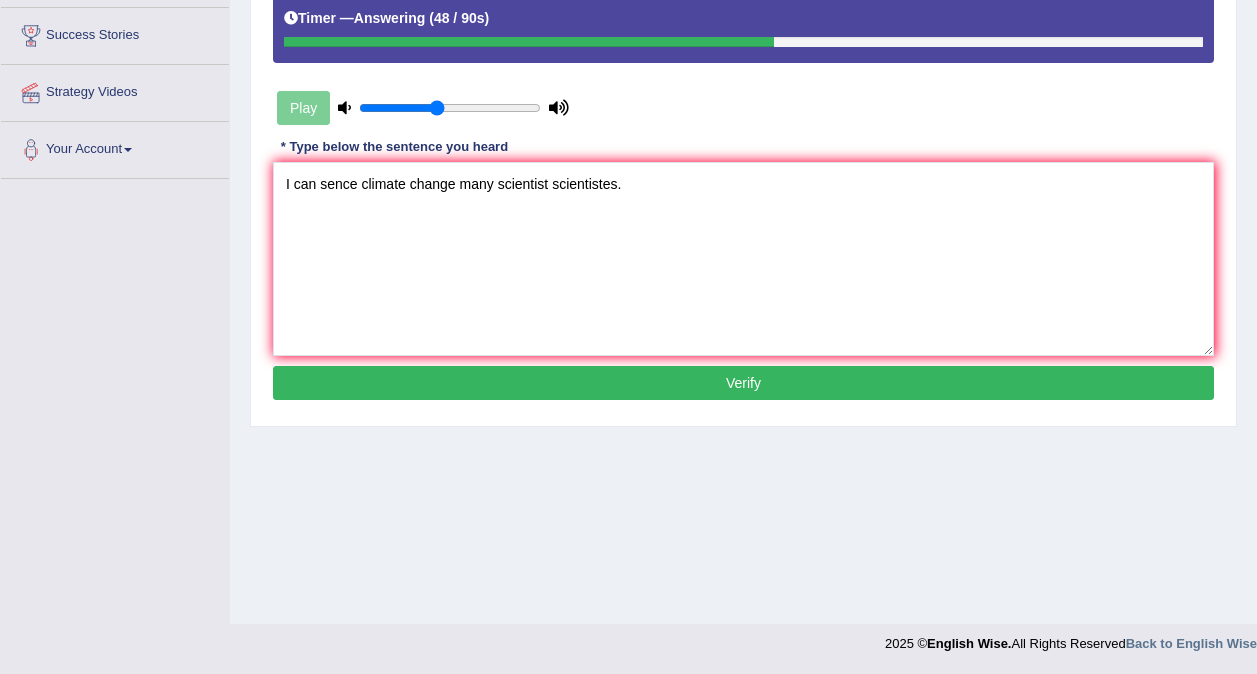 click on "Verify" at bounding box center [743, 383] 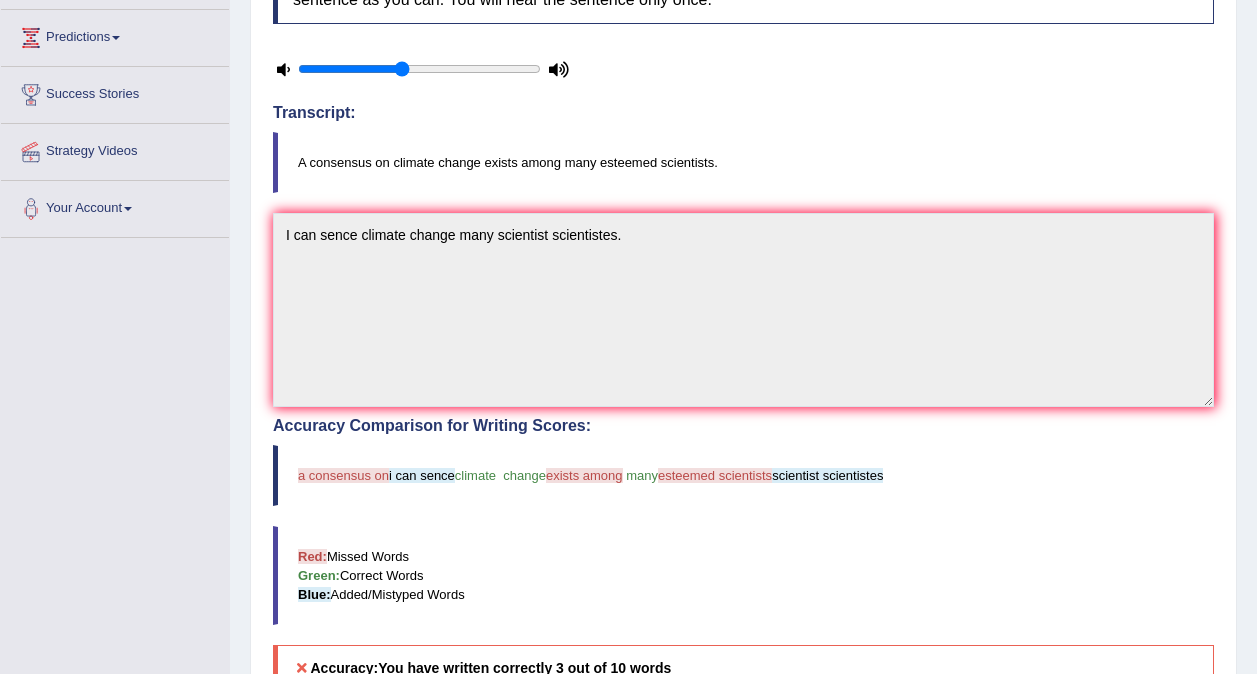 scroll, scrollTop: 0, scrollLeft: 0, axis: both 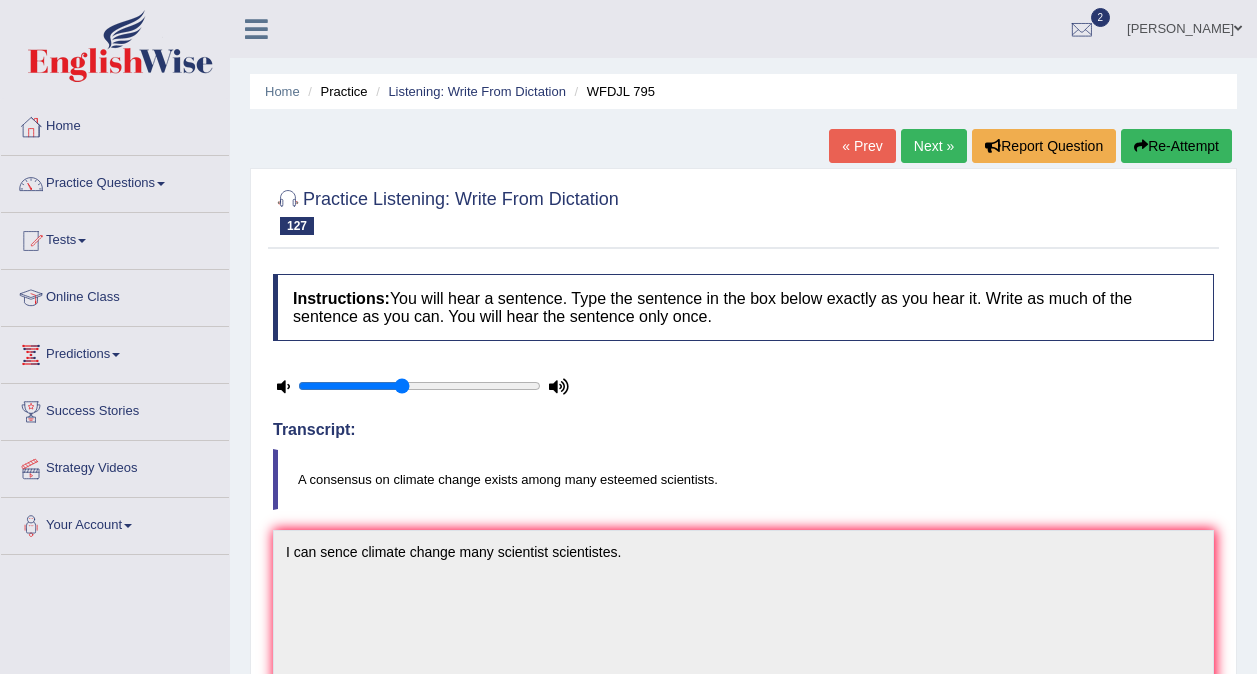 click on "Next »" at bounding box center (934, 146) 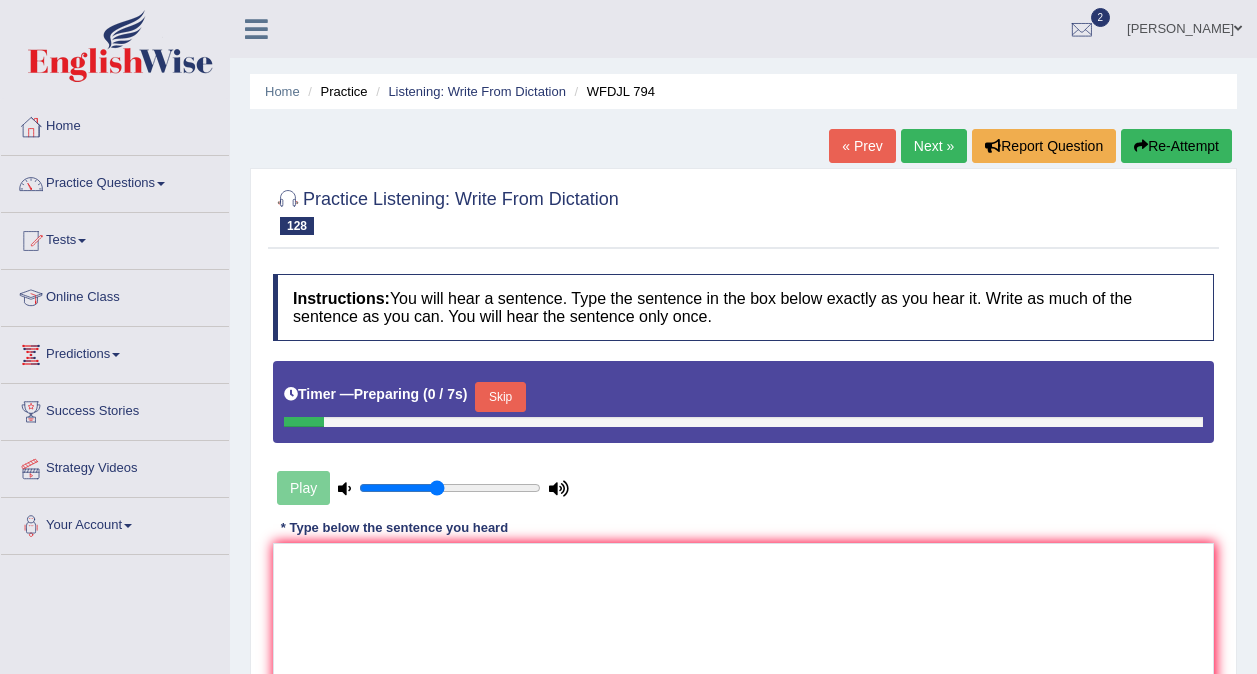 scroll, scrollTop: 0, scrollLeft: 0, axis: both 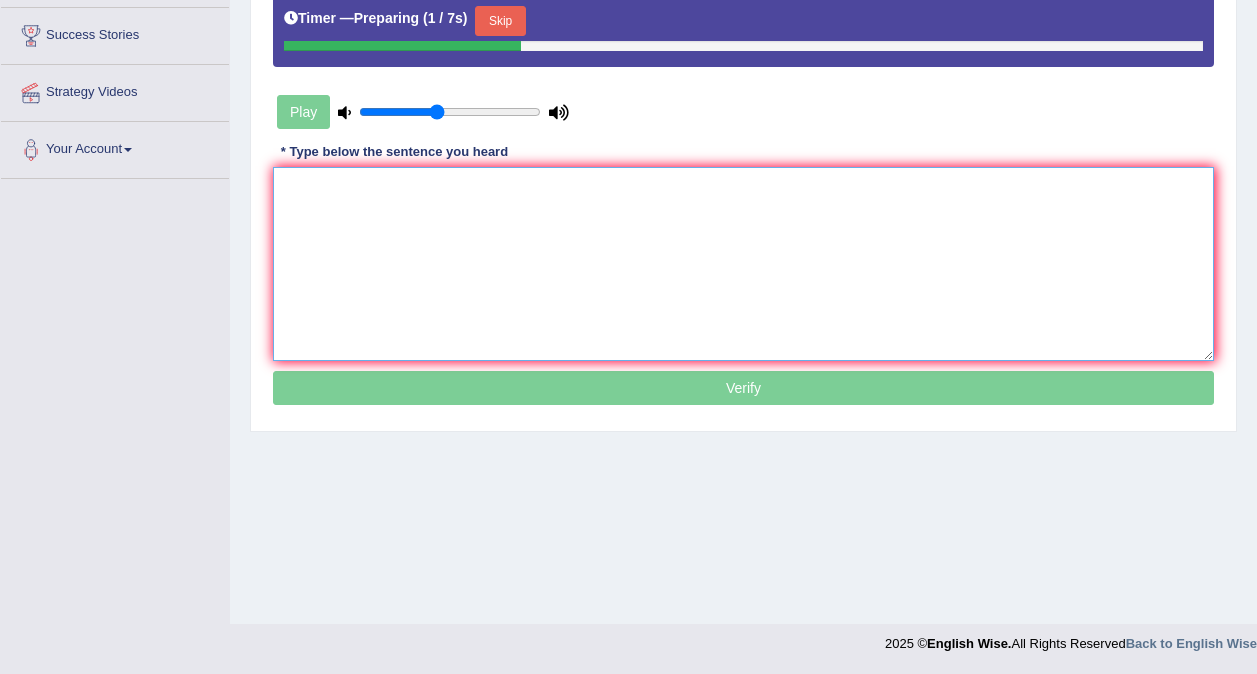 click at bounding box center (743, 264) 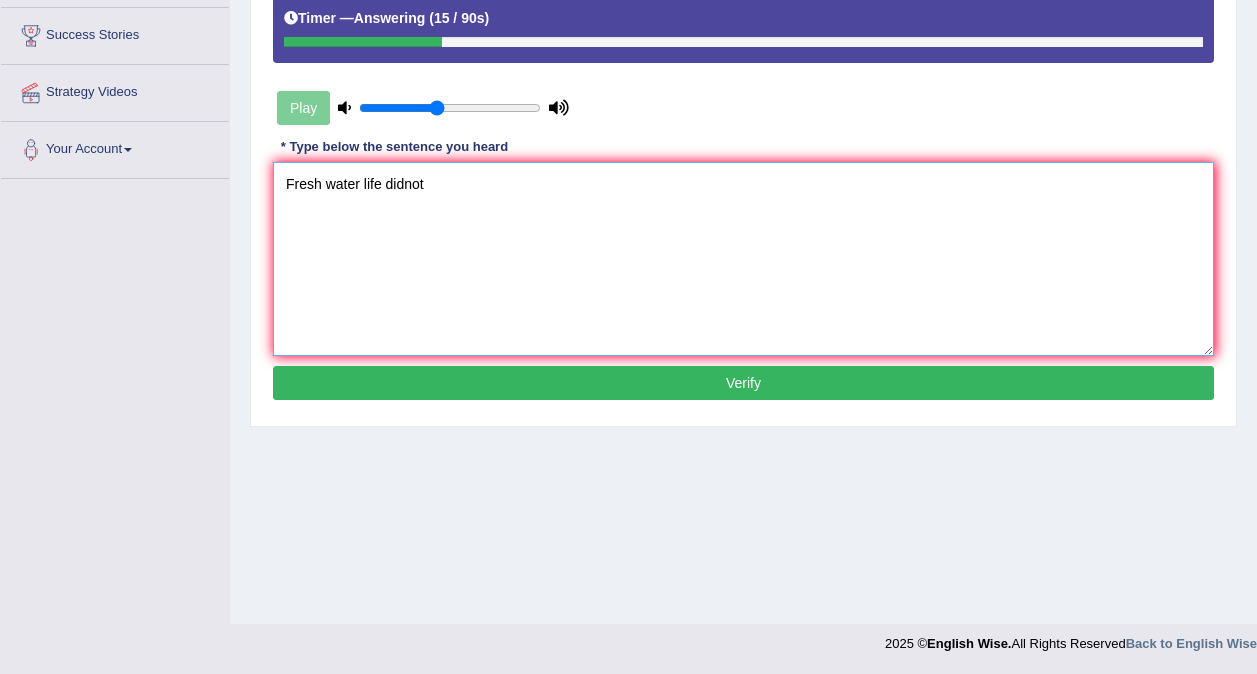 click on "Fresh water life didnot" at bounding box center [743, 259] 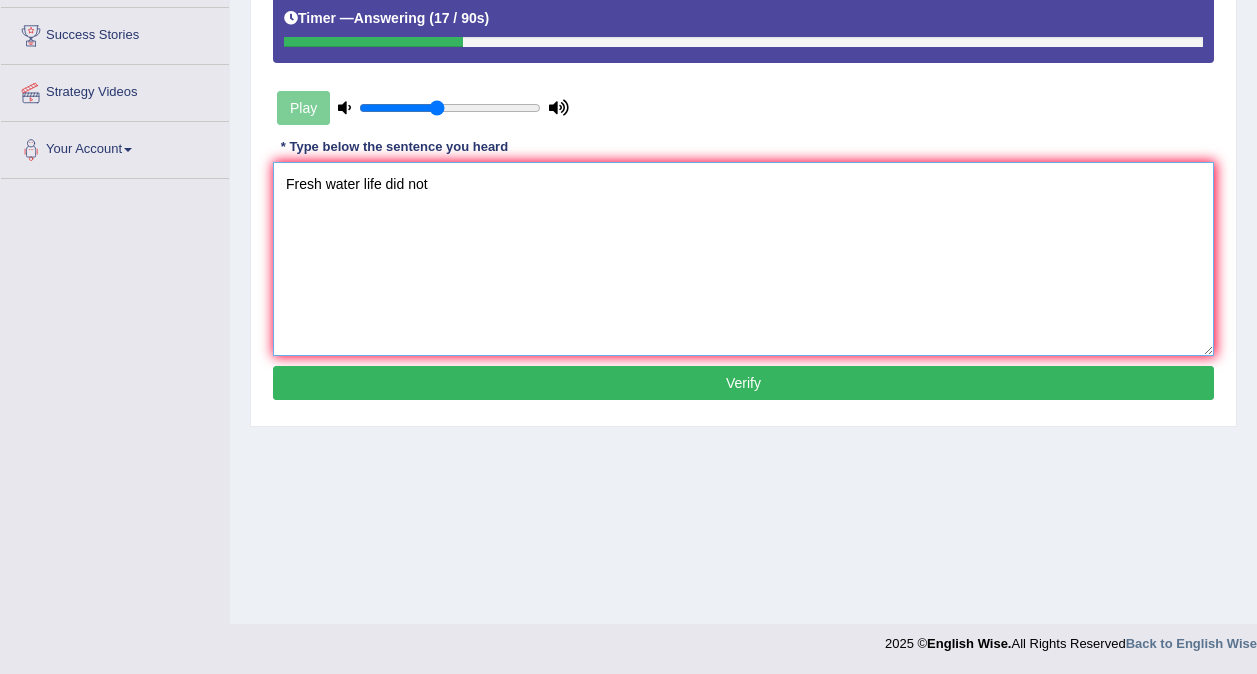 click on "Fresh water life did not" at bounding box center [743, 259] 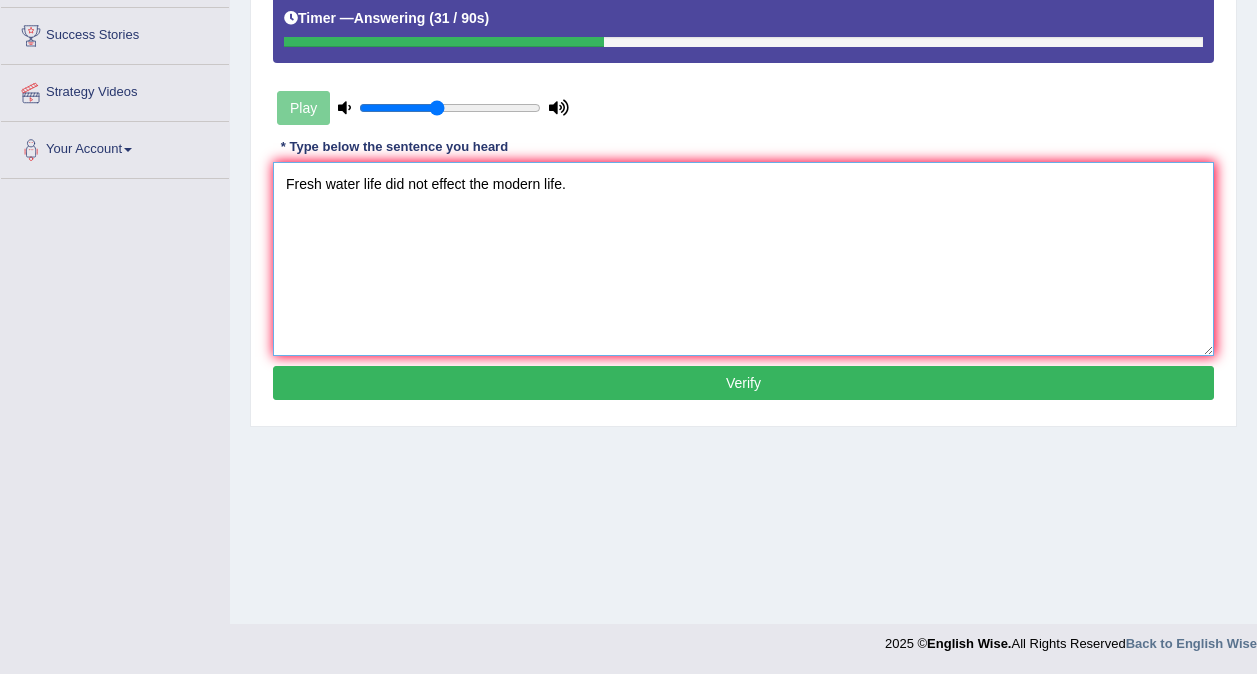 type on "Fresh water life did not effect the modern life." 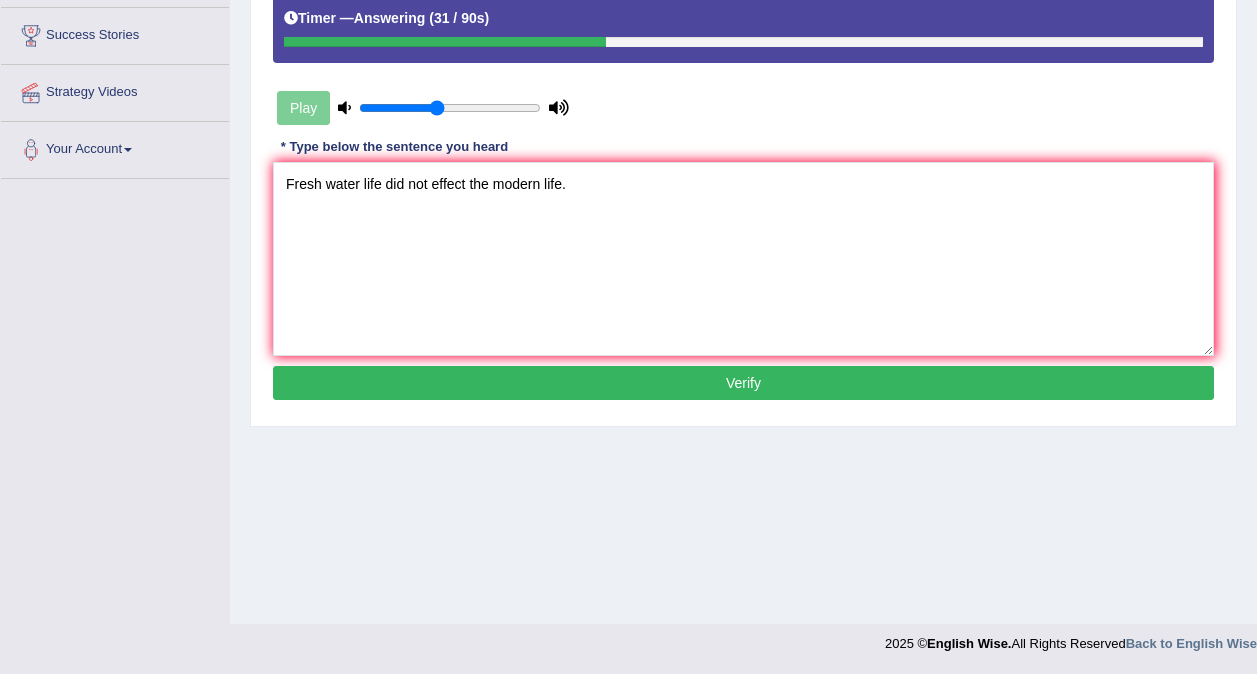 click on "Verify" at bounding box center [743, 383] 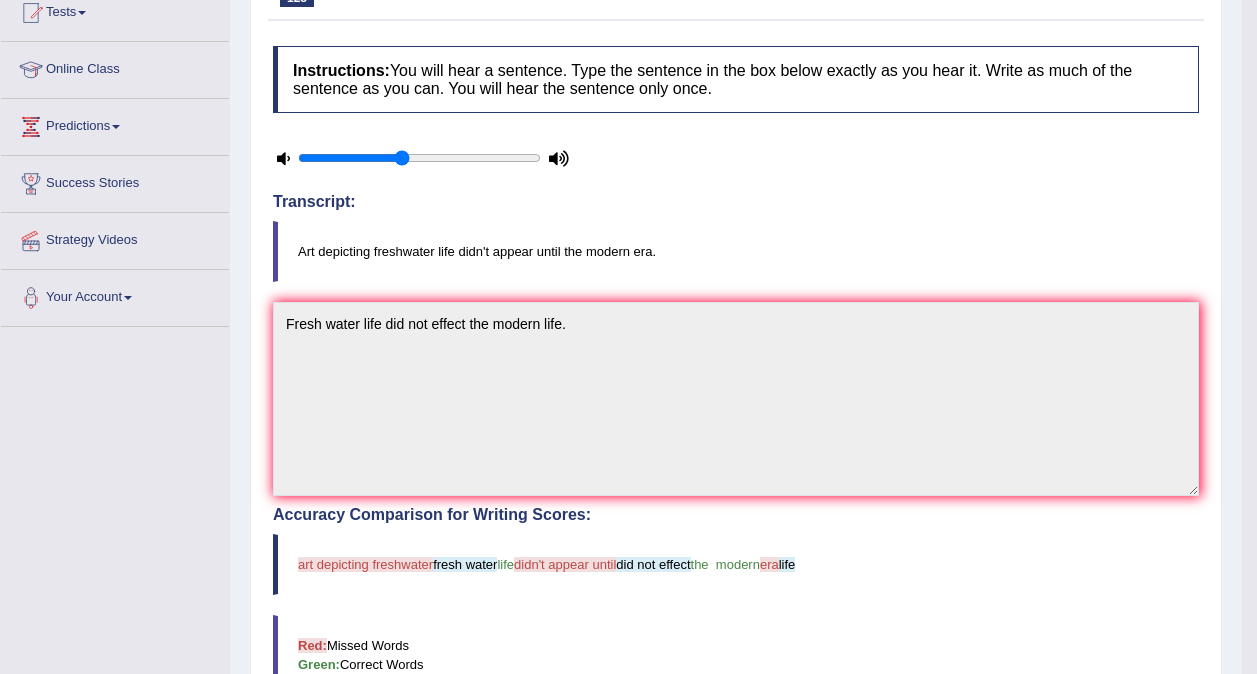 scroll, scrollTop: 0, scrollLeft: 0, axis: both 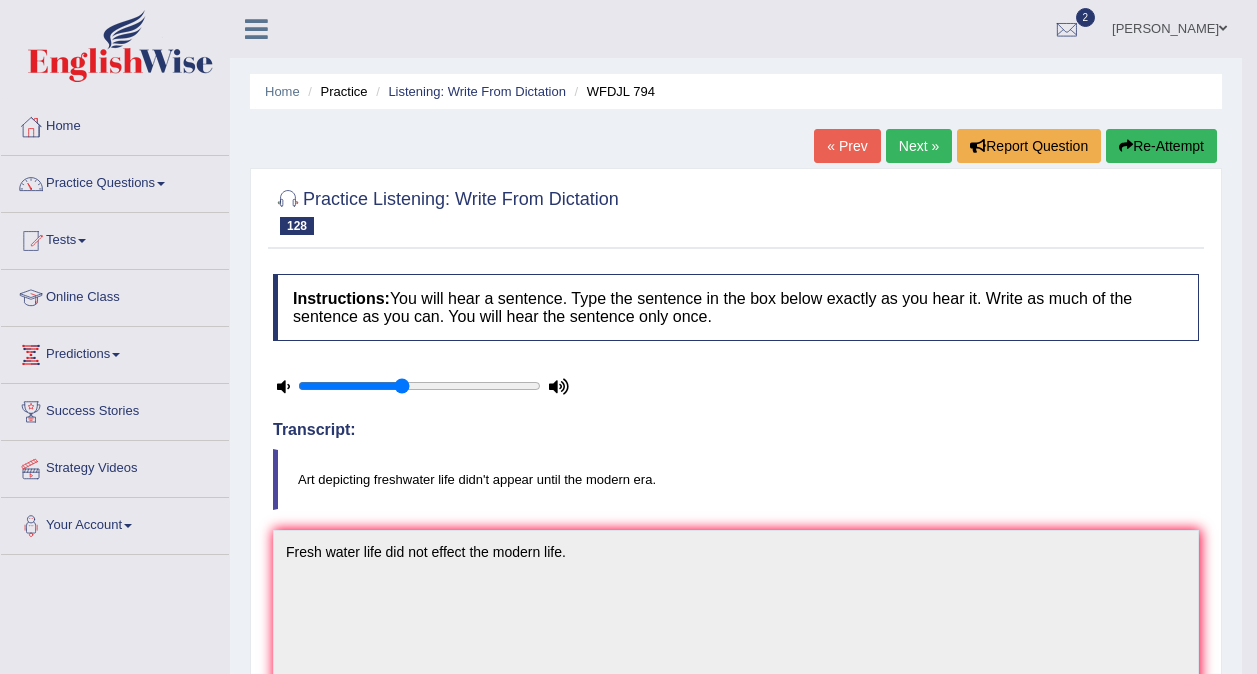 click on "Next »" at bounding box center (919, 146) 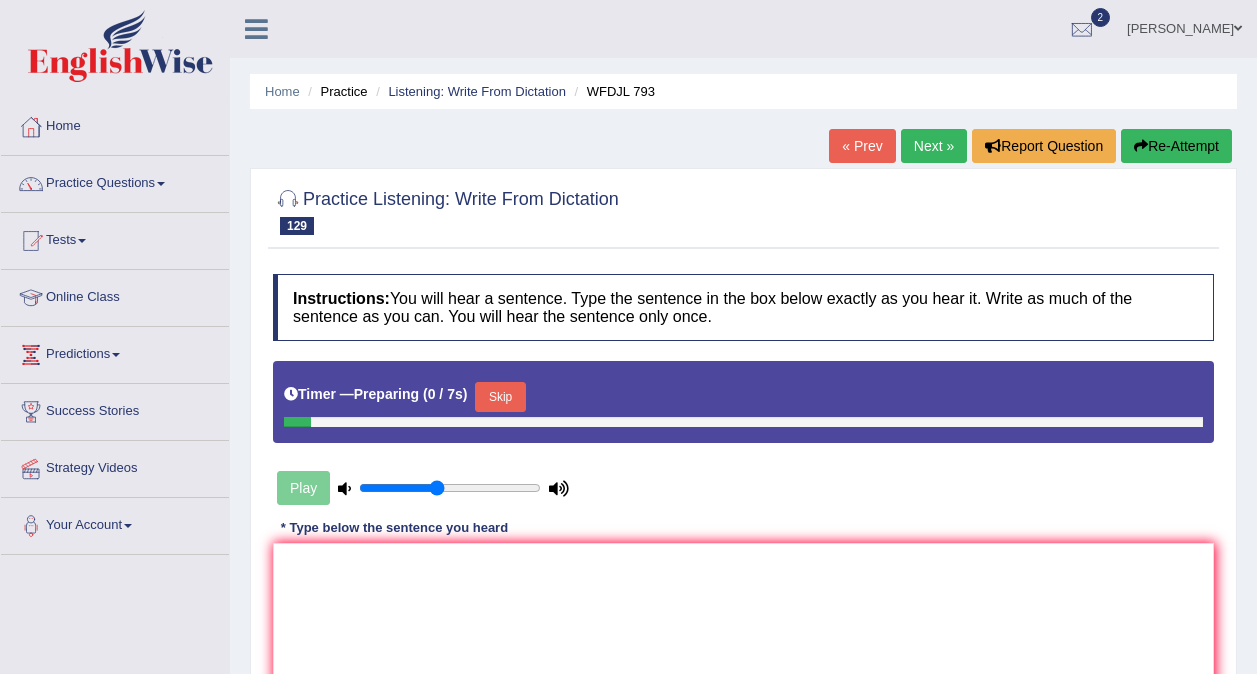 scroll, scrollTop: 0, scrollLeft: 0, axis: both 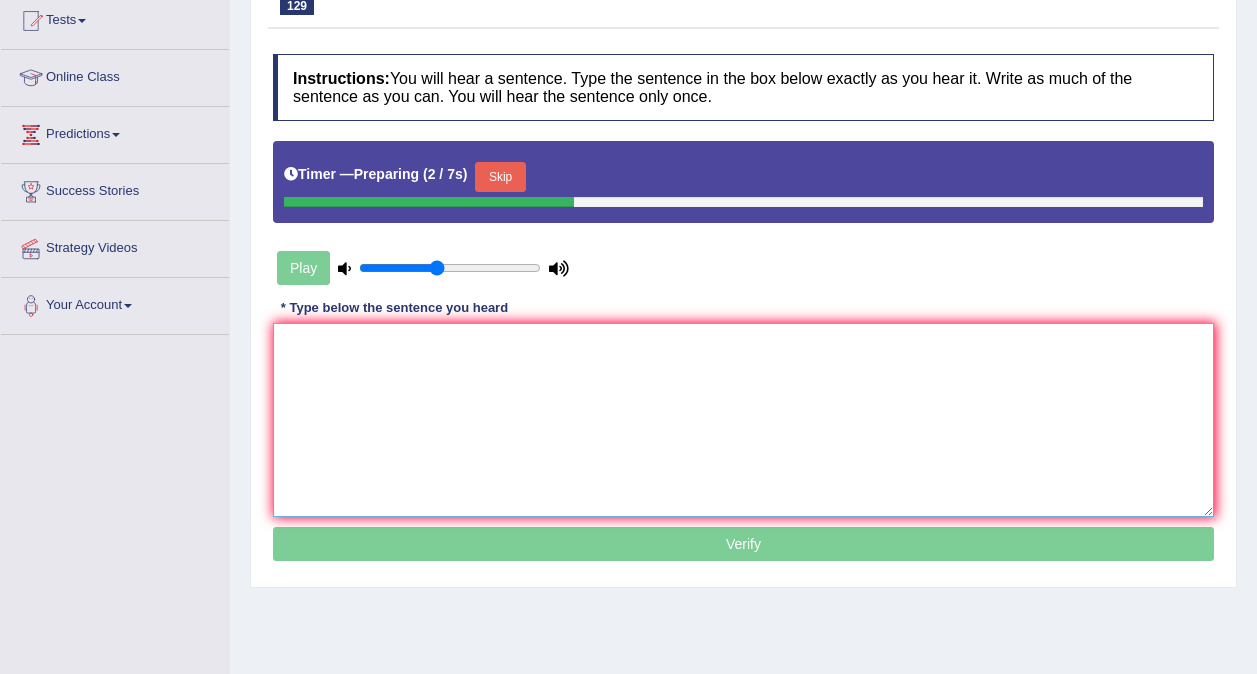 click at bounding box center (743, 420) 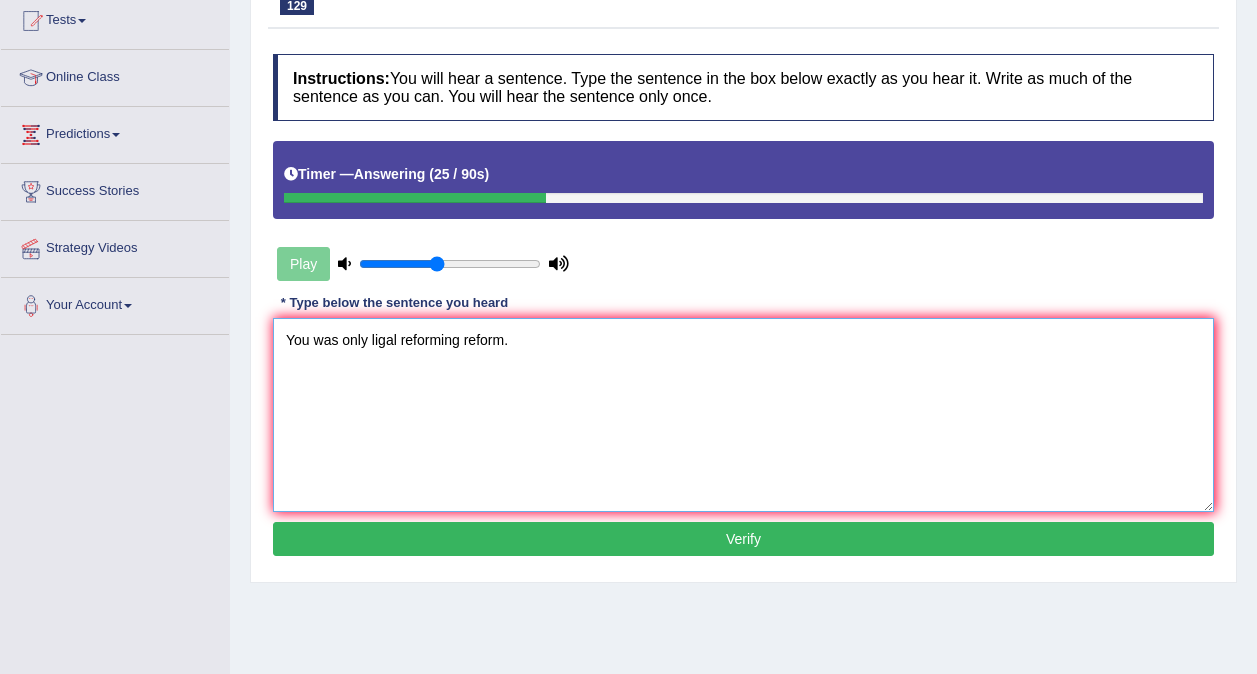 type on "You was only ligal reforming reform." 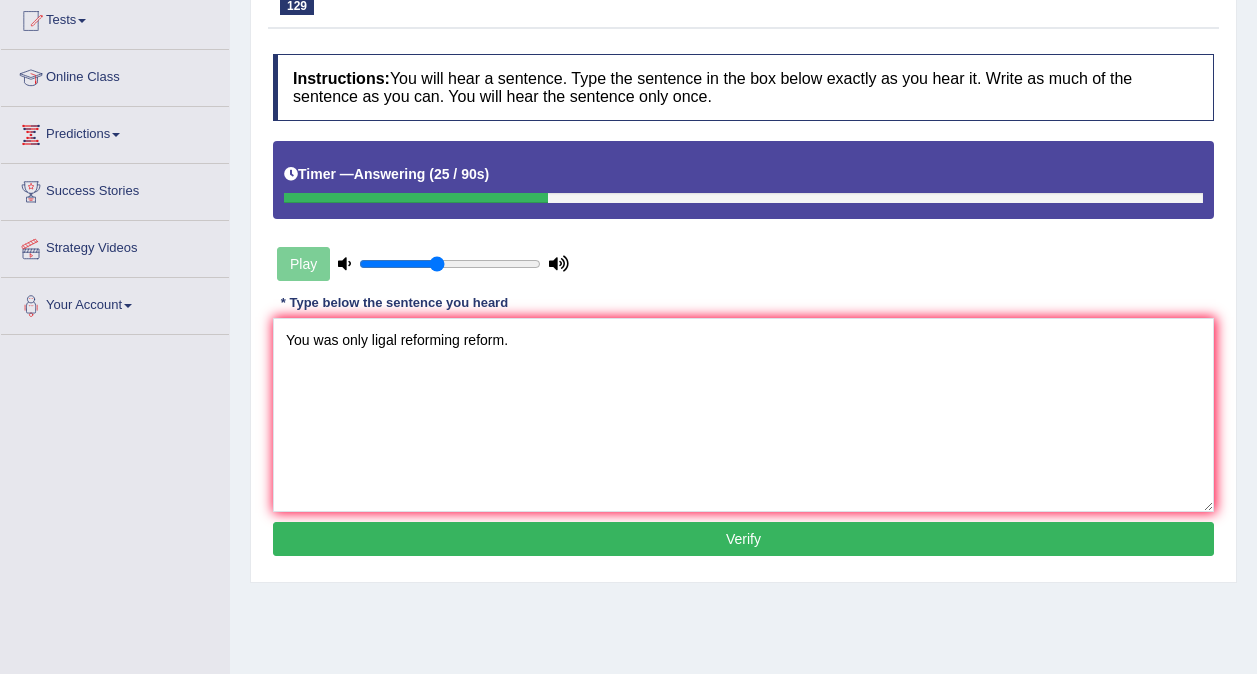 click on "Verify" at bounding box center [743, 539] 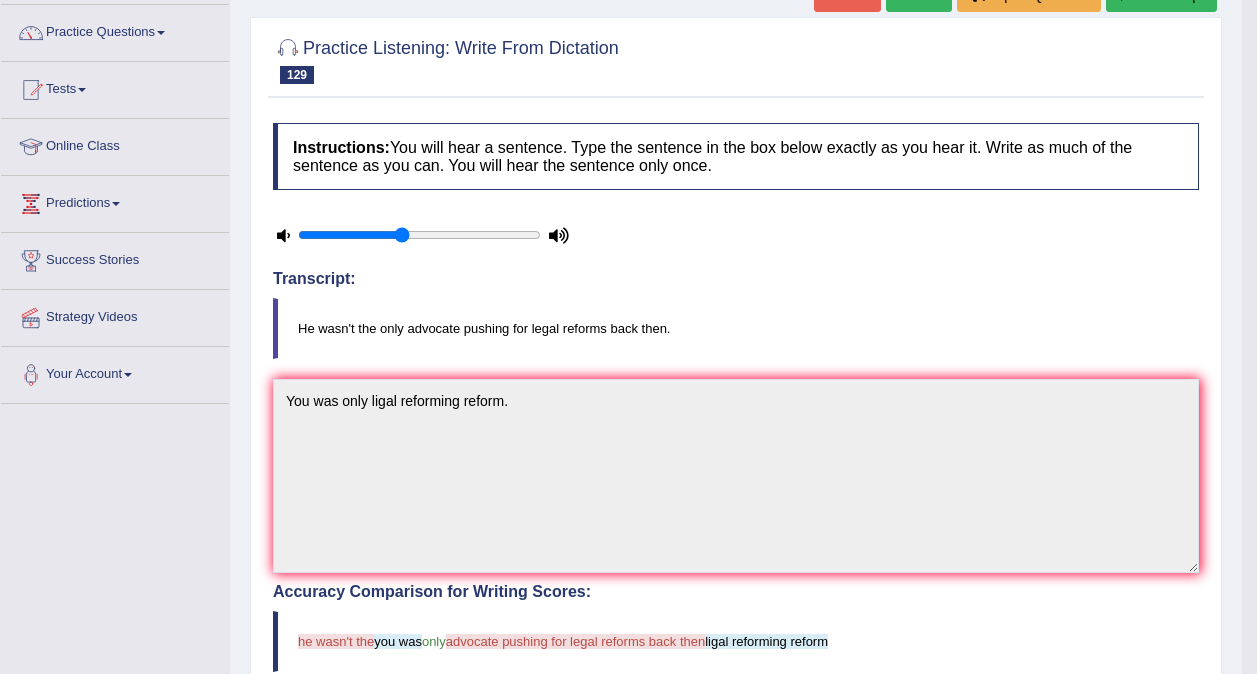 scroll, scrollTop: 0, scrollLeft: 0, axis: both 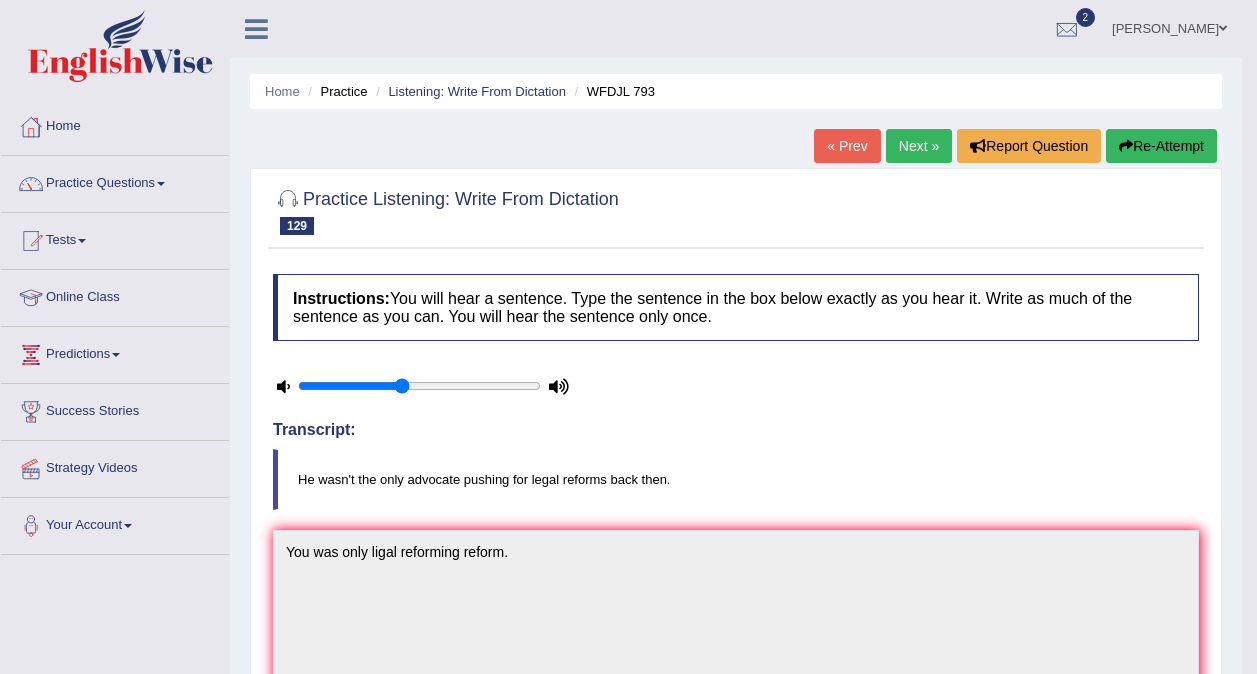 click on "Next »" at bounding box center [919, 146] 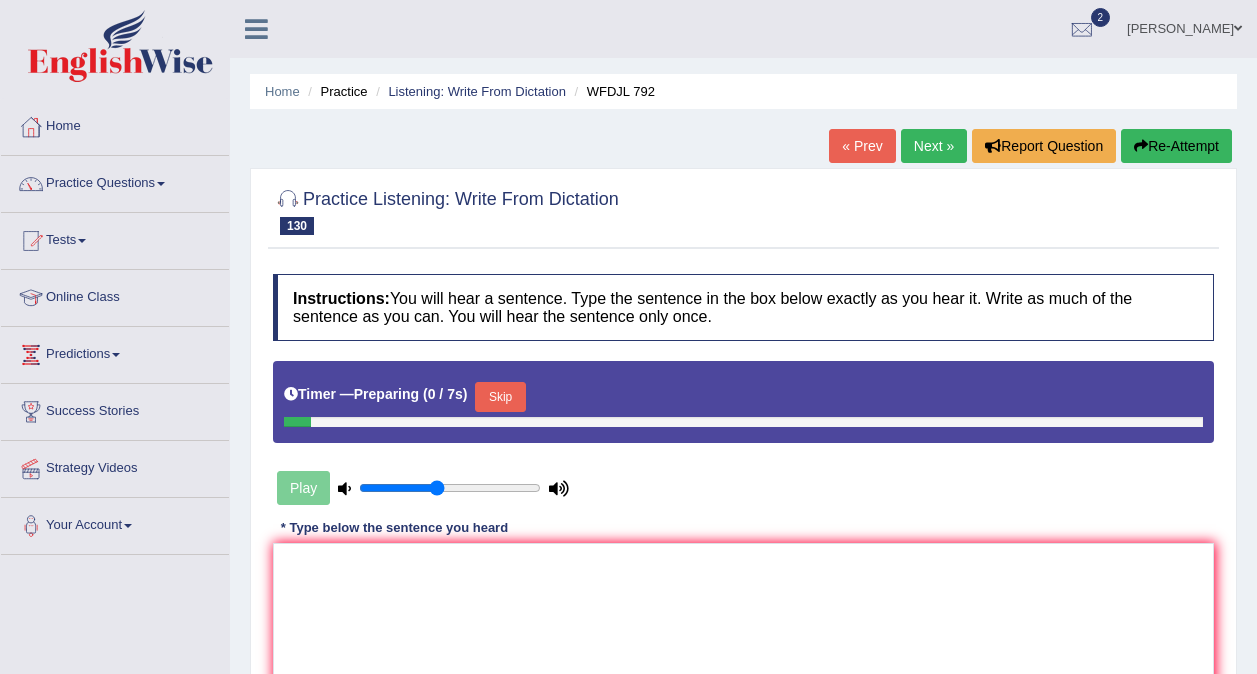 scroll, scrollTop: 0, scrollLeft: 0, axis: both 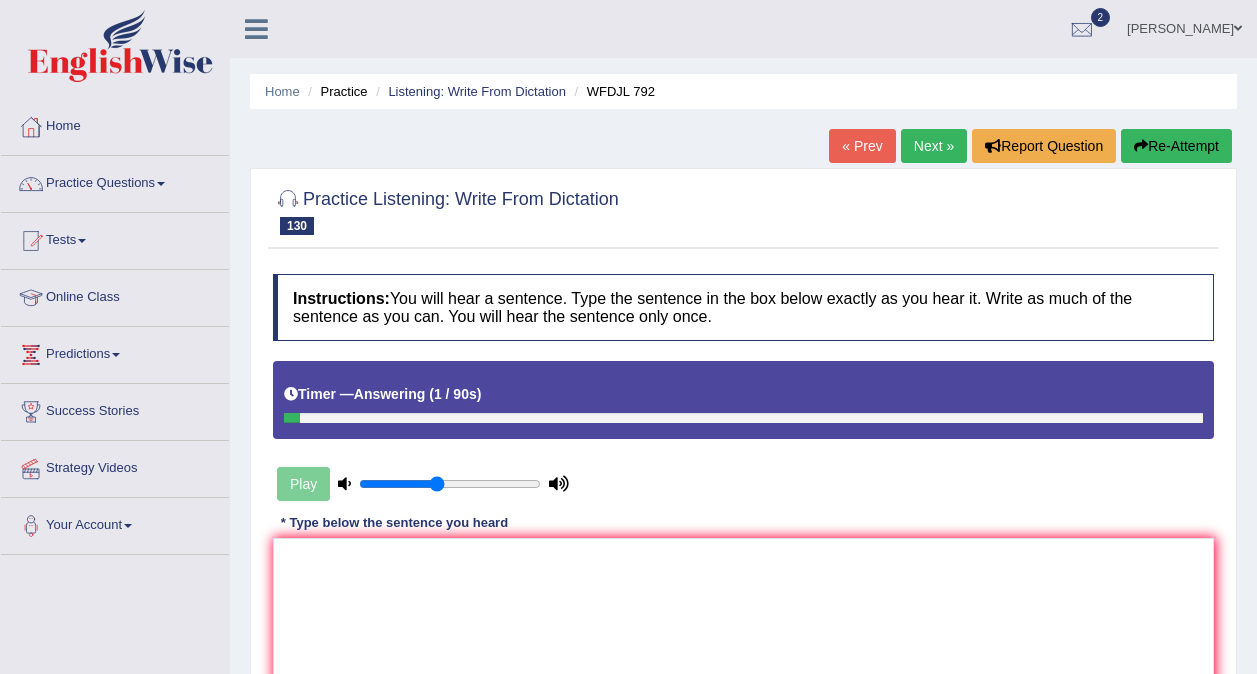click on "Next »" at bounding box center (934, 146) 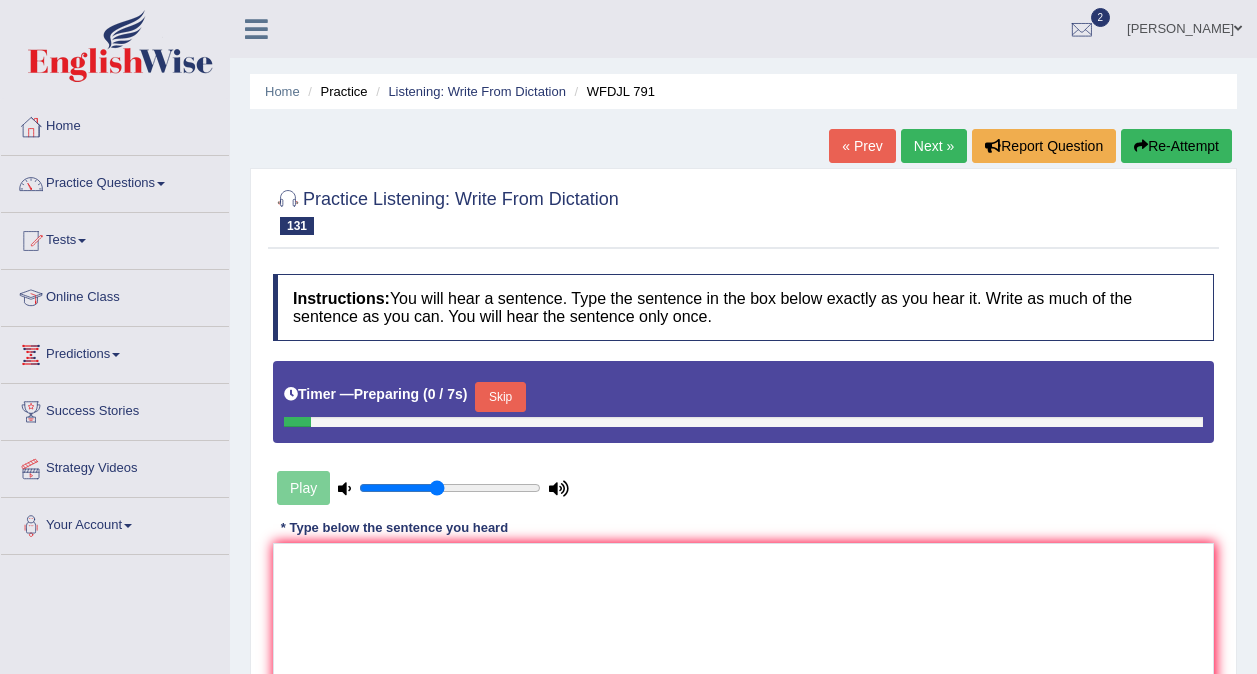 scroll, scrollTop: 0, scrollLeft: 0, axis: both 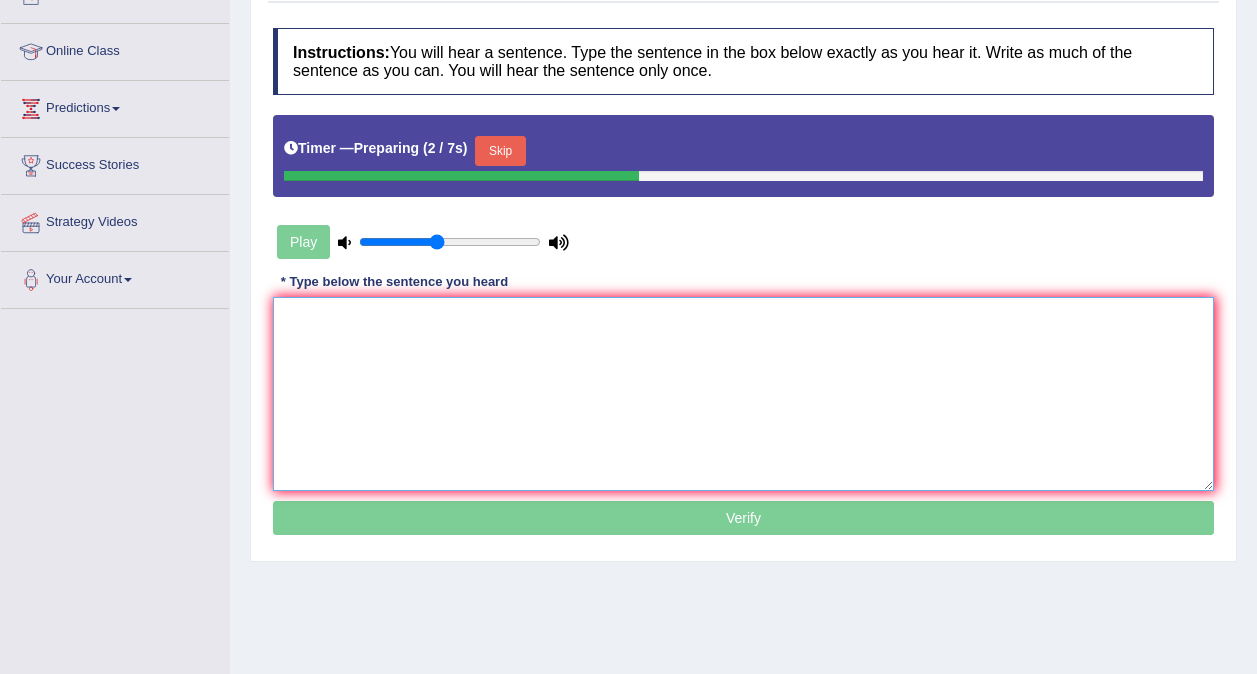 click at bounding box center [743, 394] 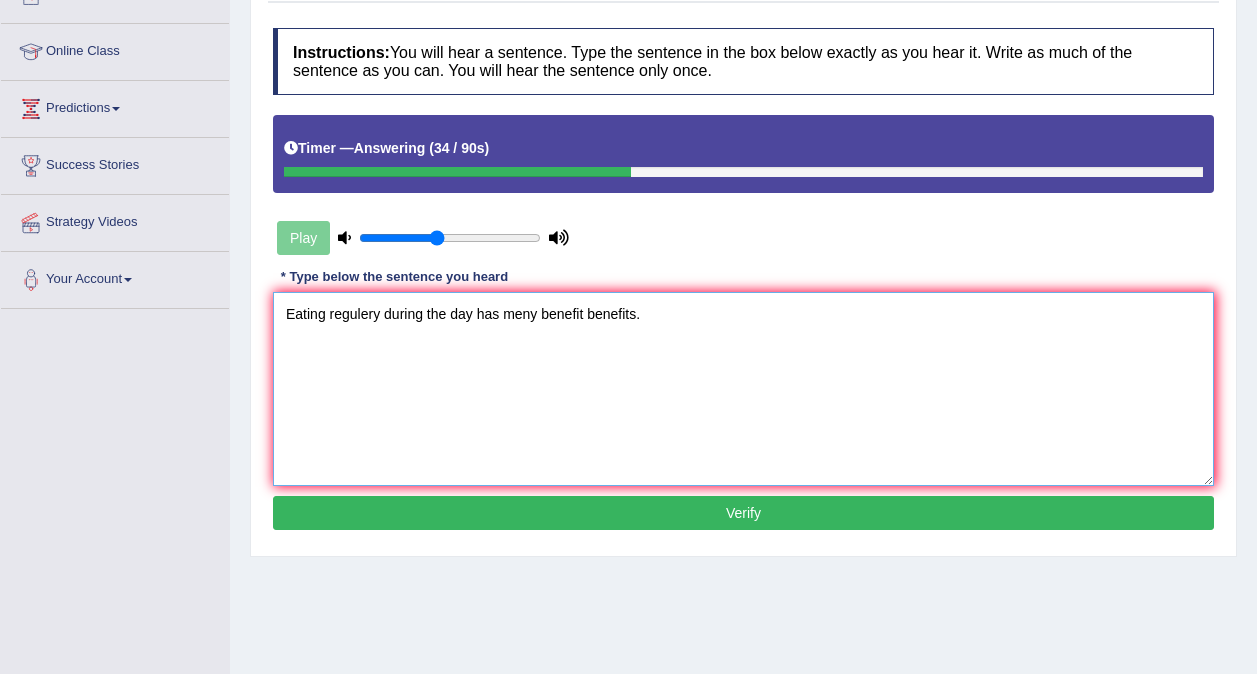 click on "Eating regulery during the day has meny benefit benefits." at bounding box center [743, 389] 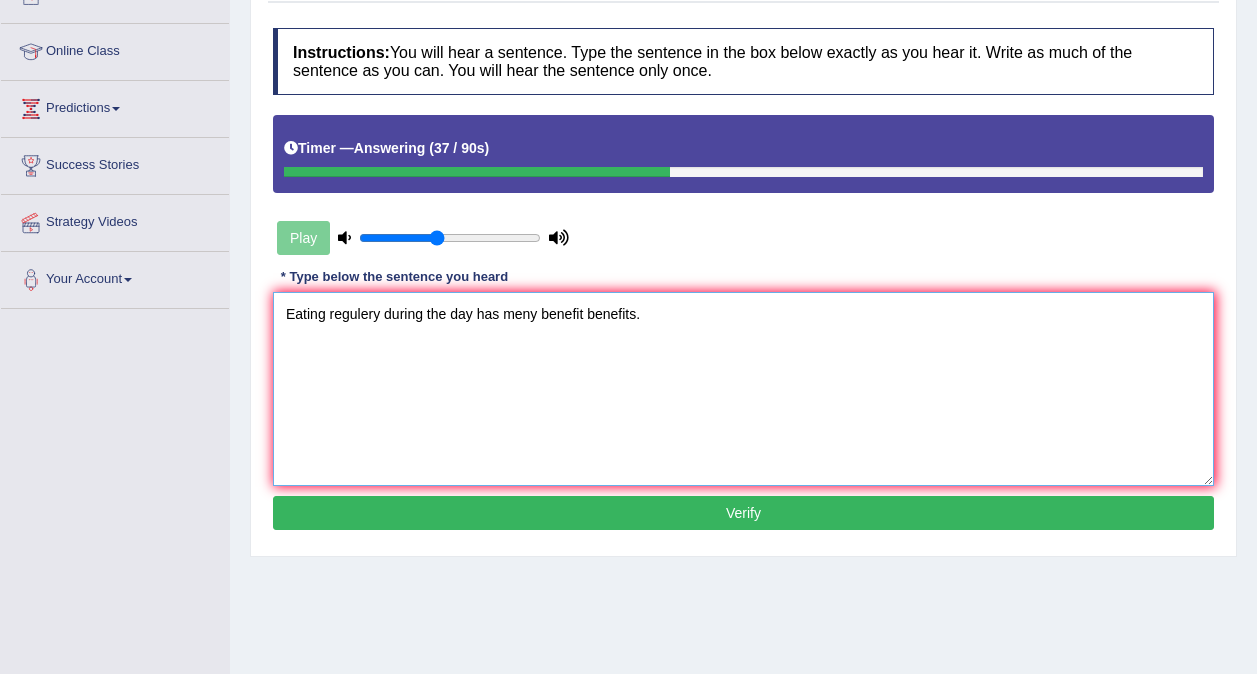 click on "Eating regulery during the day has meny benefit benefits." at bounding box center (743, 389) 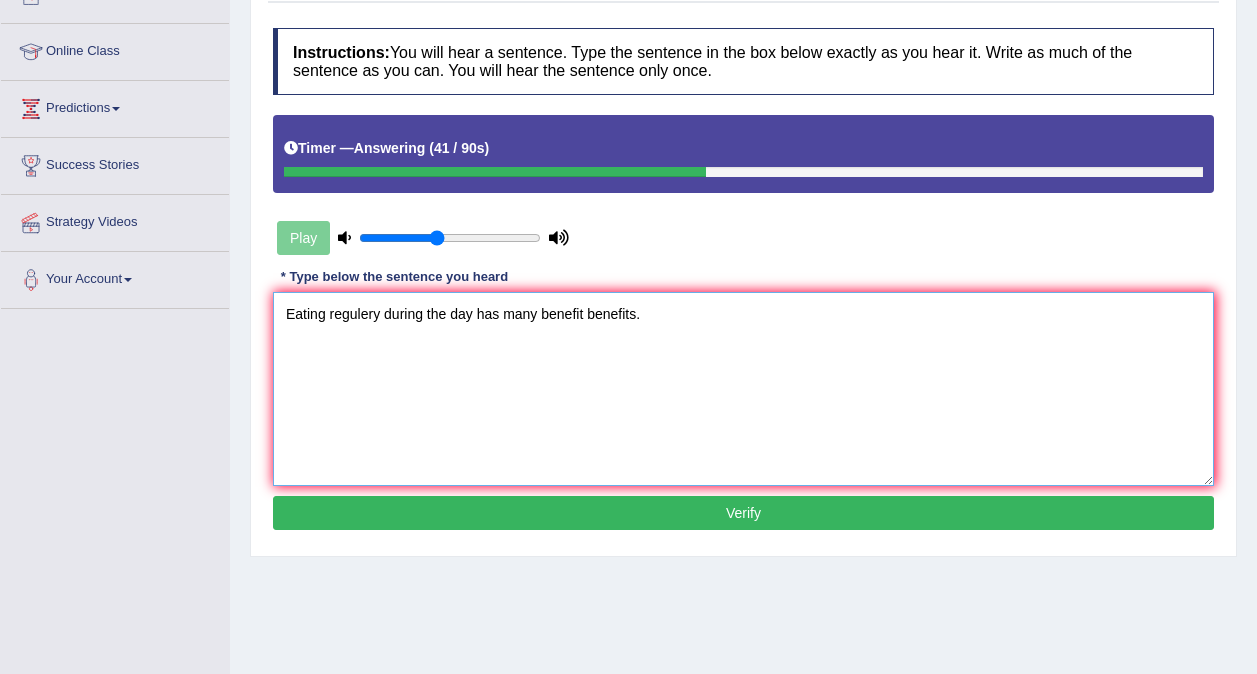 click on "Eating regulery during the day has many benefit benefits." at bounding box center [743, 389] 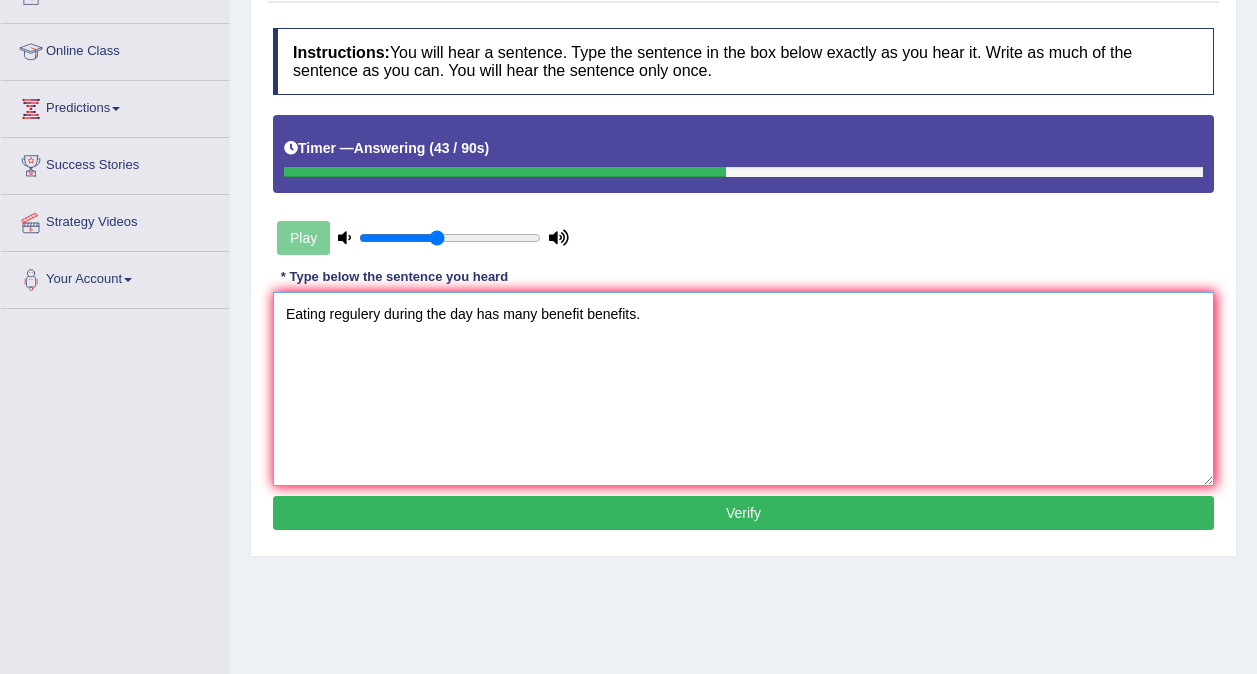 click on "Eating regulery during the day has many benefit benefits." at bounding box center [743, 389] 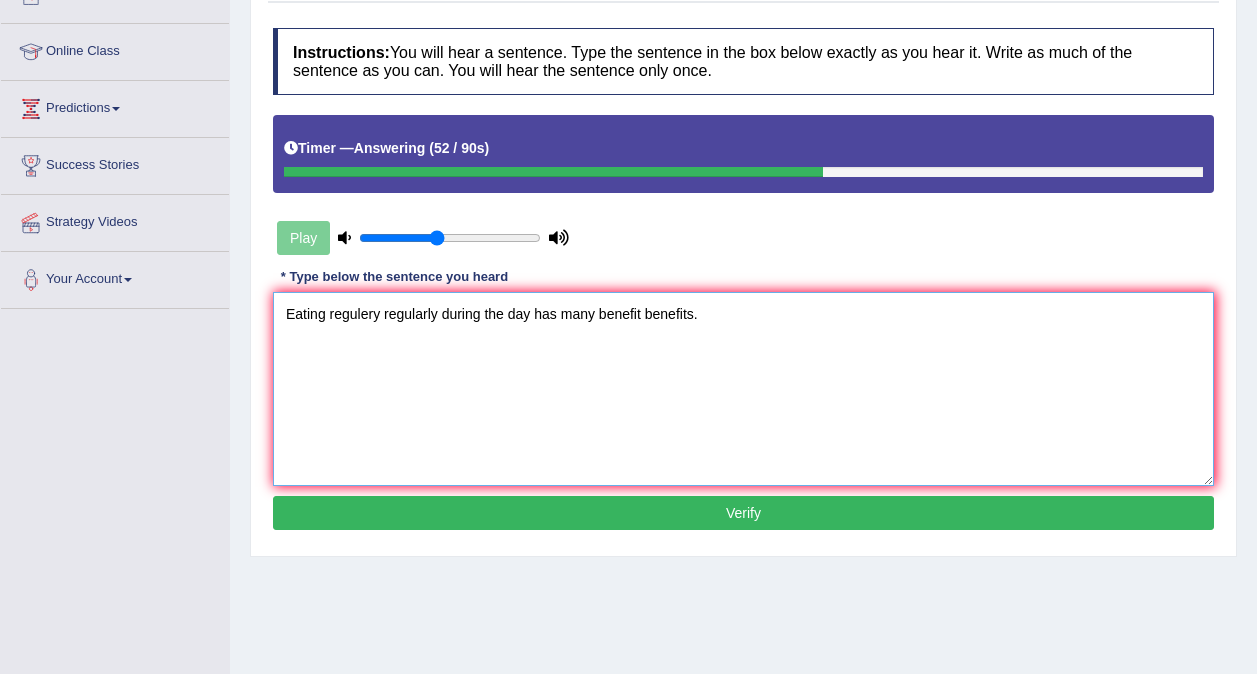 click on "Eating regulery regularly during the day has many benefit benefits." at bounding box center [743, 389] 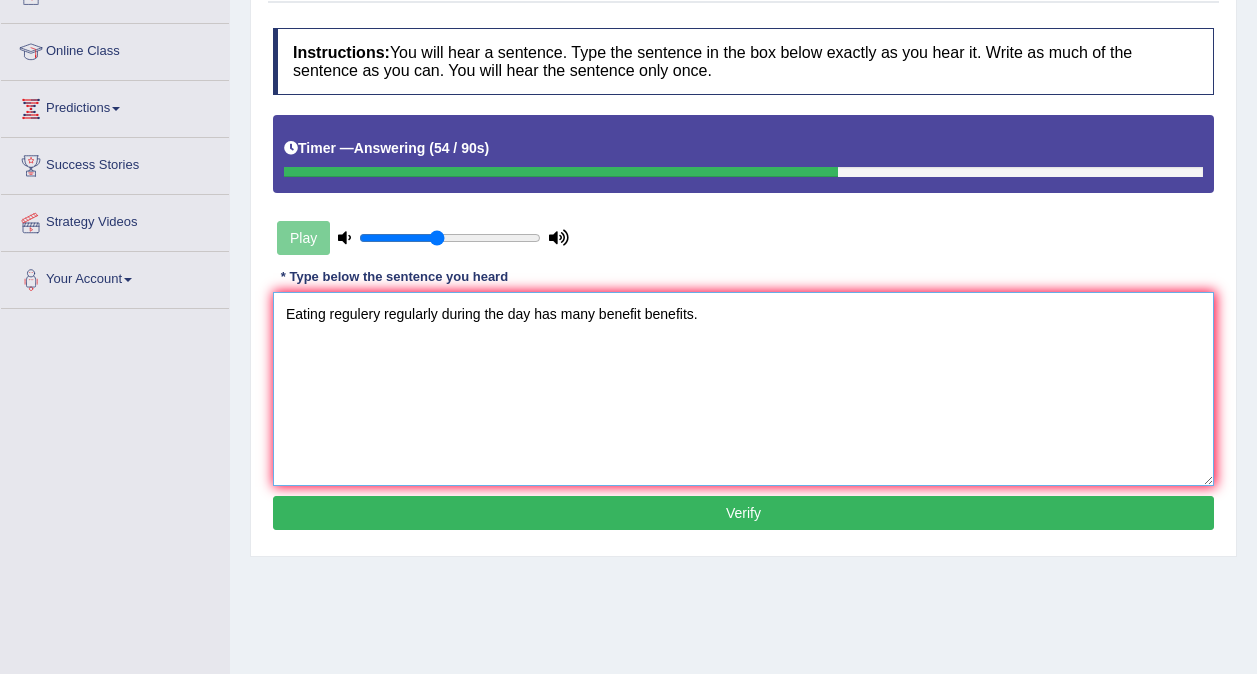 click on "Eating regulery regularly during the day has many benefit benefits." at bounding box center (743, 389) 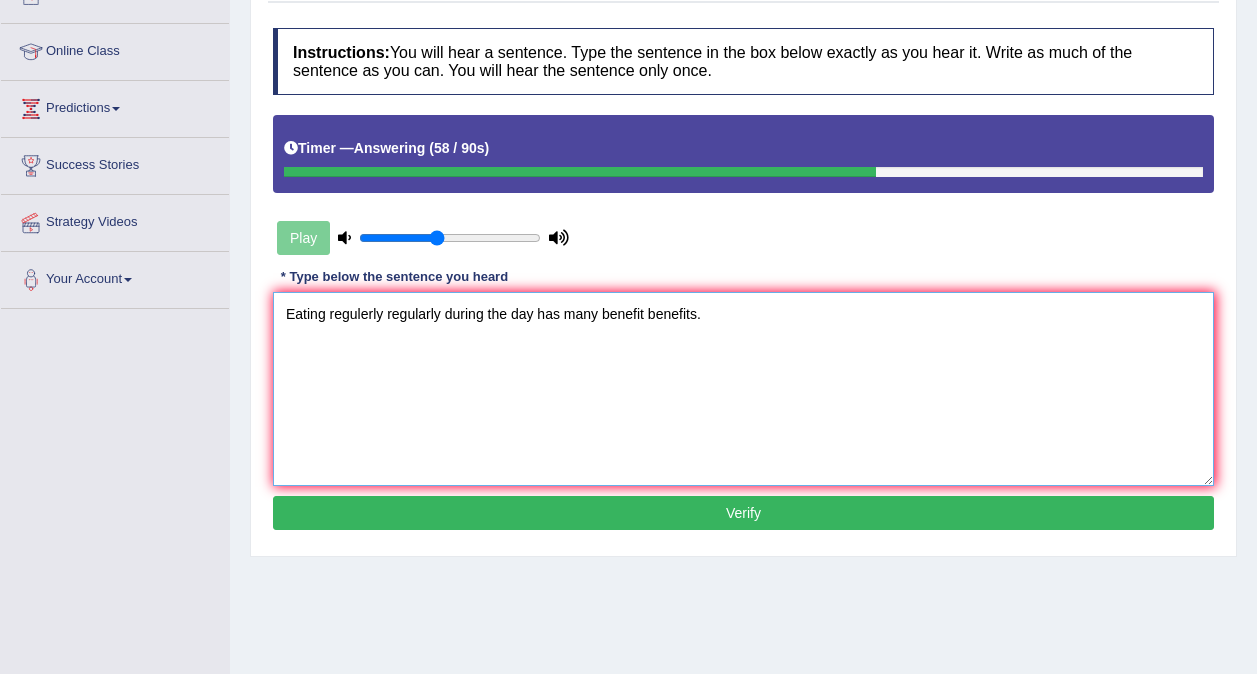 type on "Eating regulerly regularly during the day has many benefit benefits." 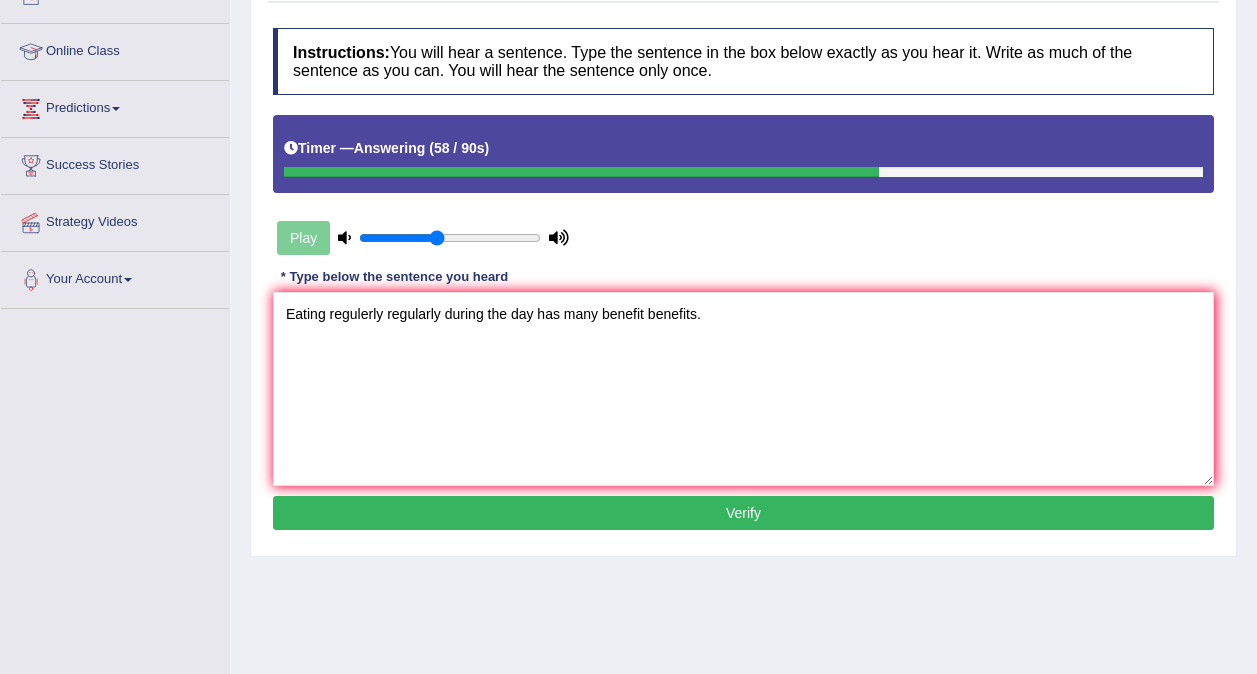 click on "Verify" at bounding box center [743, 513] 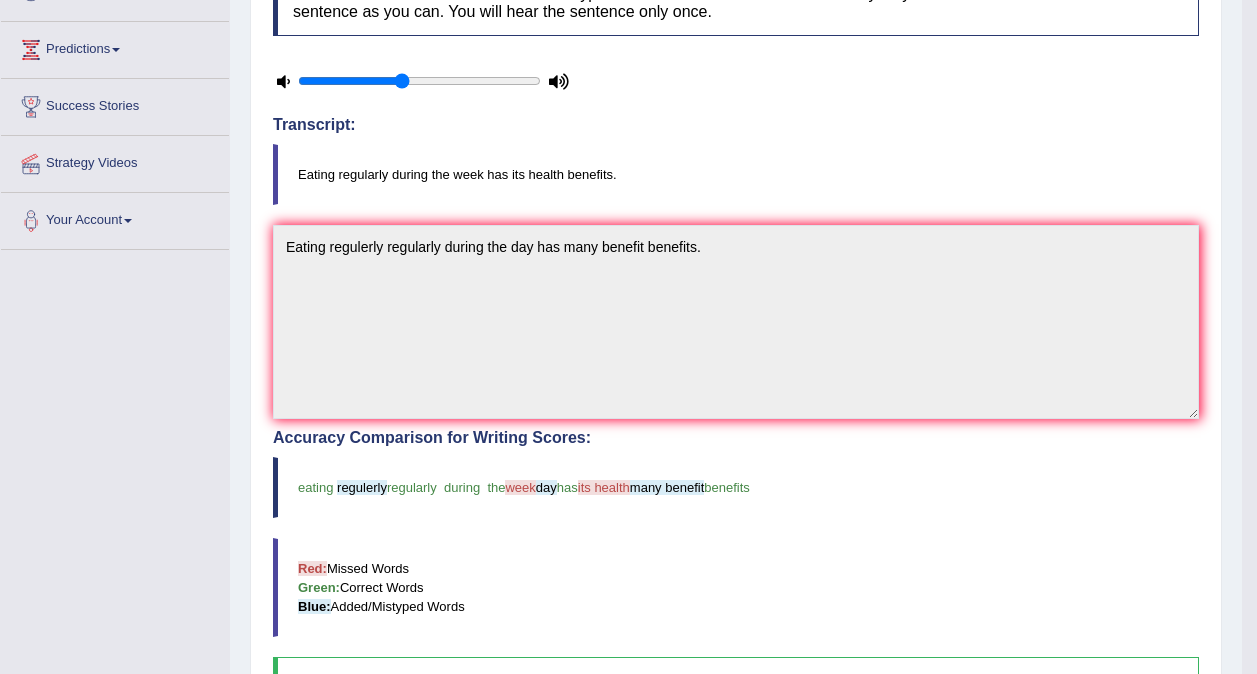 scroll, scrollTop: 0, scrollLeft: 0, axis: both 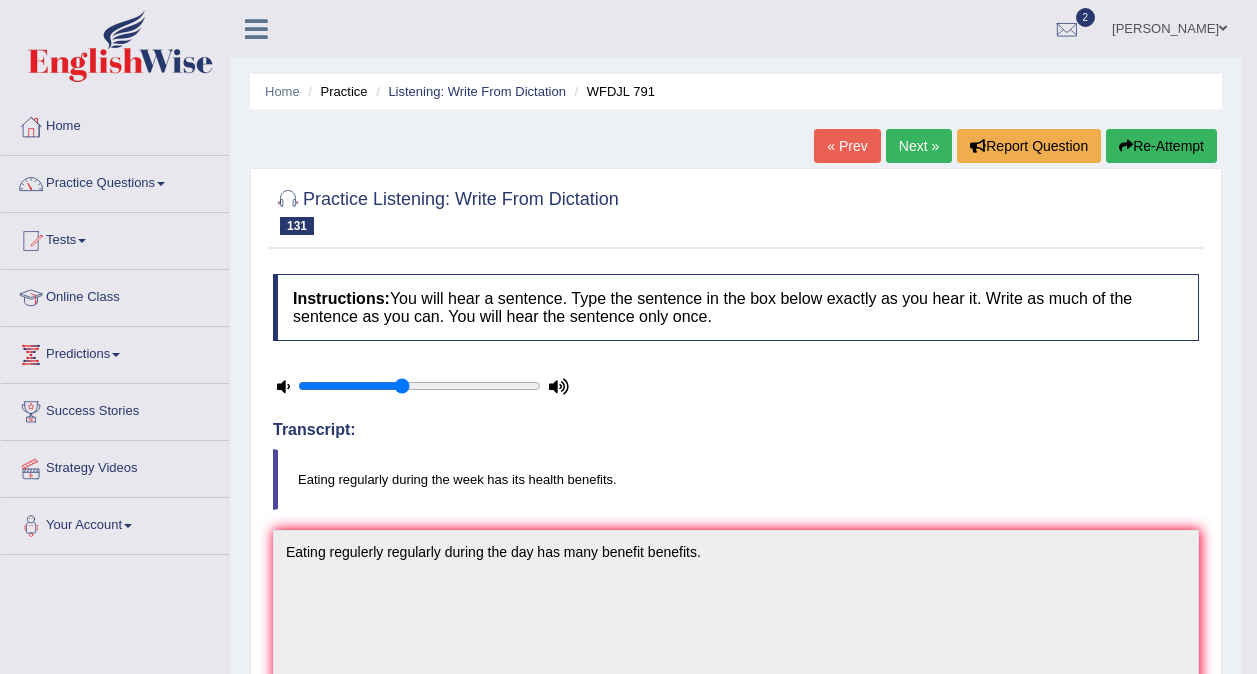 click on "Next »" at bounding box center [919, 146] 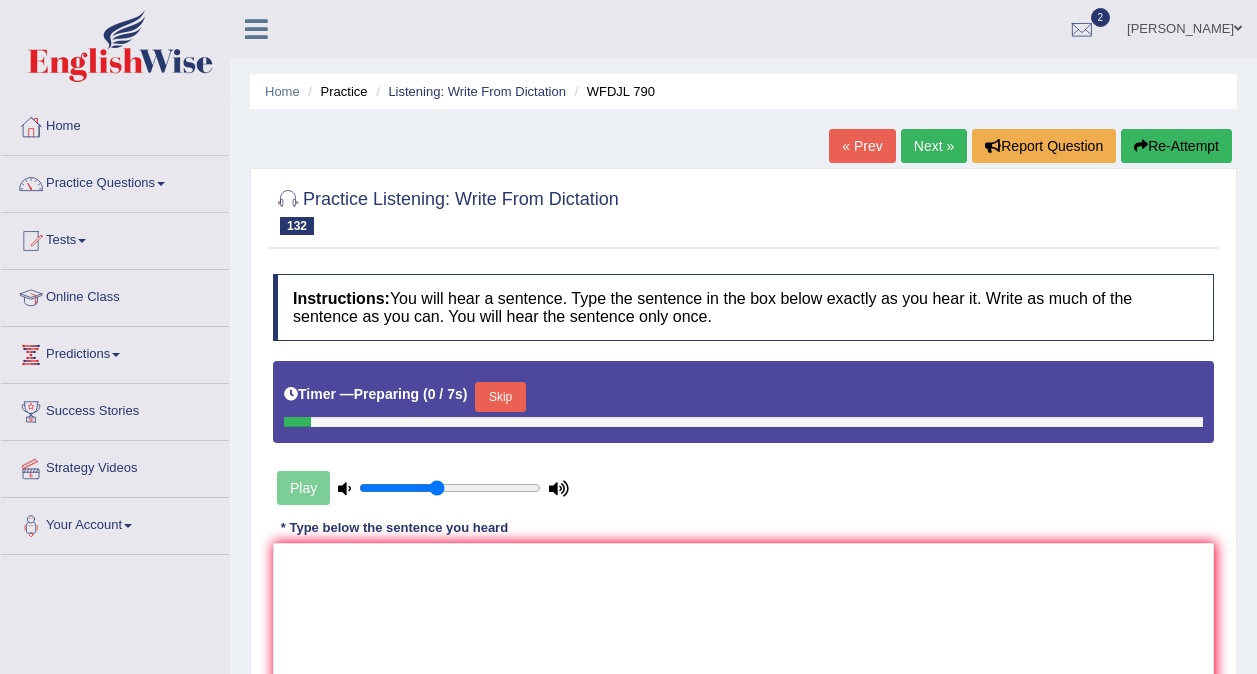 scroll, scrollTop: 0, scrollLeft: 0, axis: both 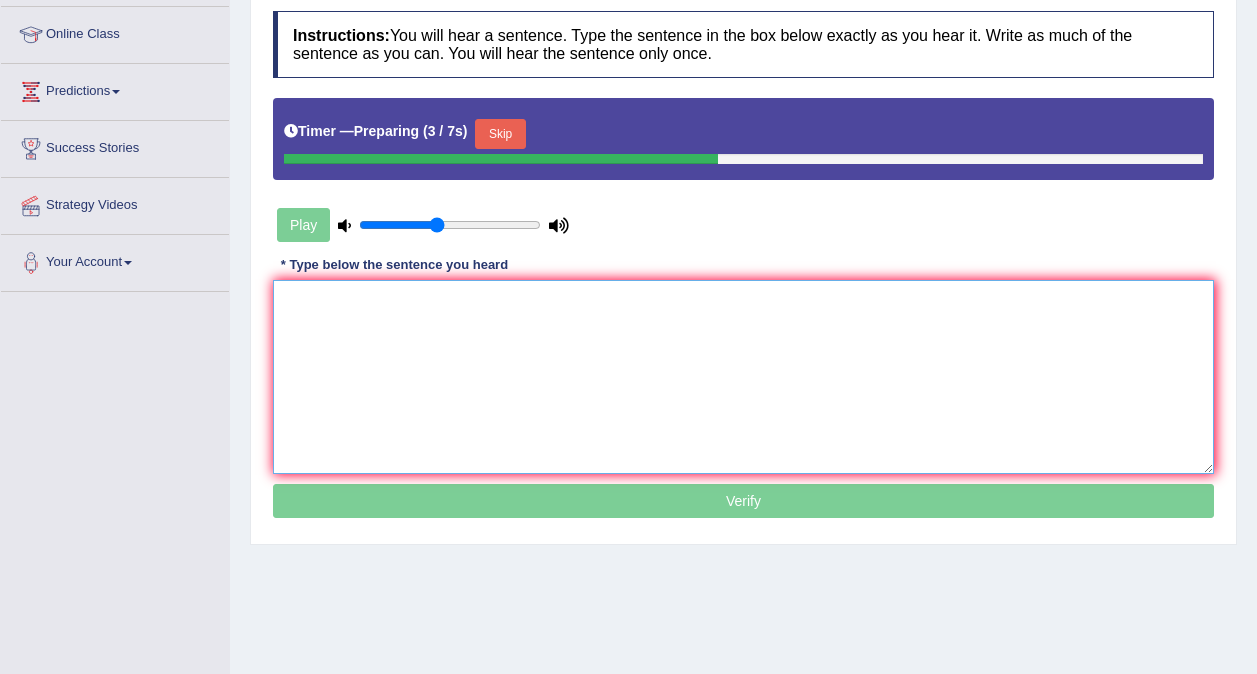 click at bounding box center [743, 377] 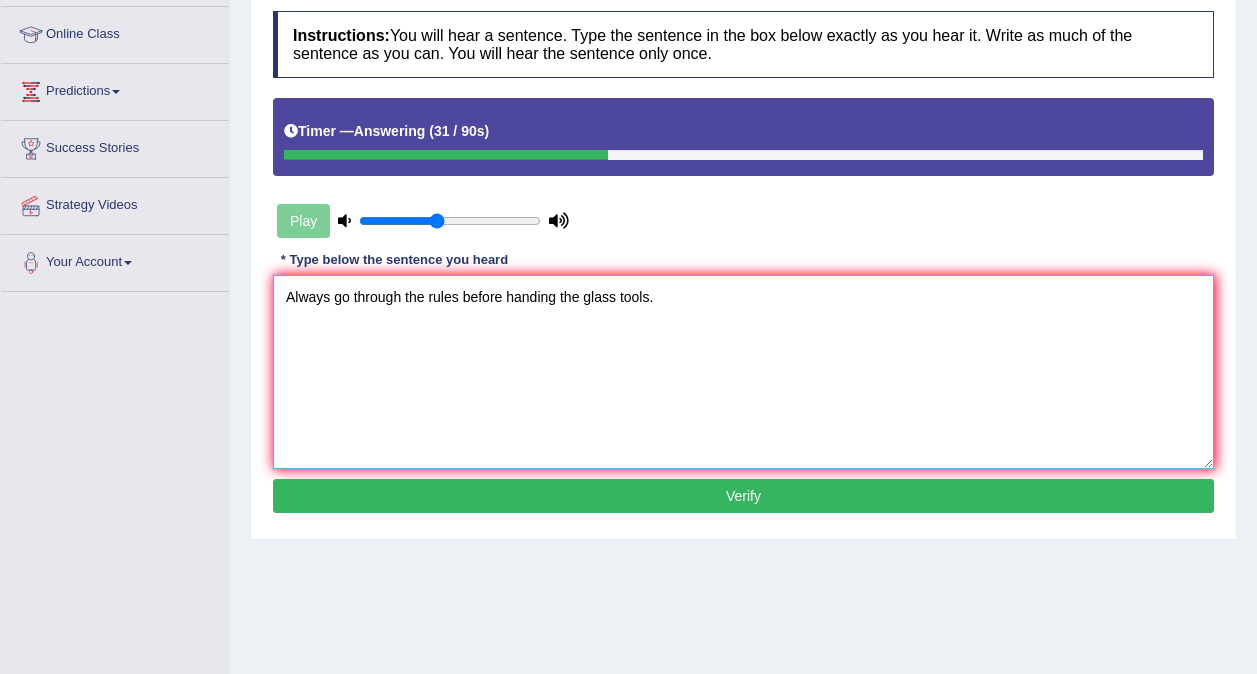 click on "Always go through the rules before handing the glass tools." at bounding box center [743, 372] 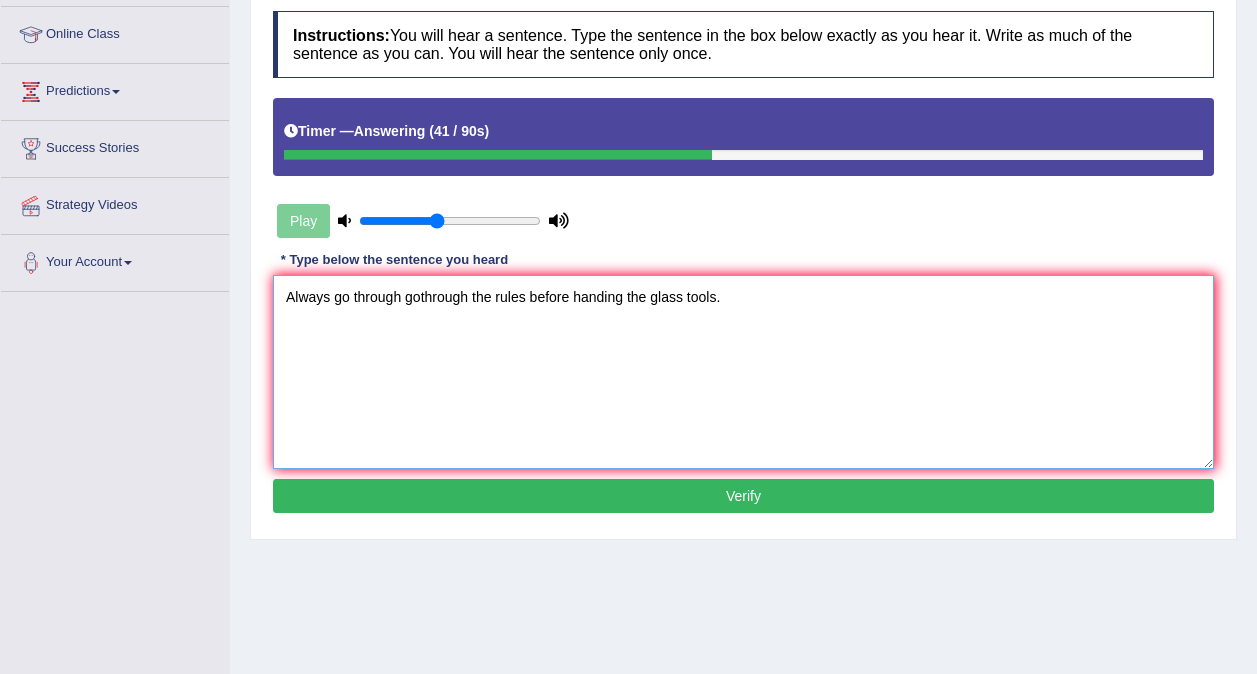 type on "Always go through gothrough the rules before handing the glass tools." 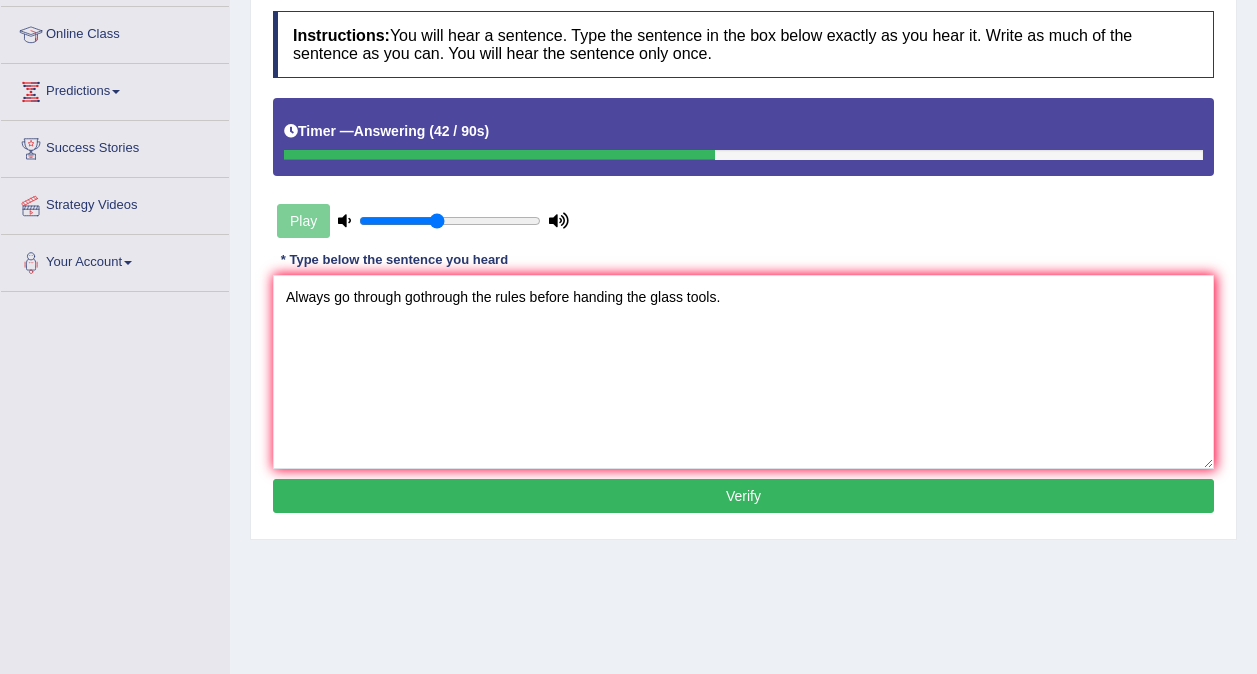 click on "Verify" at bounding box center [743, 496] 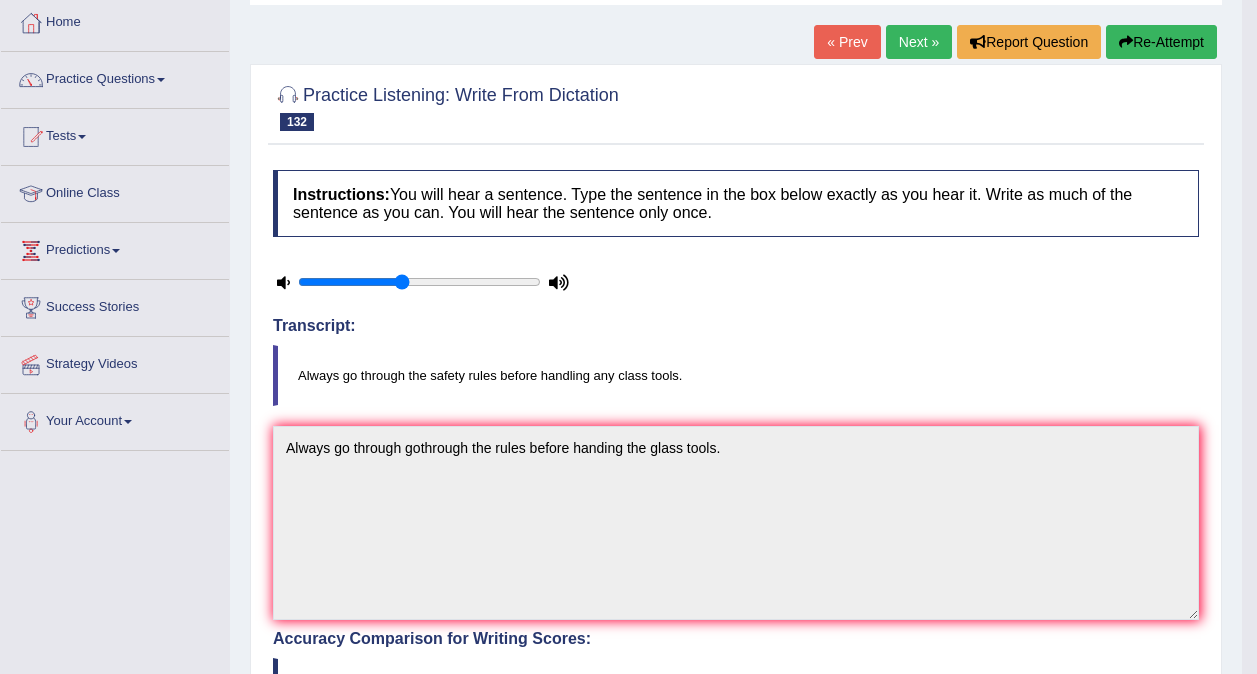 scroll, scrollTop: 102, scrollLeft: 0, axis: vertical 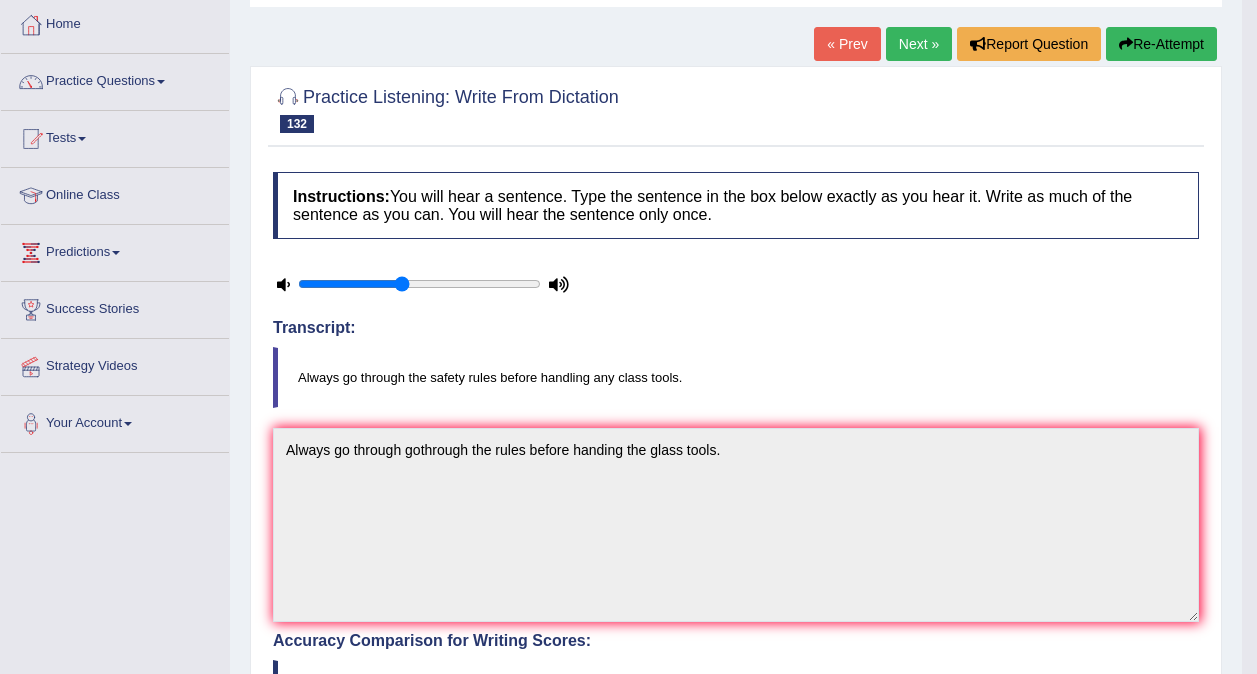 click on "Next »" at bounding box center [919, 44] 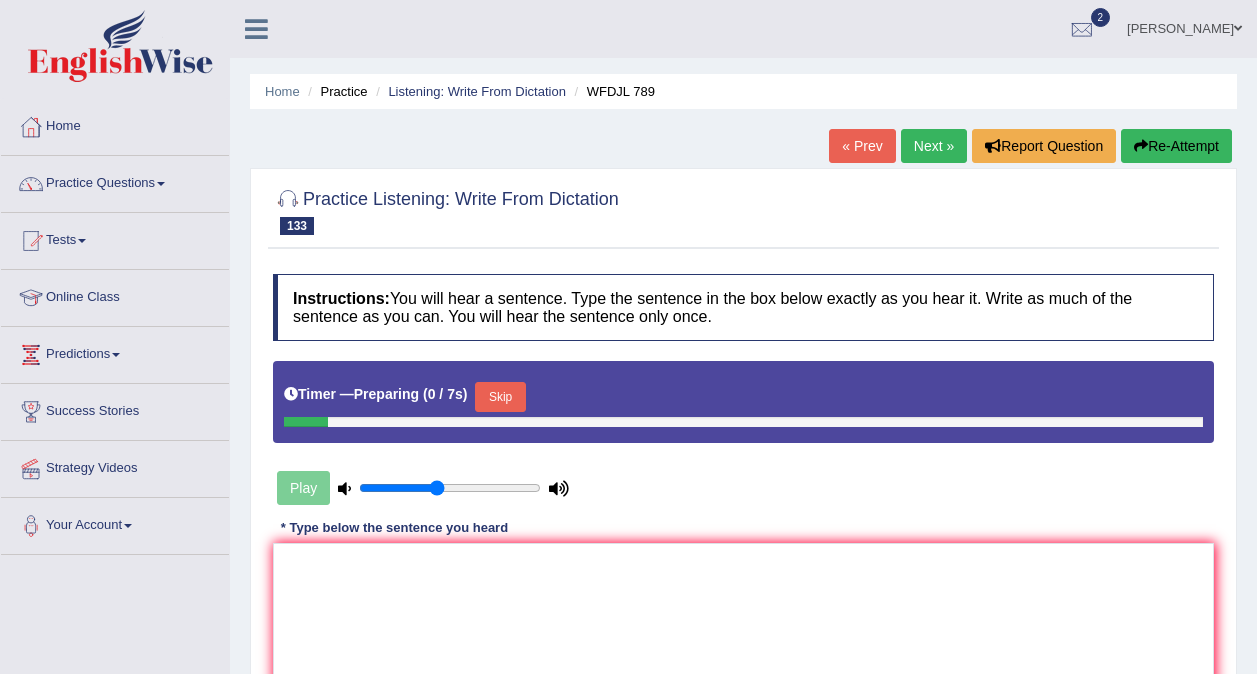 scroll, scrollTop: 0, scrollLeft: 0, axis: both 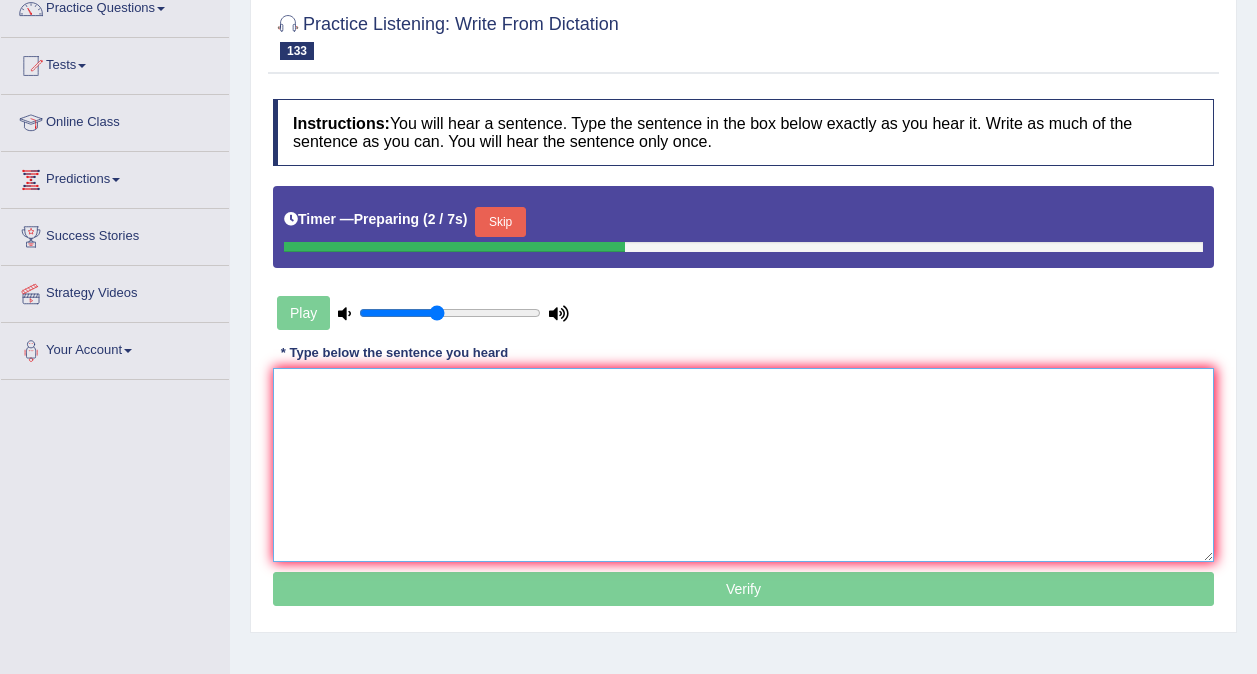 click at bounding box center (743, 465) 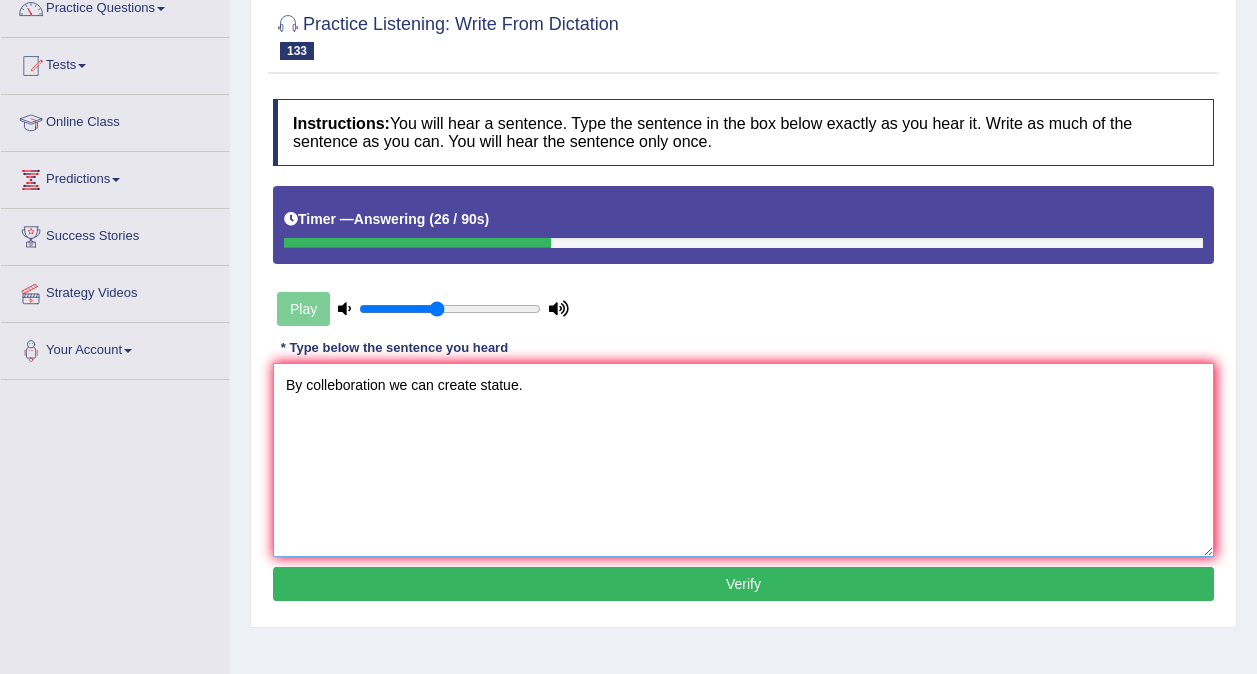 click on "By colleboration we can create statue." at bounding box center (743, 460) 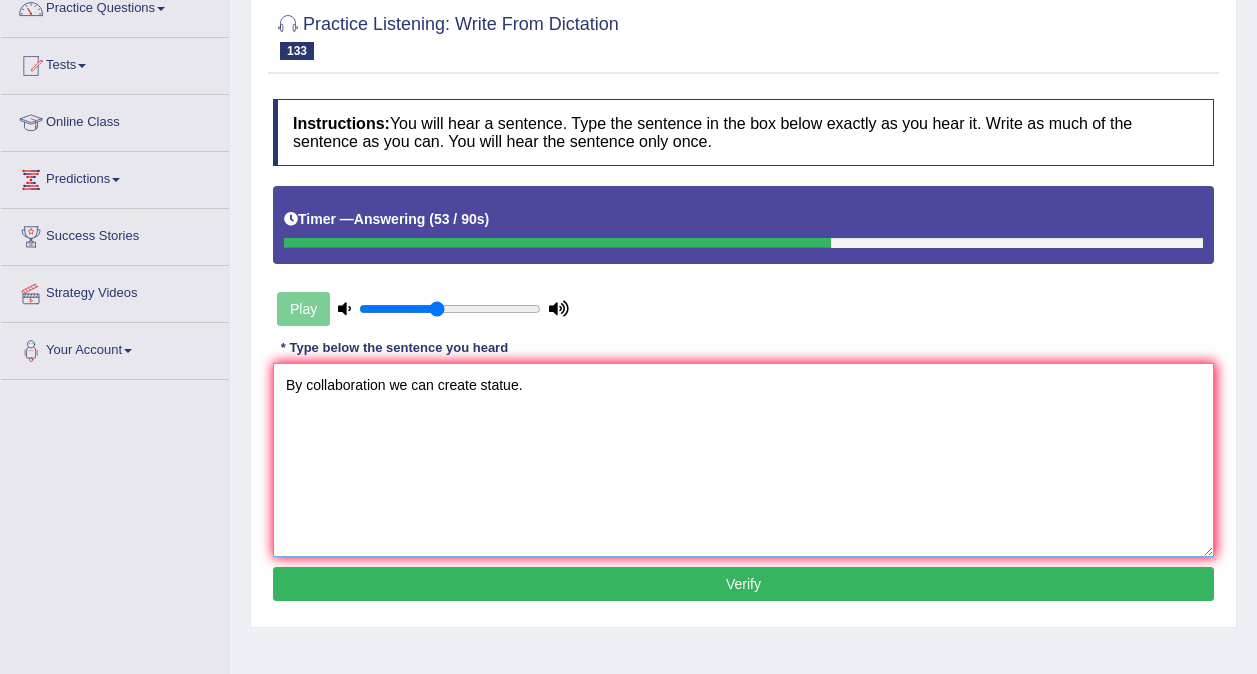 click on "By collaboration we can create statue." at bounding box center [743, 460] 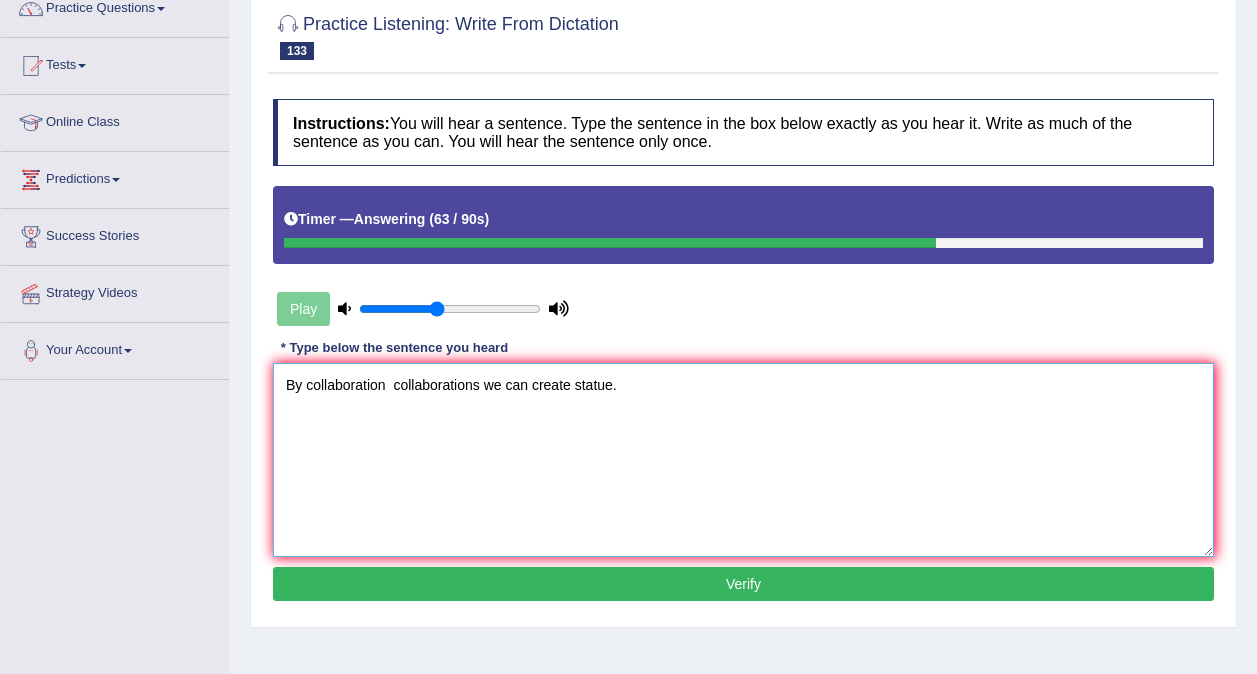 type on "By collaboration  collaborations we can create statue." 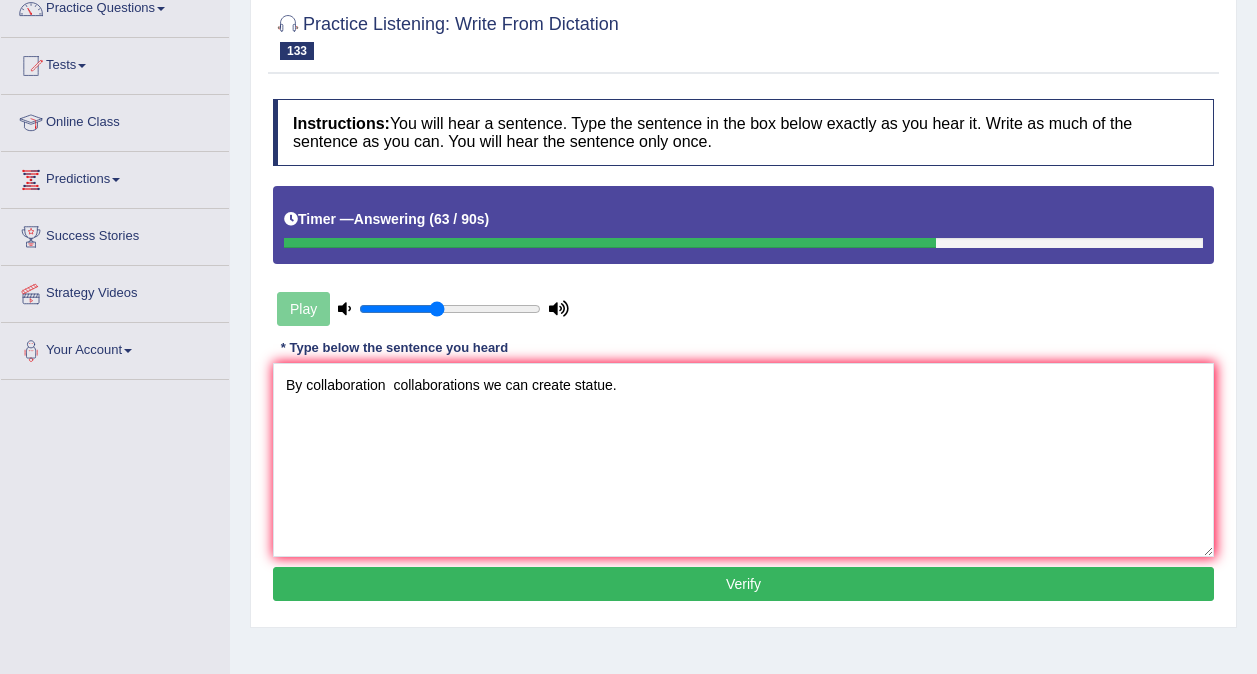 click on "Verify" at bounding box center (743, 584) 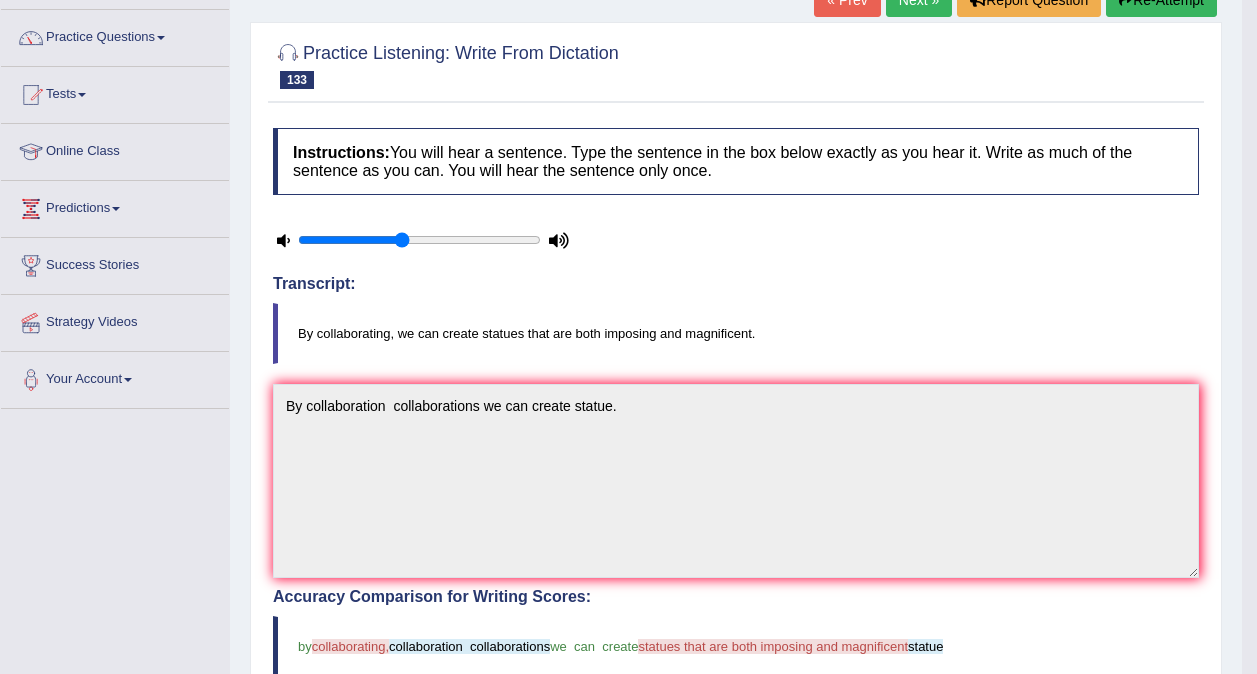 scroll, scrollTop: 0, scrollLeft: 0, axis: both 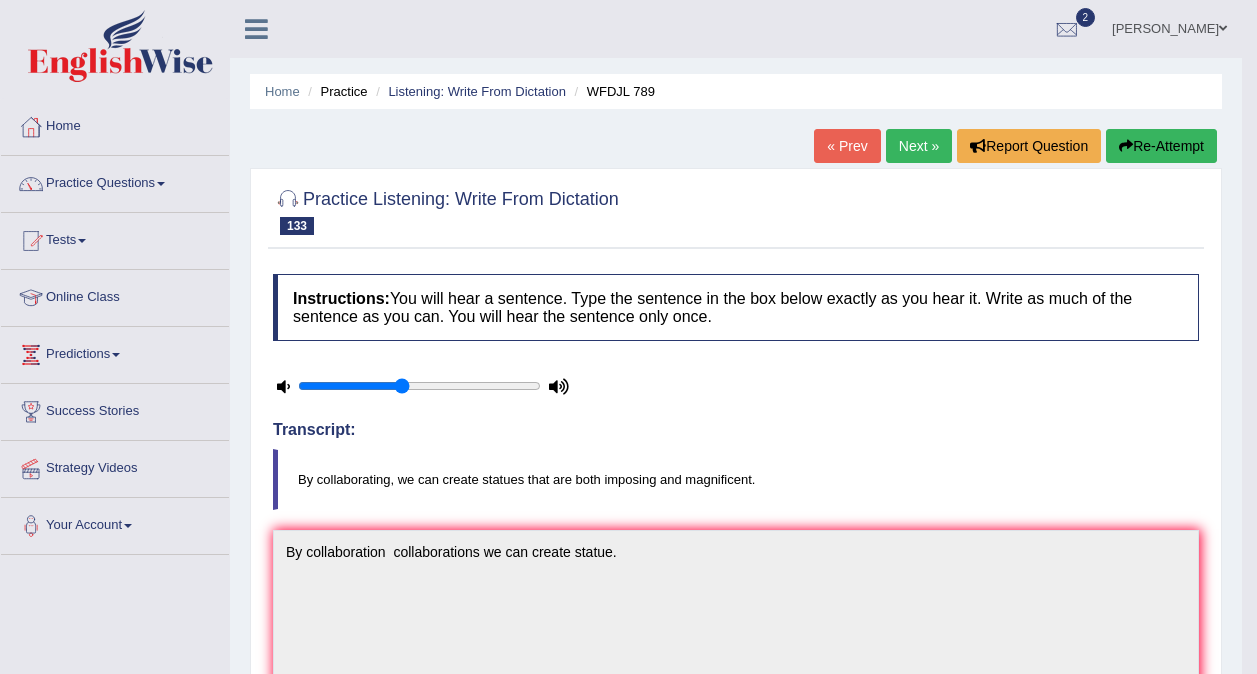 click on "Next »" at bounding box center [919, 146] 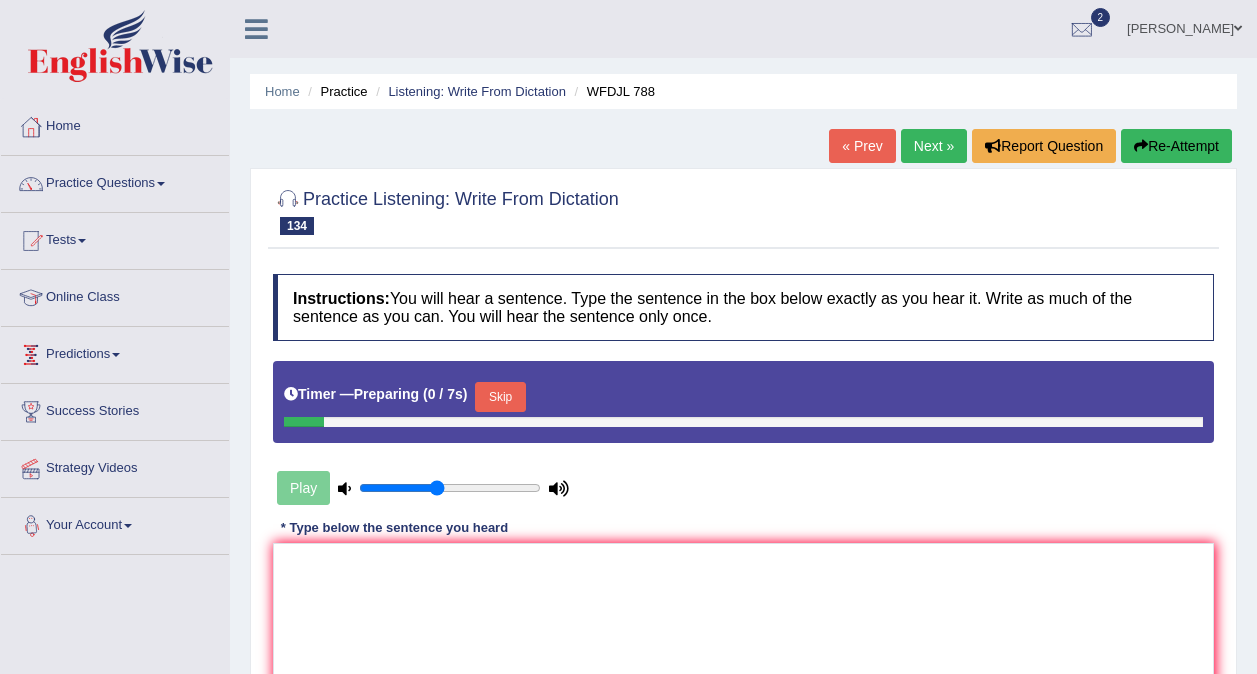 scroll, scrollTop: 0, scrollLeft: 0, axis: both 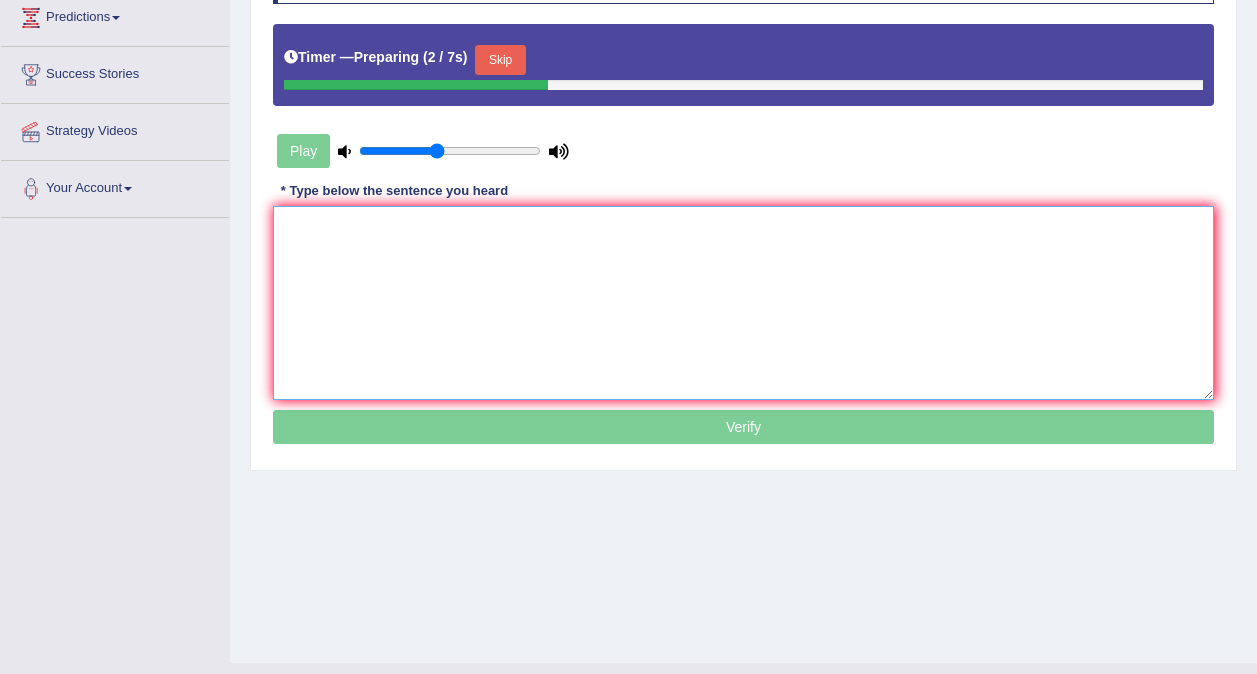 click at bounding box center [743, 303] 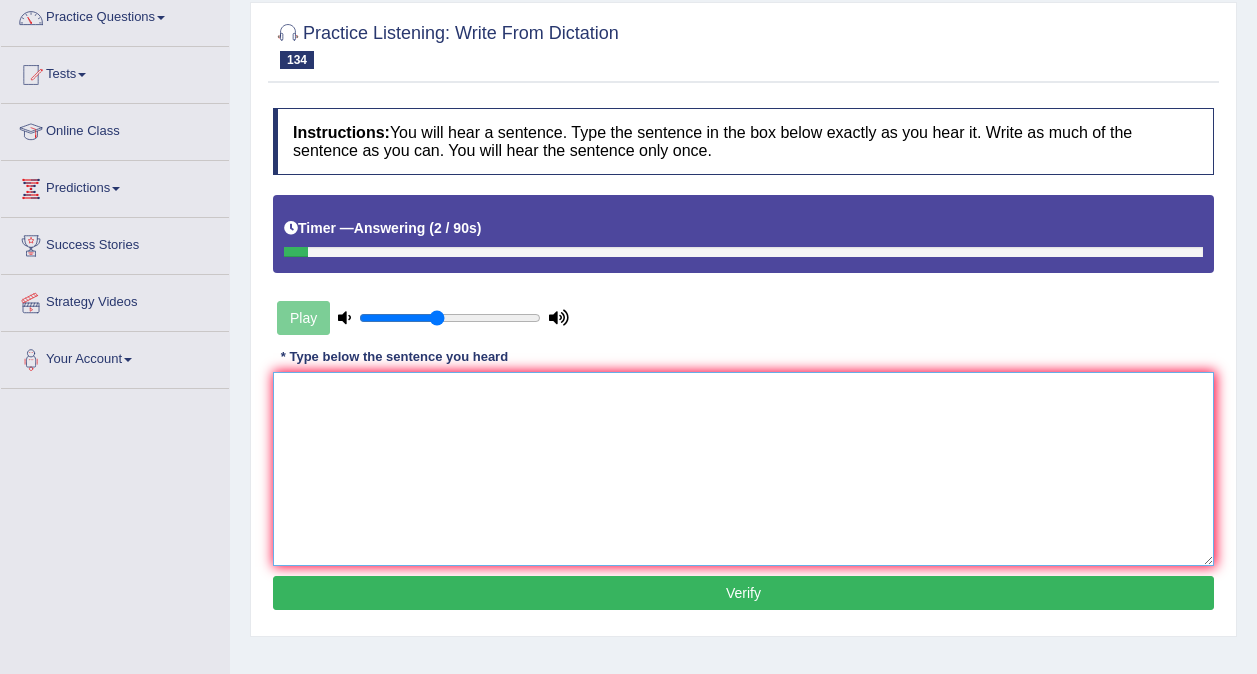 scroll, scrollTop: 0, scrollLeft: 0, axis: both 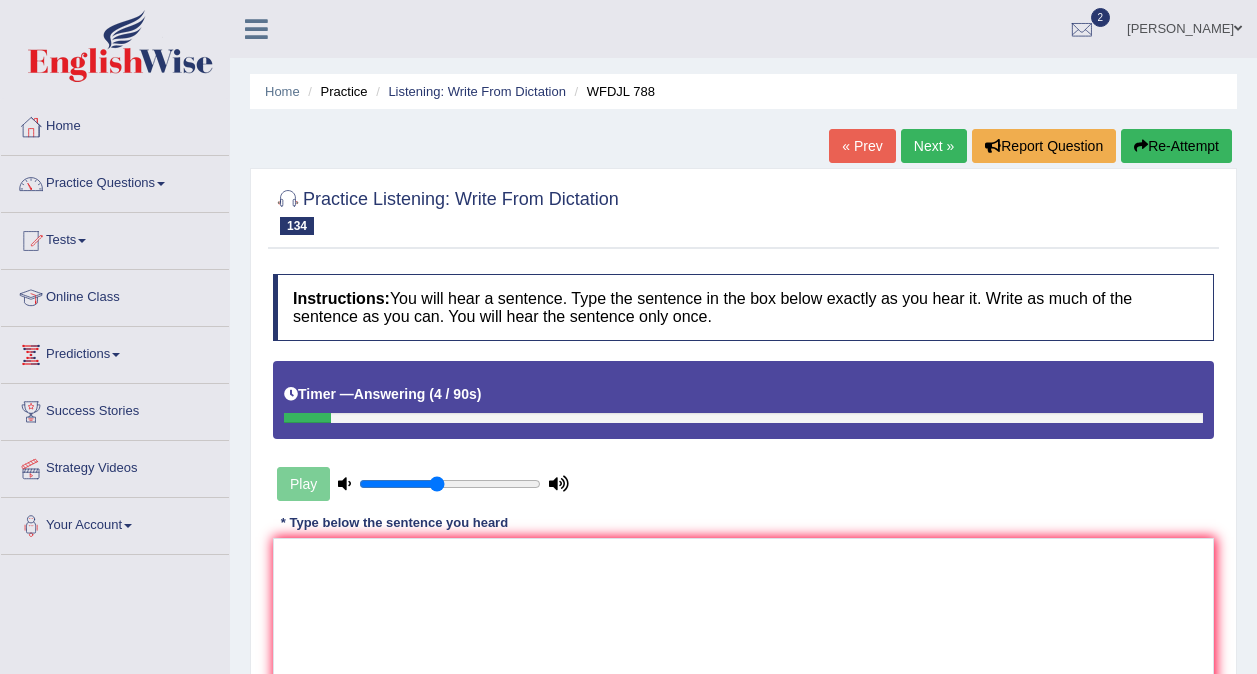 click on "Re-Attempt" at bounding box center [1176, 146] 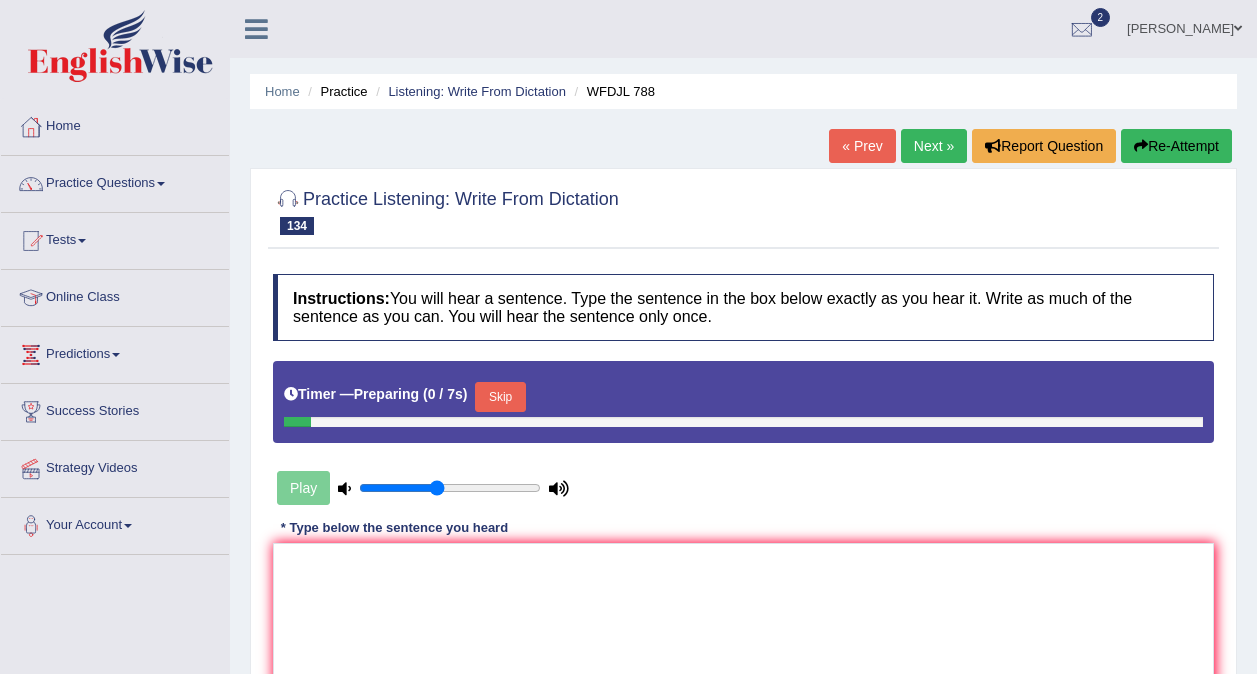 scroll, scrollTop: 0, scrollLeft: 0, axis: both 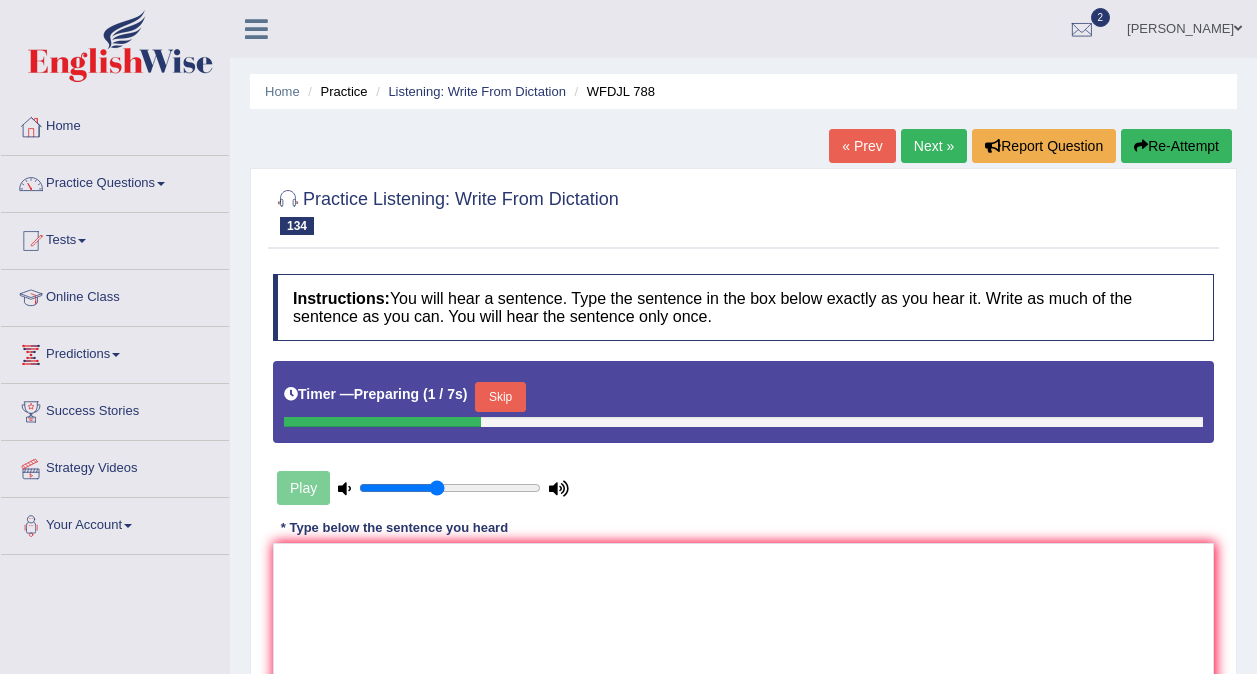 click on "Skip" at bounding box center [500, 397] 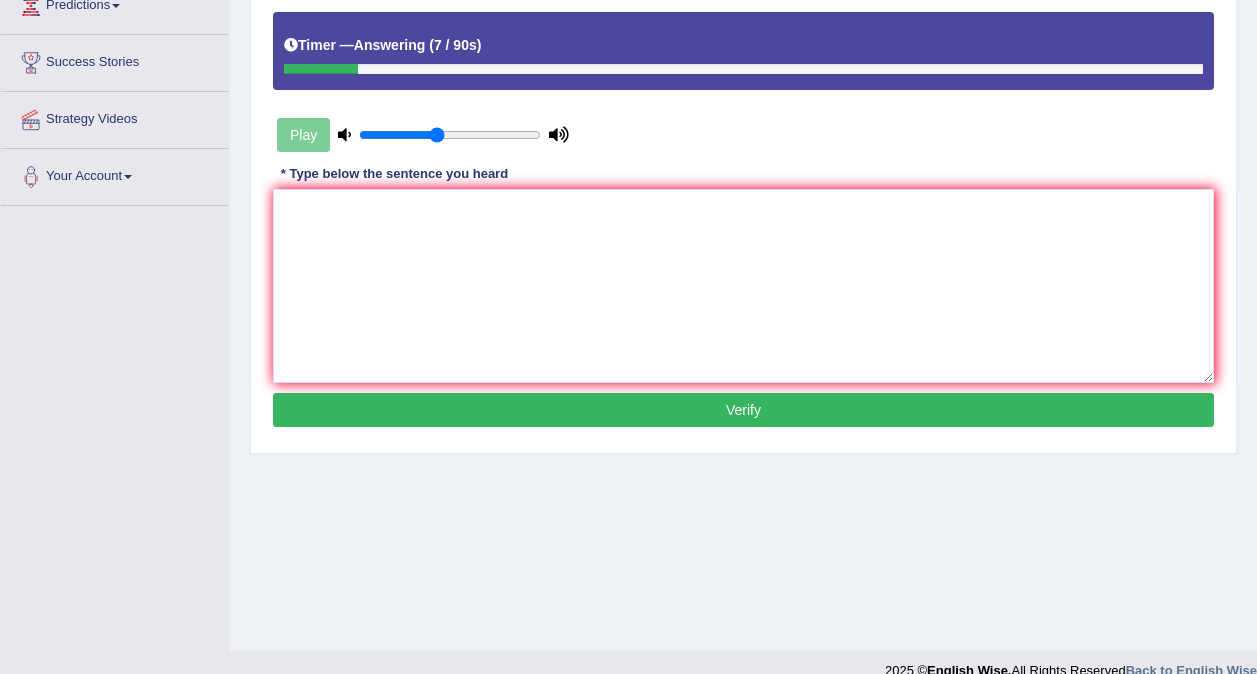scroll, scrollTop: 376, scrollLeft: 0, axis: vertical 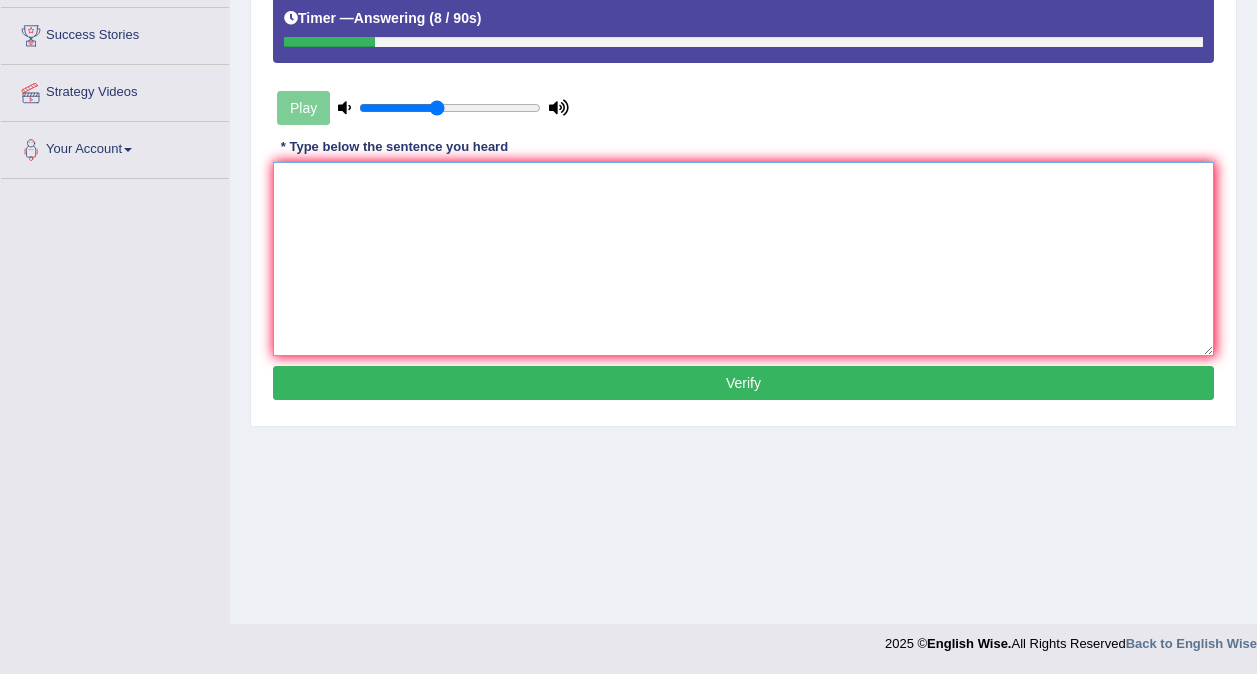 click at bounding box center [743, 259] 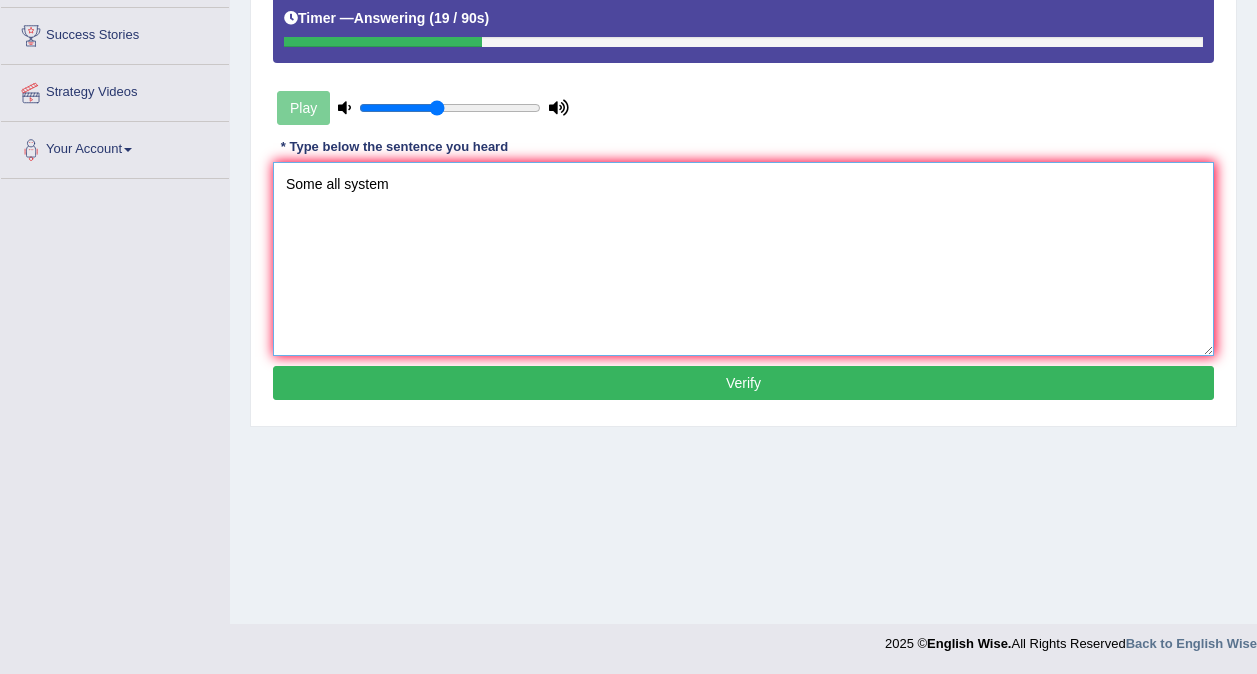click on "Some all system" at bounding box center [743, 259] 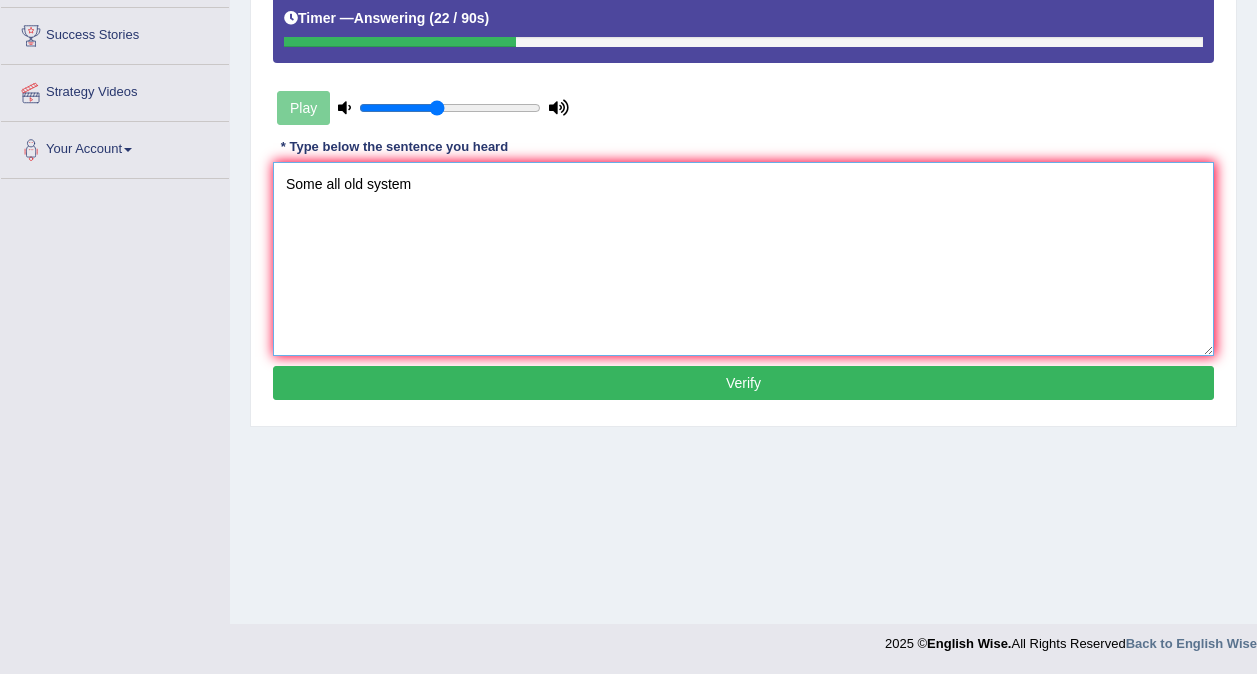 click on "Some all old system" at bounding box center [743, 259] 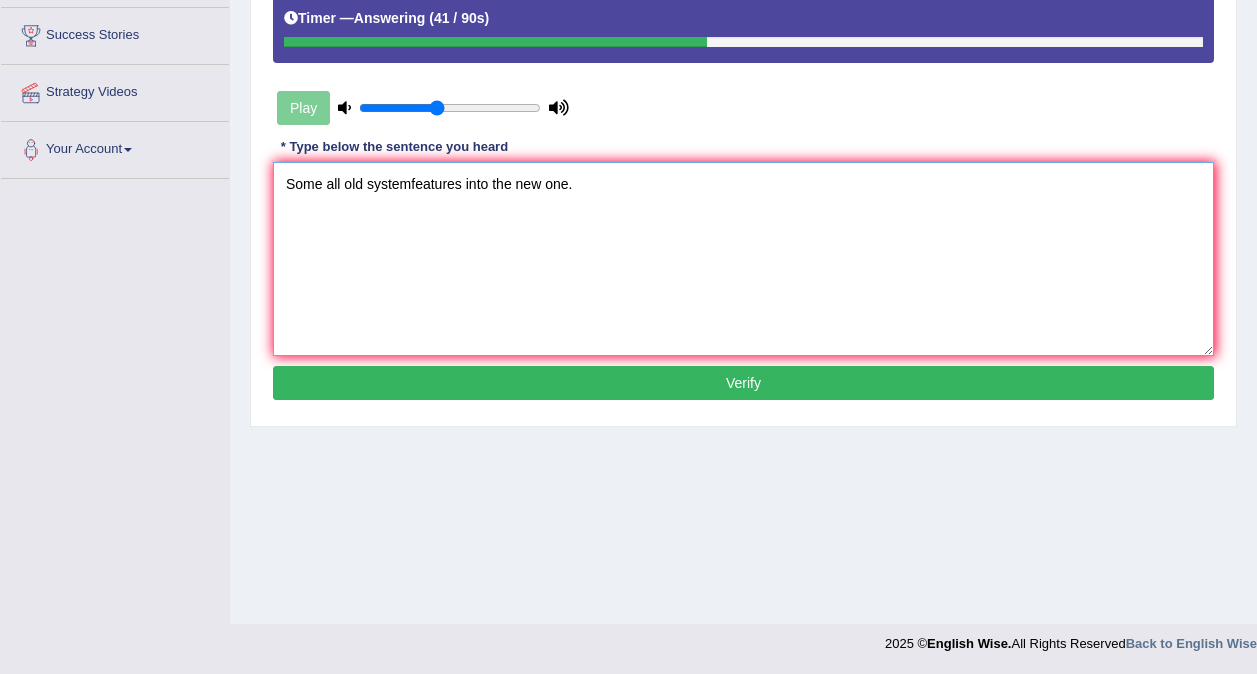 click on "Some all old systemfeatures into the new one." at bounding box center [743, 259] 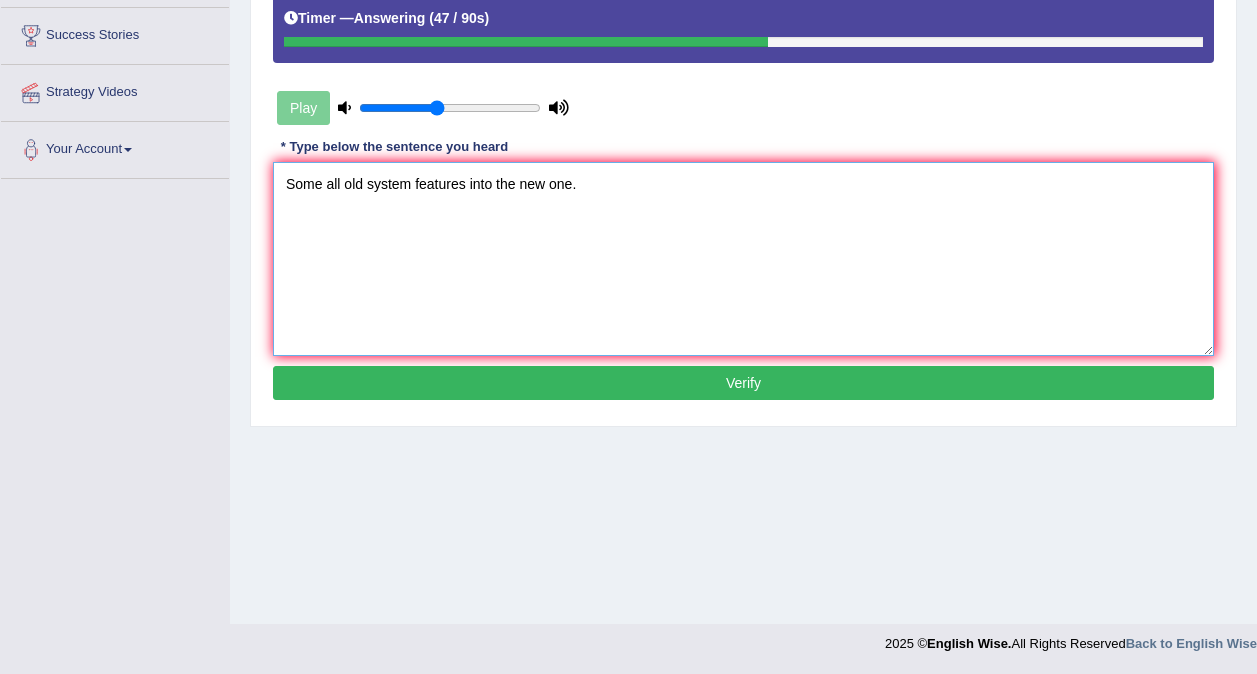 click on "Some all old system features into the new one." at bounding box center [743, 259] 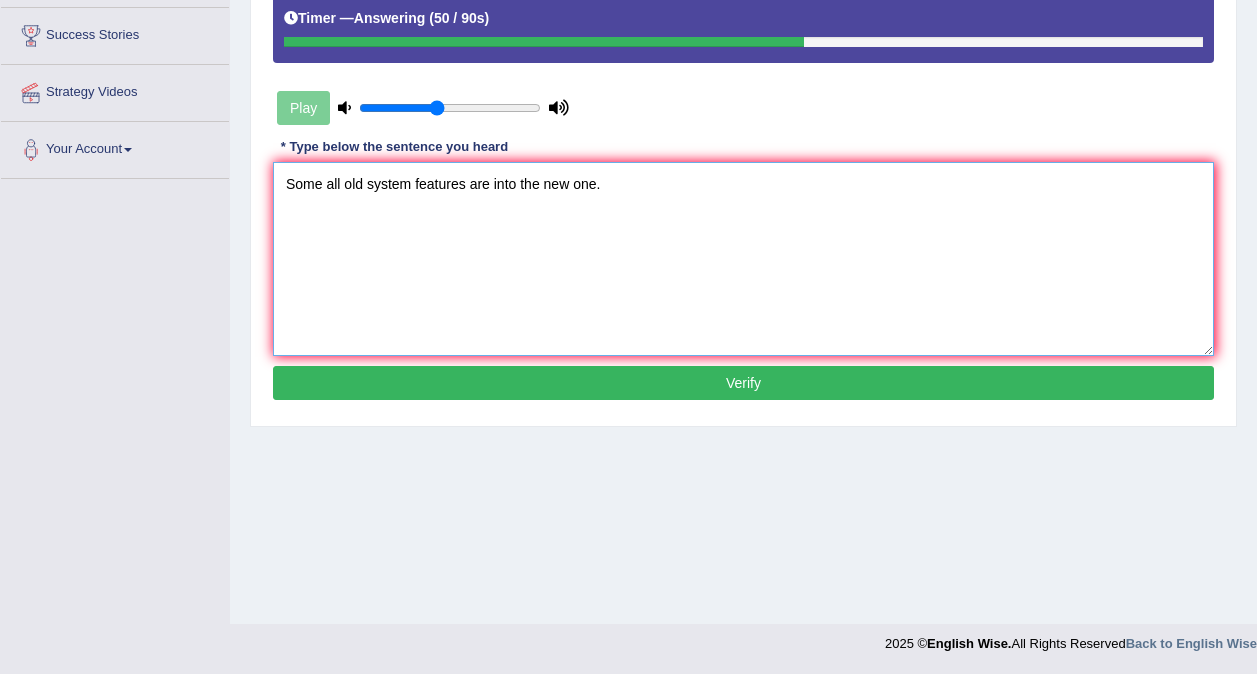 type on "Some all old system features are into the new one." 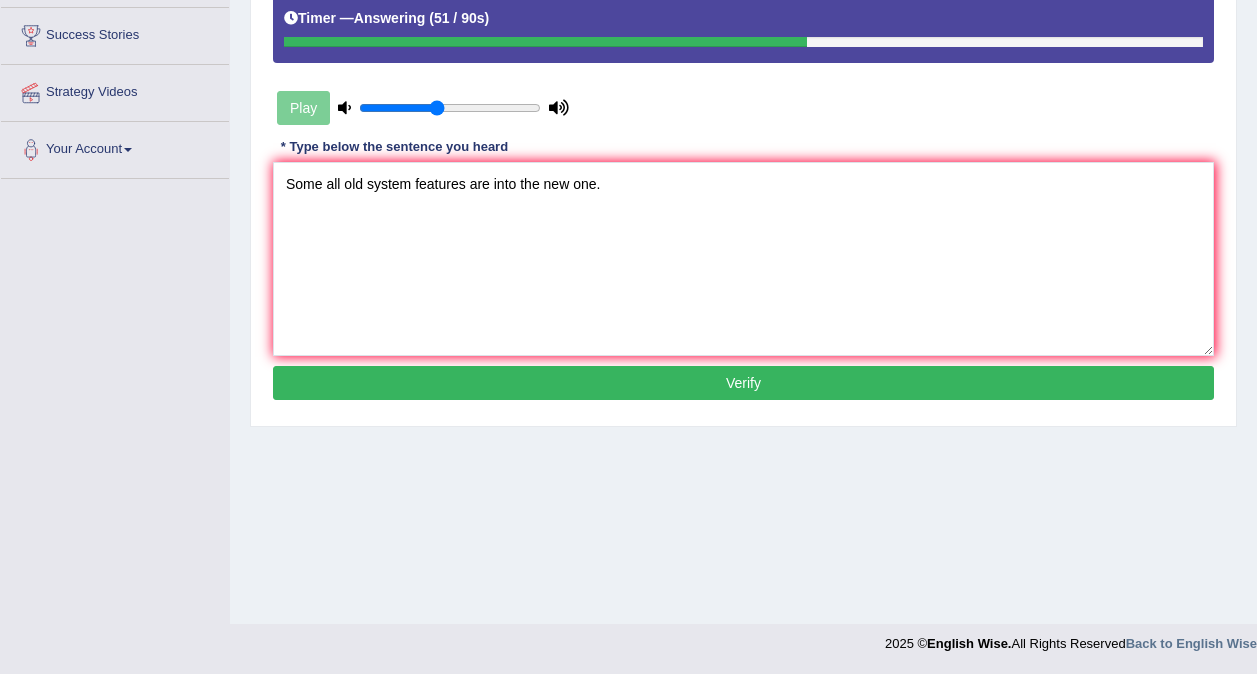 click on "Verify" at bounding box center [743, 383] 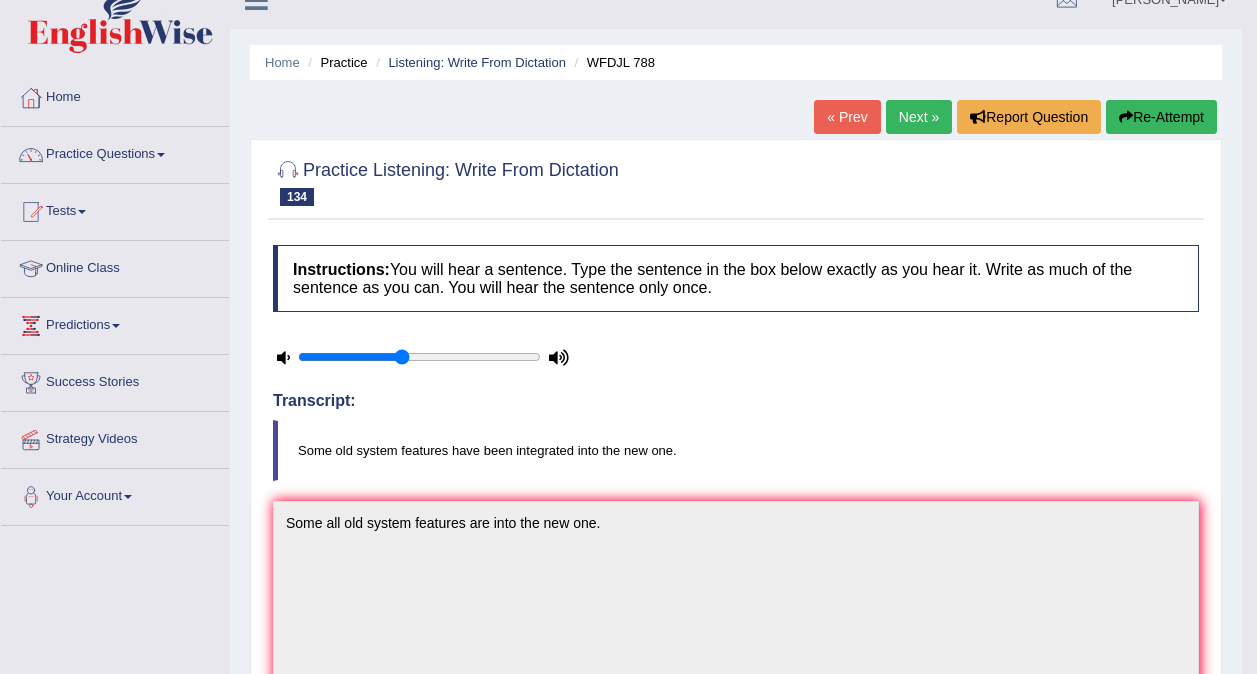scroll, scrollTop: 0, scrollLeft: 0, axis: both 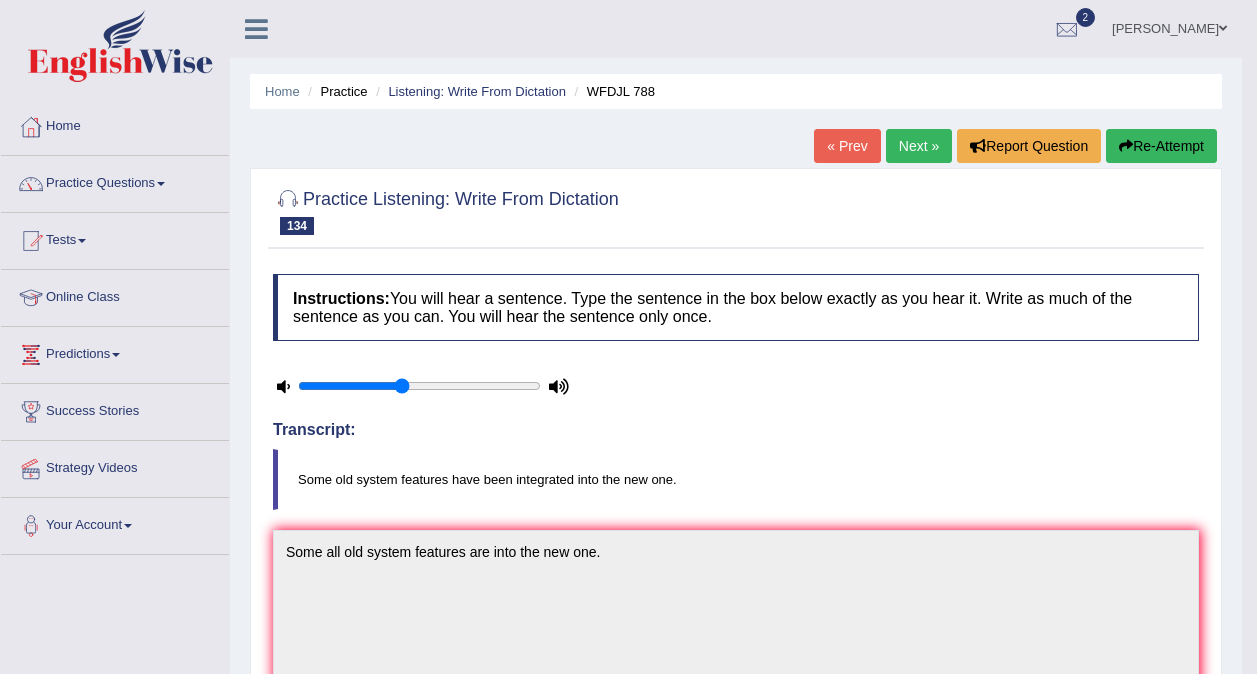 click on "Next »" at bounding box center [919, 146] 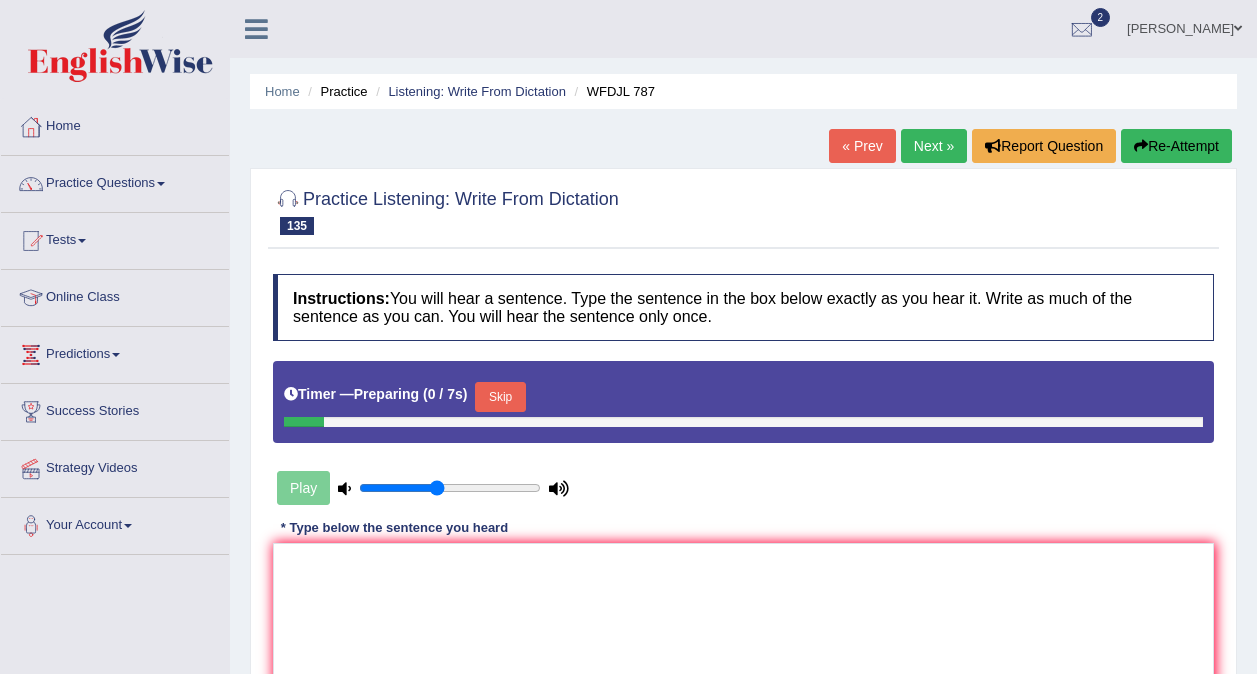 scroll, scrollTop: 0, scrollLeft: 0, axis: both 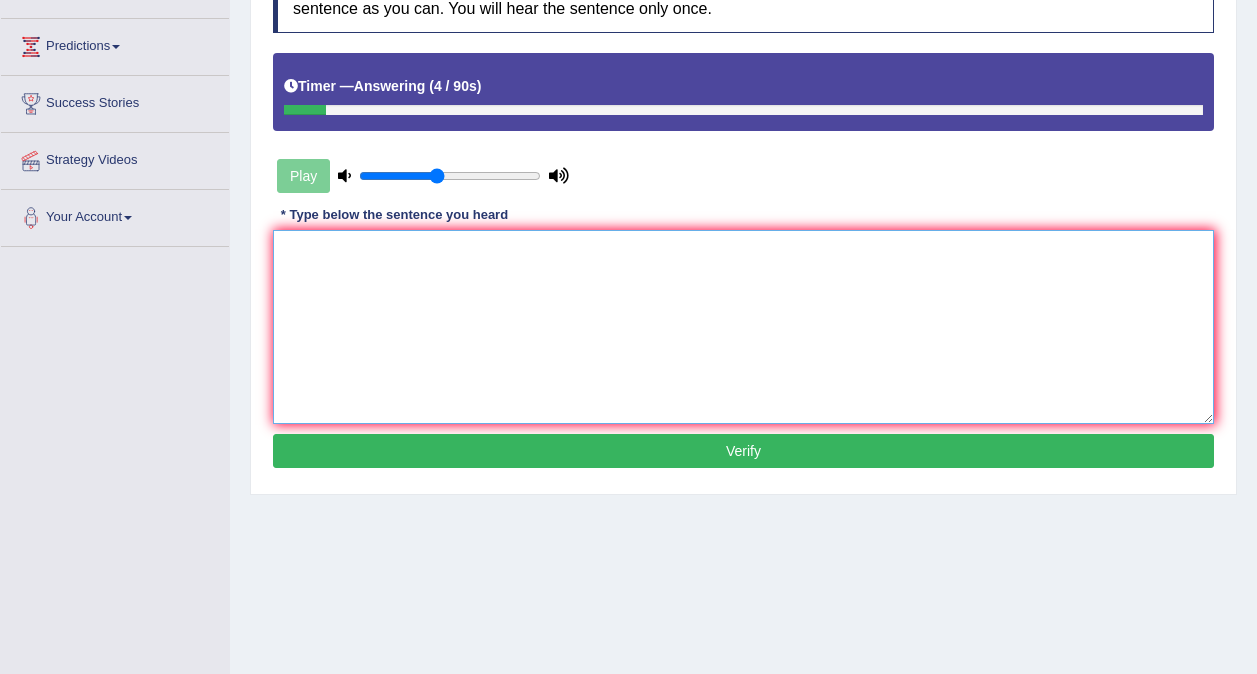 click at bounding box center (743, 327) 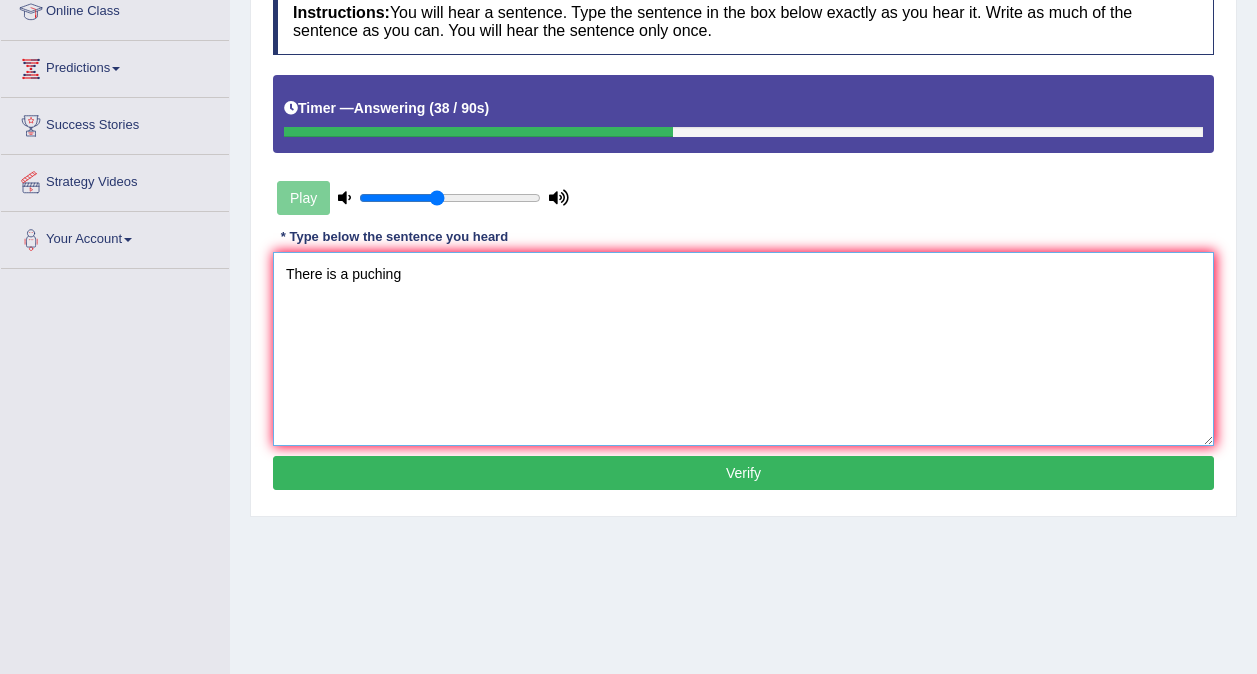 scroll, scrollTop: 376, scrollLeft: 0, axis: vertical 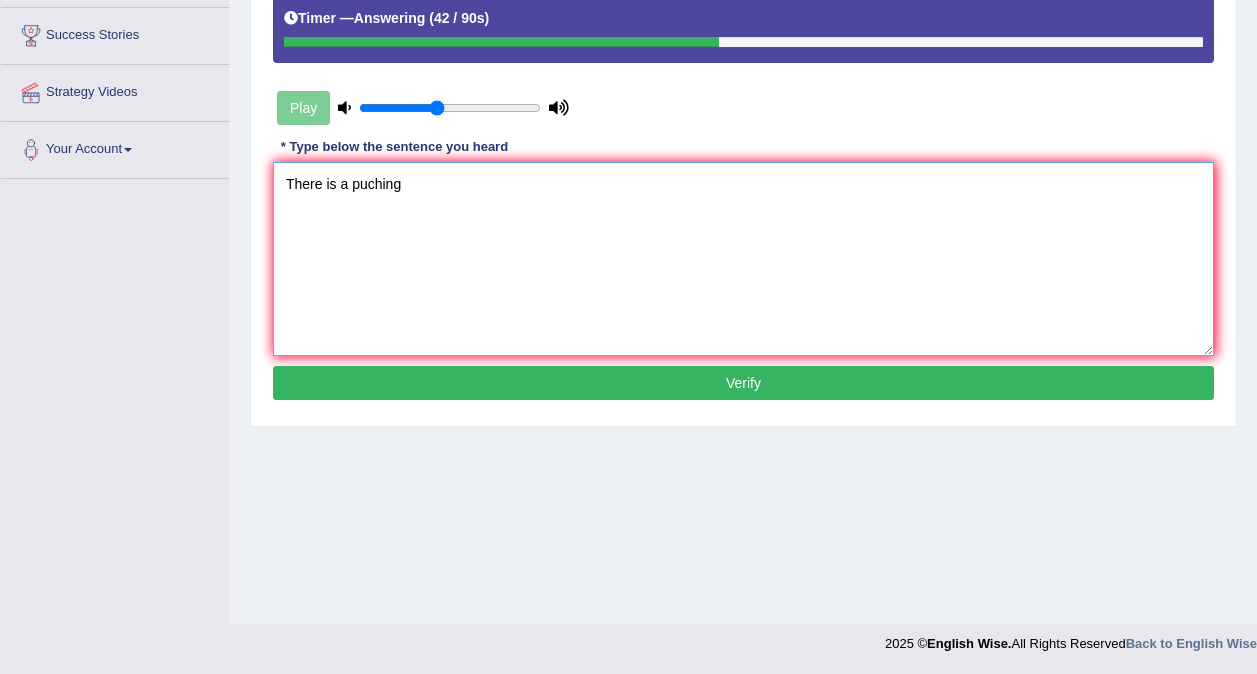 type on "There is a puching" 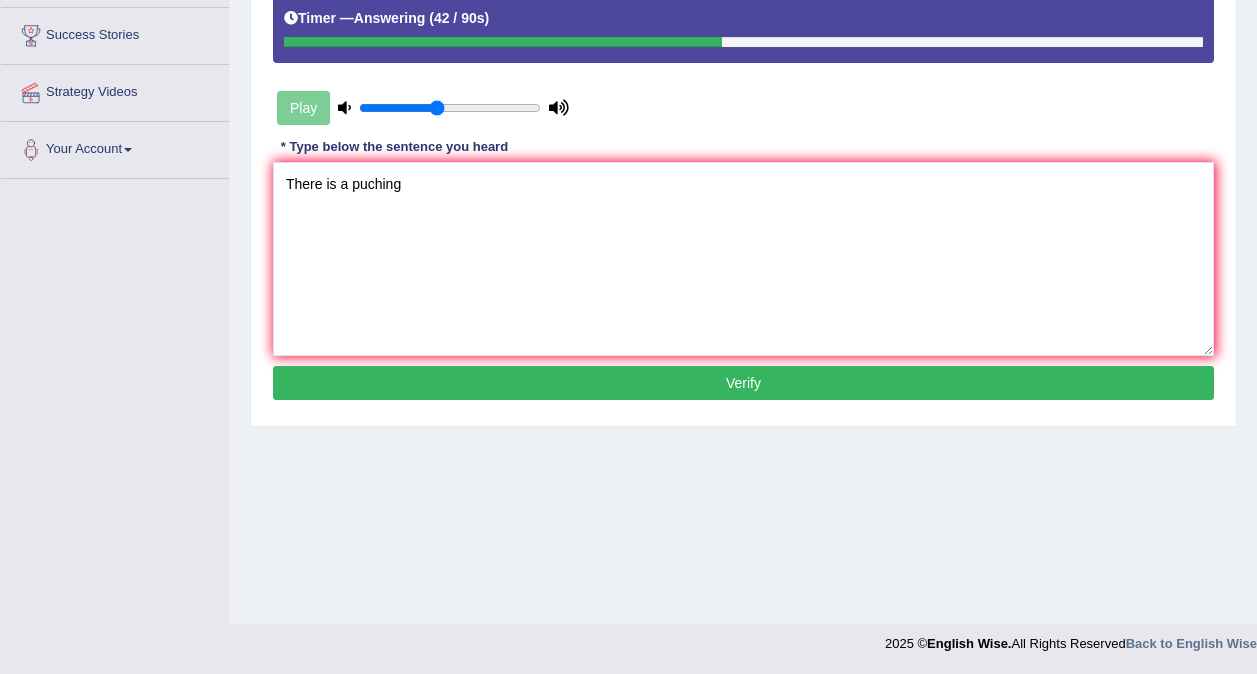 click on "Verify" at bounding box center [743, 383] 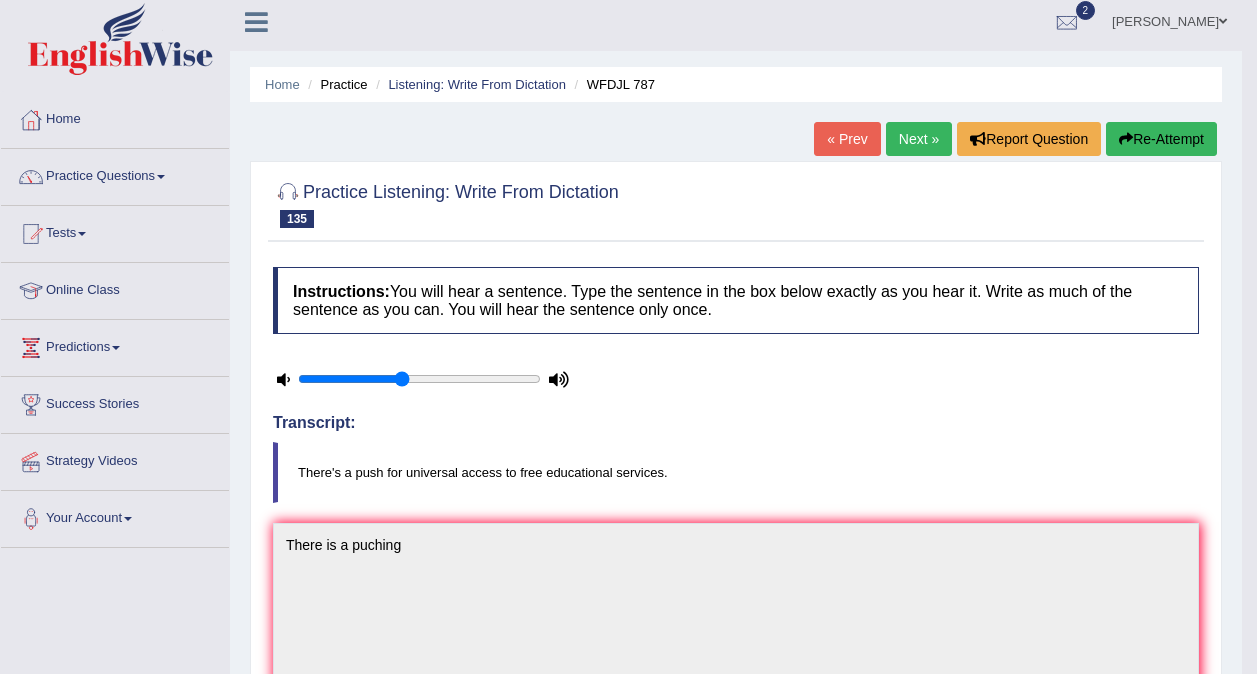scroll, scrollTop: 0, scrollLeft: 0, axis: both 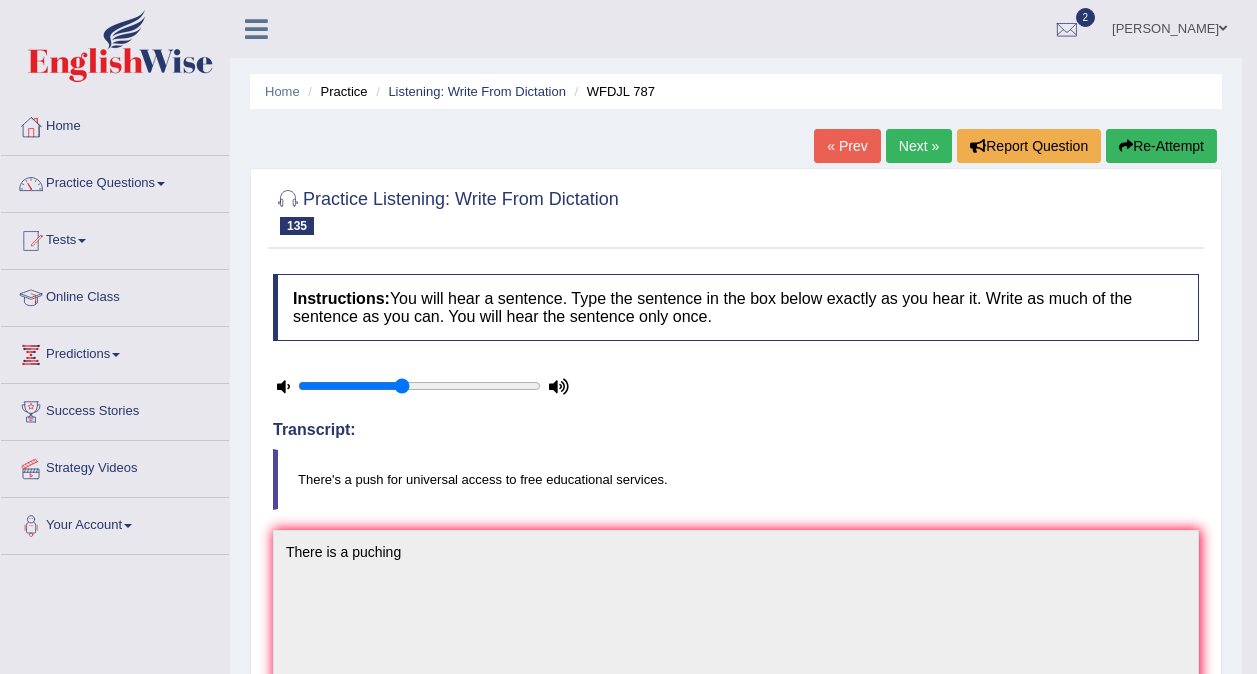 click on "Next »" at bounding box center (919, 146) 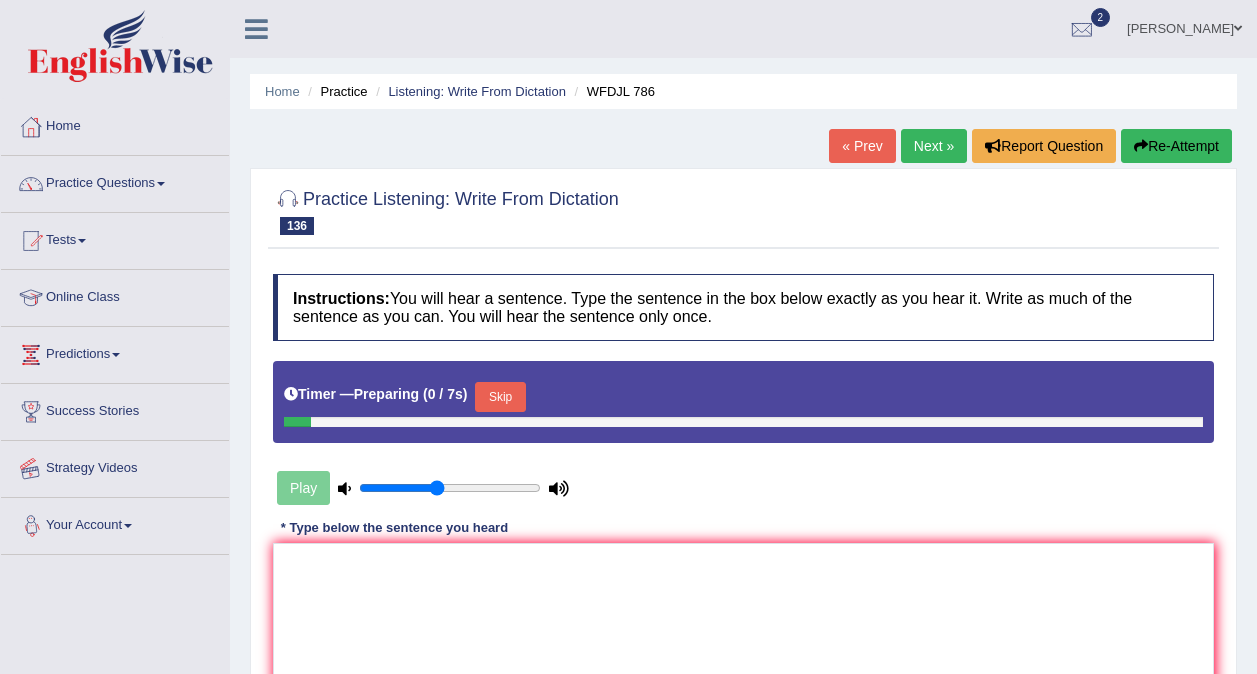 scroll, scrollTop: 0, scrollLeft: 0, axis: both 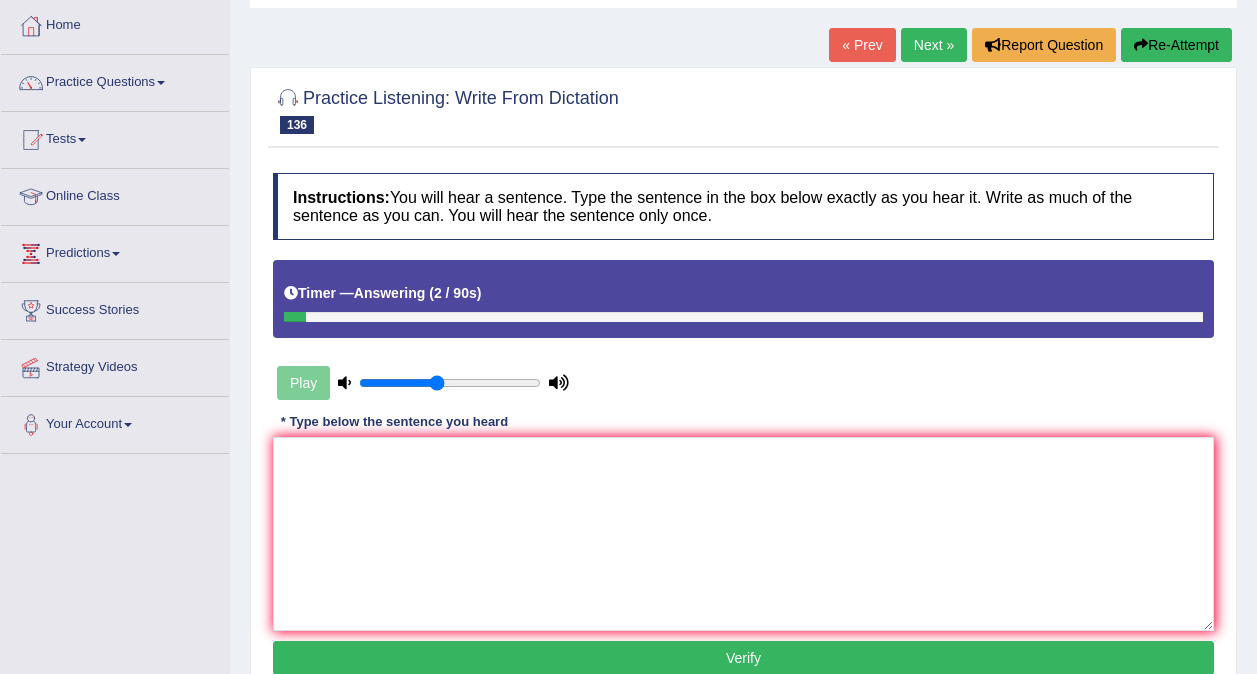 click at bounding box center (1141, 45) 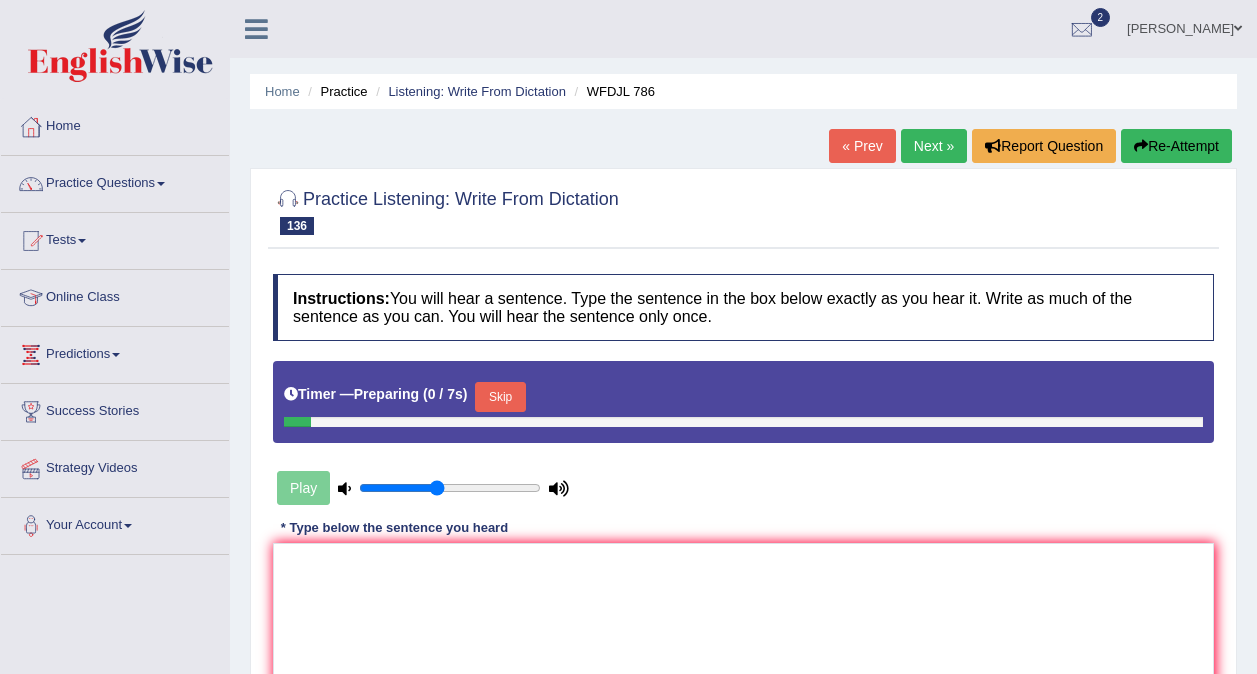 scroll, scrollTop: 101, scrollLeft: 0, axis: vertical 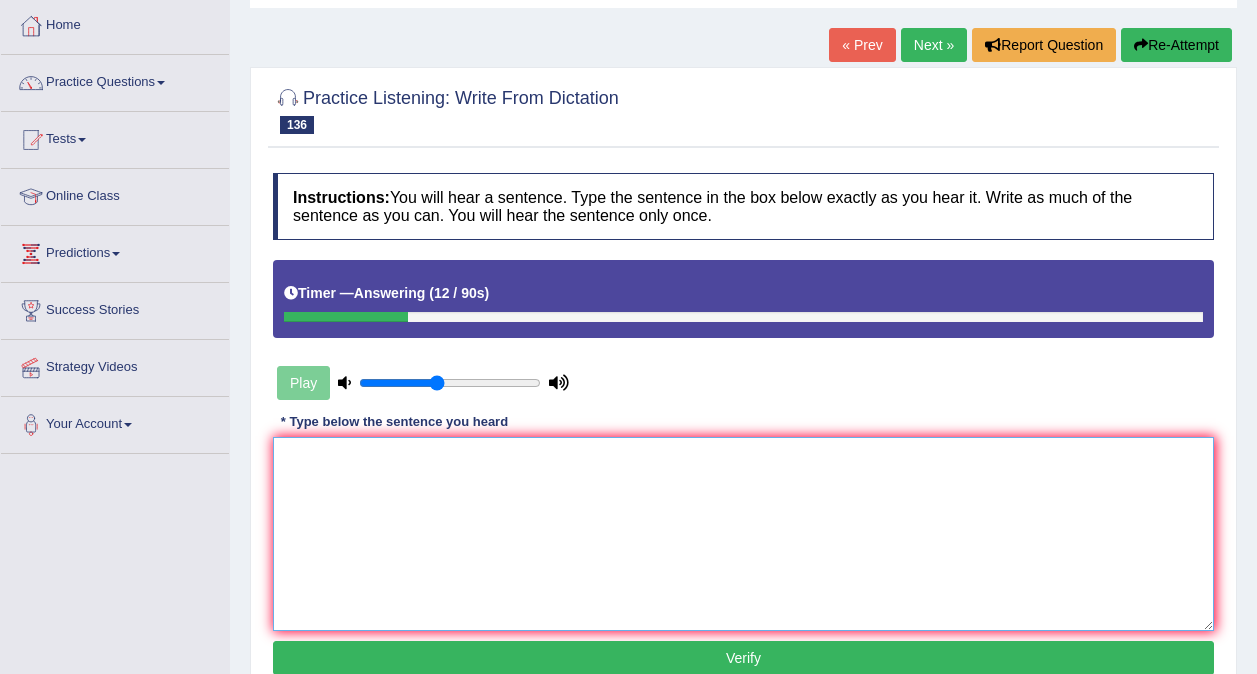 click at bounding box center (743, 534) 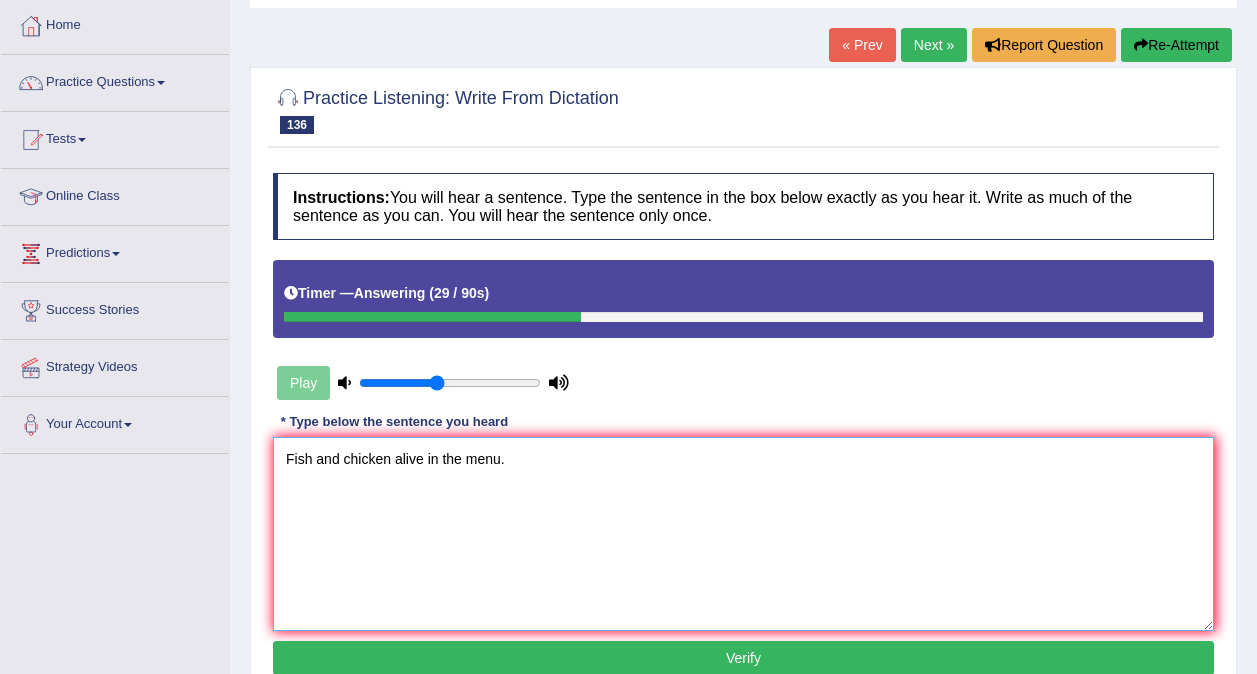 type on "Fish and chicken alive in the menu." 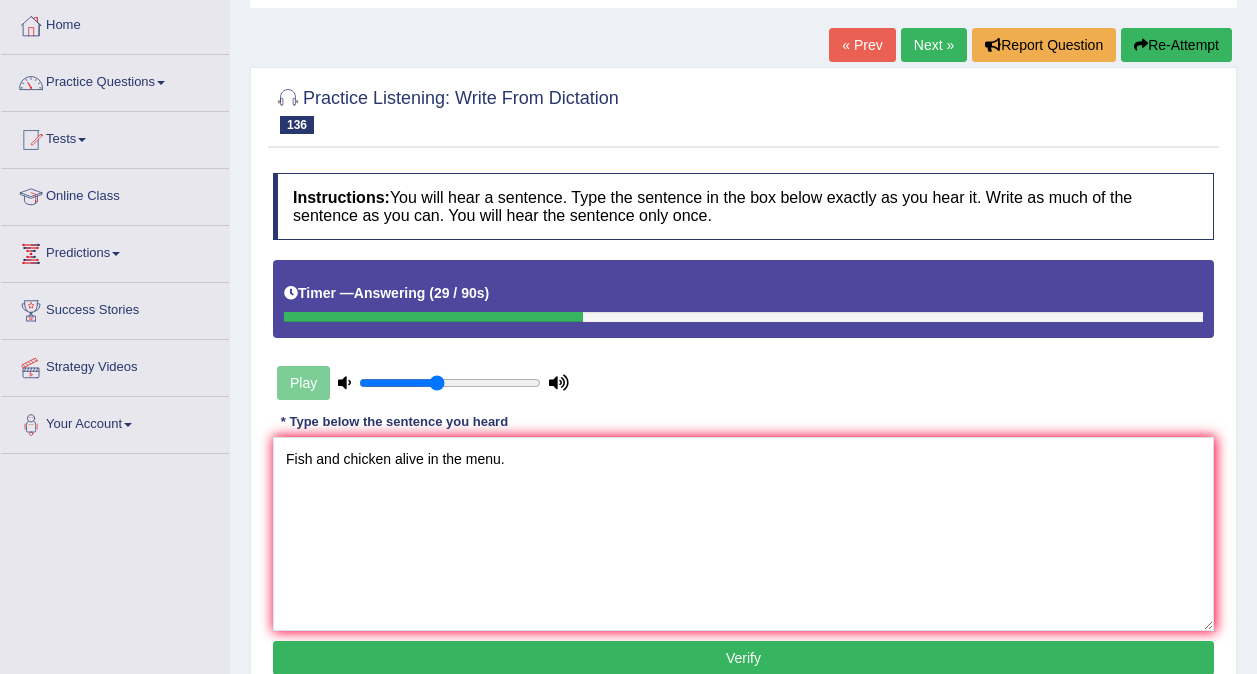 click on "Verify" at bounding box center [743, 658] 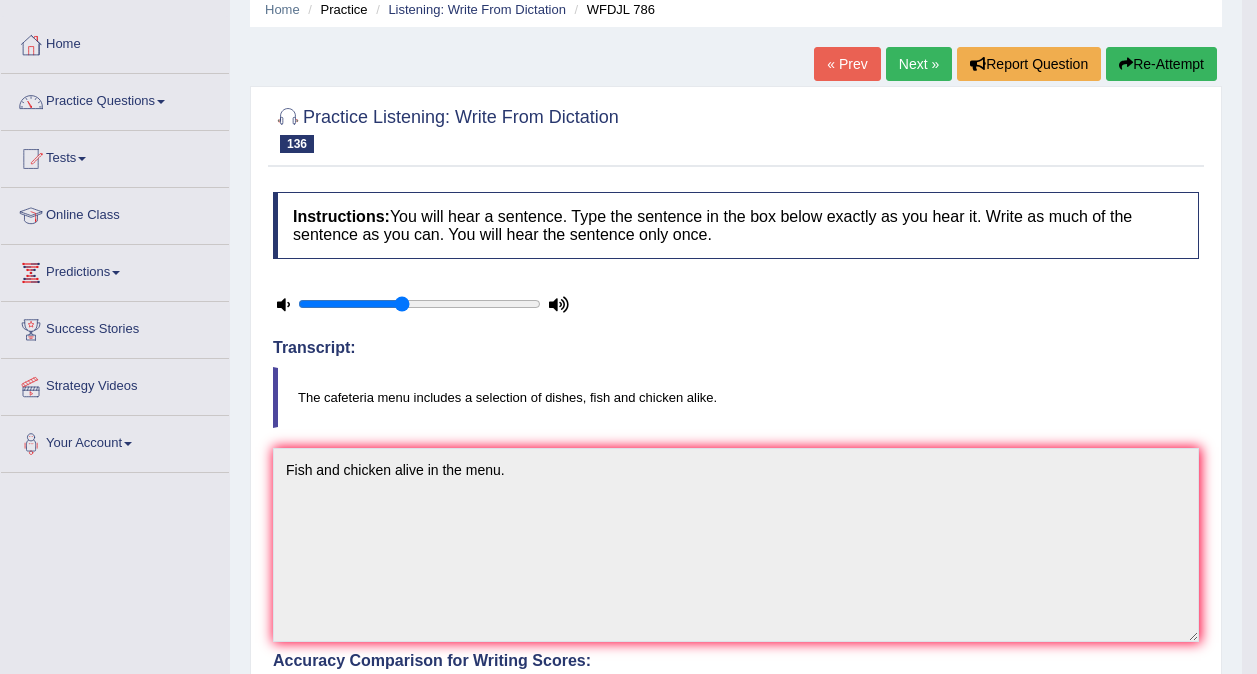 scroll, scrollTop: 83, scrollLeft: 0, axis: vertical 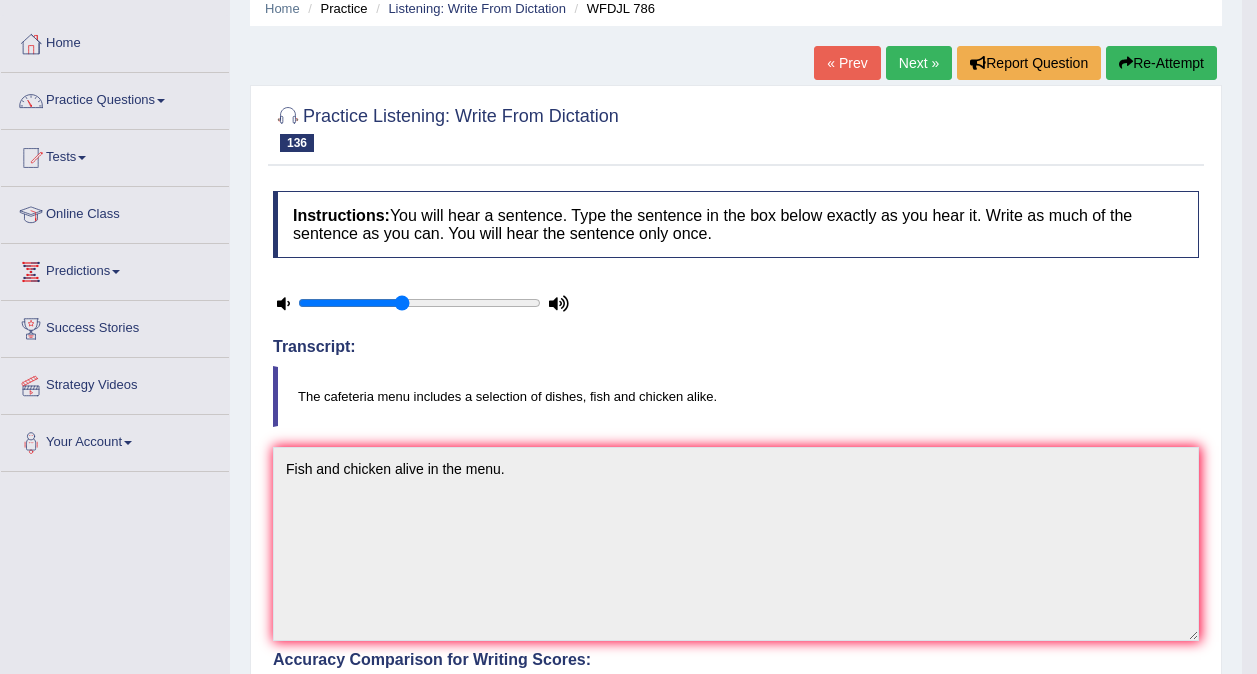 click on "Next »" at bounding box center (919, 63) 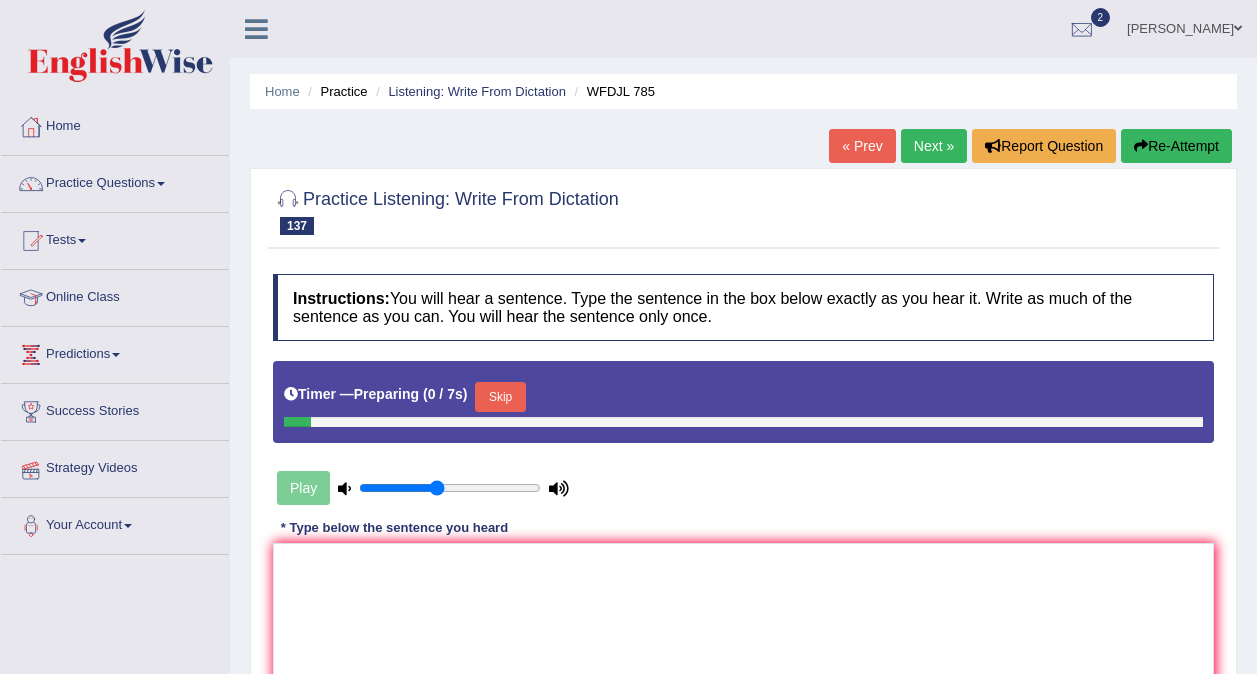 scroll, scrollTop: 0, scrollLeft: 0, axis: both 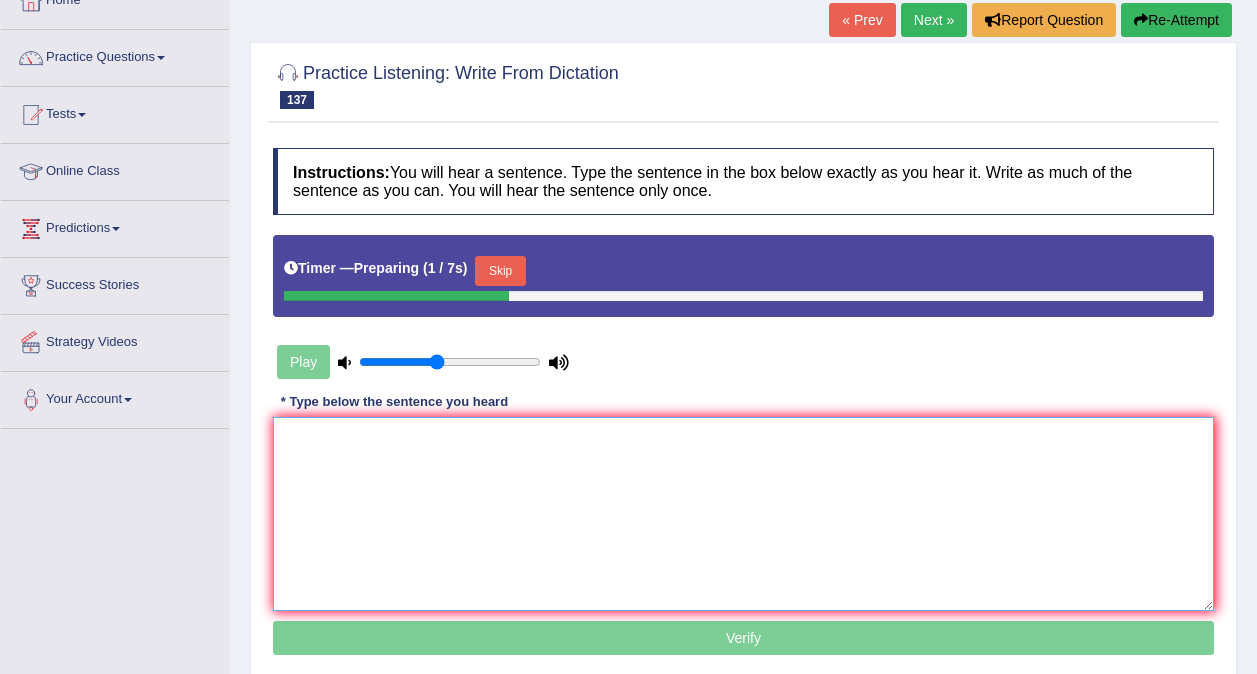 click at bounding box center (743, 514) 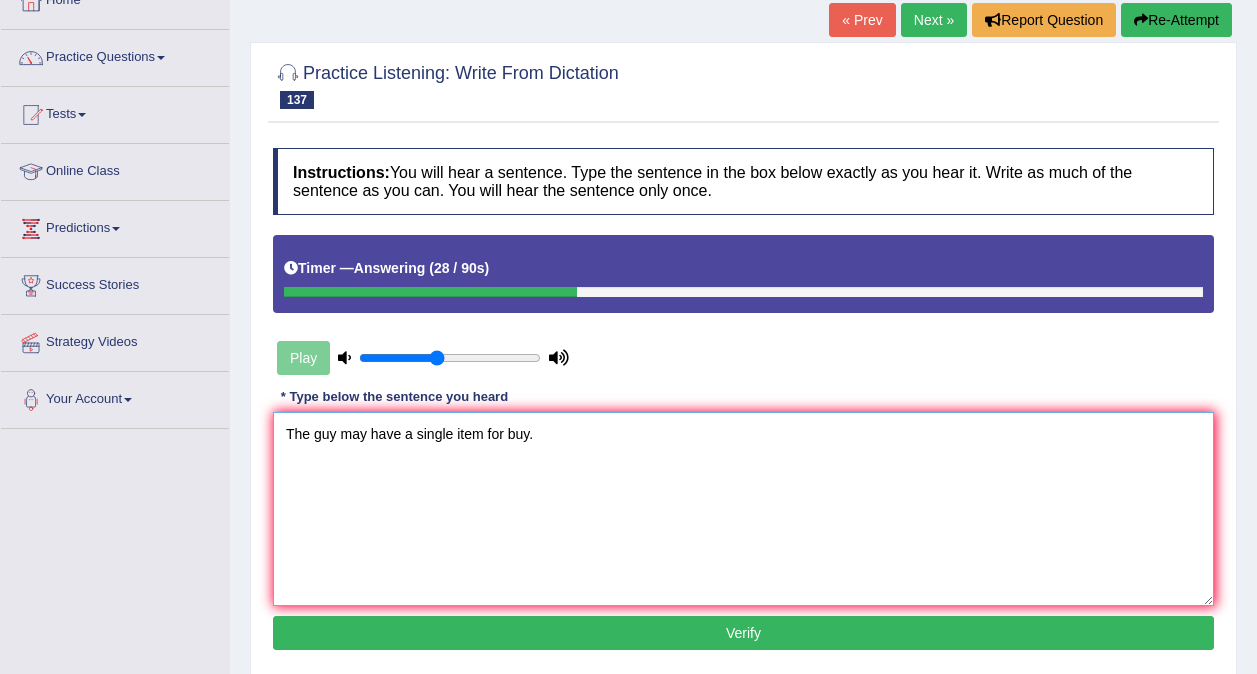 type on "The guy may have a single item for buy." 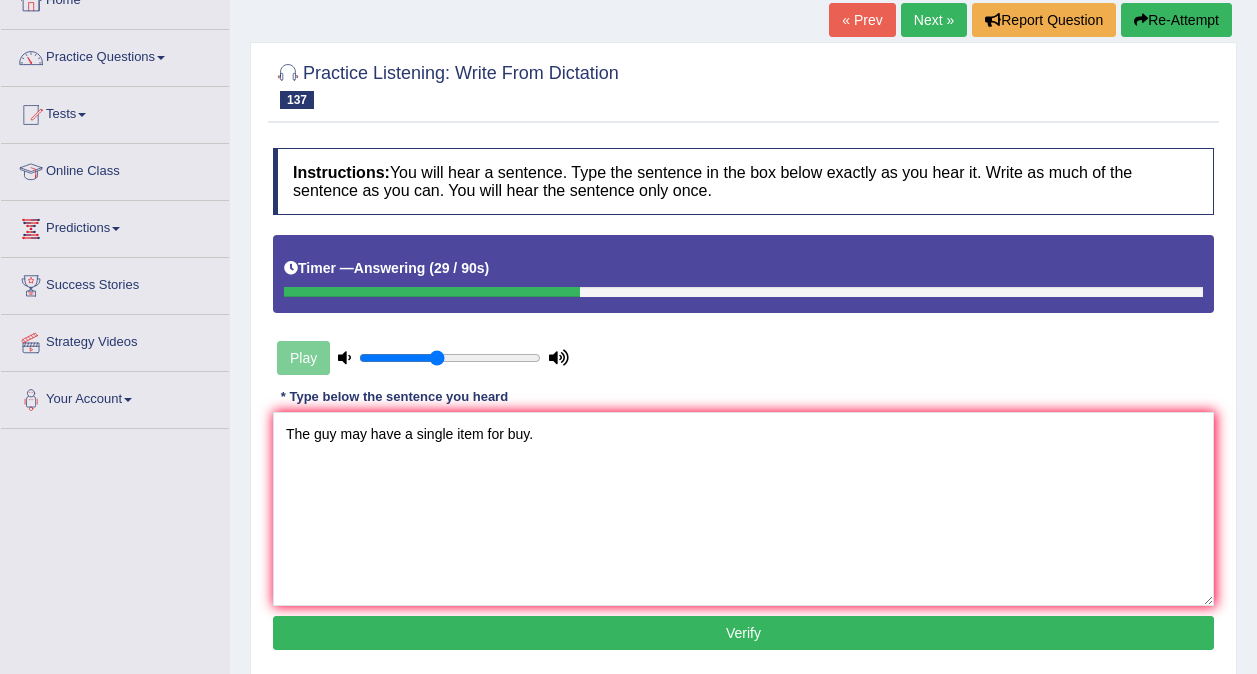 click on "Verify" at bounding box center (743, 633) 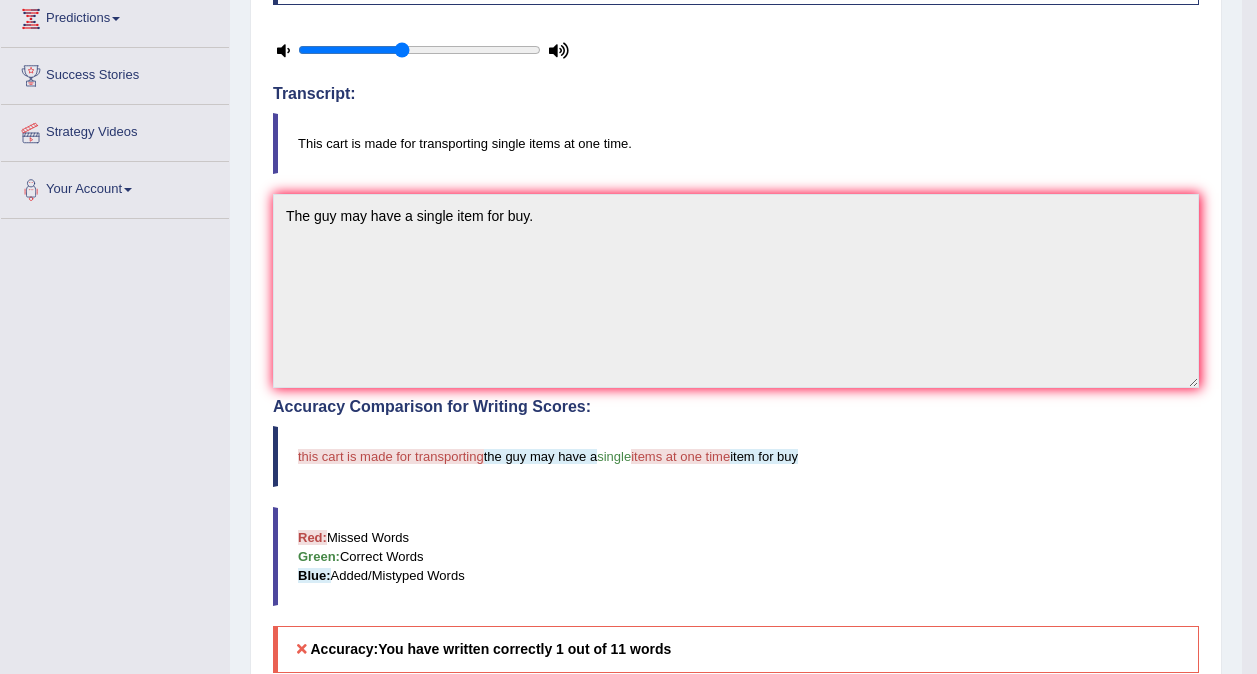 scroll, scrollTop: 0, scrollLeft: 0, axis: both 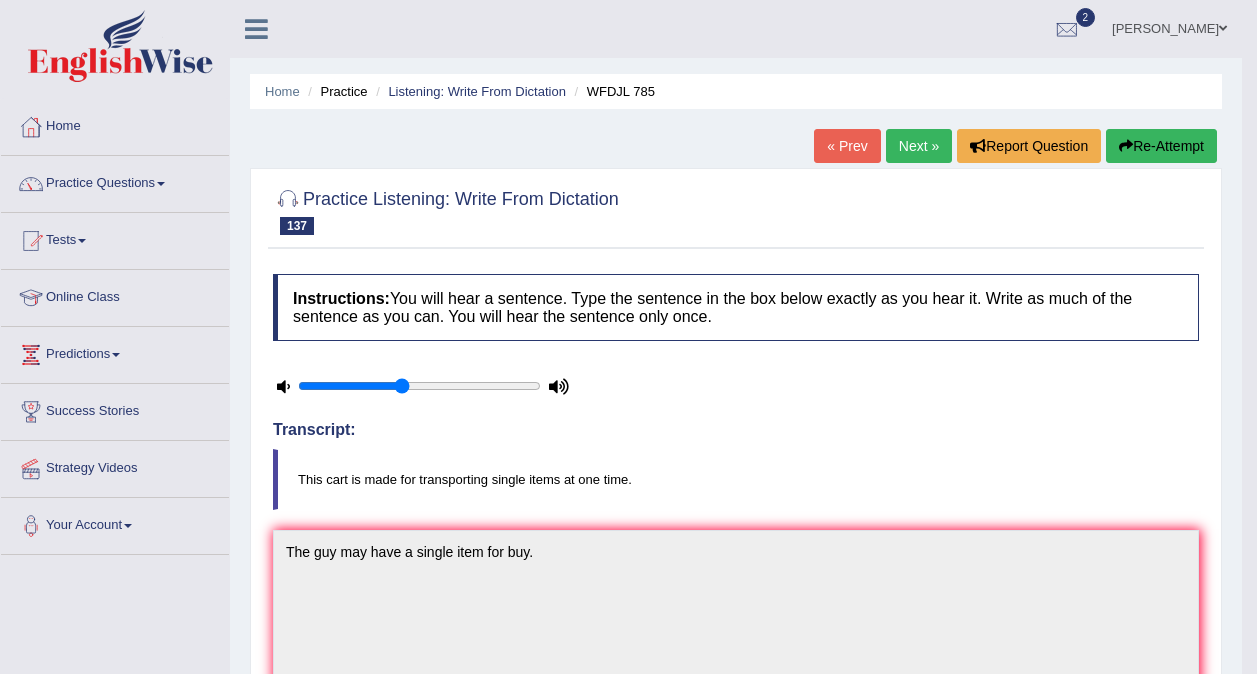 click on "Next »" at bounding box center [919, 146] 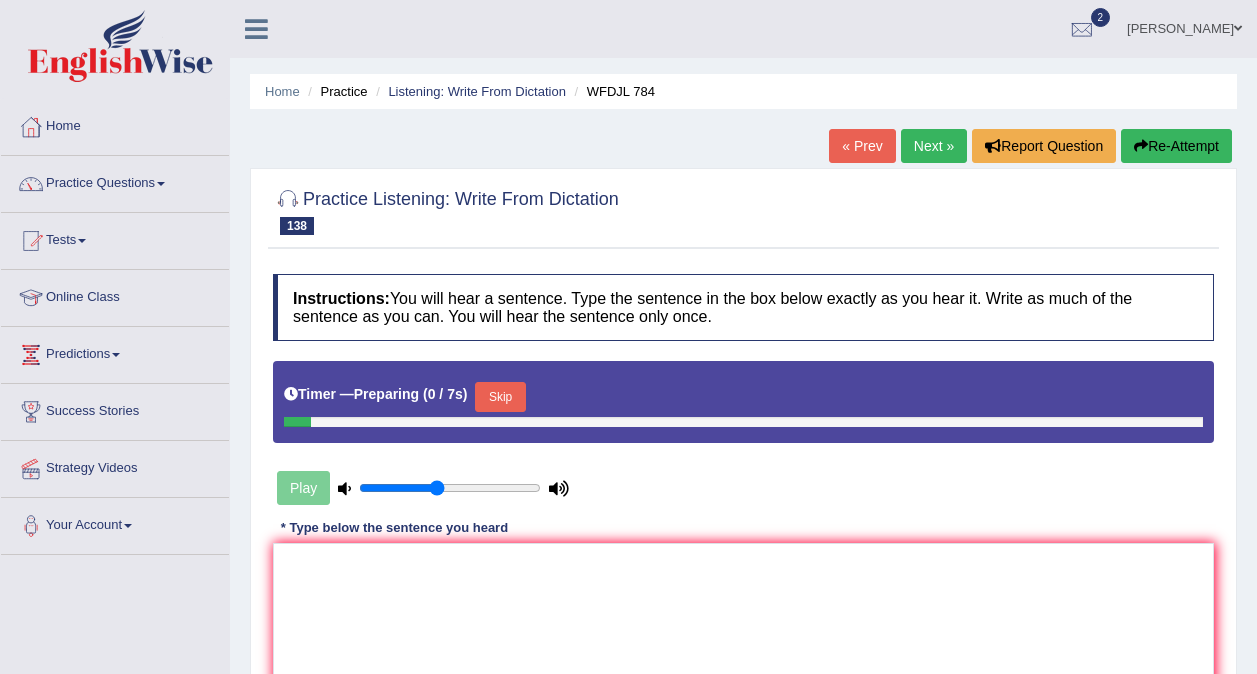 scroll, scrollTop: 0, scrollLeft: 0, axis: both 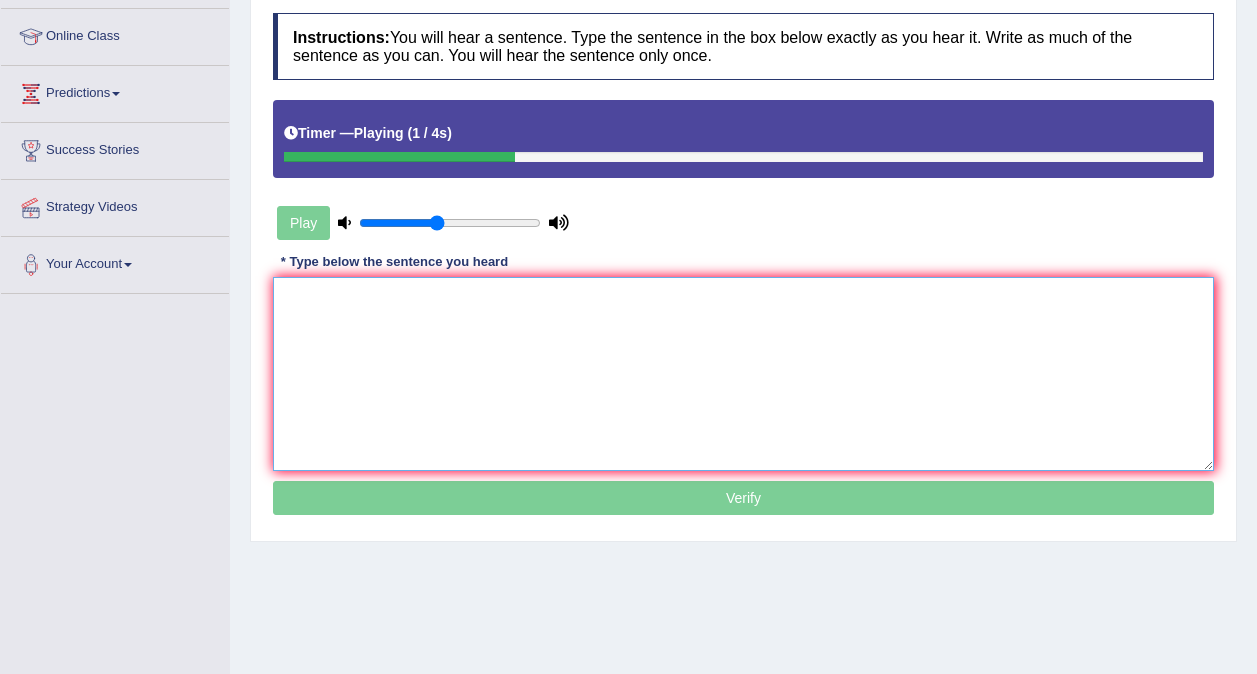 click at bounding box center (743, 374) 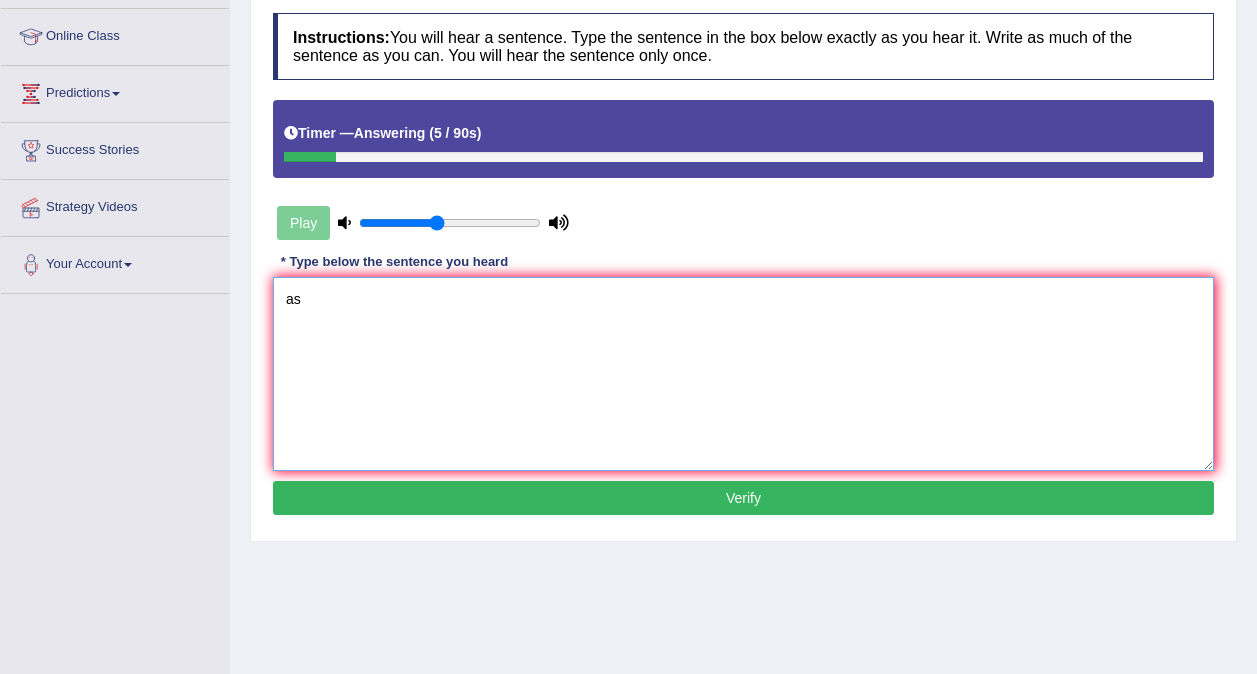 type on "a" 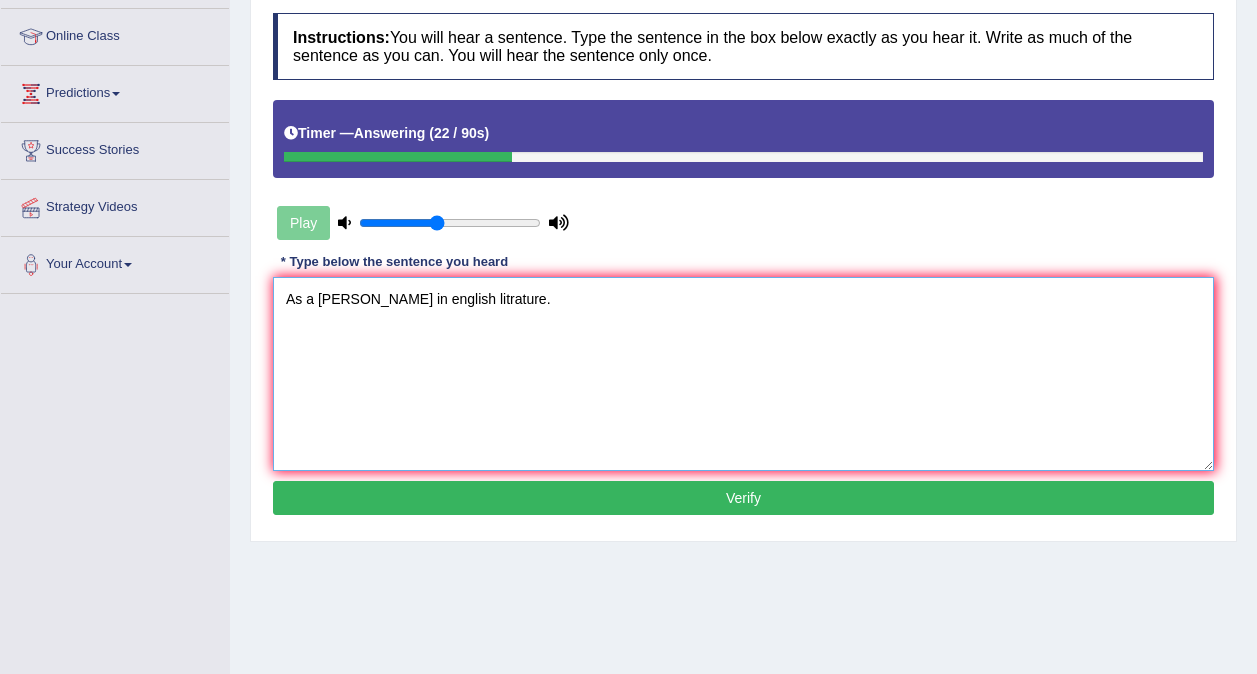type on "As a [PERSON_NAME] in english litrature." 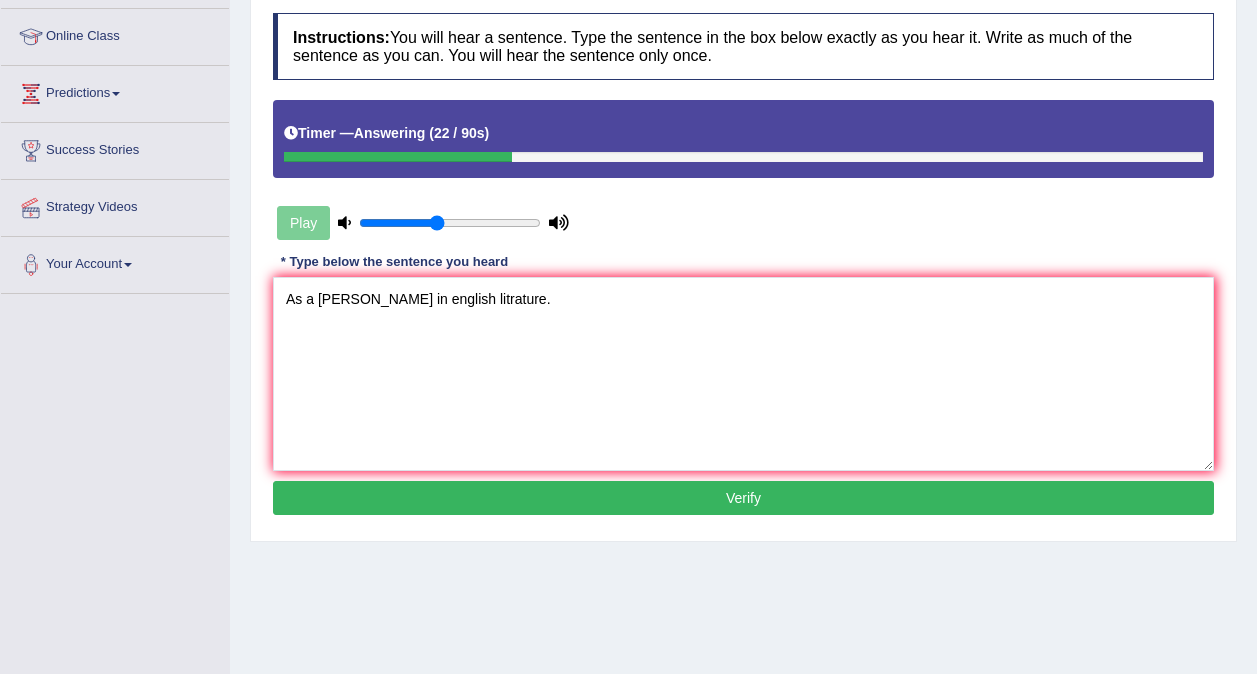 click on "Verify" at bounding box center (743, 498) 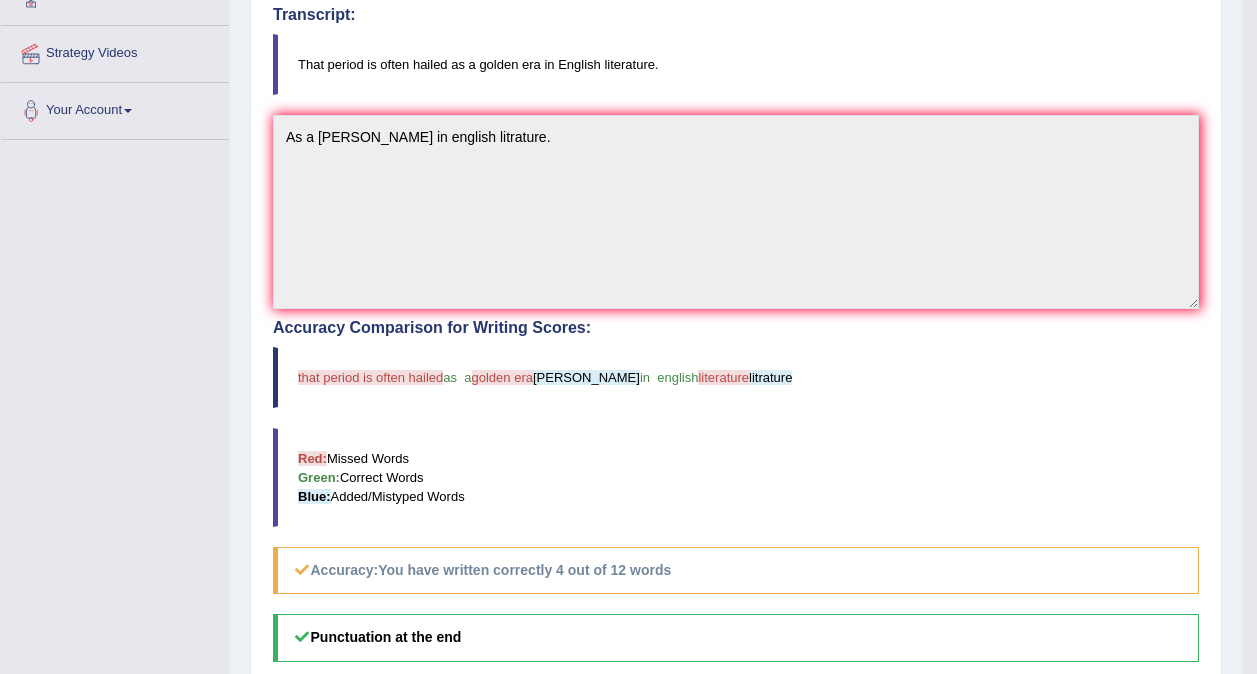 scroll, scrollTop: 0, scrollLeft: 0, axis: both 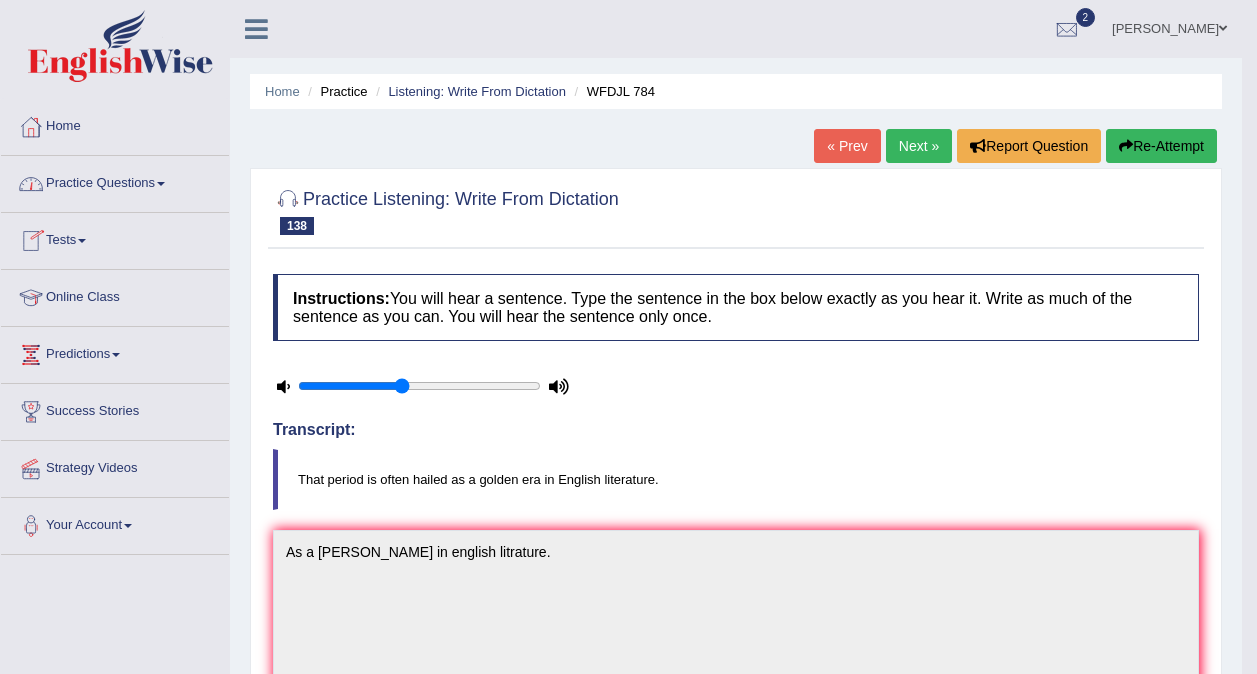 click on "Practice Questions" at bounding box center (115, 181) 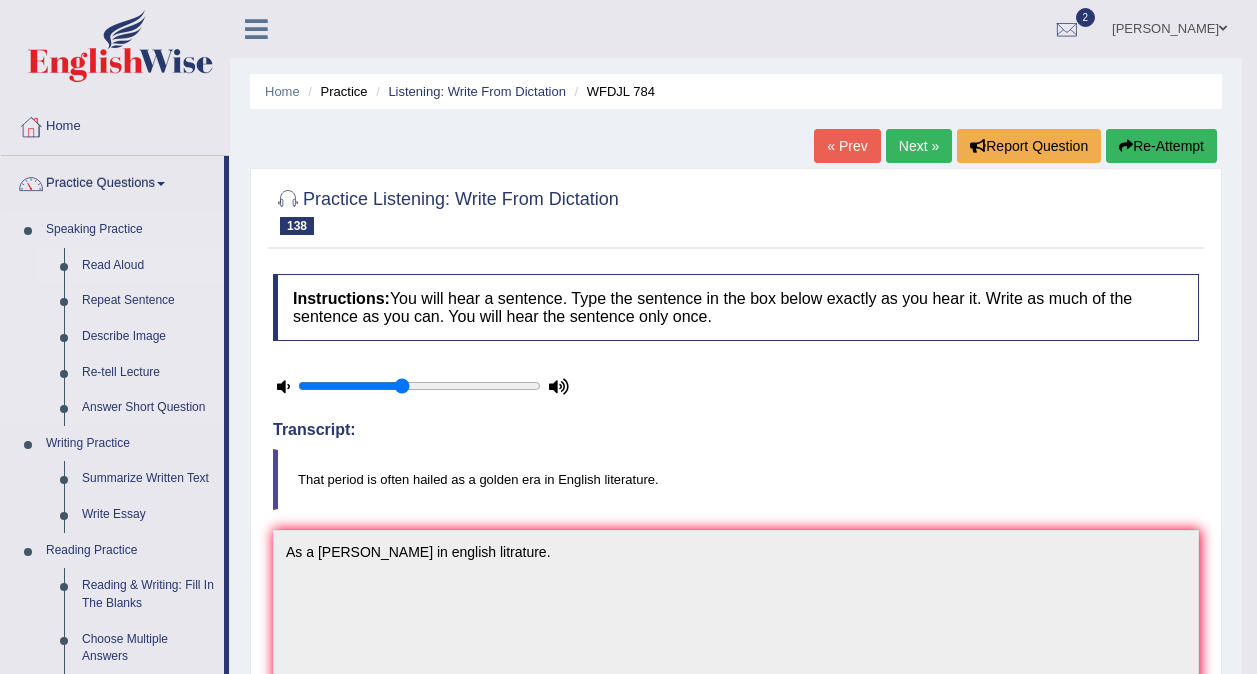 click on "Read Aloud" at bounding box center (148, 266) 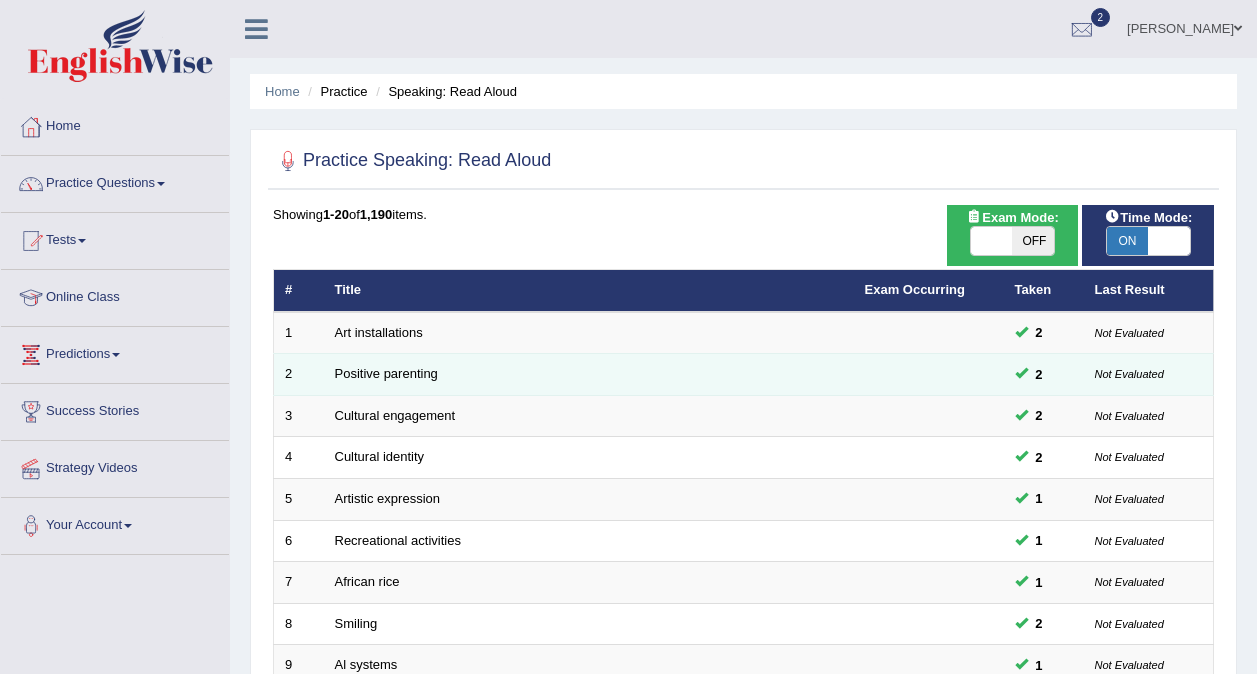 scroll, scrollTop: 0, scrollLeft: 0, axis: both 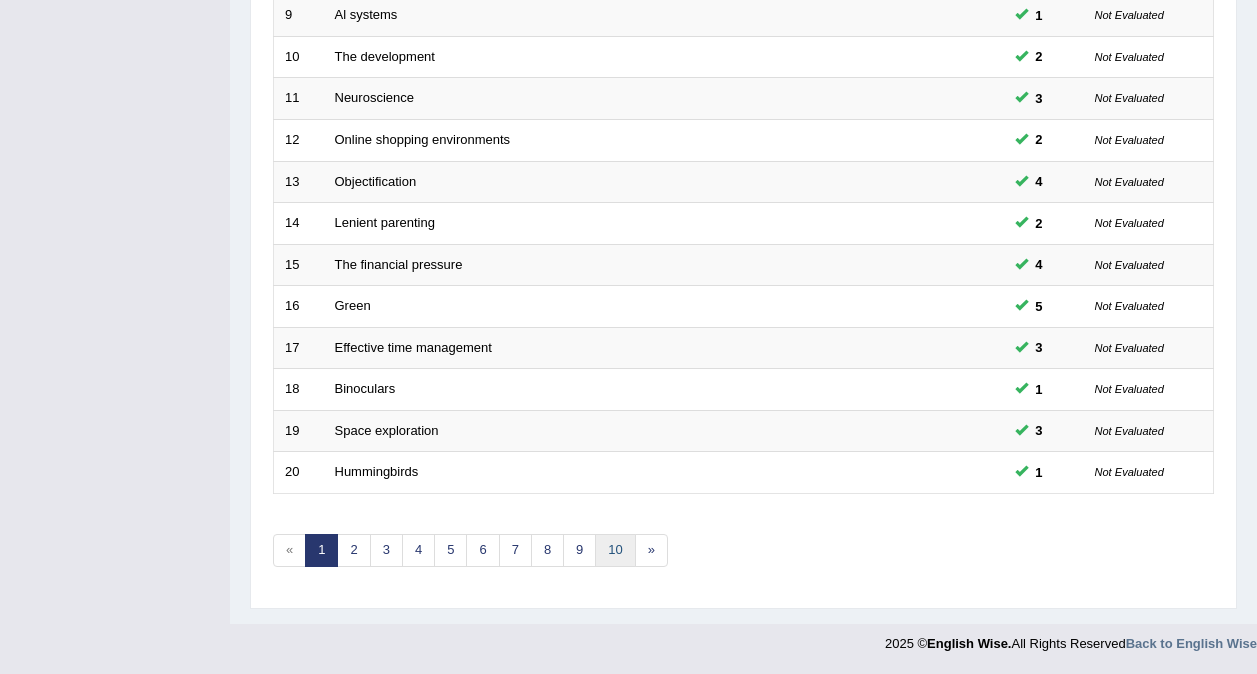 click on "10" at bounding box center [615, 550] 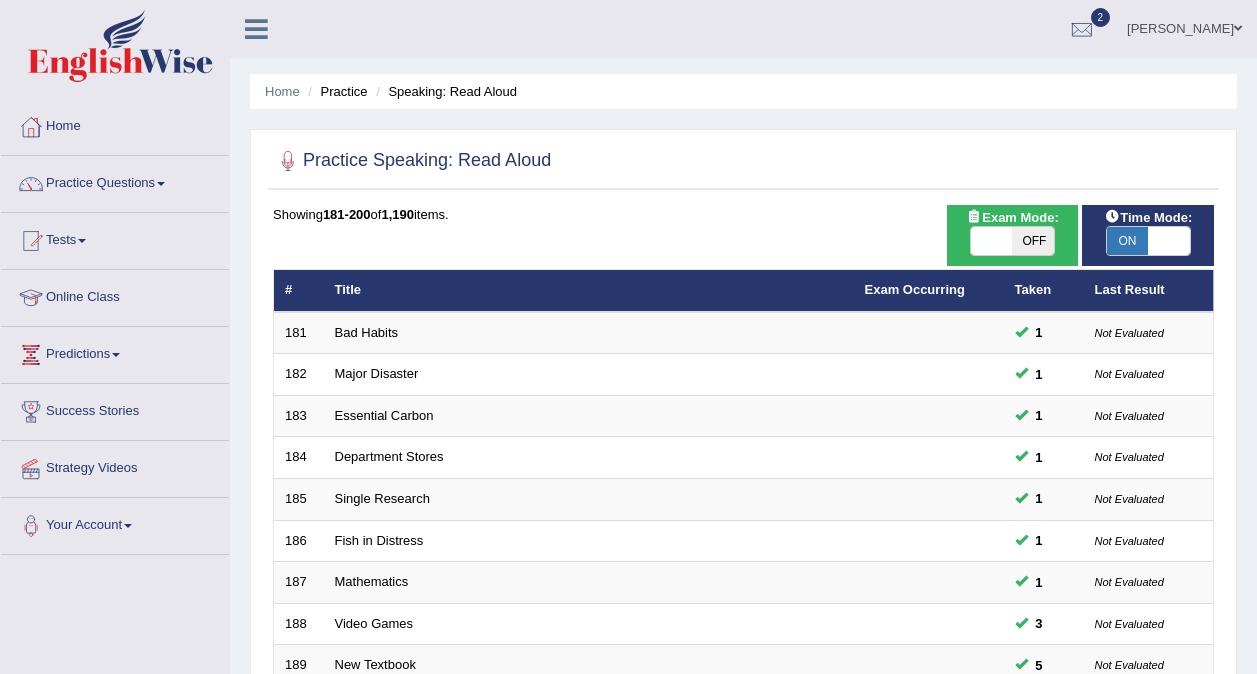 scroll, scrollTop: 0, scrollLeft: 0, axis: both 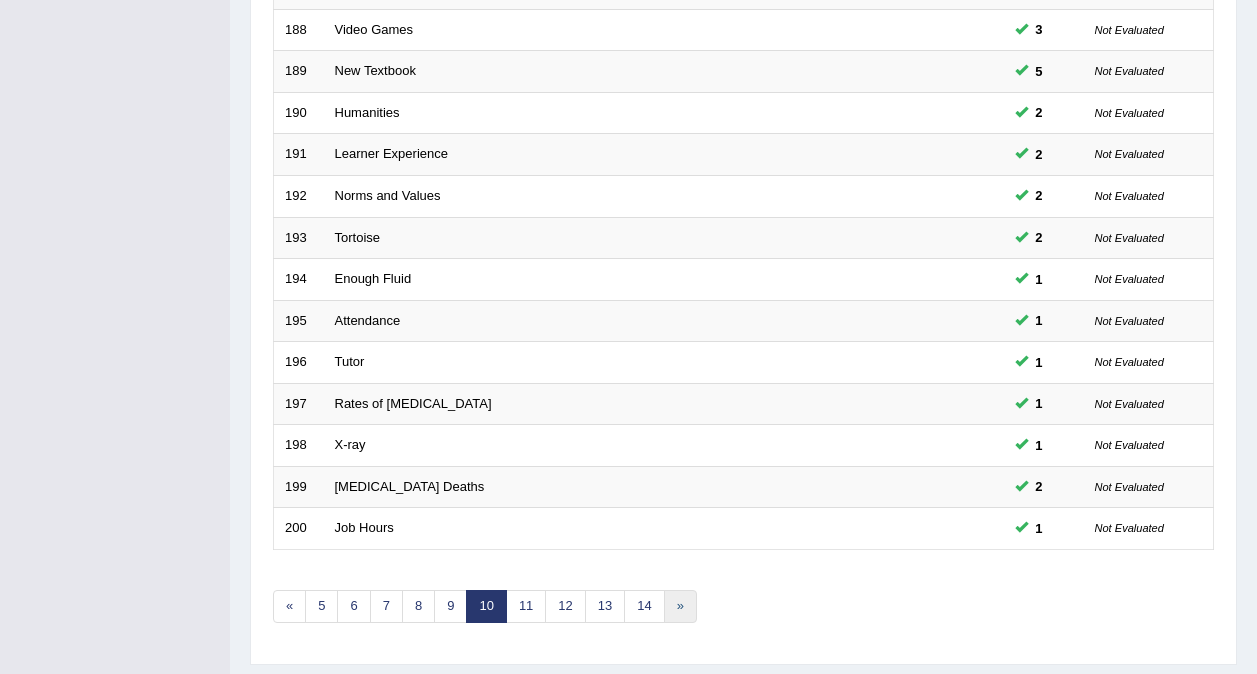 click on "»" at bounding box center [680, 606] 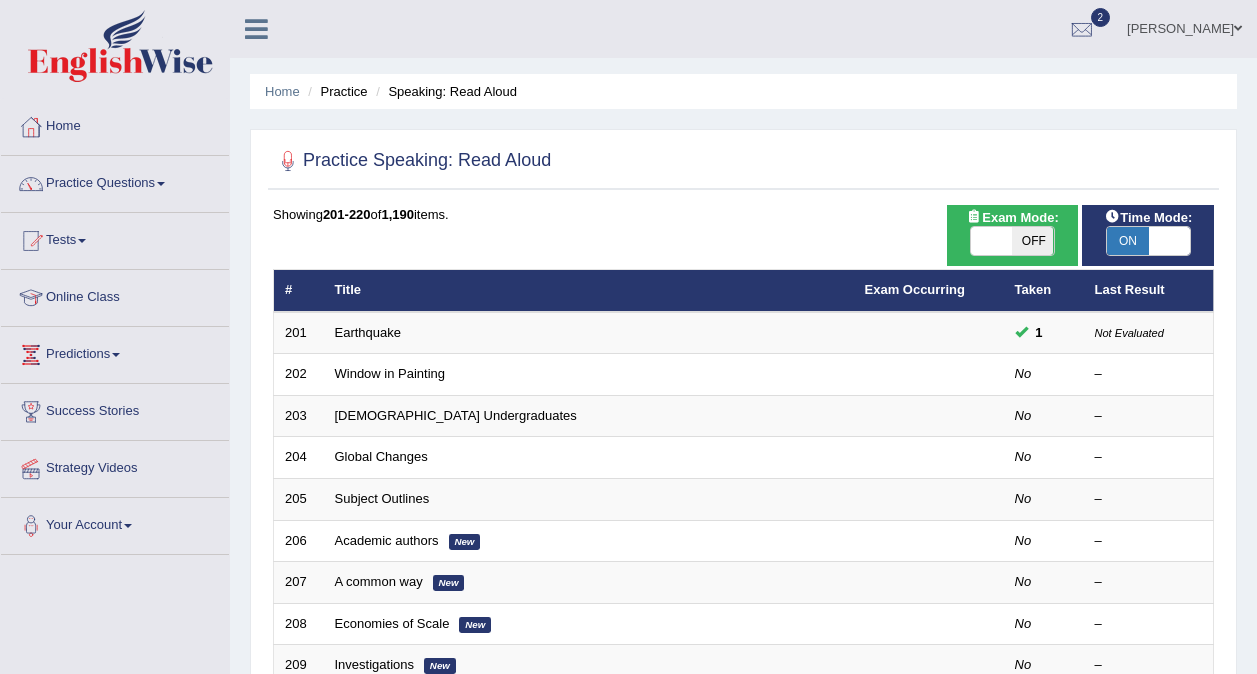 scroll, scrollTop: 0, scrollLeft: 0, axis: both 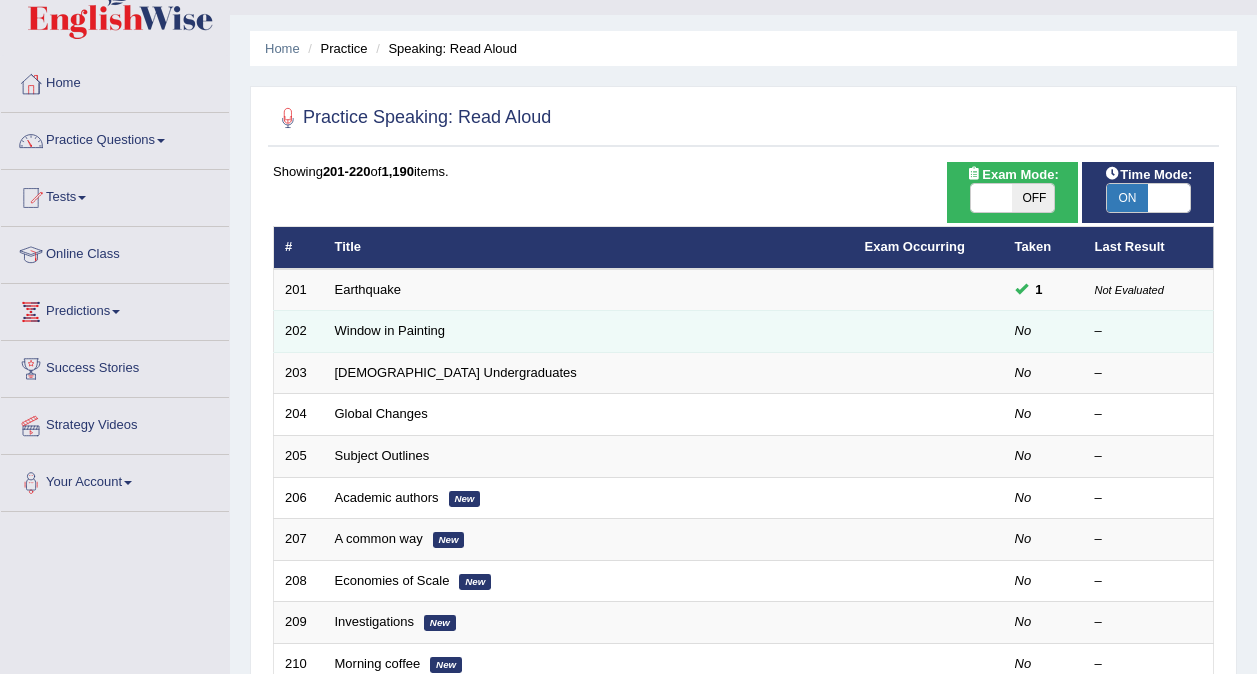 click on "Window in Painting" at bounding box center [589, 332] 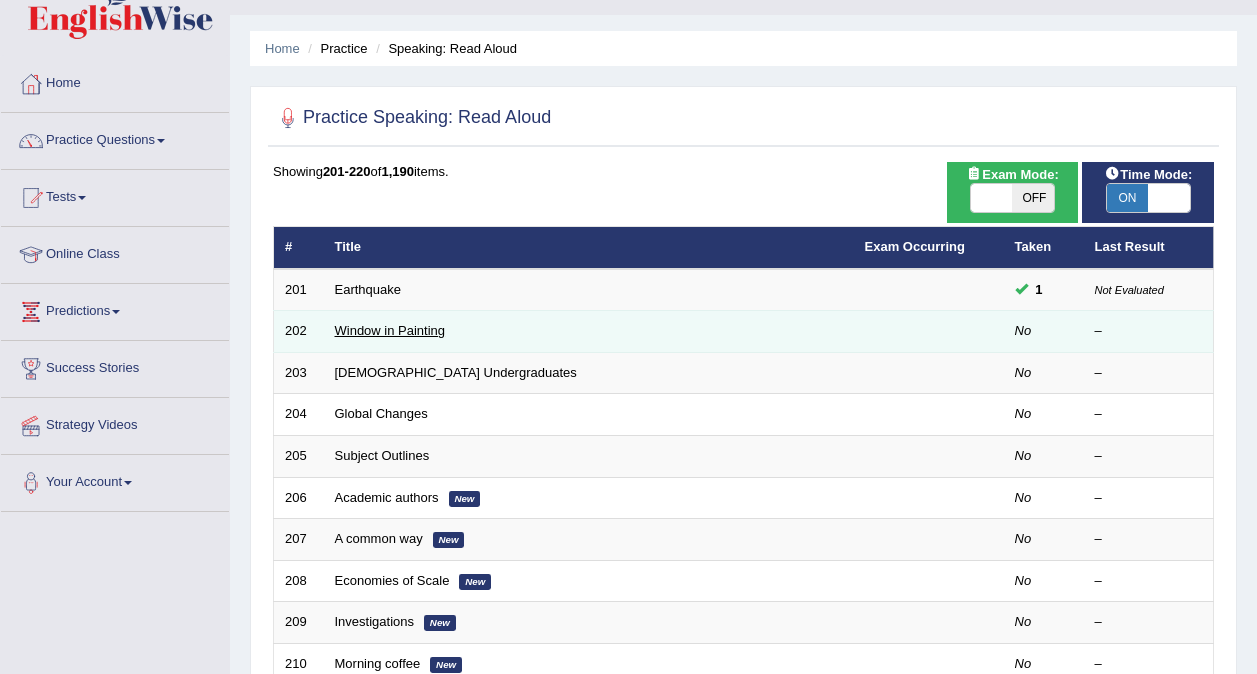 click on "Window in Painting" at bounding box center [390, 330] 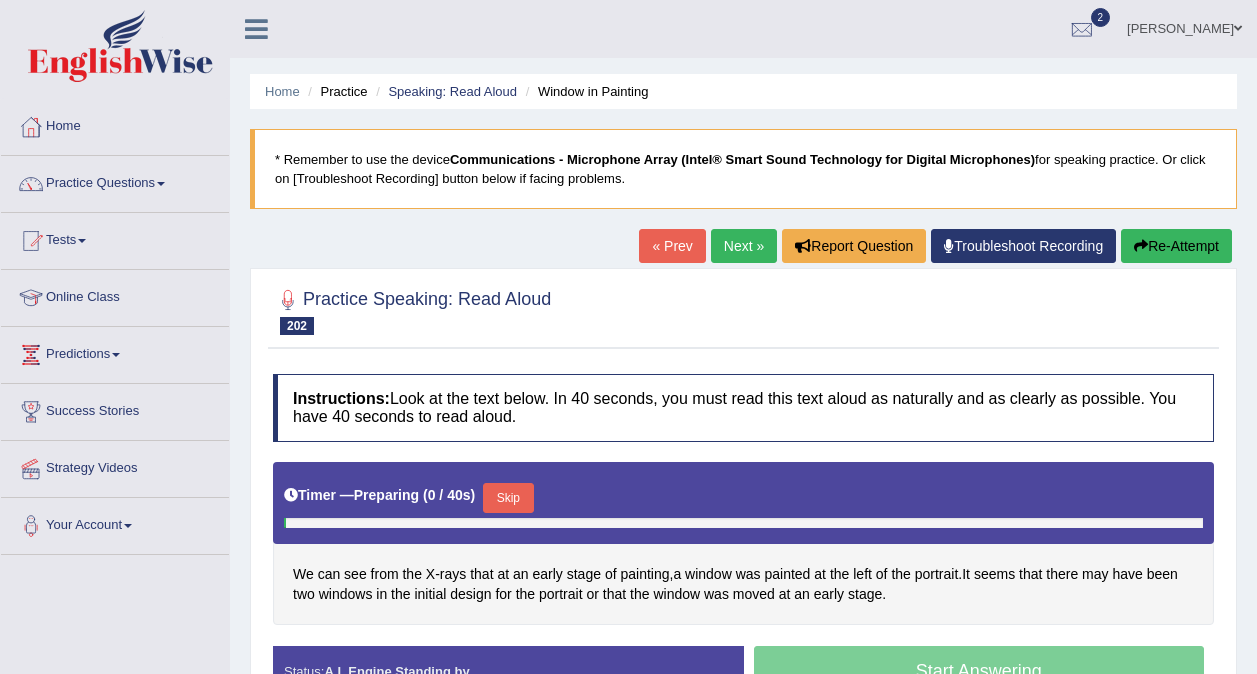 scroll, scrollTop: 0, scrollLeft: 0, axis: both 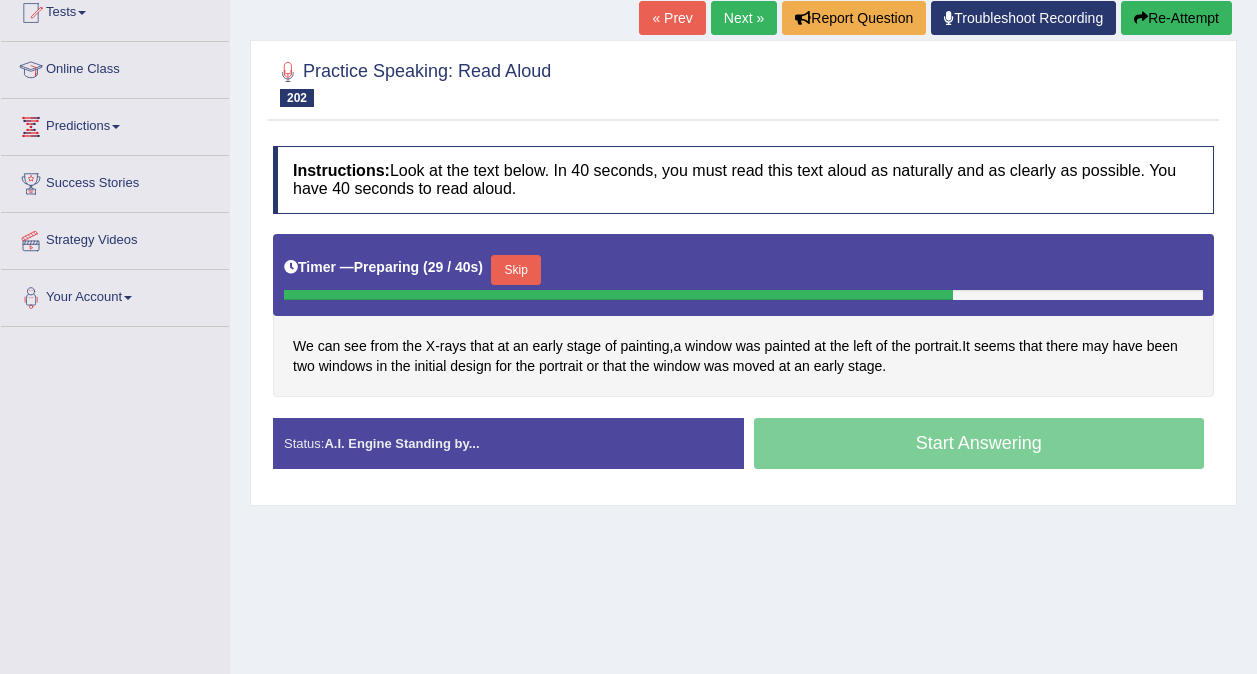 click on "Skip" at bounding box center [516, 270] 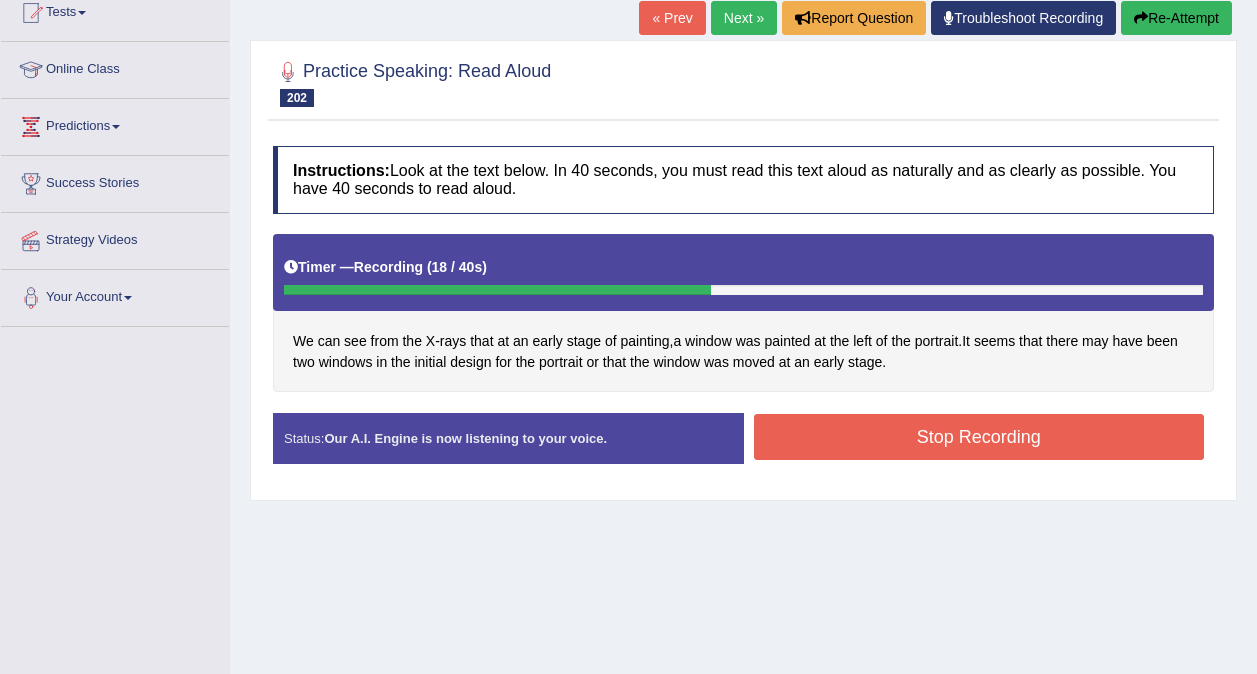 click on "Stop Recording" at bounding box center (979, 437) 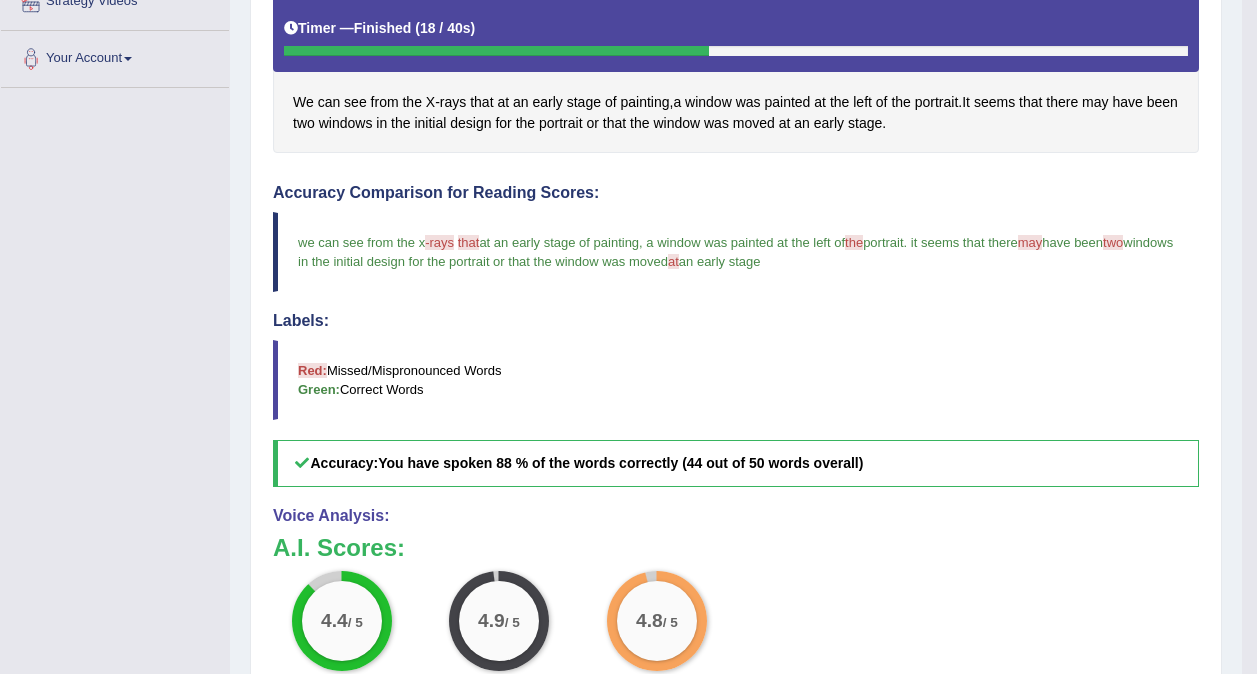 scroll, scrollTop: 482, scrollLeft: 0, axis: vertical 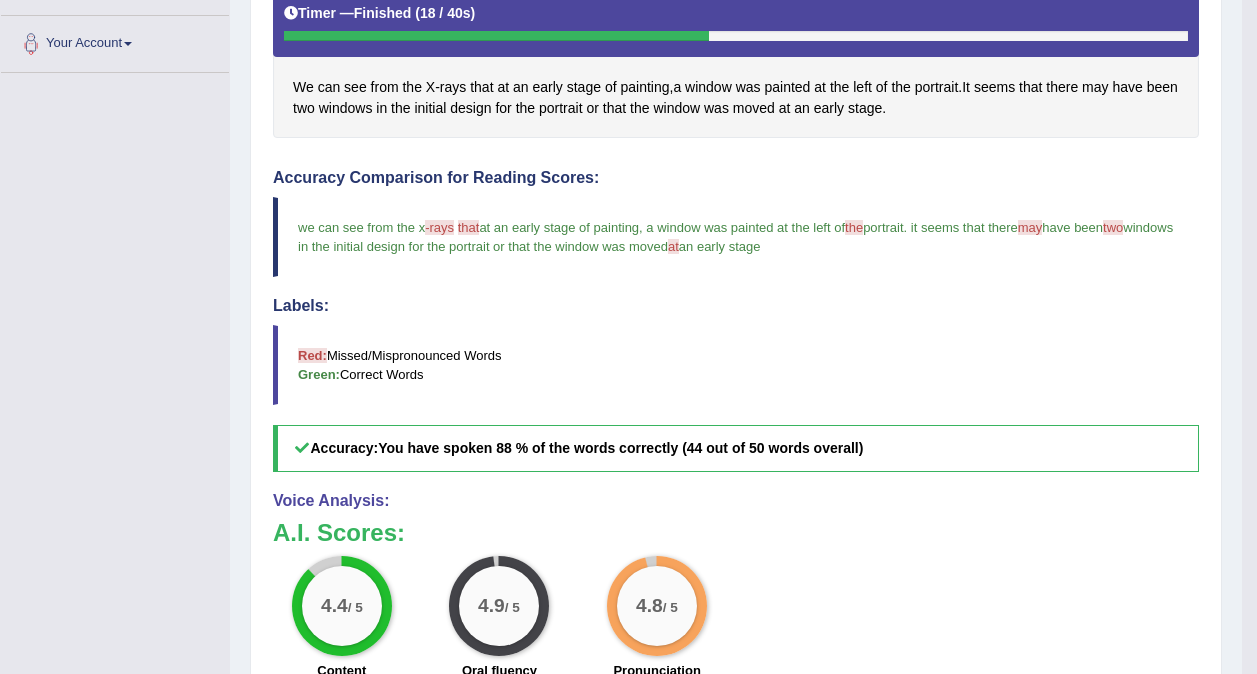click on "4.4  / 5              Content
4.9  / 5              Oral fluency
4.8  / 5              Pronunciation" at bounding box center (736, 620) 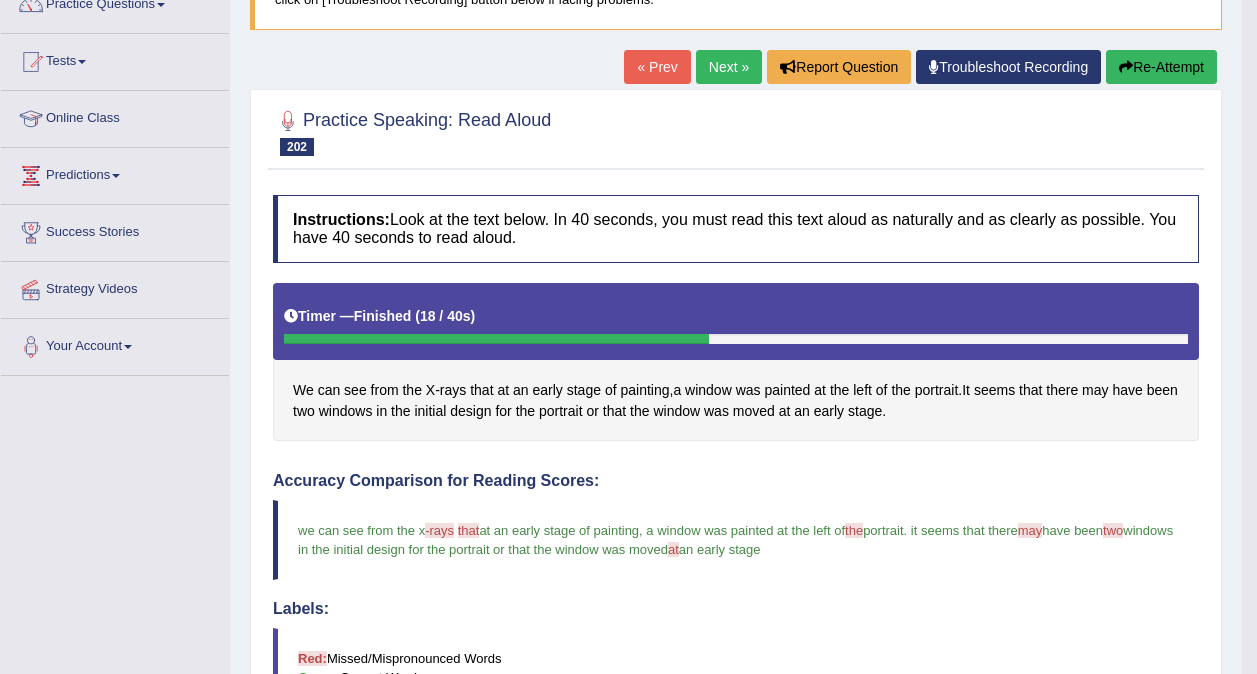 scroll, scrollTop: 170, scrollLeft: 0, axis: vertical 